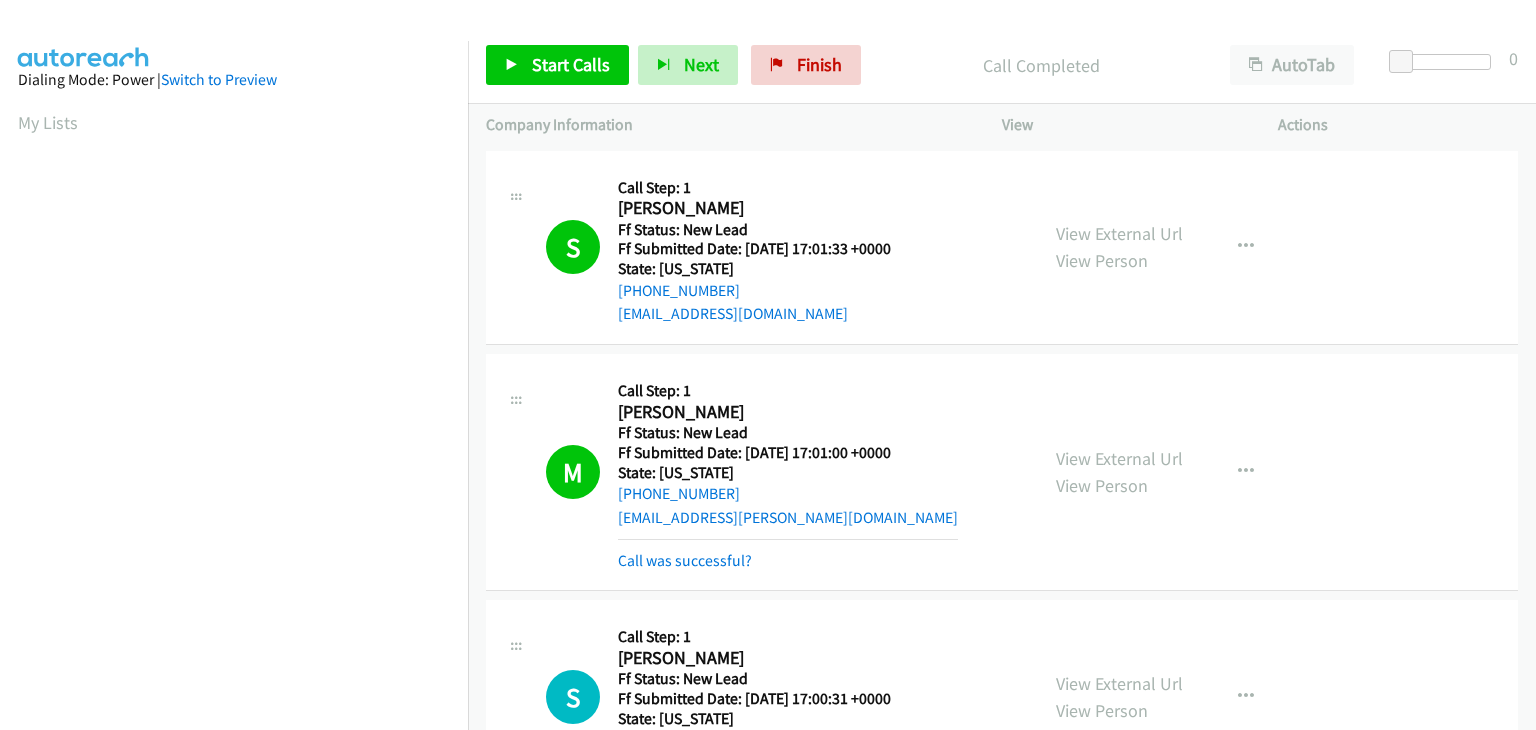 scroll, scrollTop: 0, scrollLeft: 0, axis: both 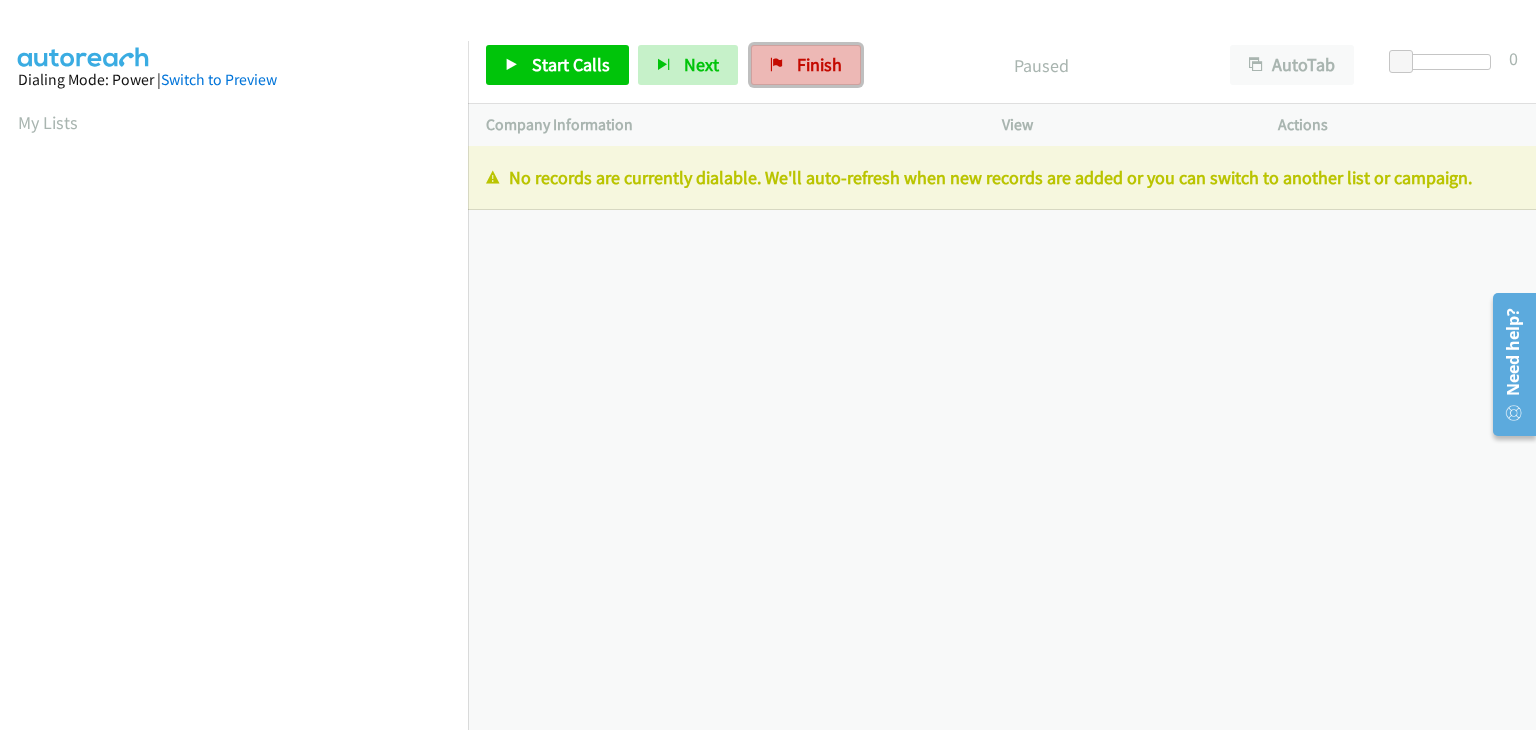 click on "Finish" at bounding box center (806, 65) 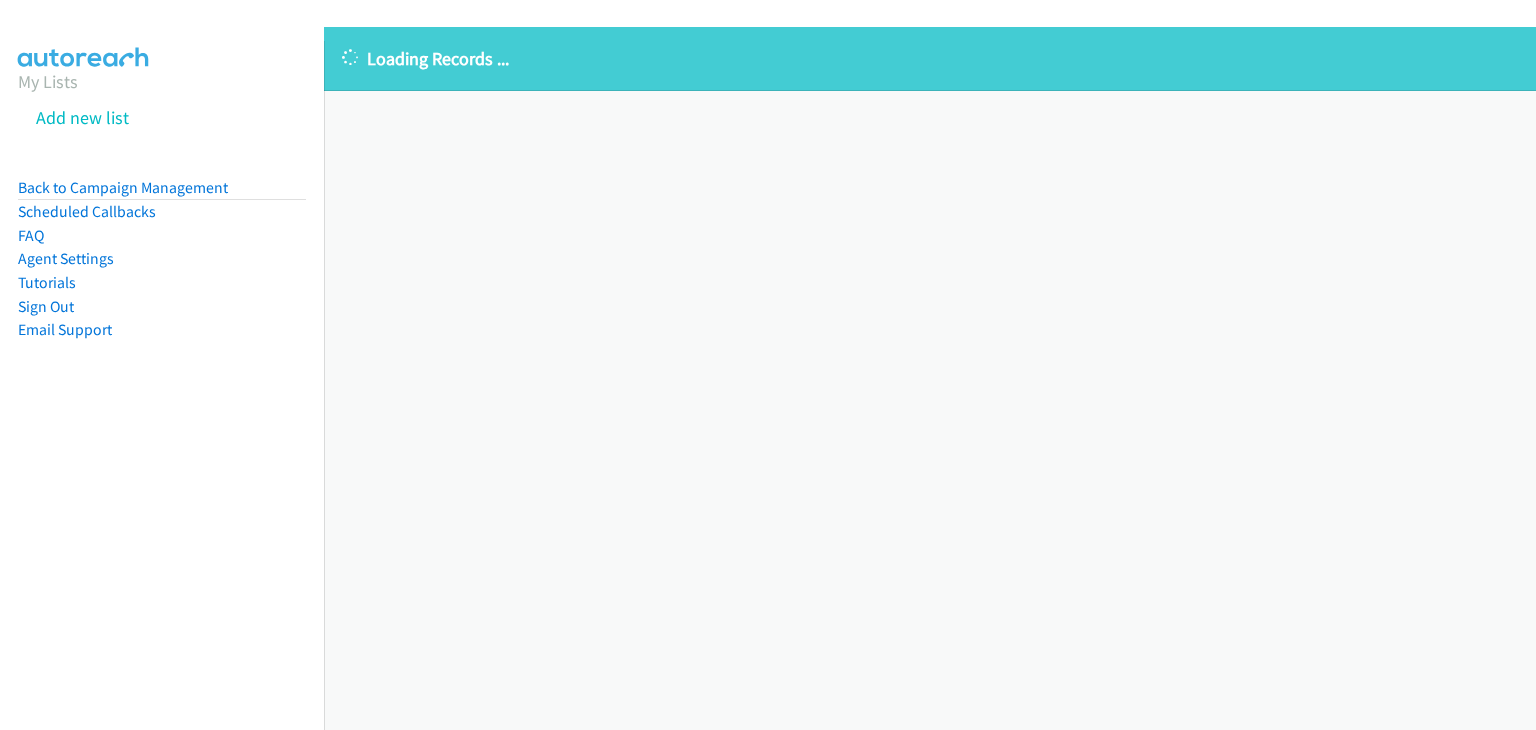 scroll, scrollTop: 0, scrollLeft: 0, axis: both 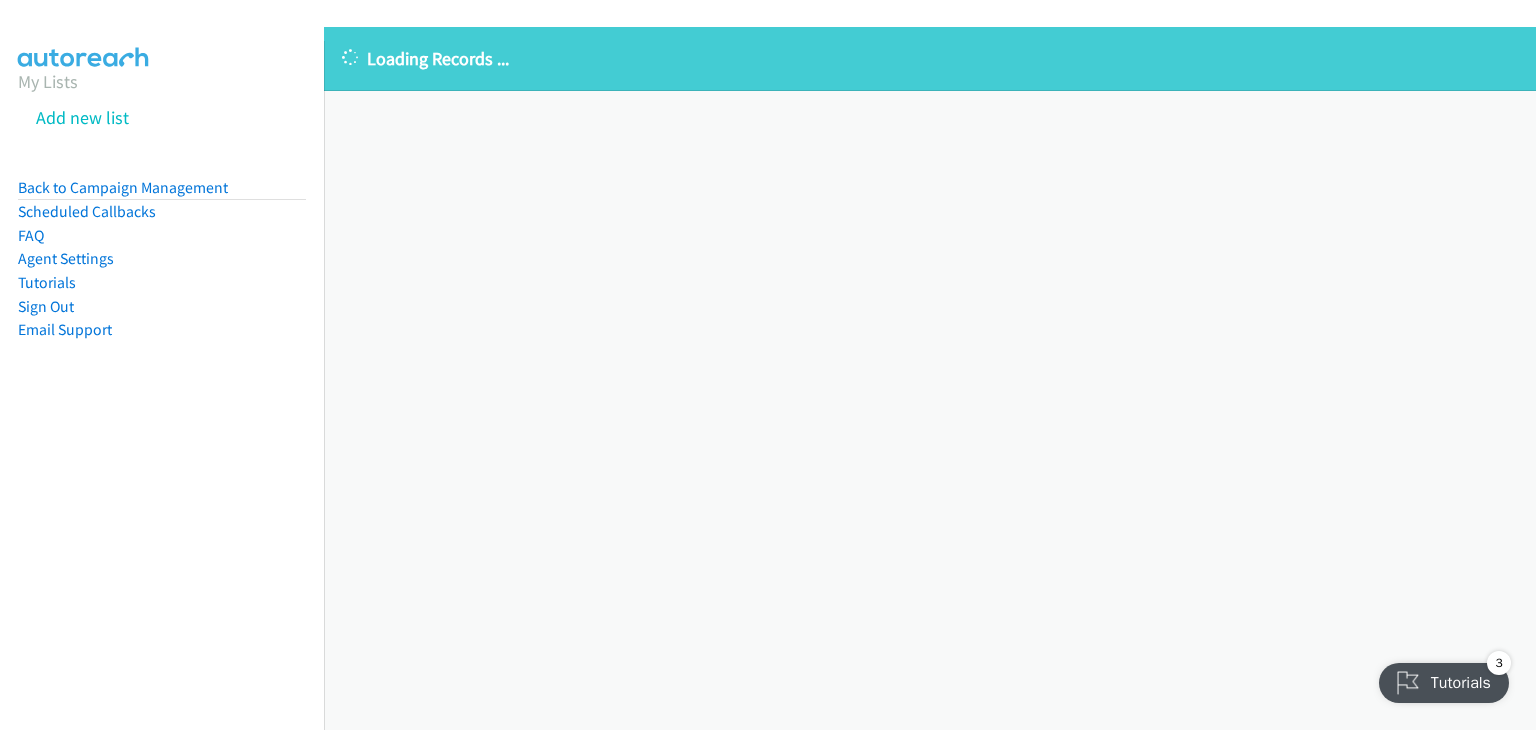 click on "Loading Records ...
Sorry, something went wrong please try again." at bounding box center (930, 378) 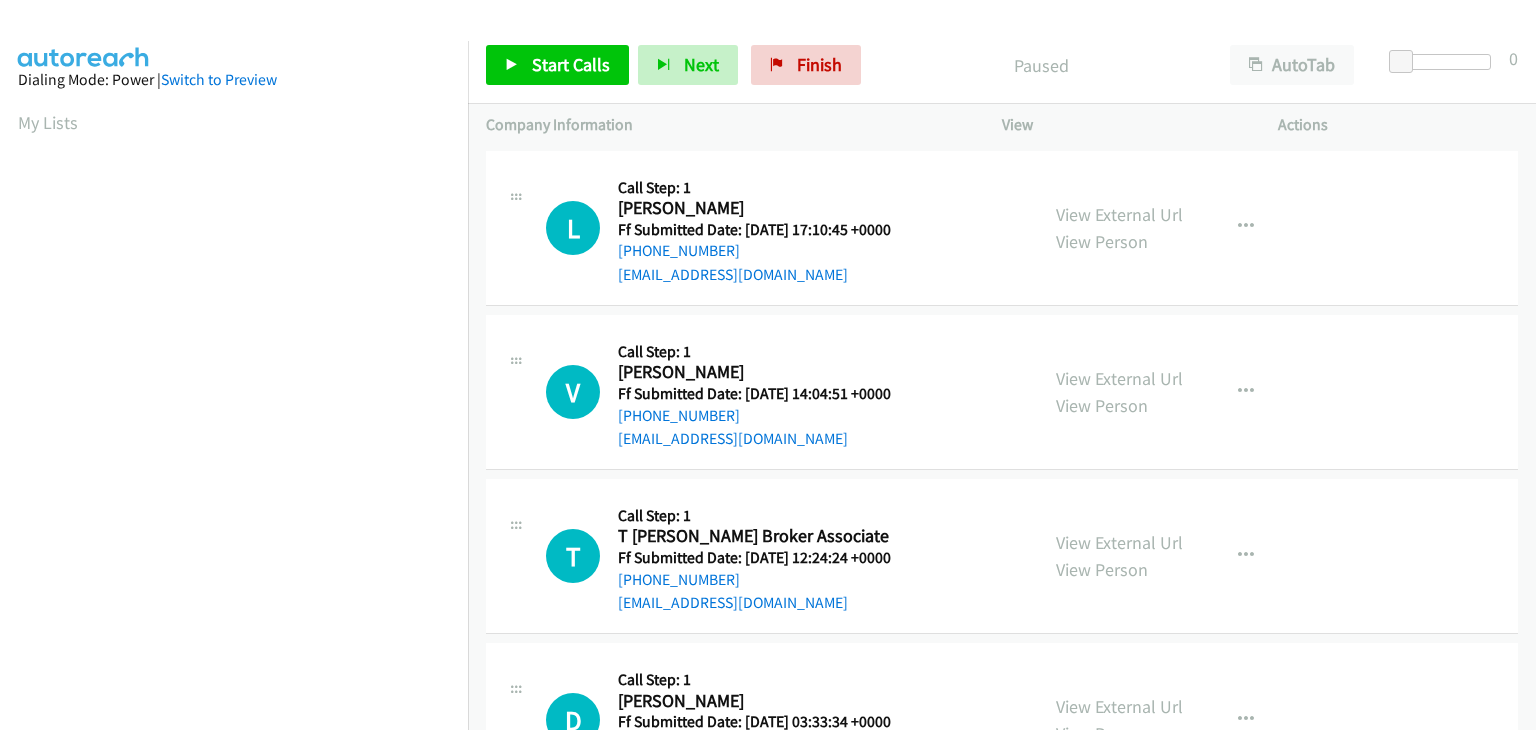 scroll, scrollTop: 0, scrollLeft: 0, axis: both 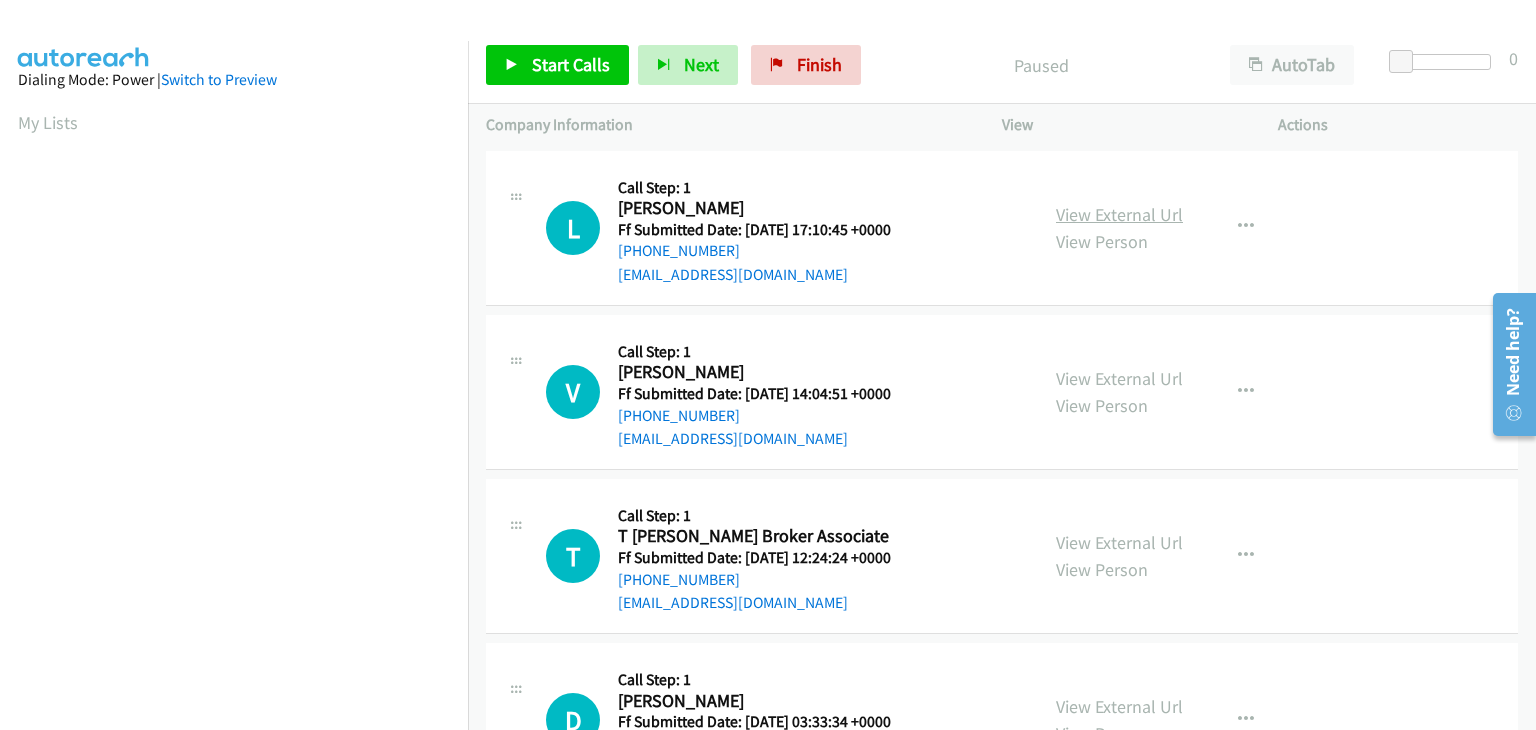 click on "View External Url" at bounding box center (1119, 214) 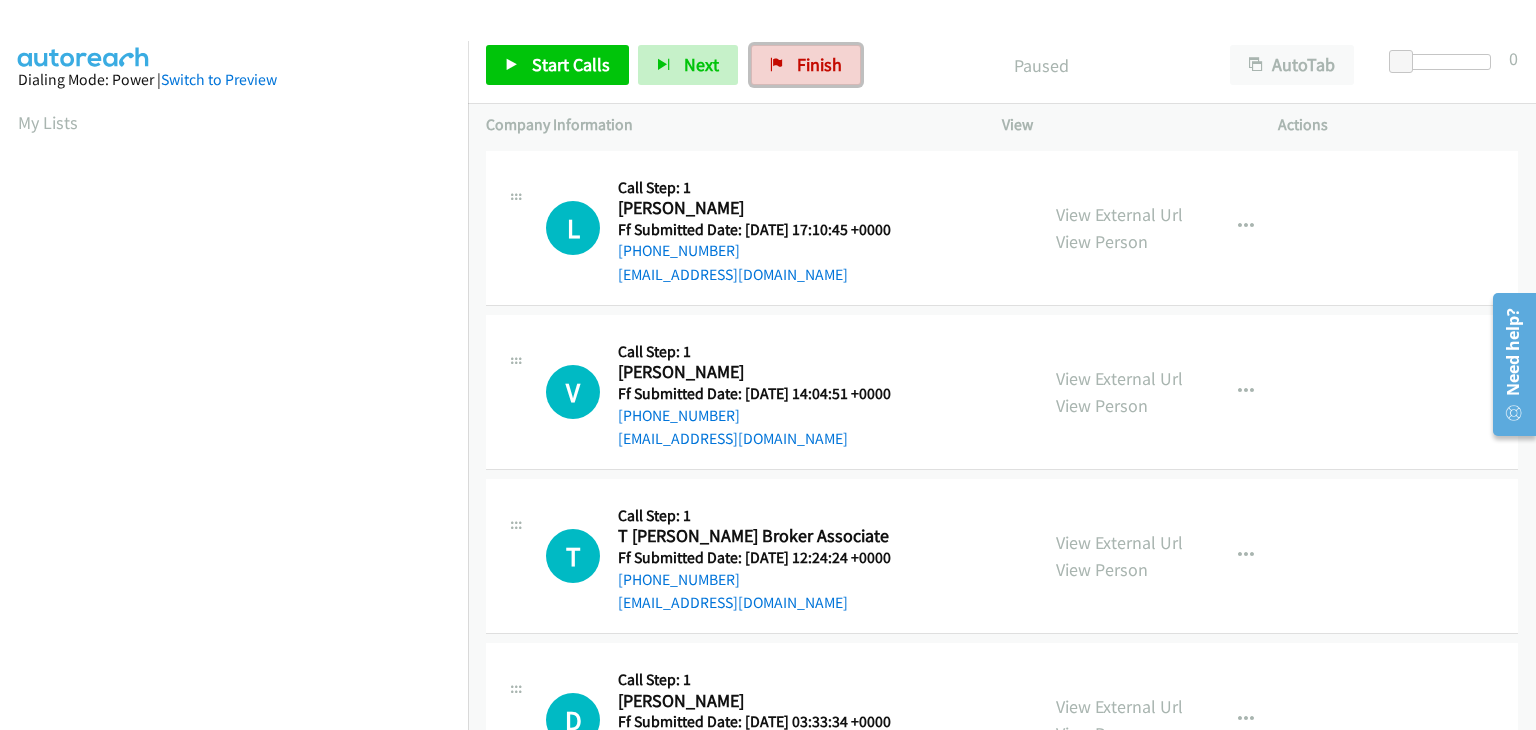 drag, startPoint x: 820, startPoint y: 61, endPoint x: 846, endPoint y: 102, distance: 48.548943 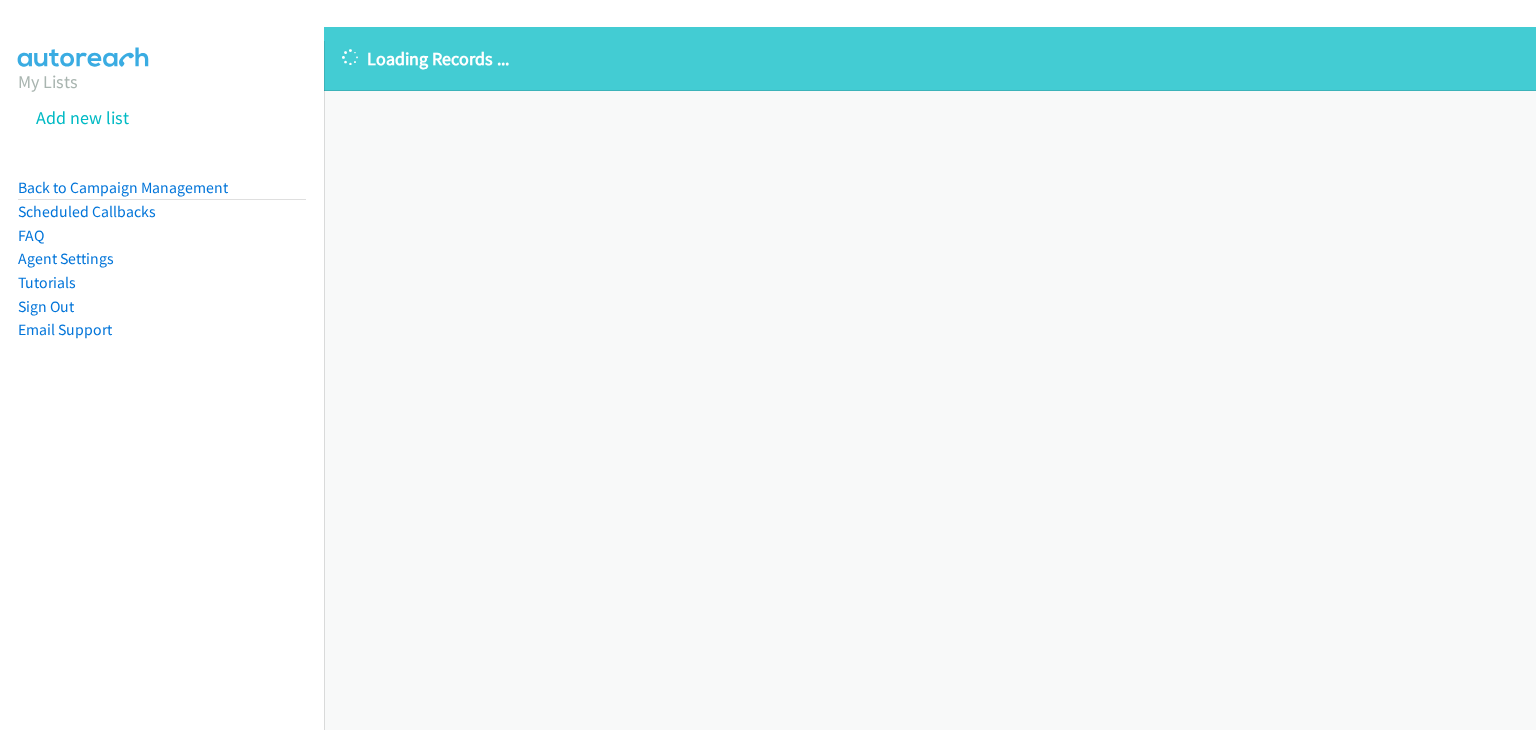 scroll, scrollTop: 0, scrollLeft: 0, axis: both 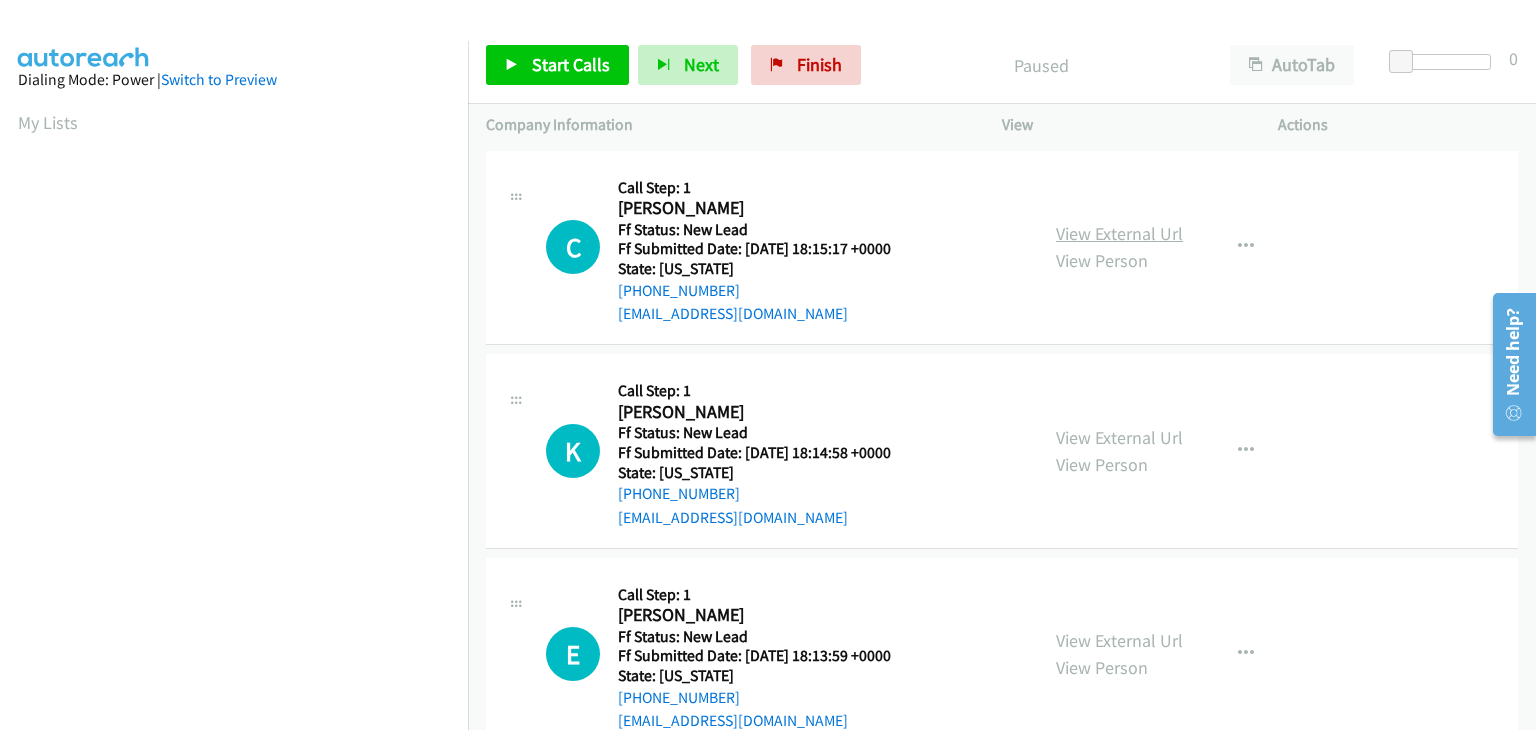 click on "View External Url" at bounding box center [1119, 233] 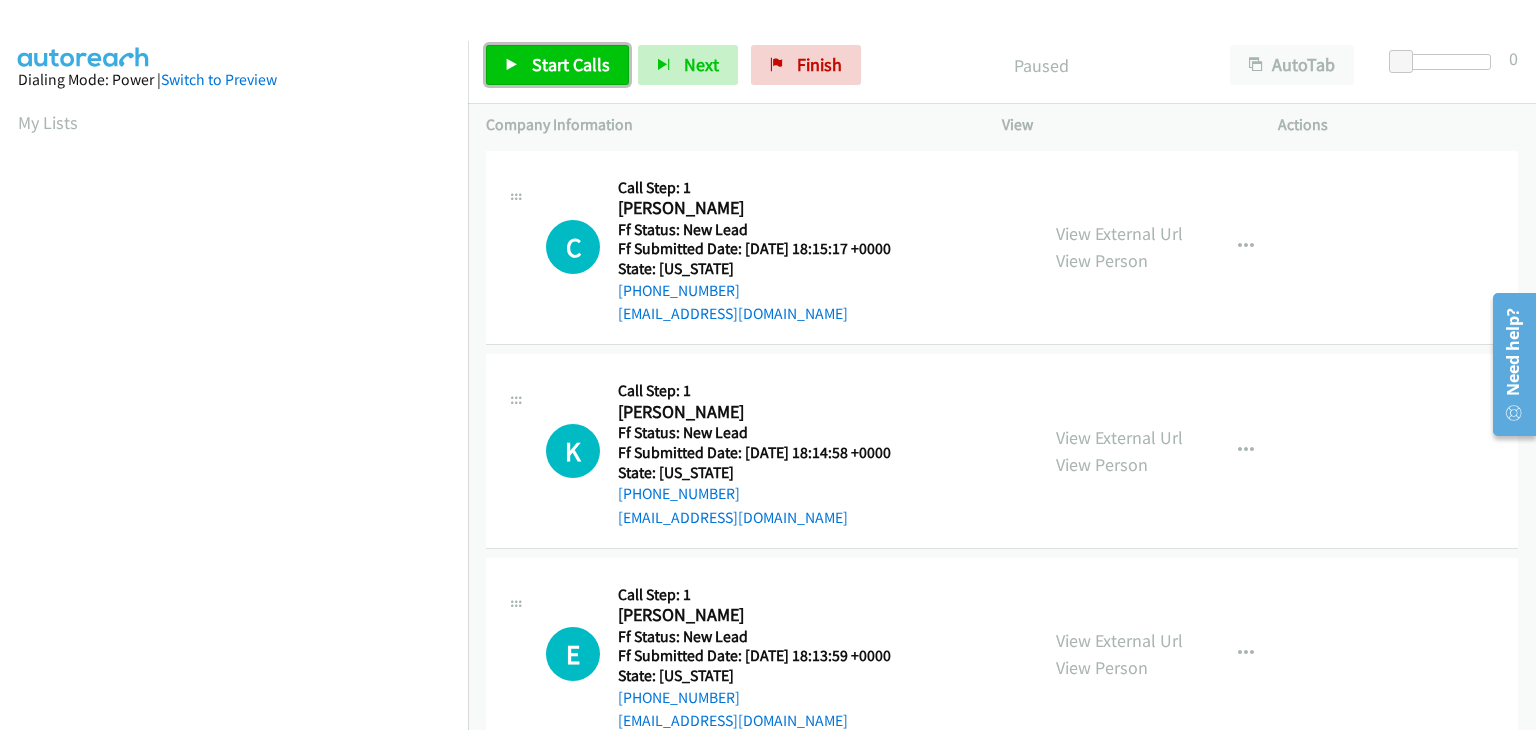 click on "Start Calls" at bounding box center [571, 64] 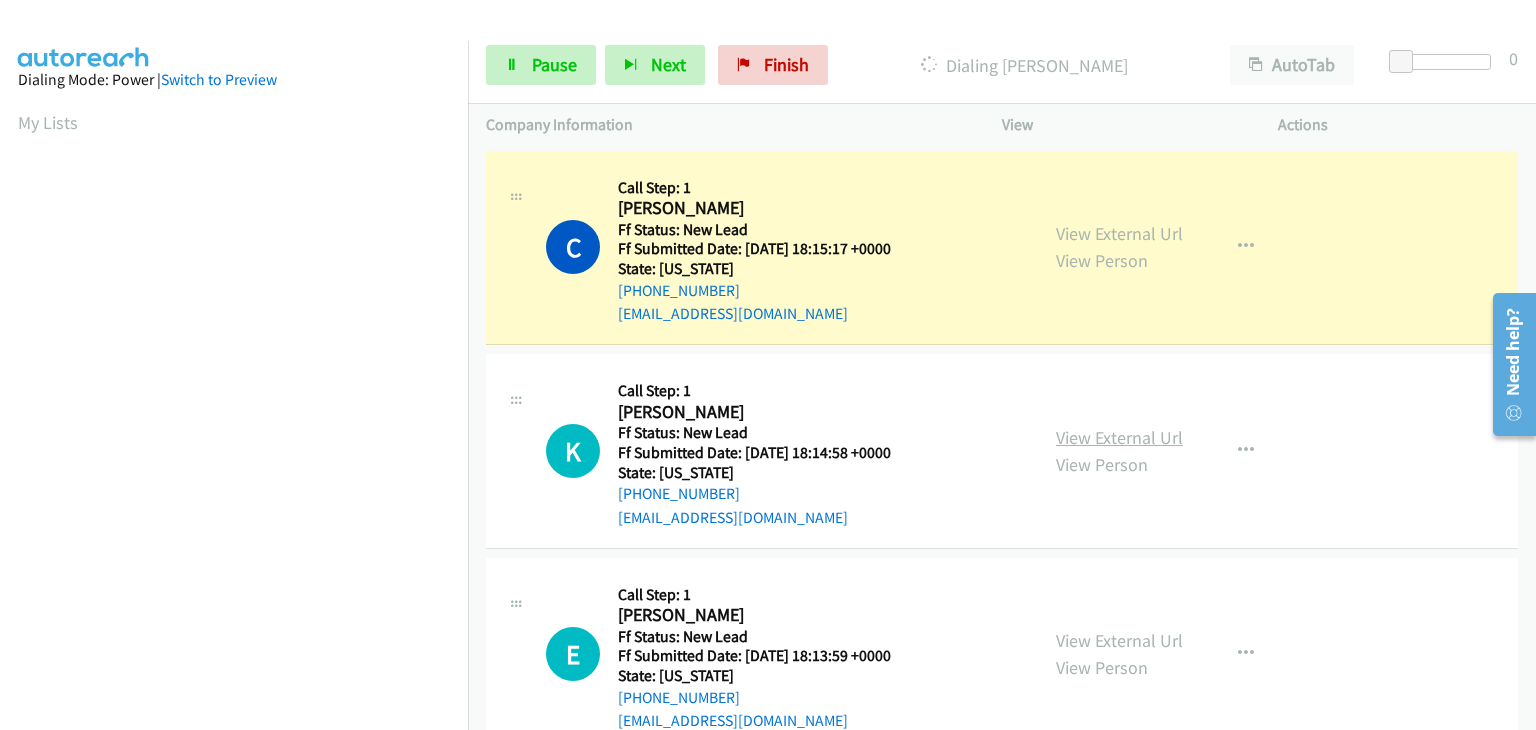 click on "View External Url" at bounding box center [1119, 437] 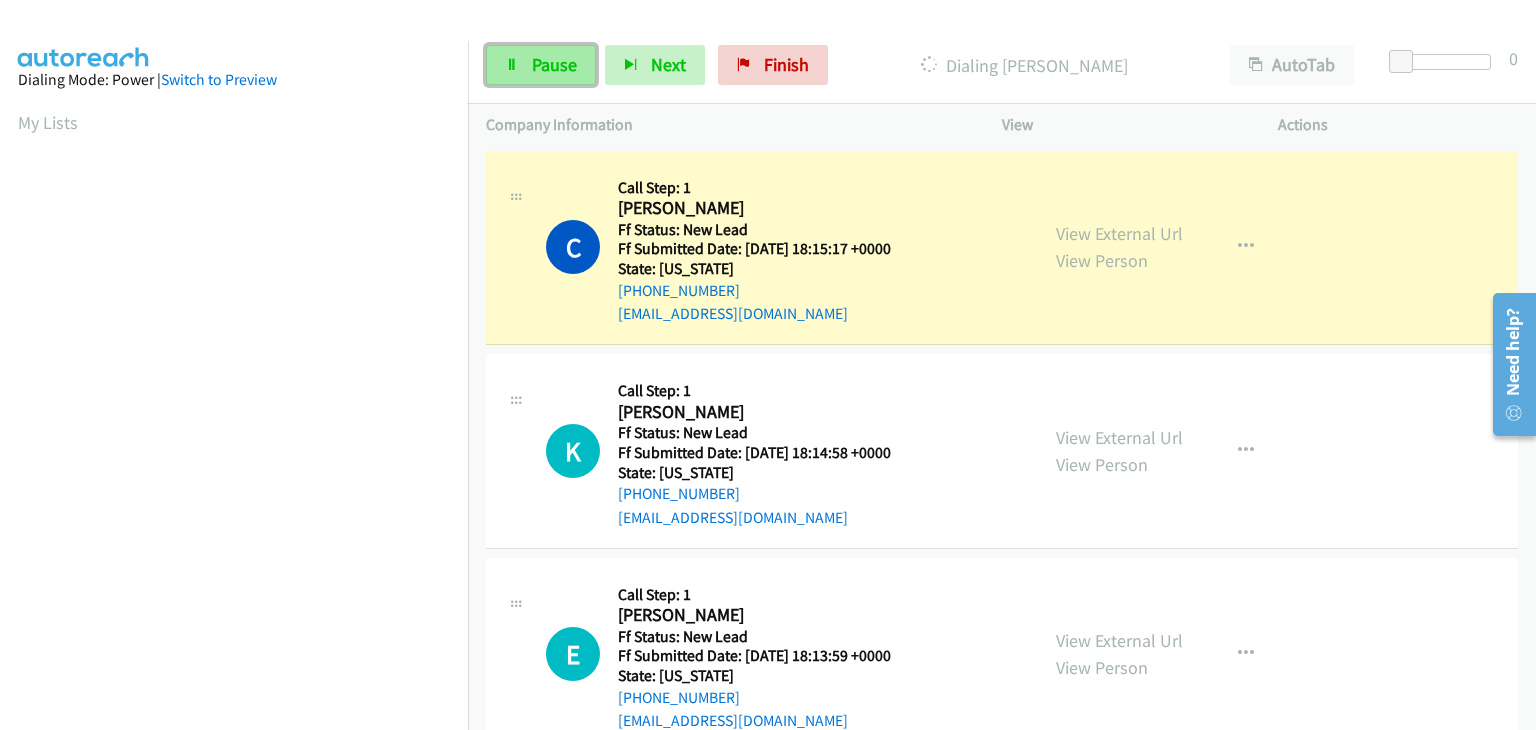 click on "Pause" at bounding box center [554, 64] 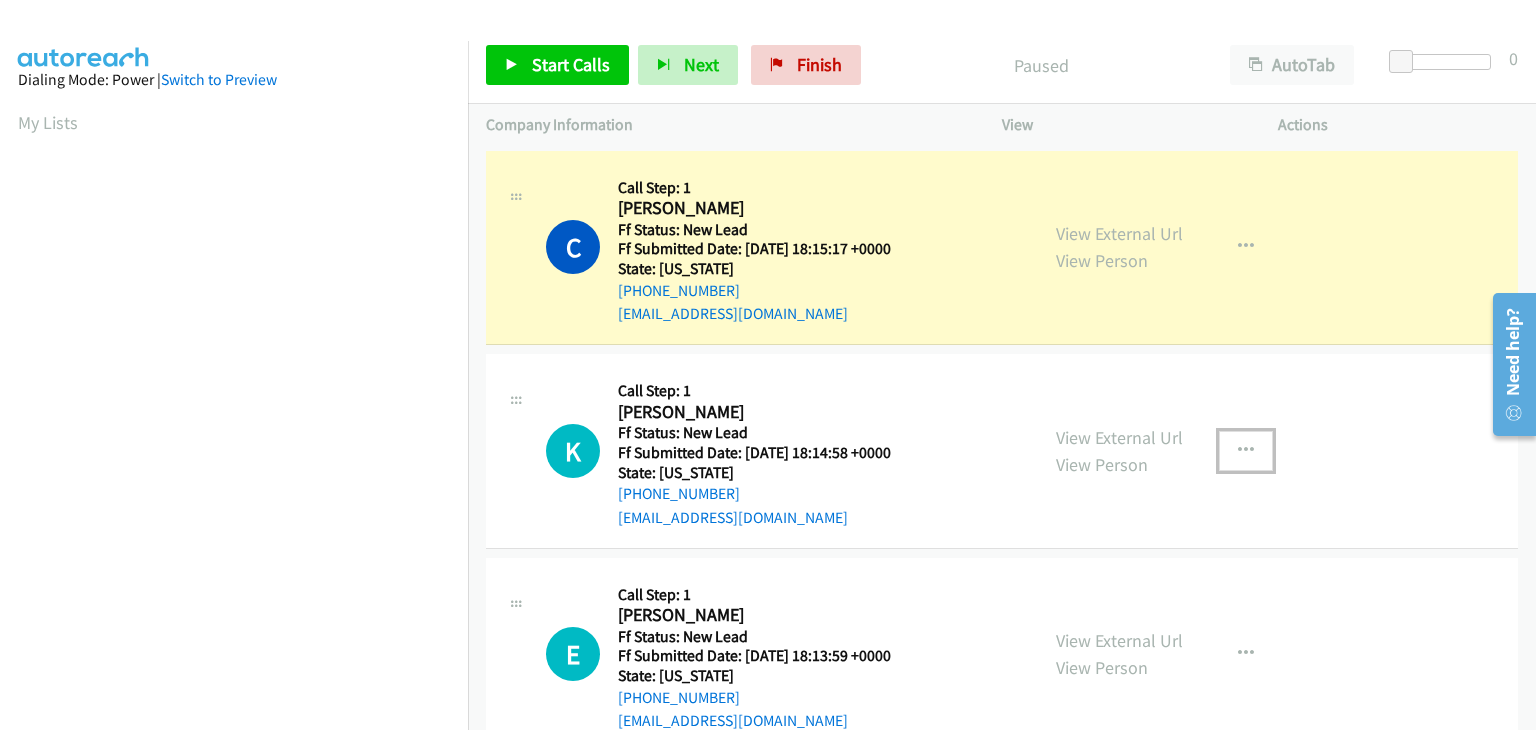 click at bounding box center [1246, 451] 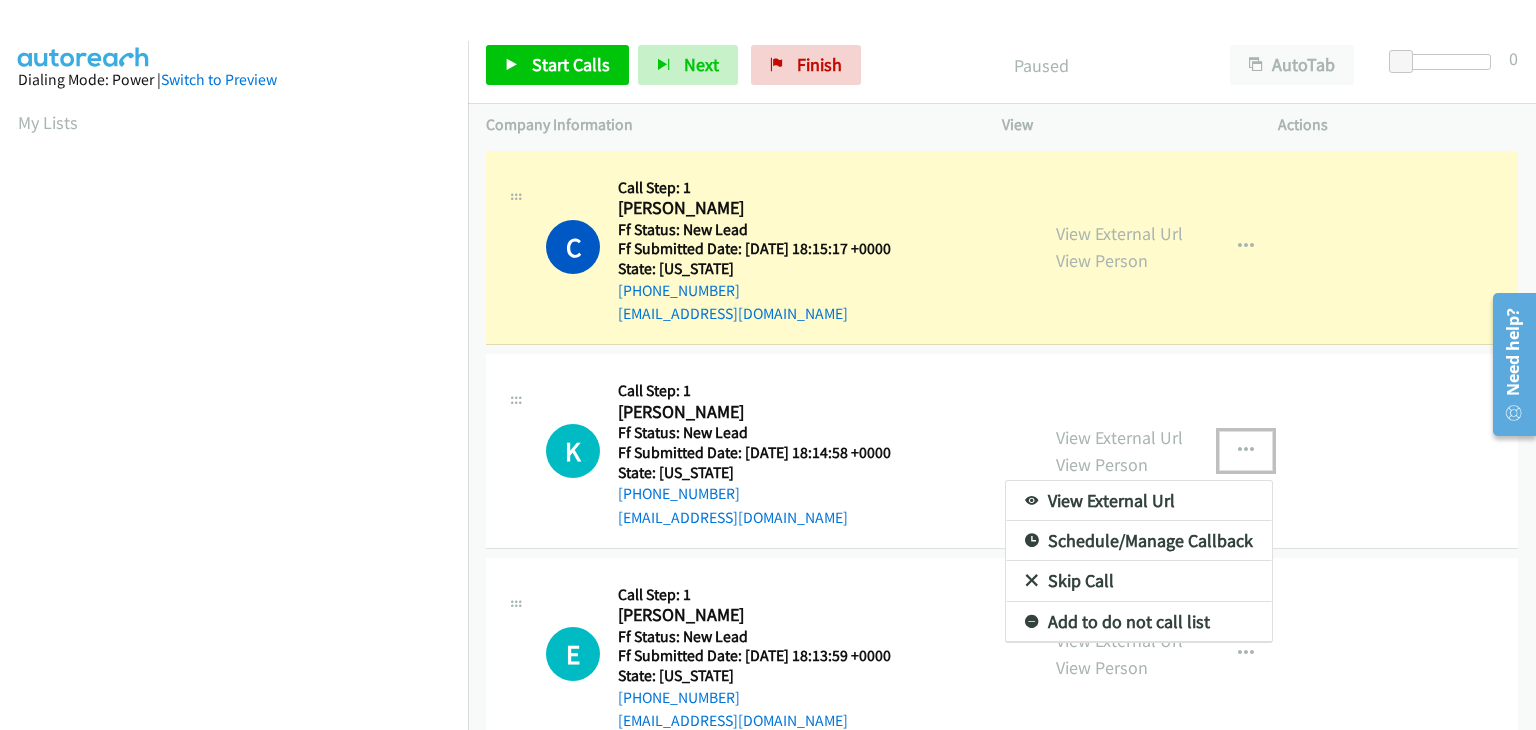 click on "Skip Call" at bounding box center (1139, 581) 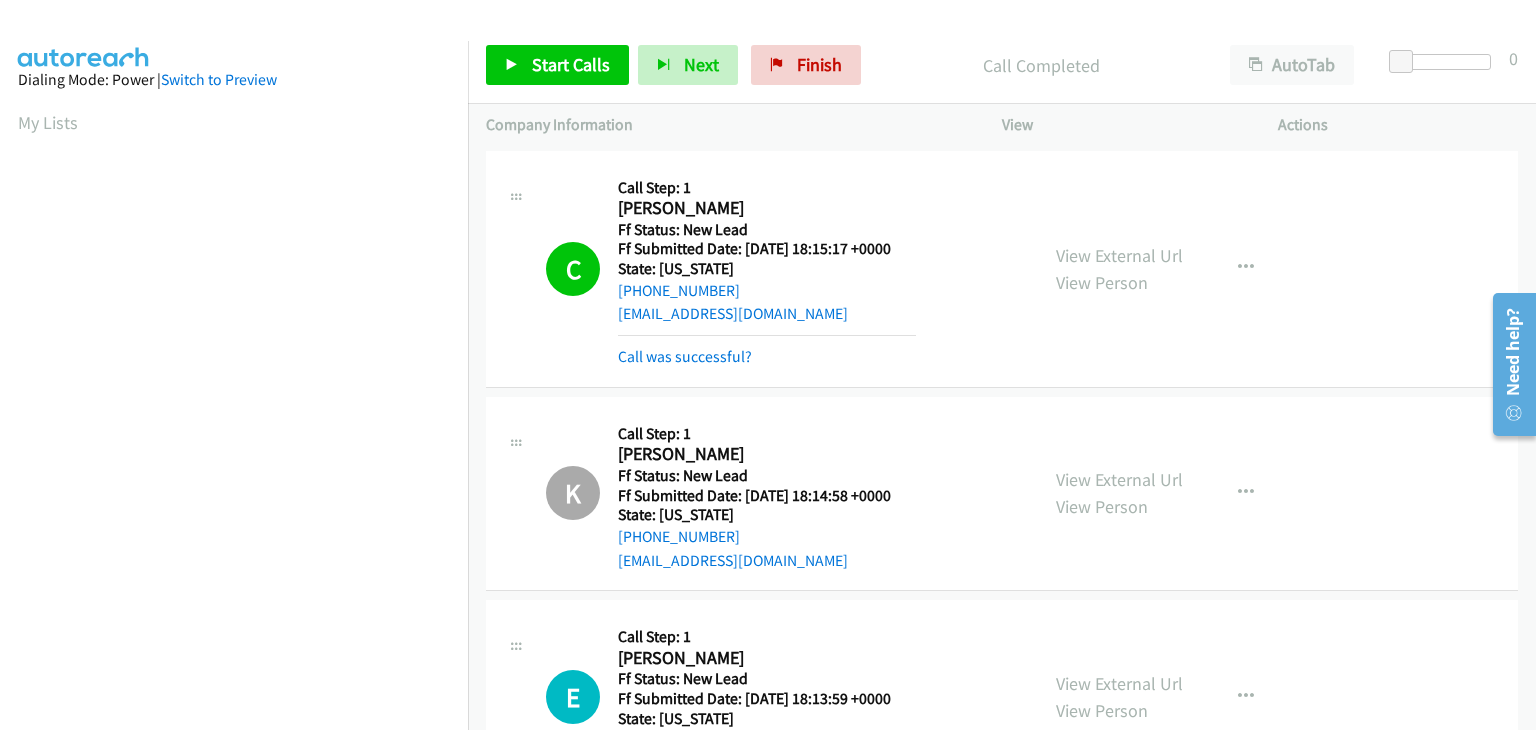 scroll, scrollTop: 392, scrollLeft: 0, axis: vertical 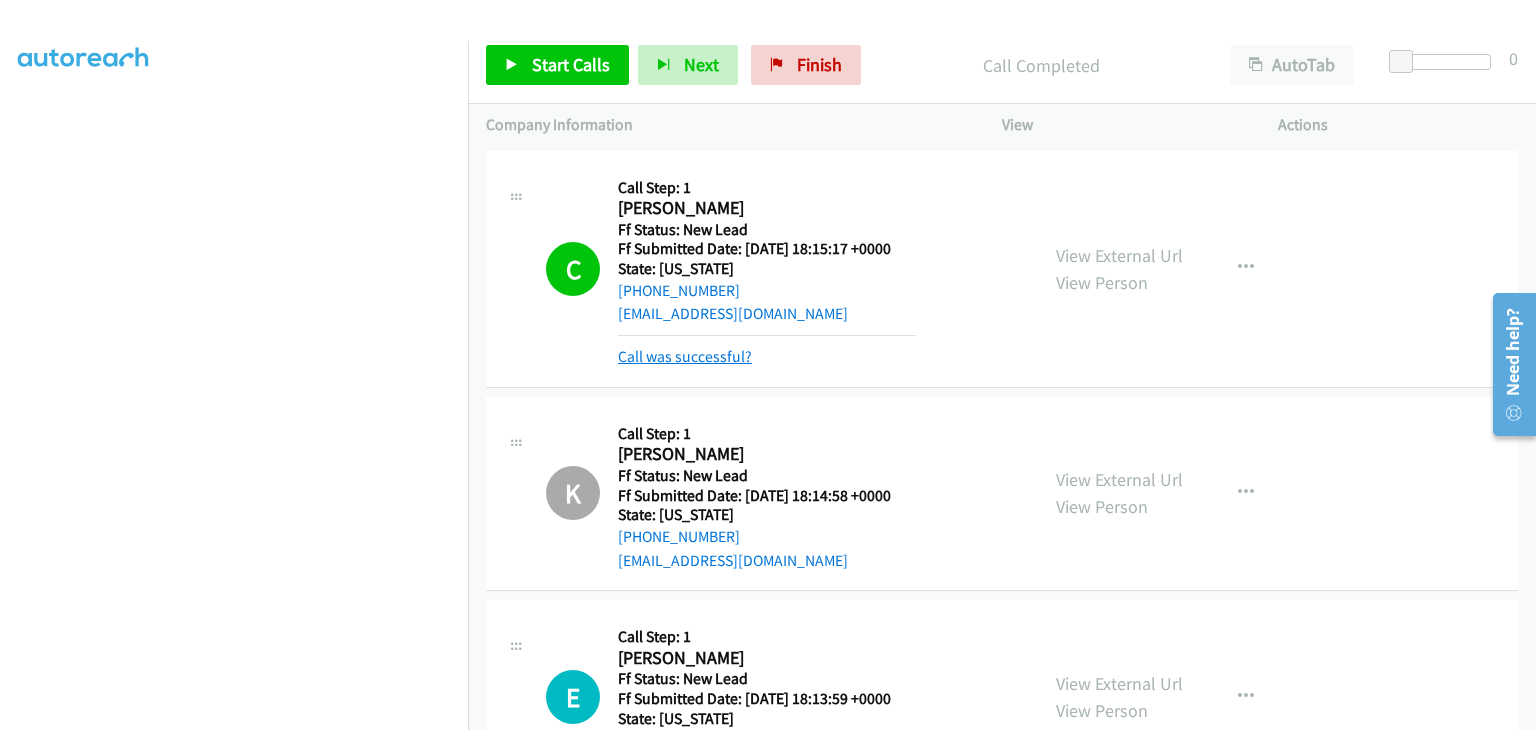 click on "Call was successful?" at bounding box center [685, 356] 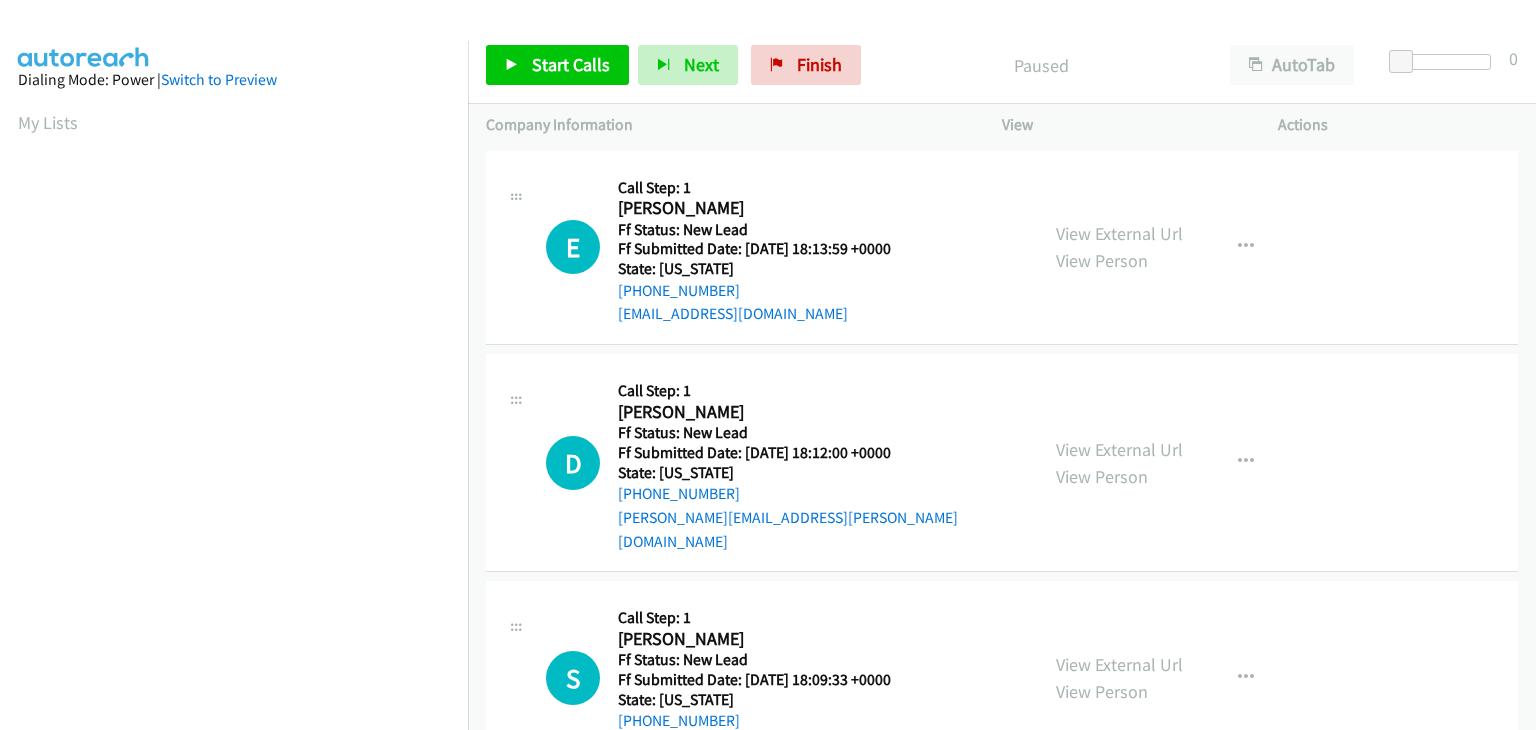 scroll, scrollTop: 0, scrollLeft: 0, axis: both 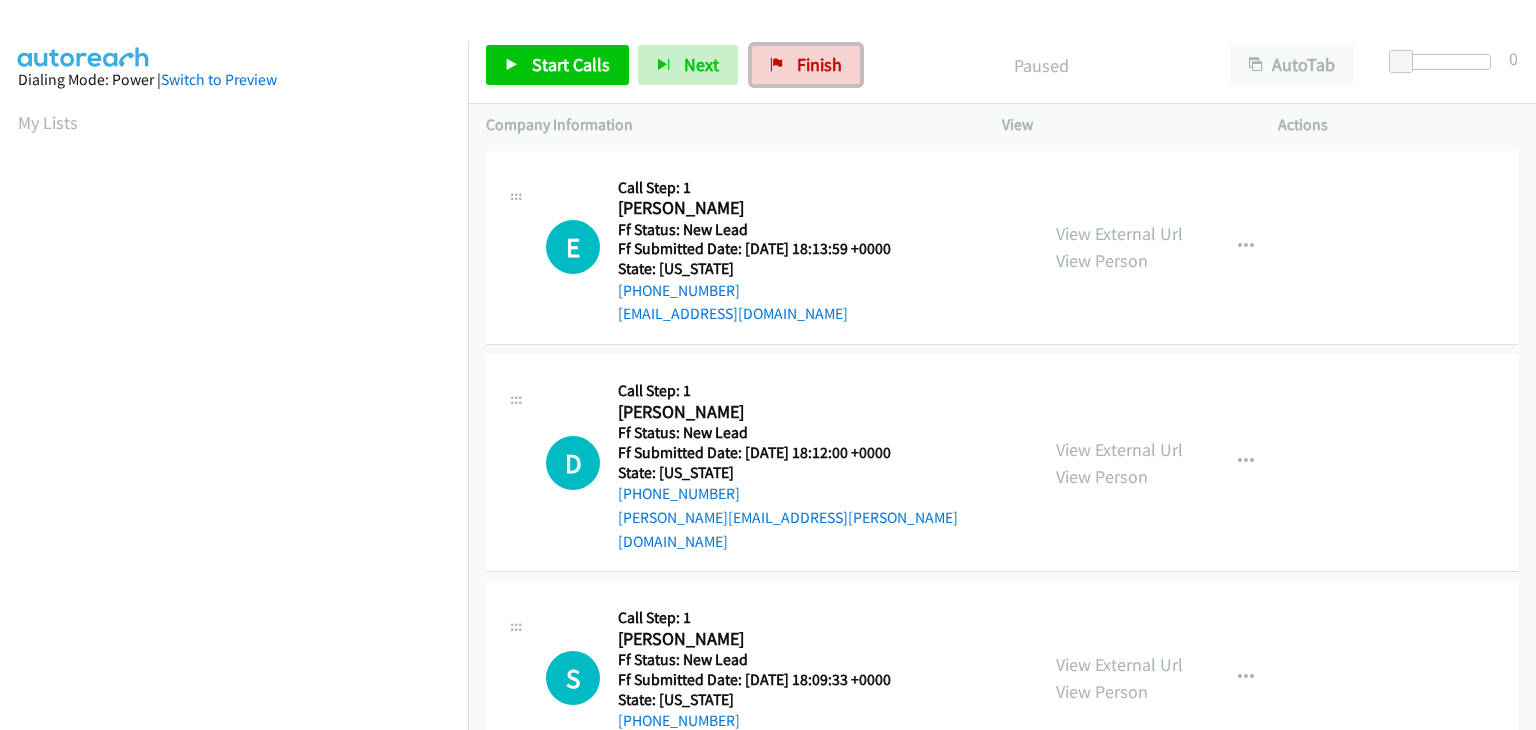 click on "Finish" at bounding box center [819, 64] 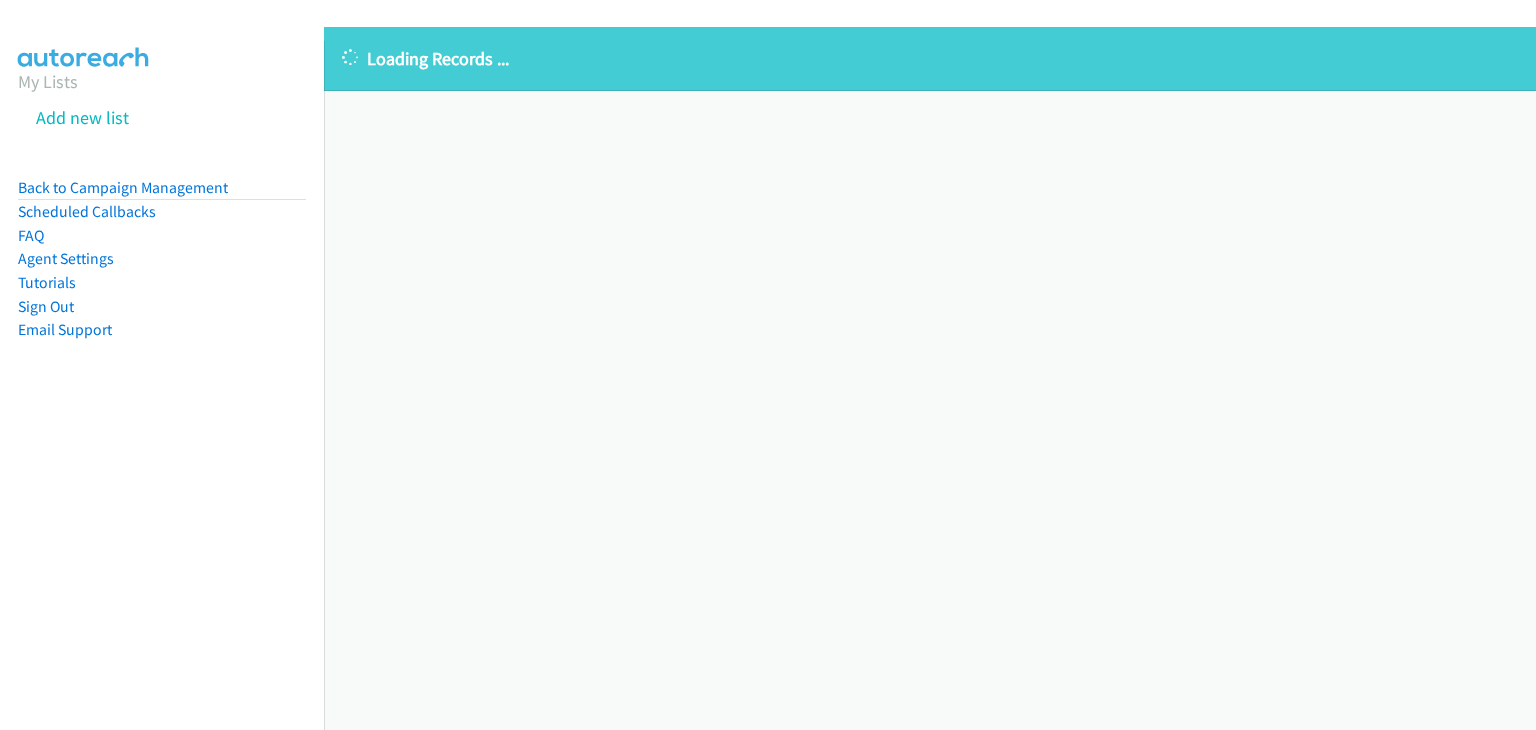 scroll, scrollTop: 0, scrollLeft: 0, axis: both 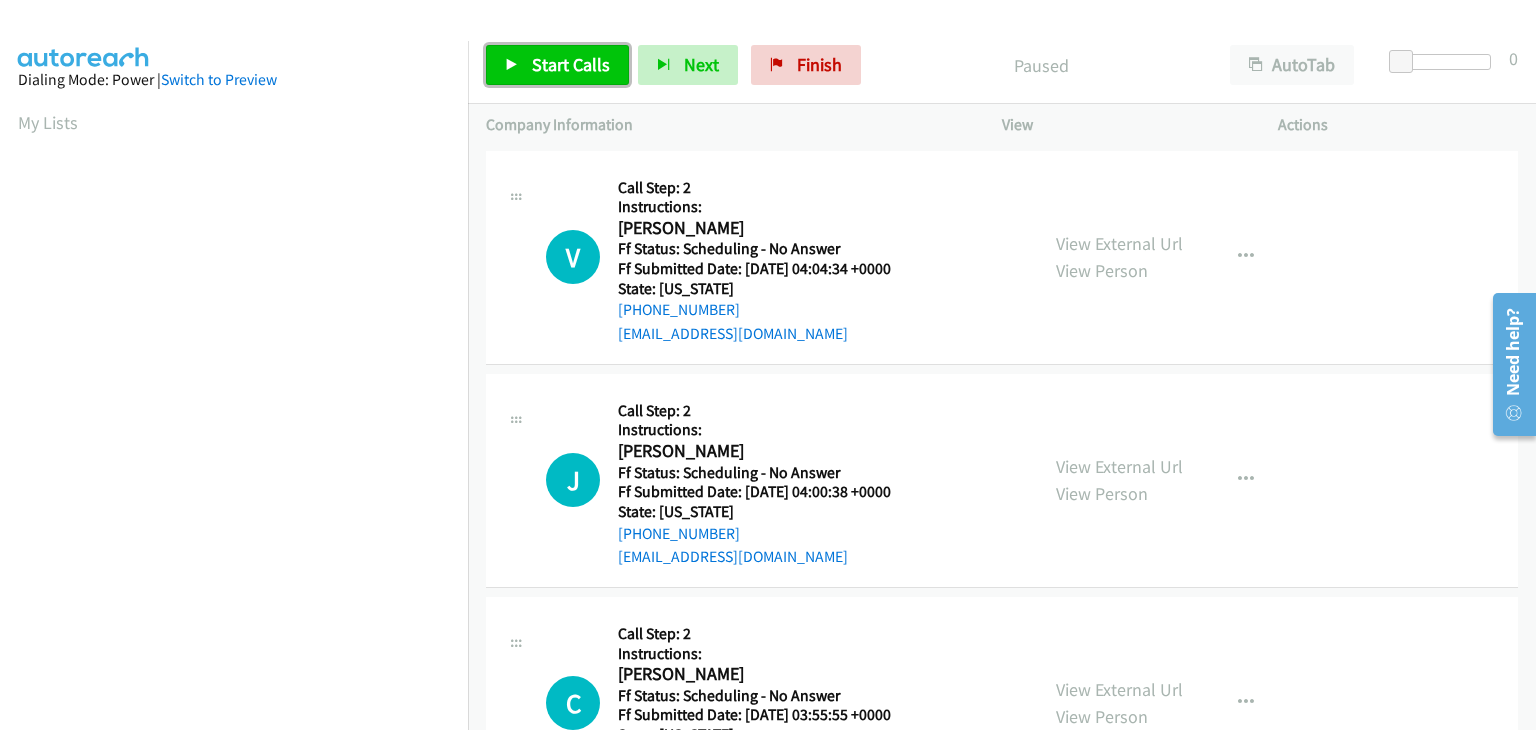 click on "Start Calls" at bounding box center [571, 64] 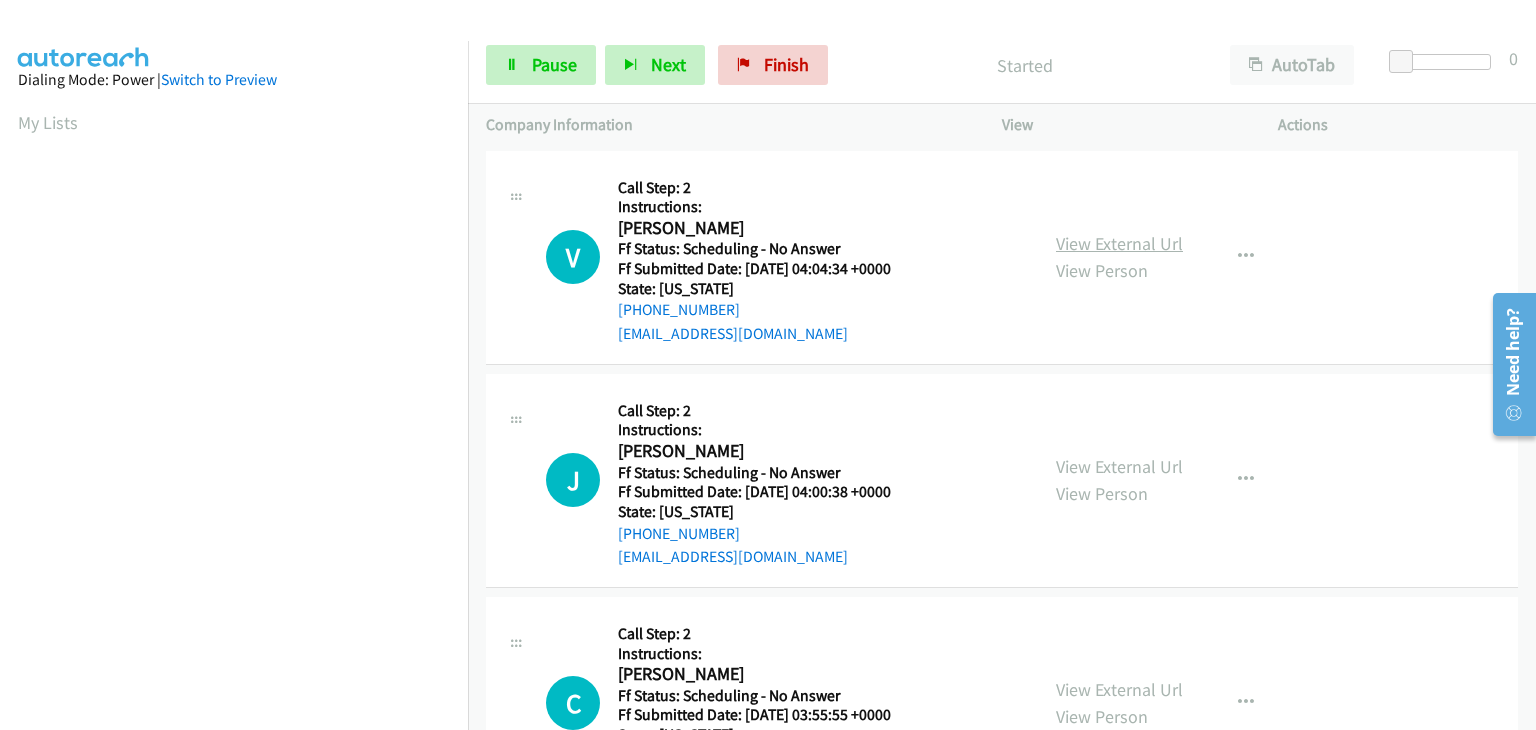 click on "View External Url" at bounding box center (1119, 243) 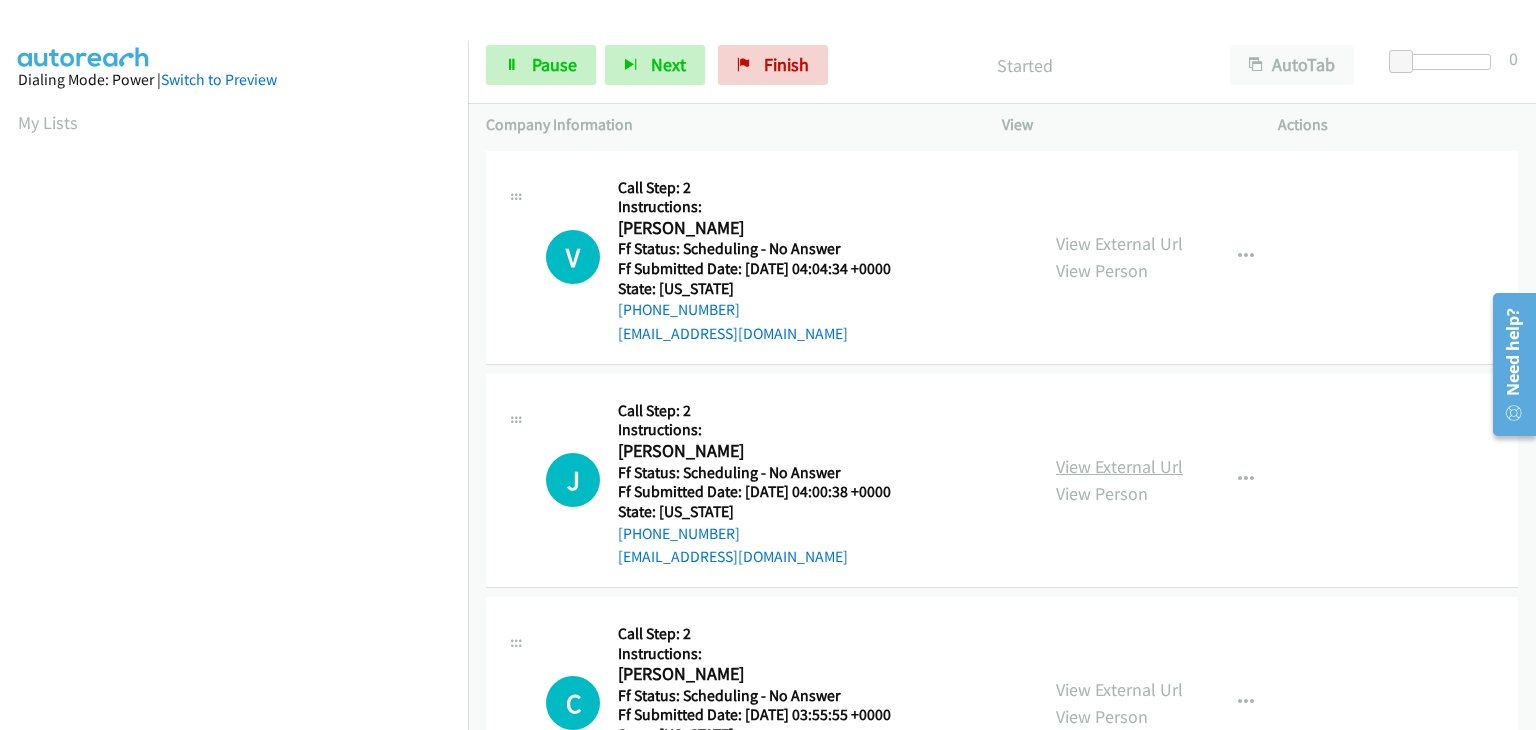 click on "View External Url" at bounding box center [1119, 466] 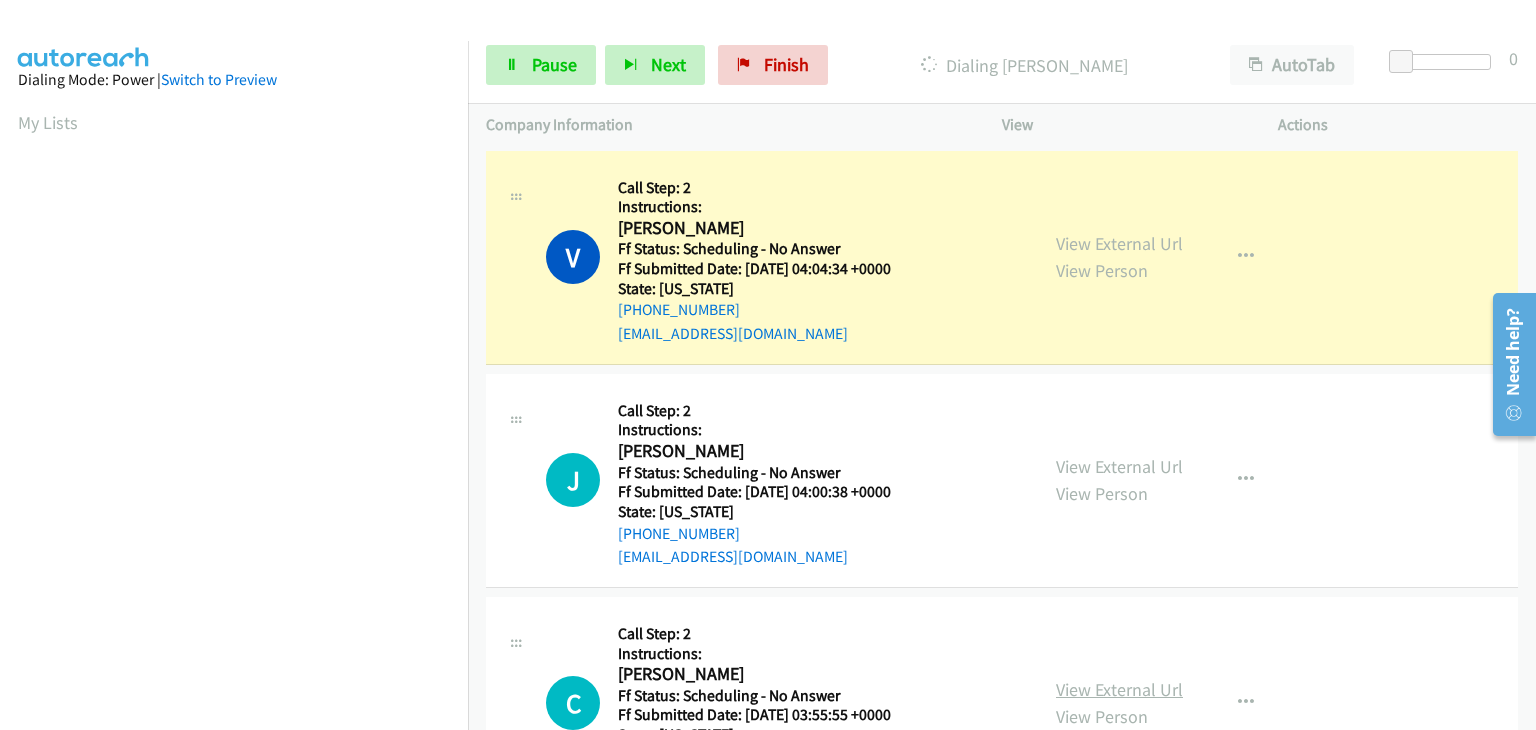 click on "View External Url" at bounding box center (1119, 689) 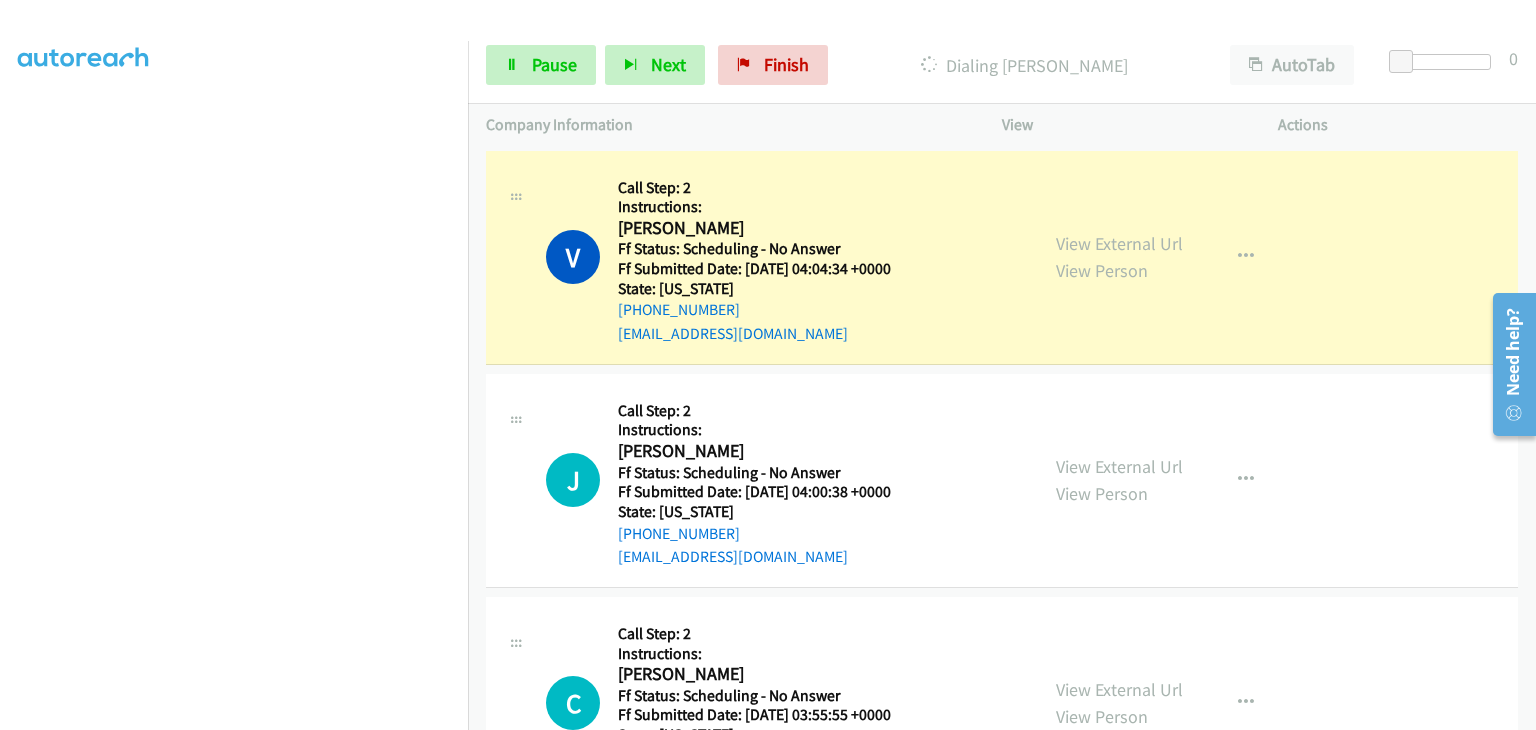scroll, scrollTop: 392, scrollLeft: 0, axis: vertical 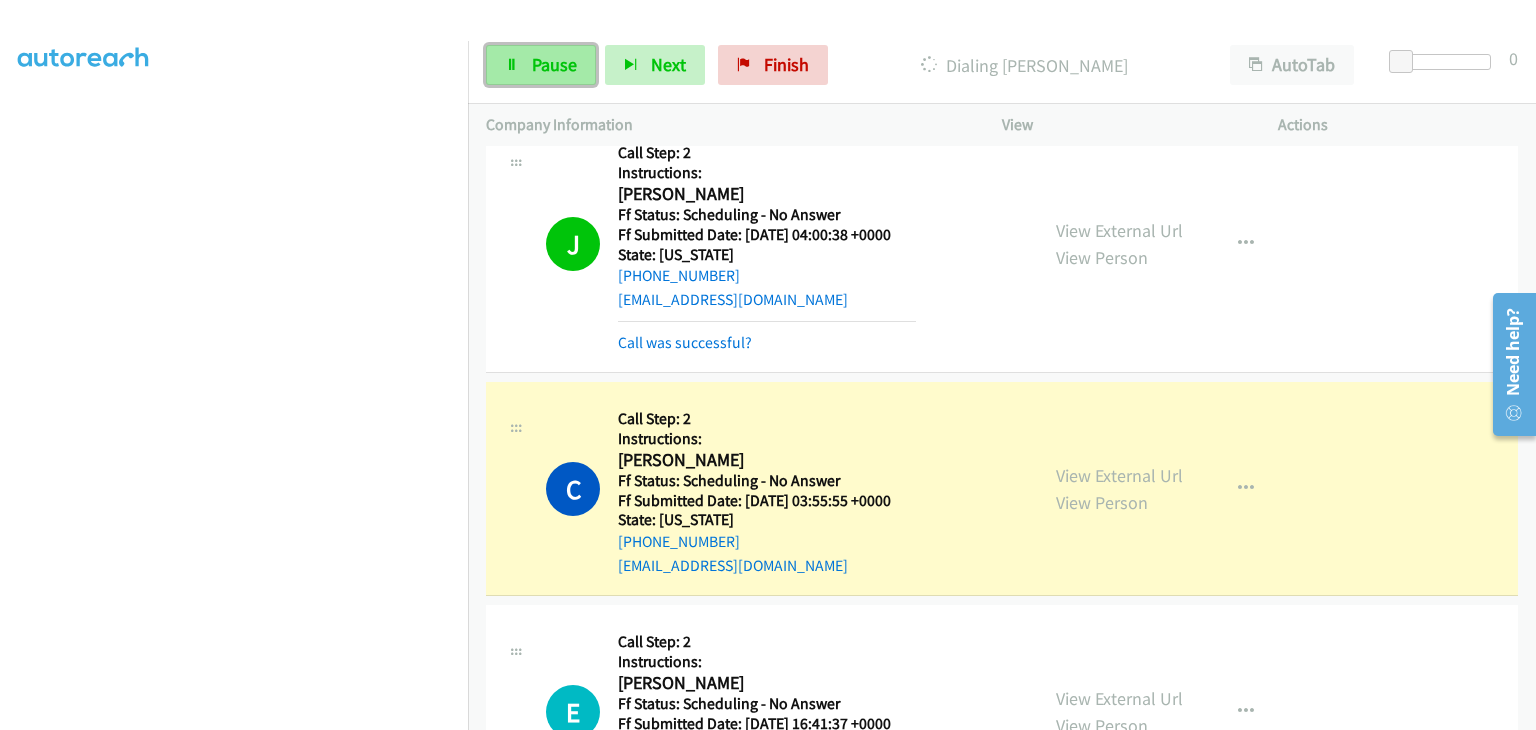 click on "Pause" at bounding box center (554, 64) 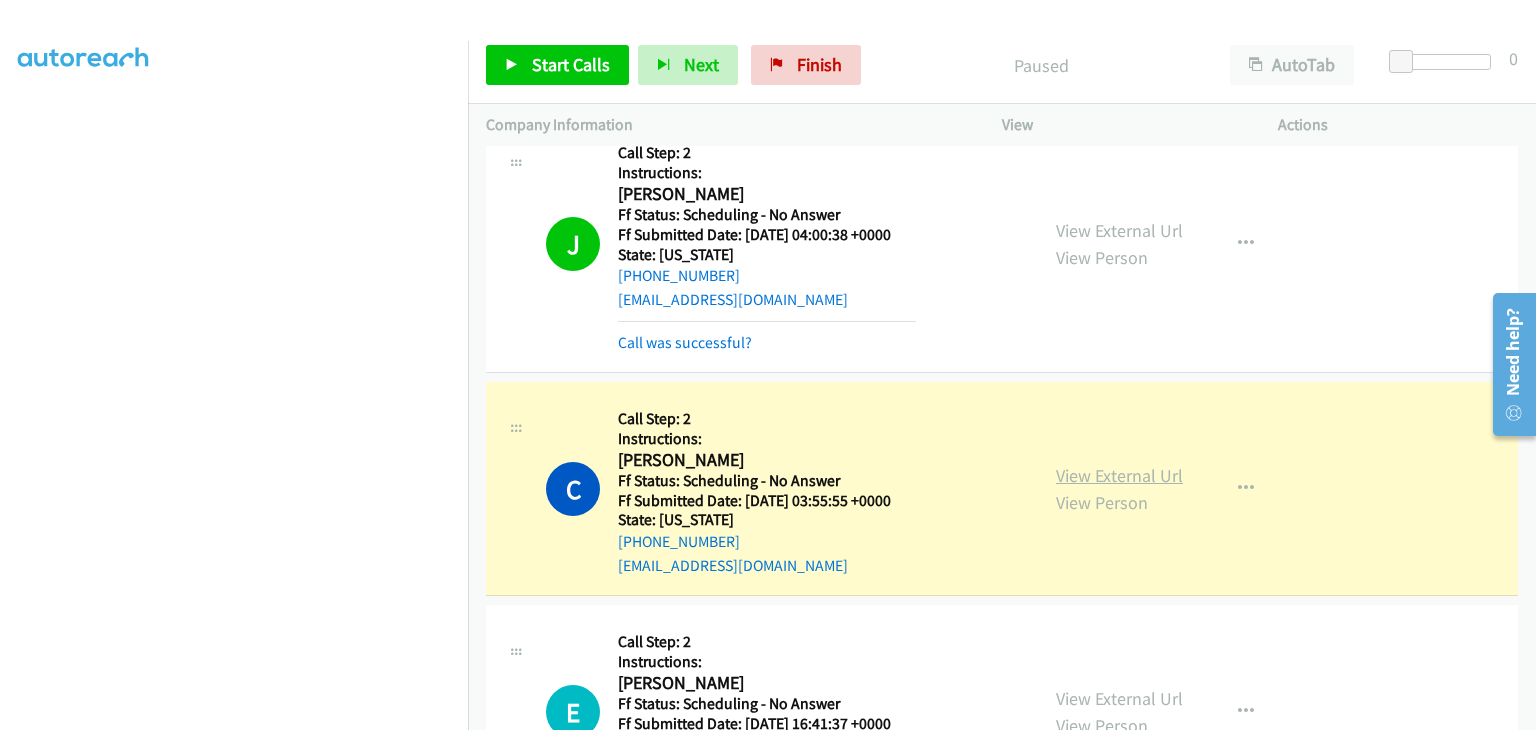 click on "View External Url" at bounding box center (1119, 475) 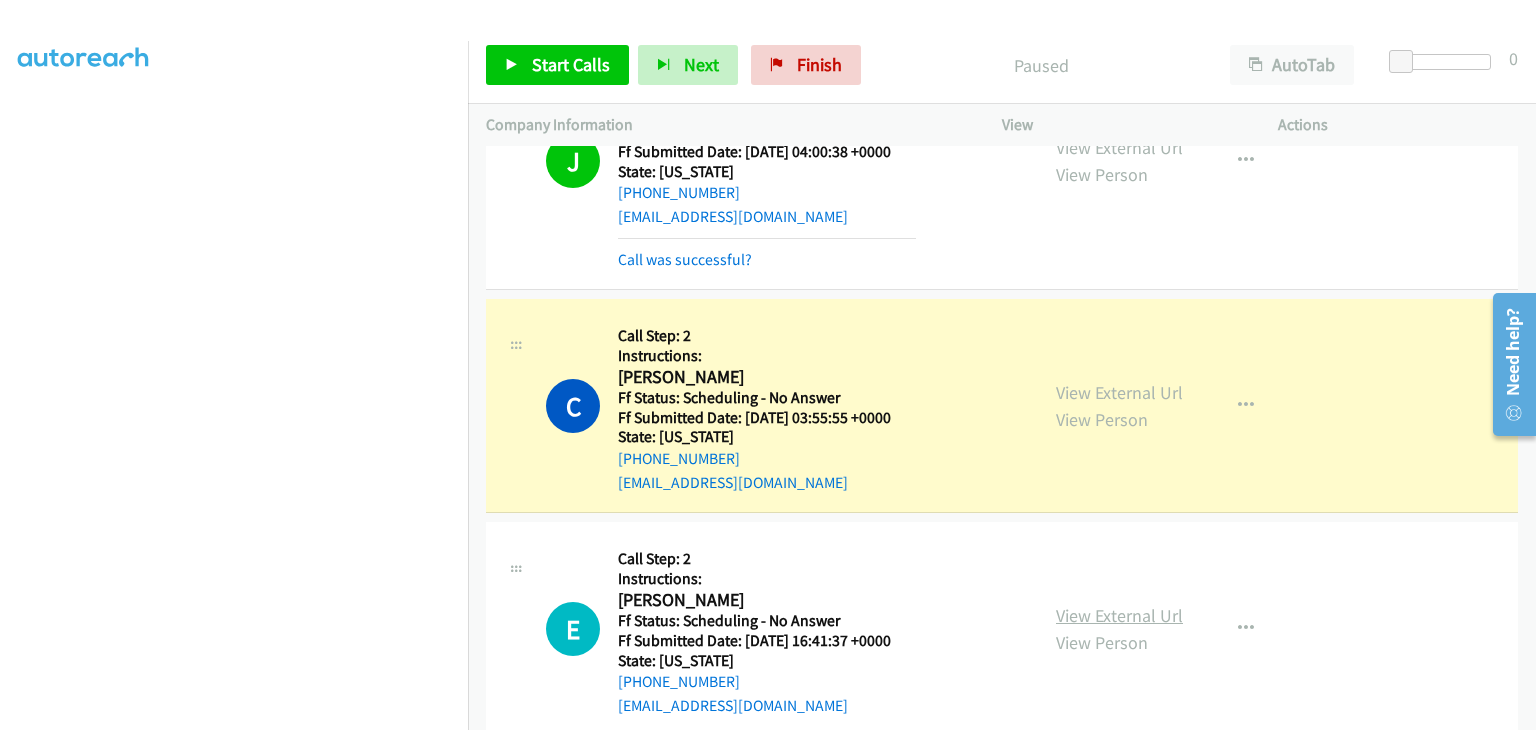 scroll, scrollTop: 500, scrollLeft: 0, axis: vertical 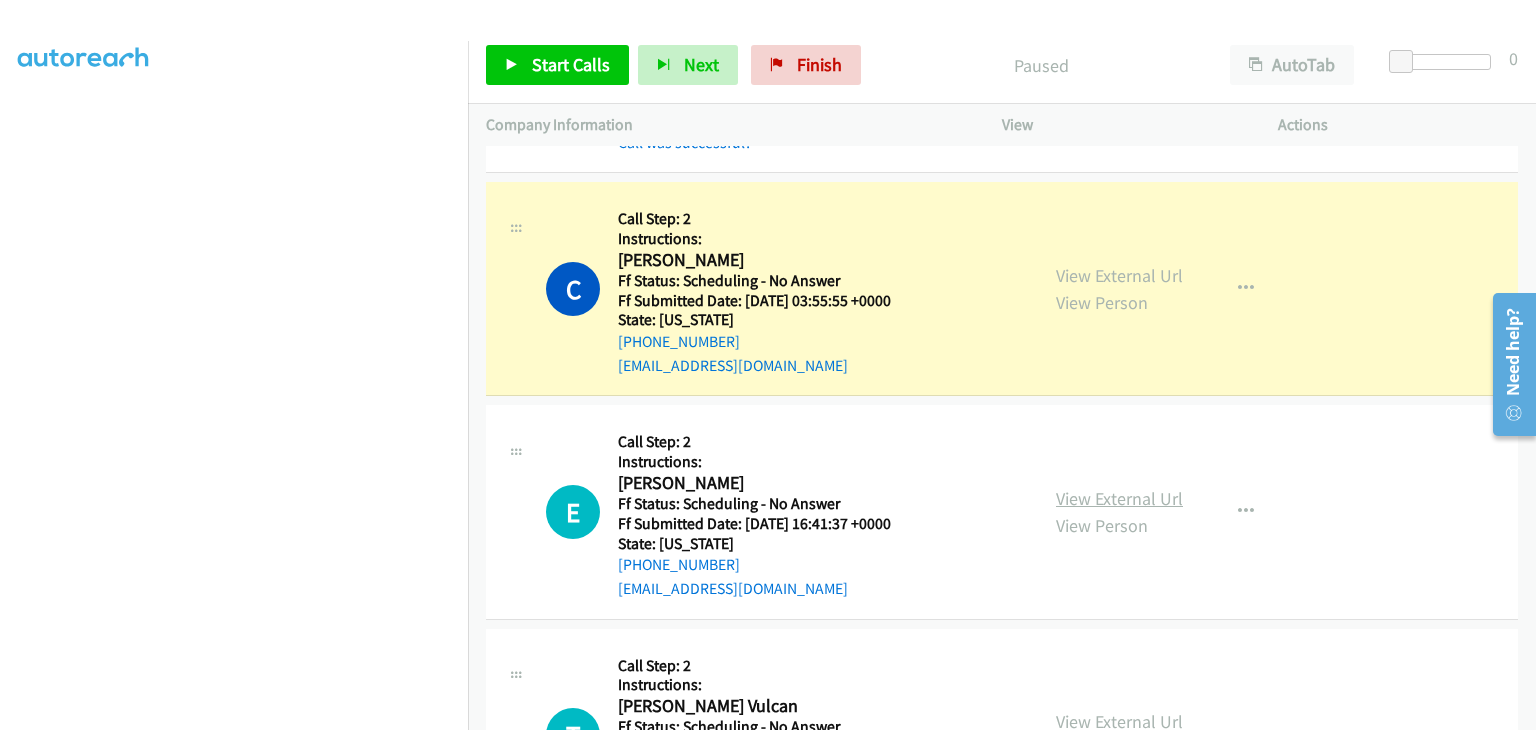 click on "View External Url" at bounding box center [1119, 498] 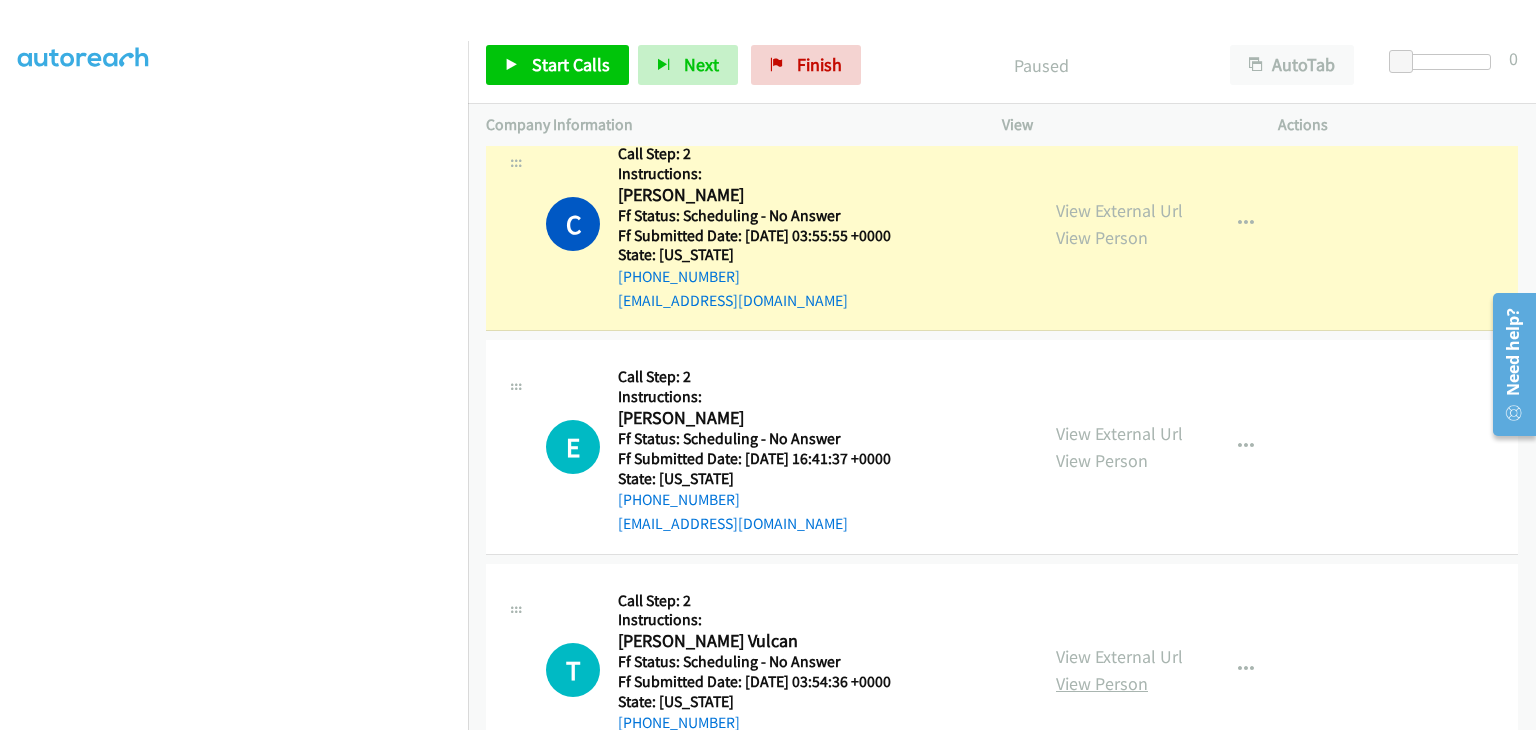 scroll, scrollTop: 600, scrollLeft: 0, axis: vertical 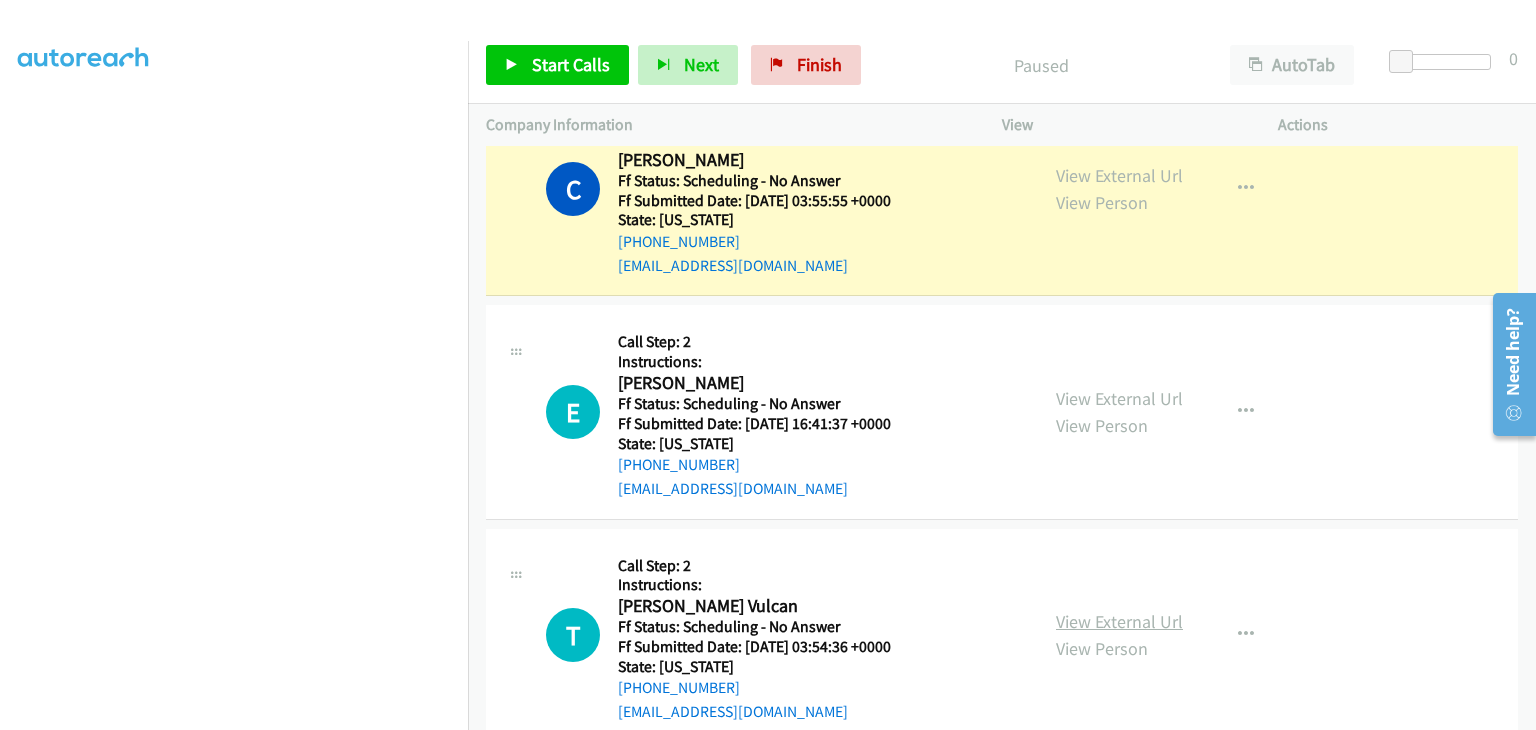 click on "View External Url" at bounding box center [1119, 621] 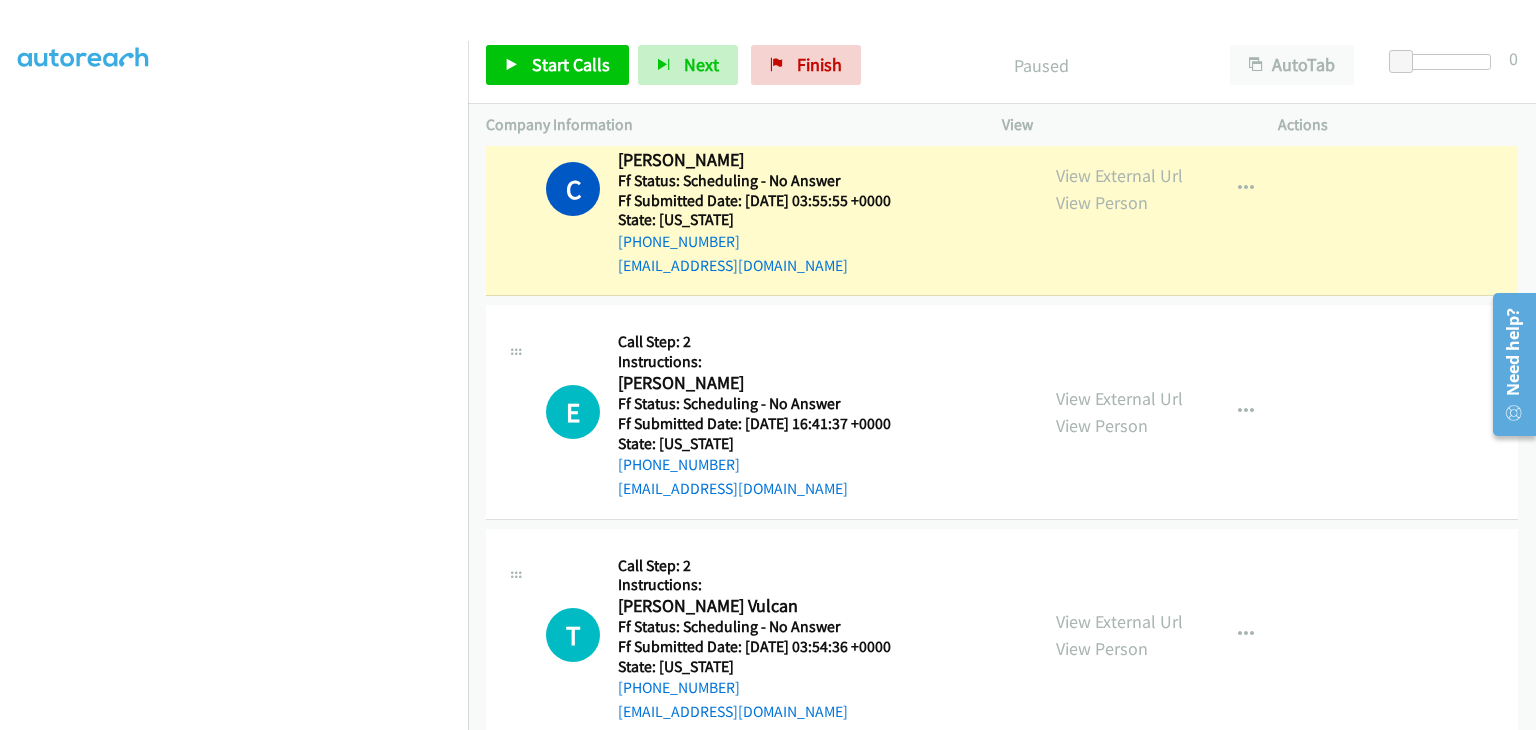 scroll, scrollTop: 392, scrollLeft: 0, axis: vertical 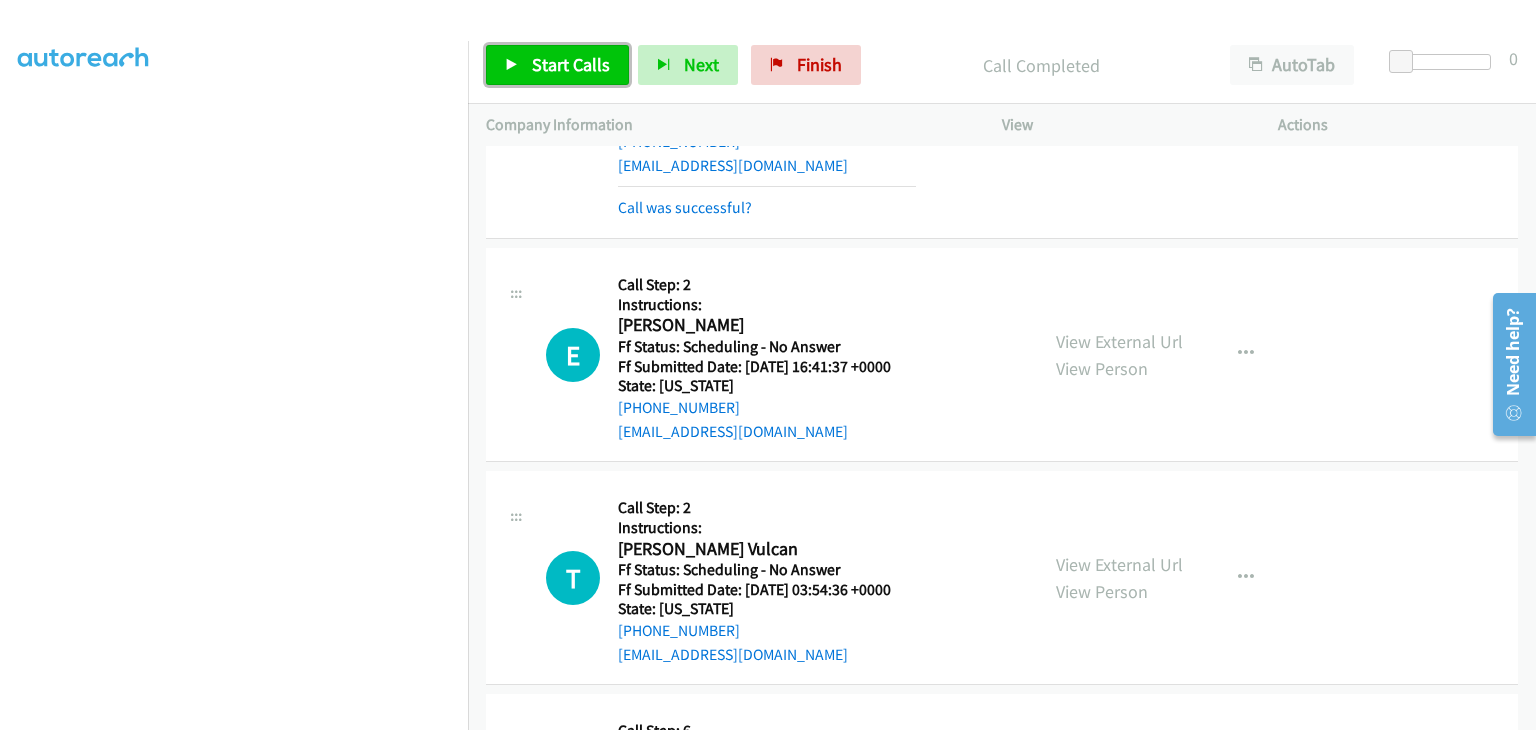 click on "Start Calls" at bounding box center [571, 64] 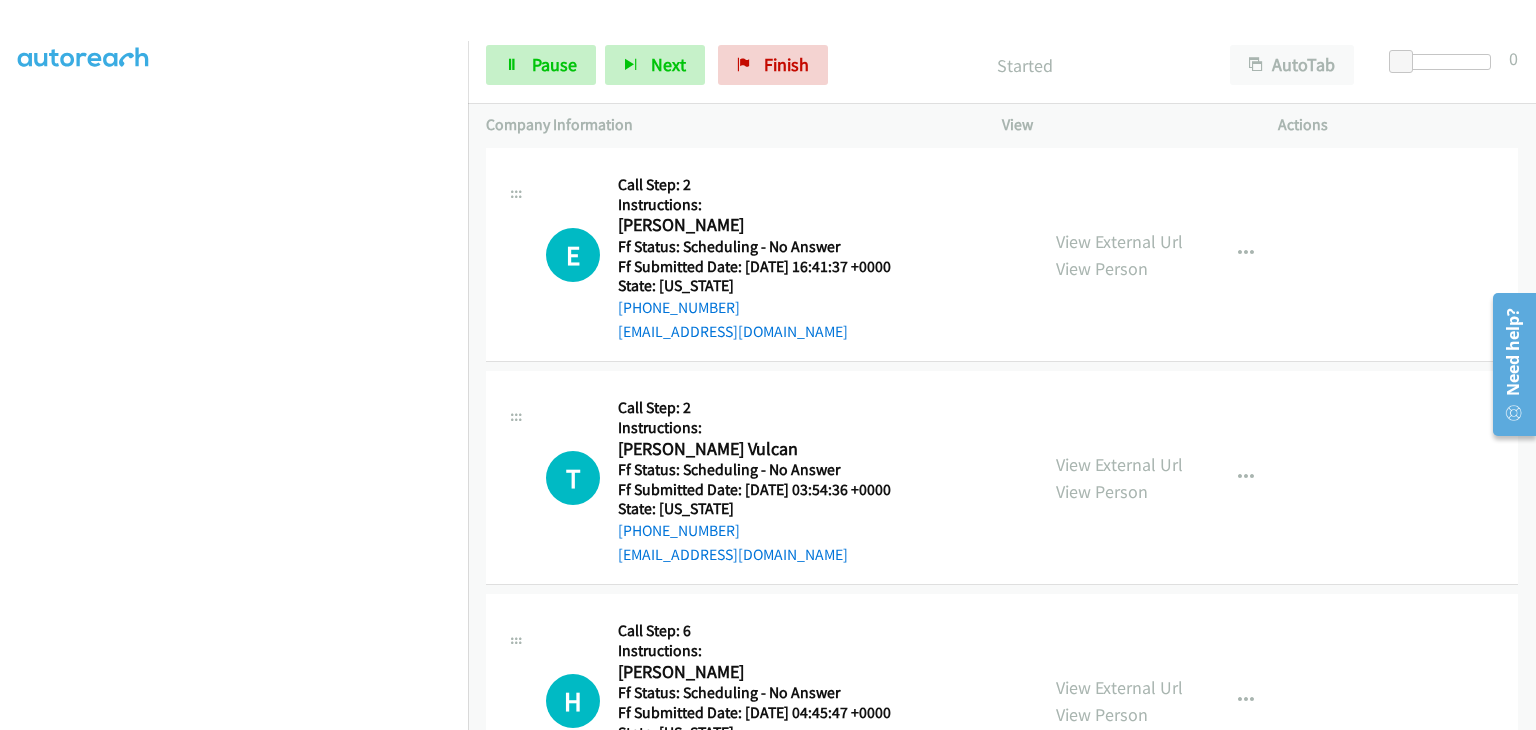 scroll, scrollTop: 900, scrollLeft: 0, axis: vertical 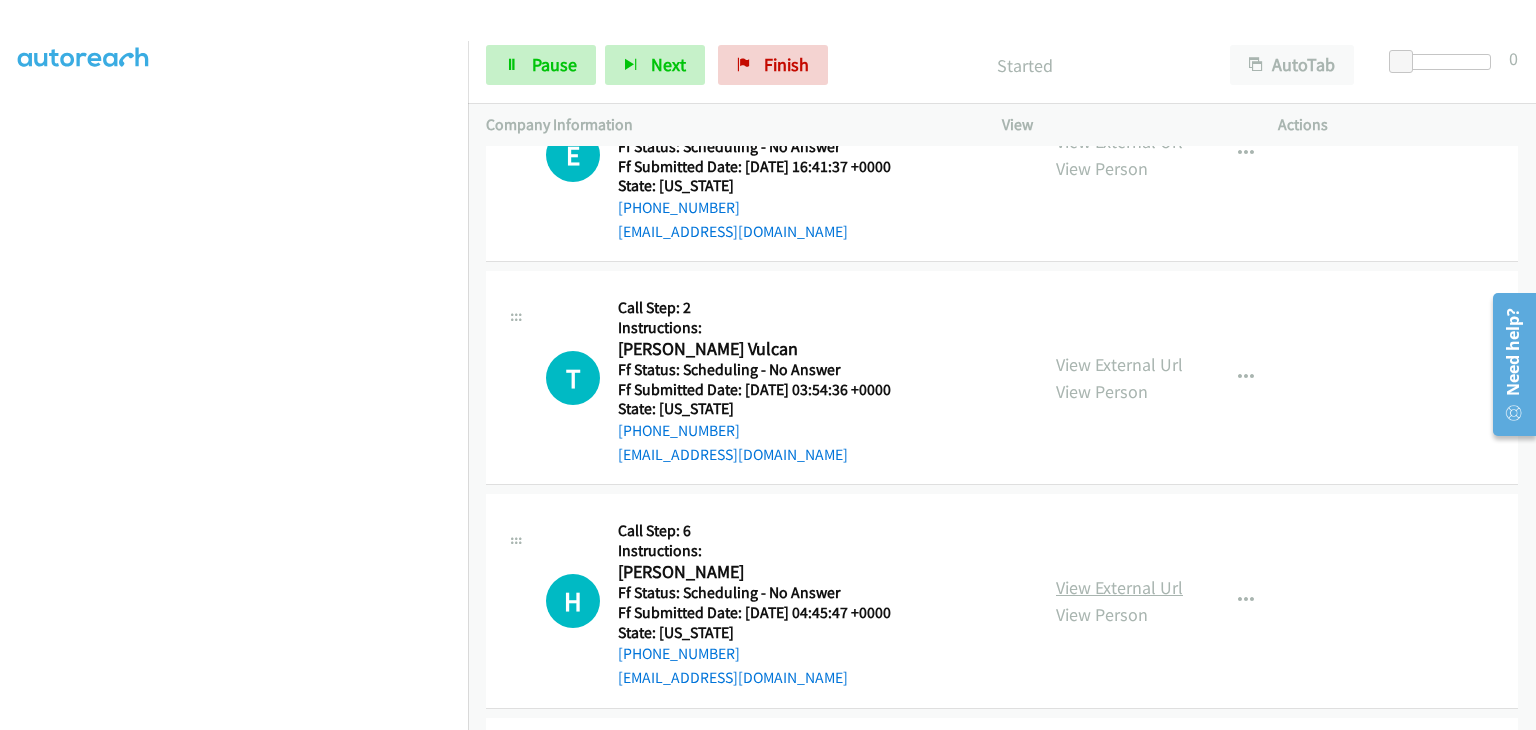 click on "View External Url" at bounding box center (1119, 587) 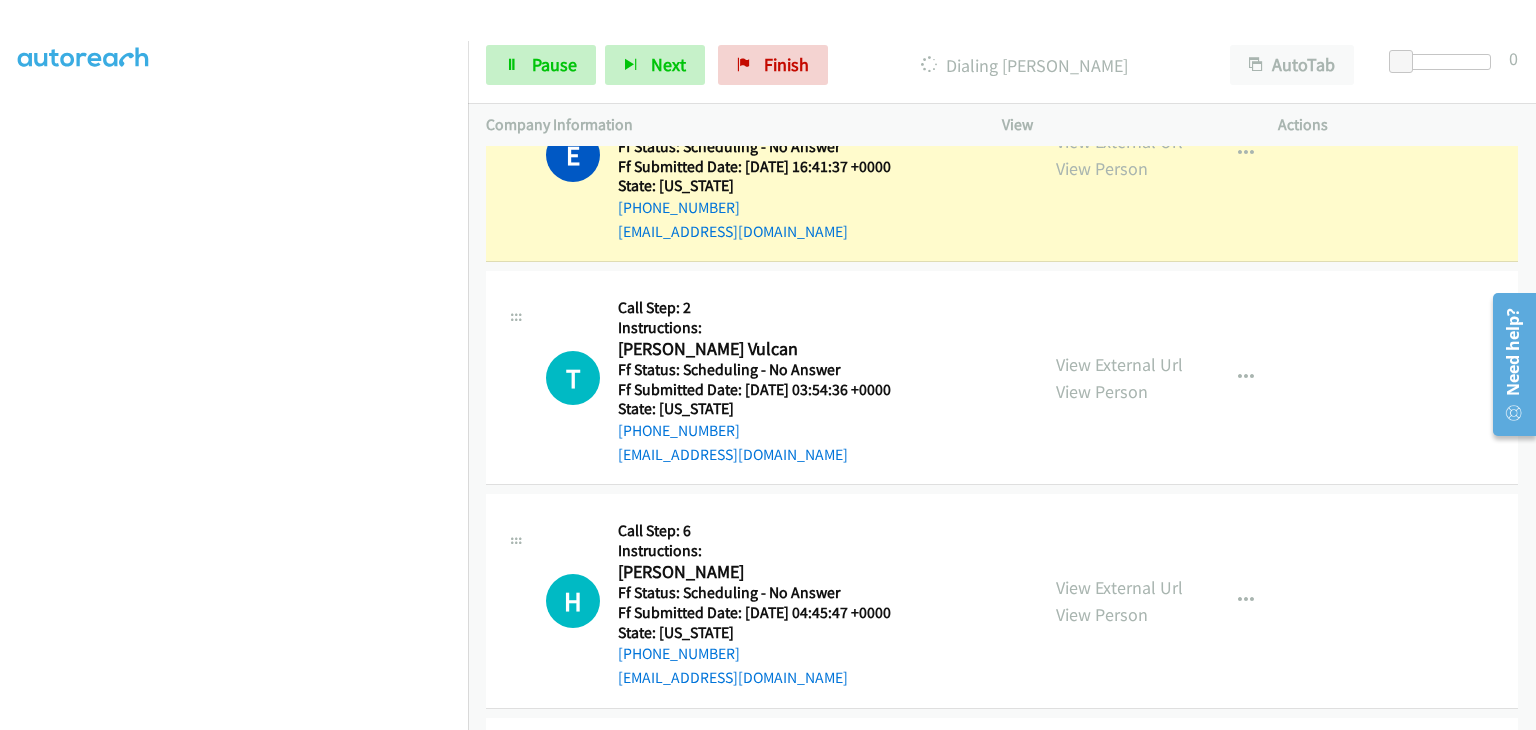 scroll, scrollTop: 392, scrollLeft: 0, axis: vertical 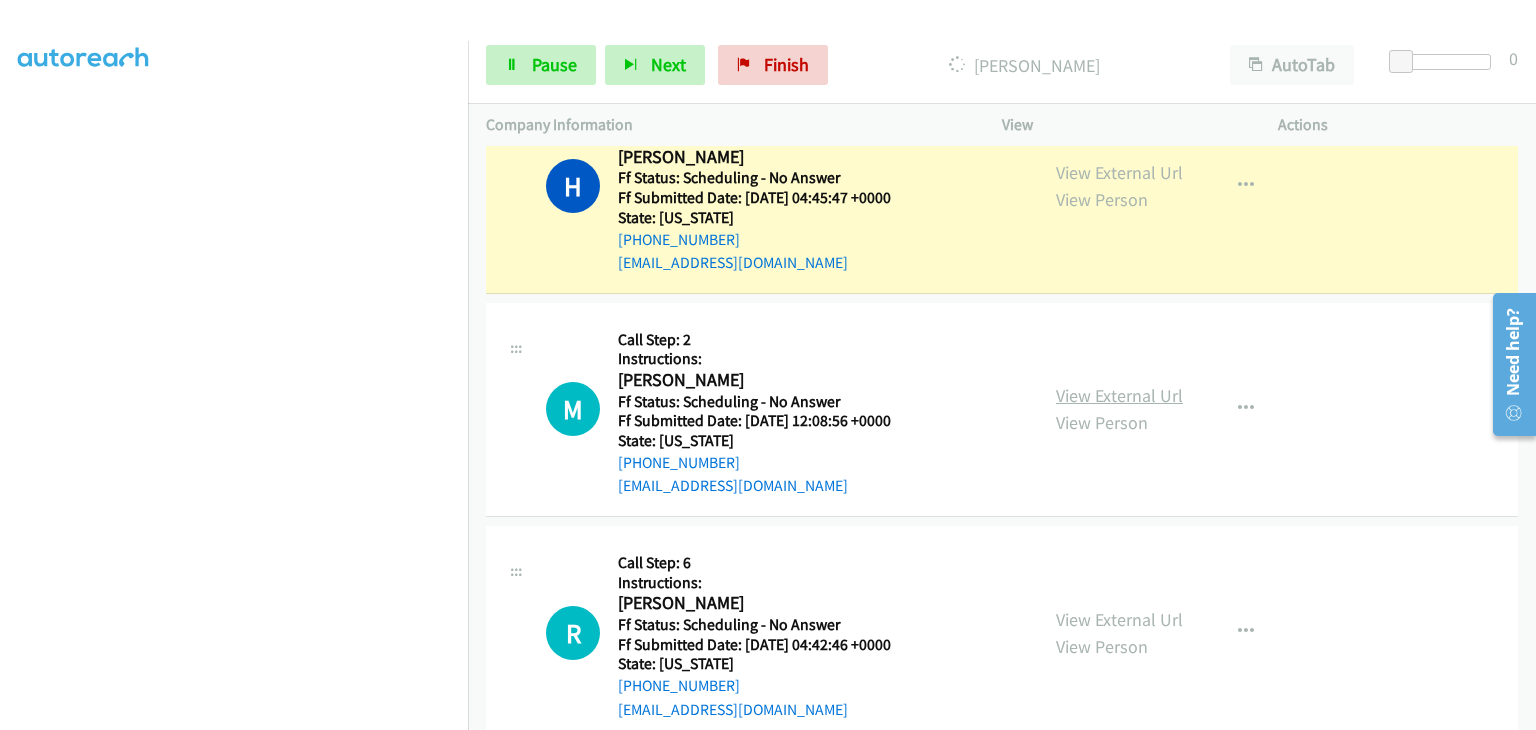 drag, startPoint x: 1074, startPoint y: 395, endPoint x: 1061, endPoint y: 382, distance: 18.384777 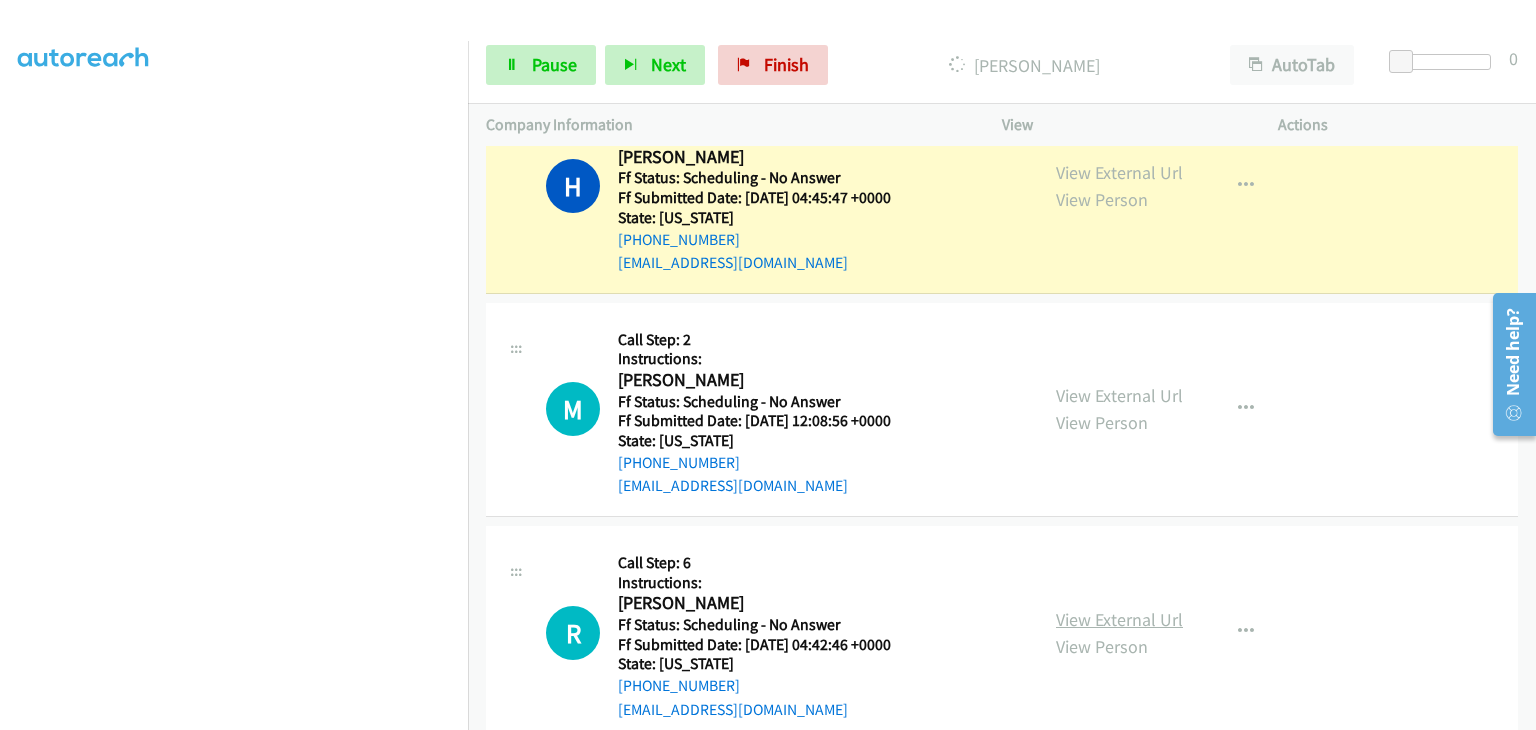click on "View External Url" at bounding box center [1119, 619] 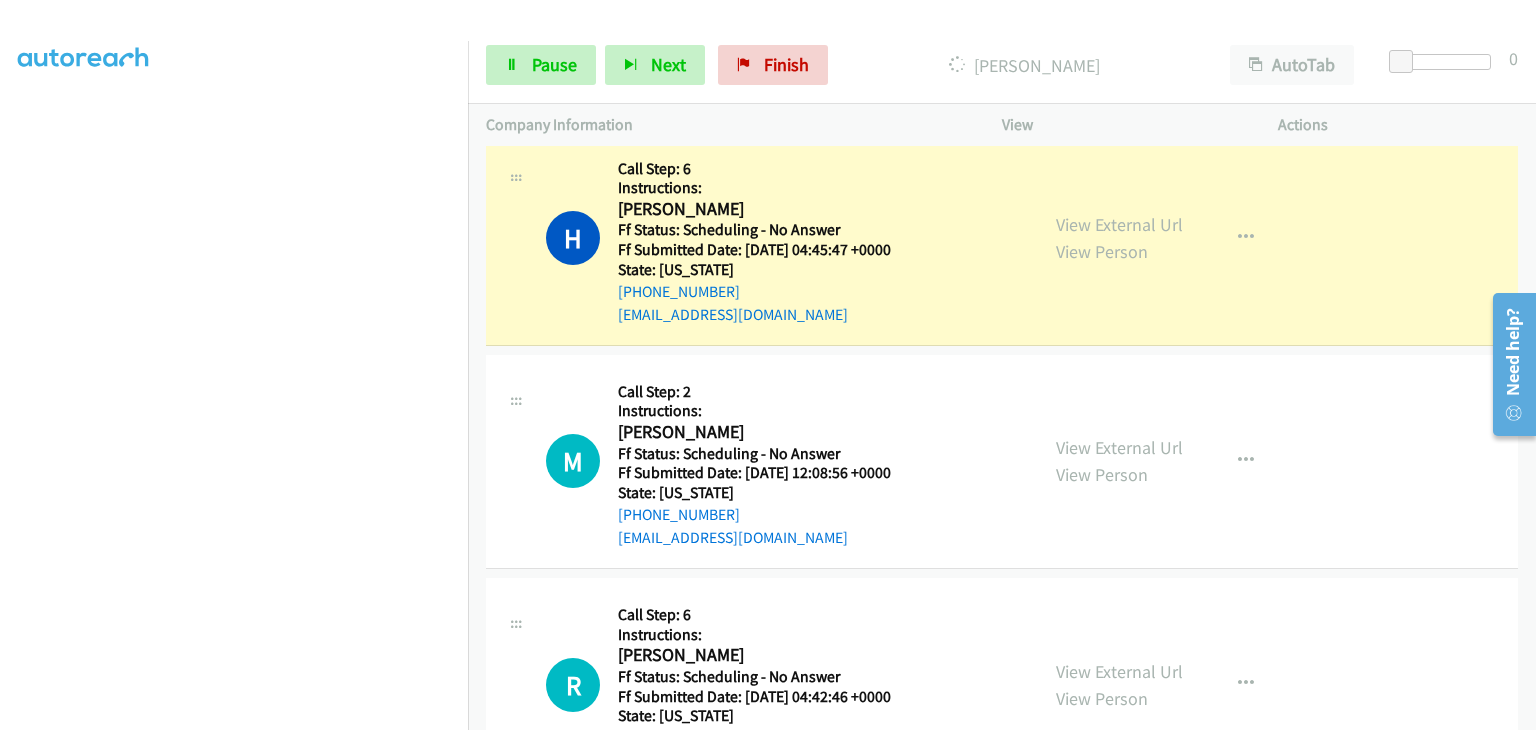 scroll, scrollTop: 1300, scrollLeft: 0, axis: vertical 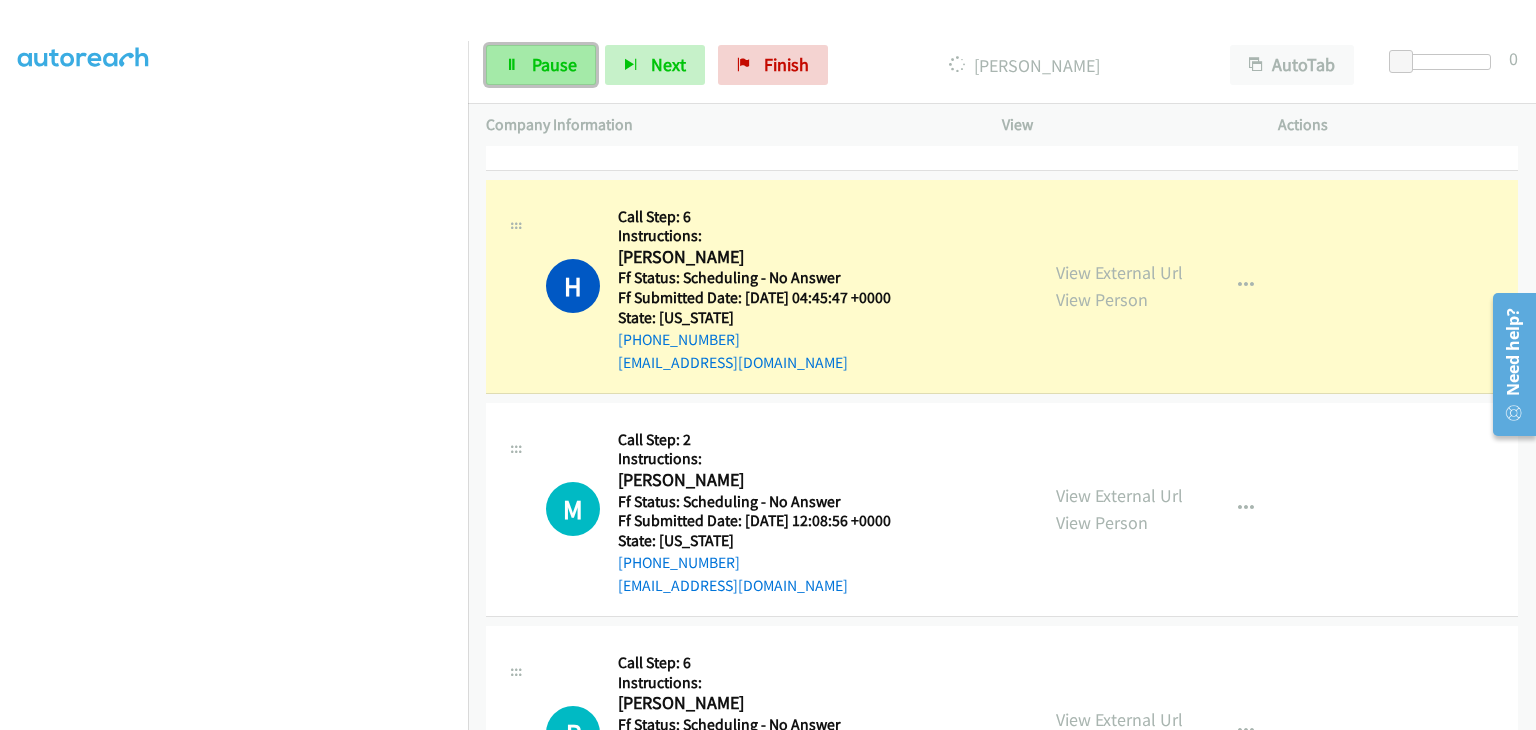 click on "Pause" at bounding box center (541, 65) 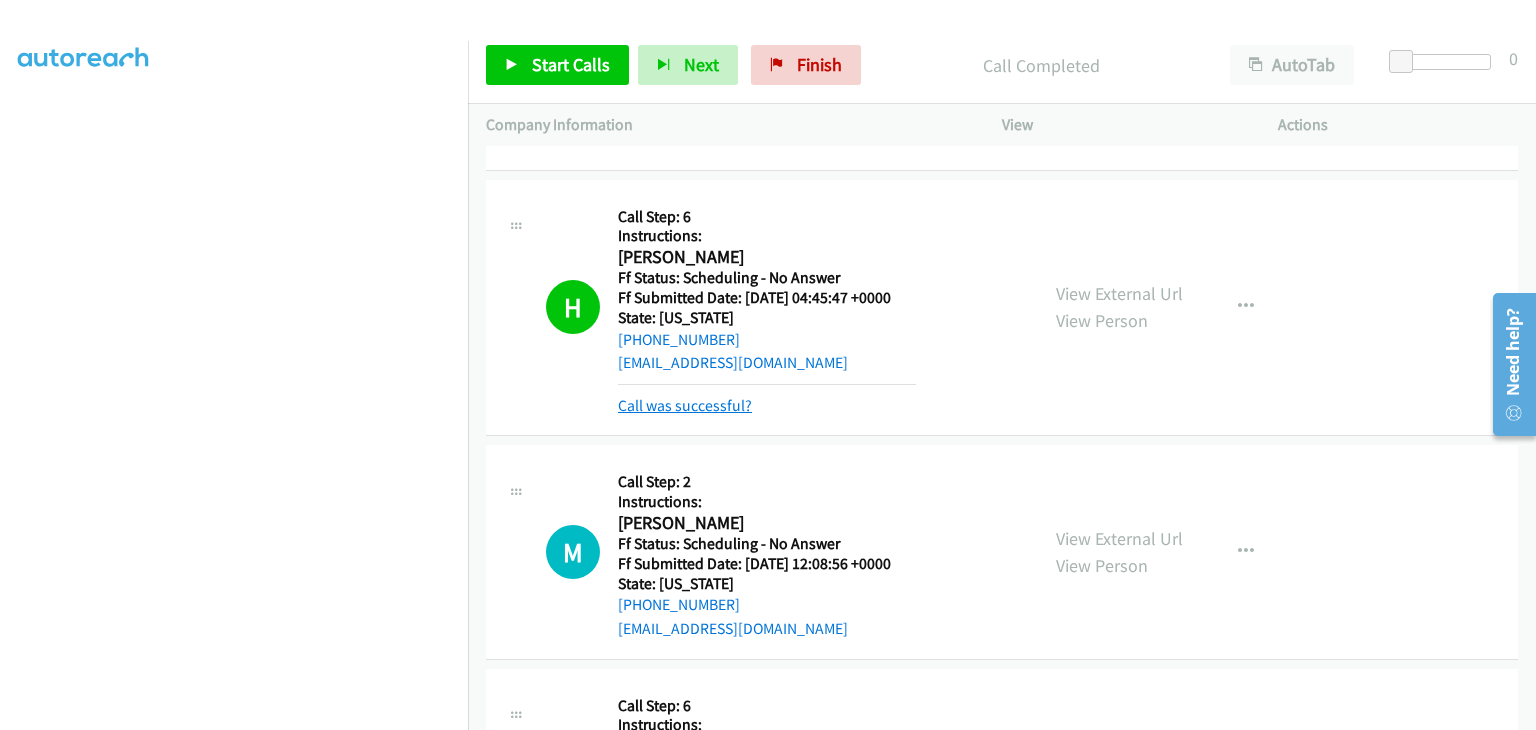 click on "Call was successful?" at bounding box center (685, 405) 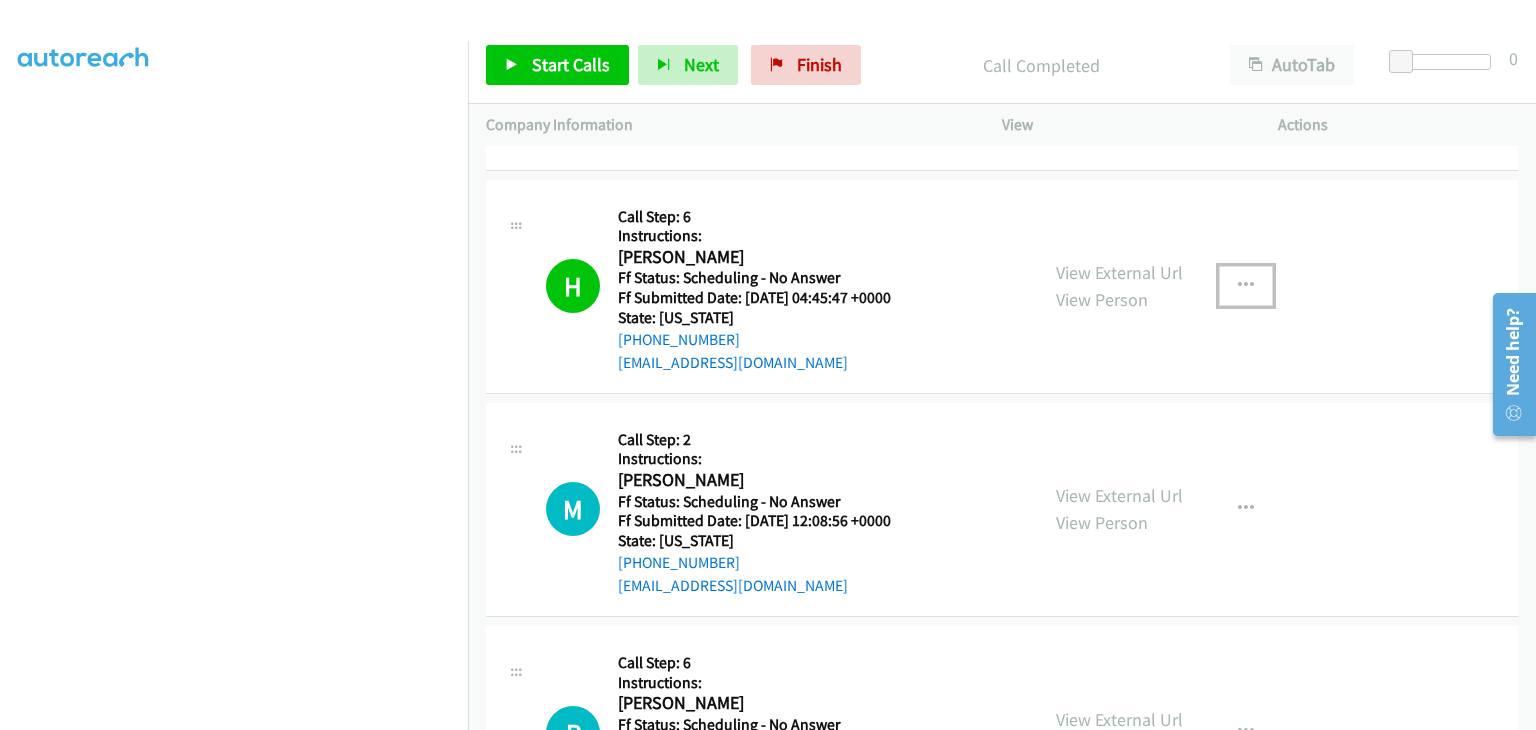 click at bounding box center (1246, 286) 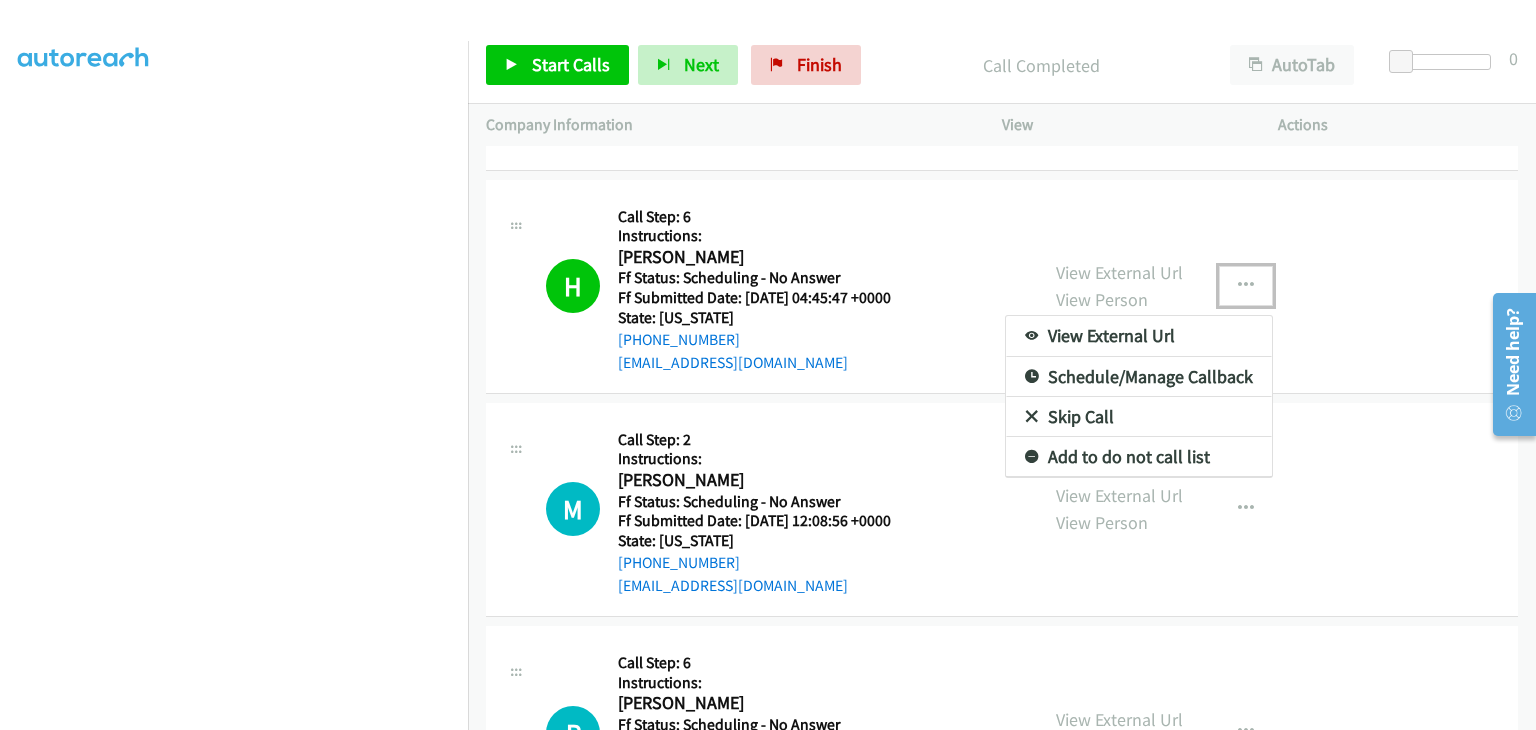 click on "Add to do not call list" at bounding box center [1139, 457] 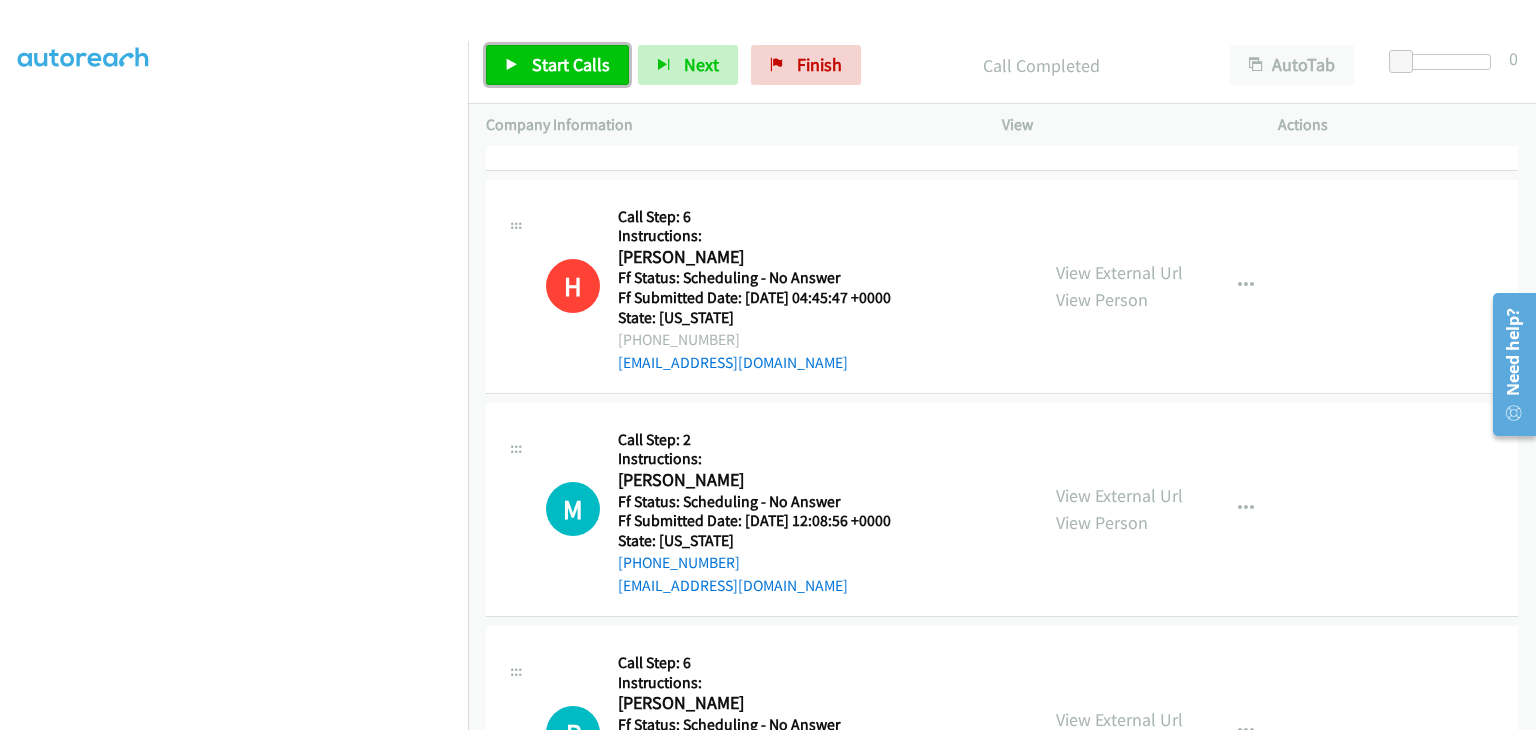 click on "Start Calls" at bounding box center (557, 65) 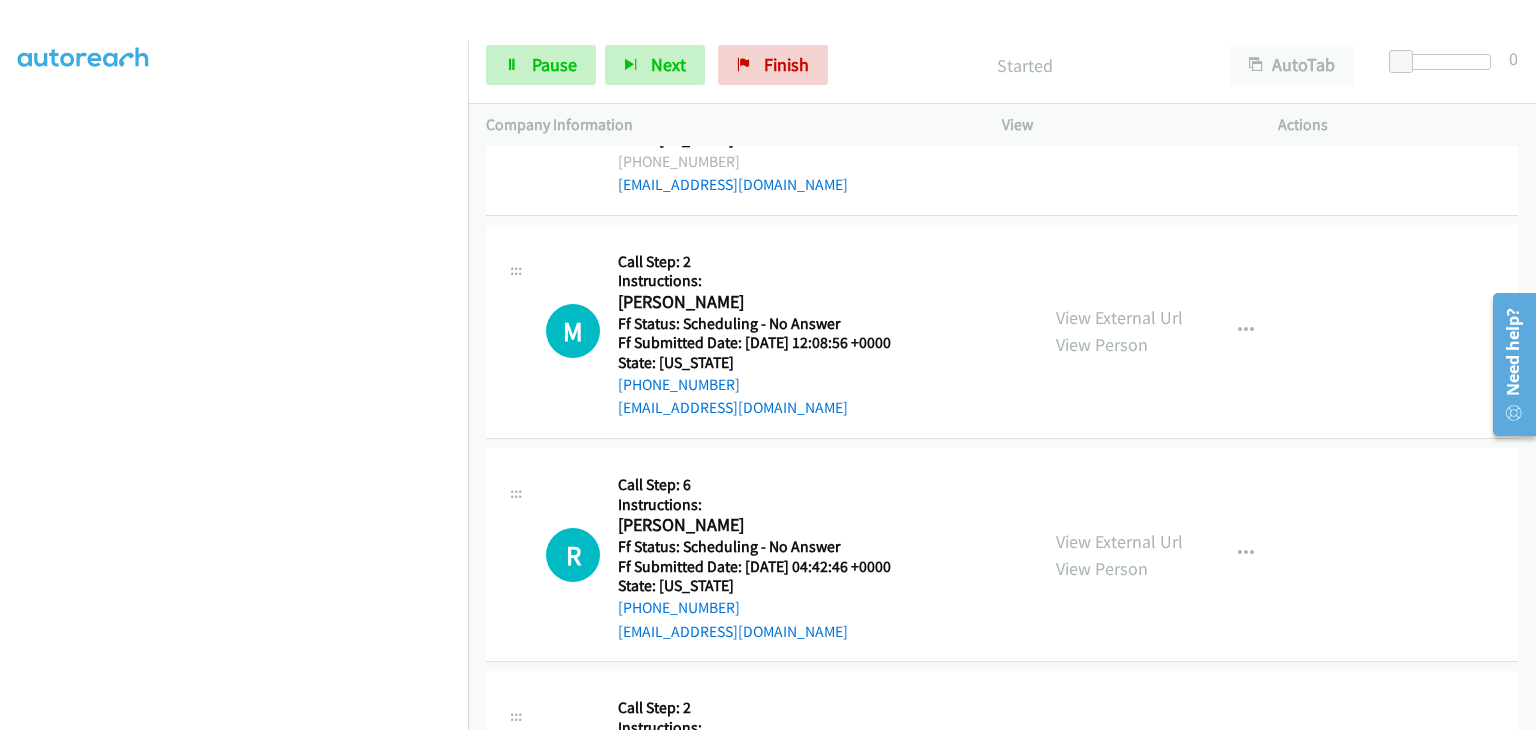 scroll, scrollTop: 1500, scrollLeft: 0, axis: vertical 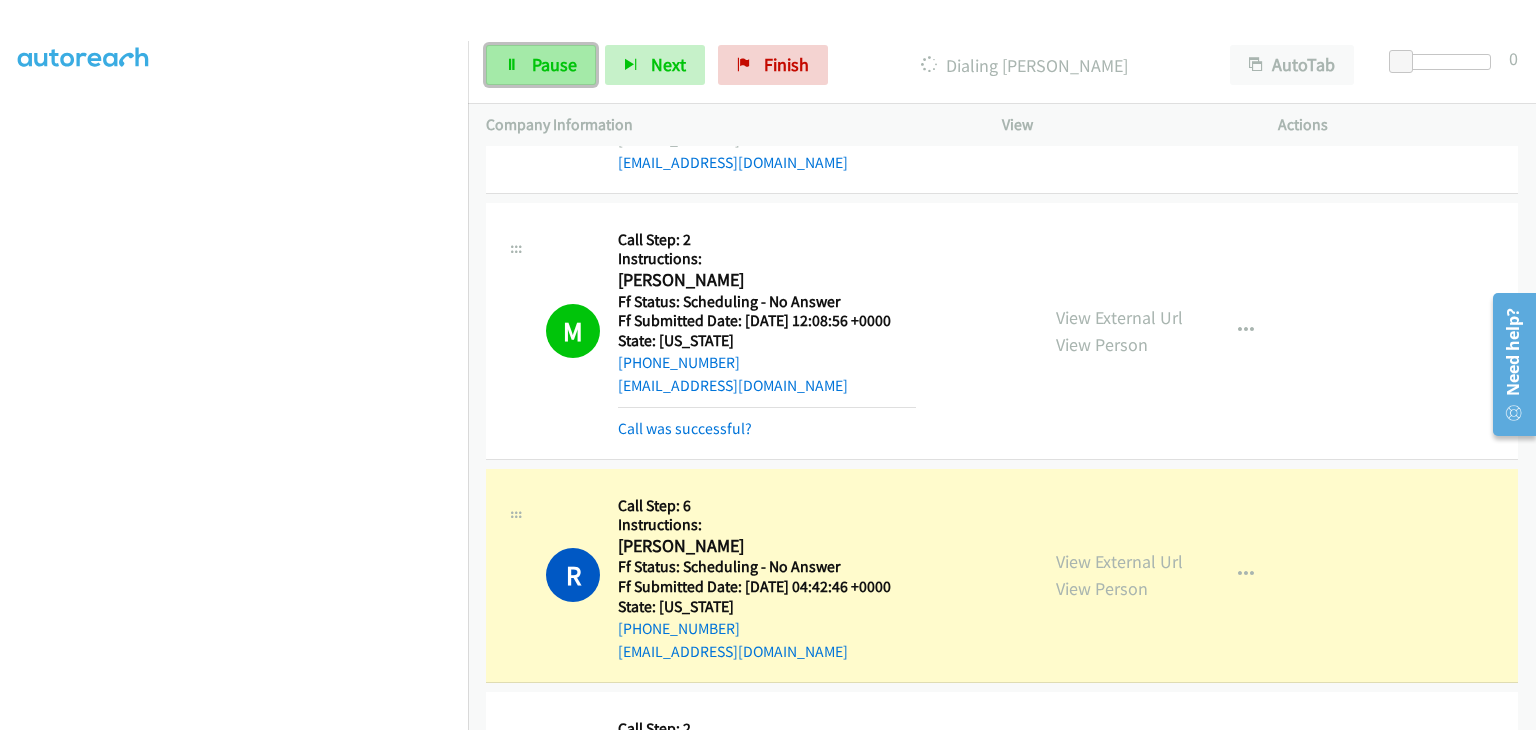 click on "Pause" at bounding box center [554, 64] 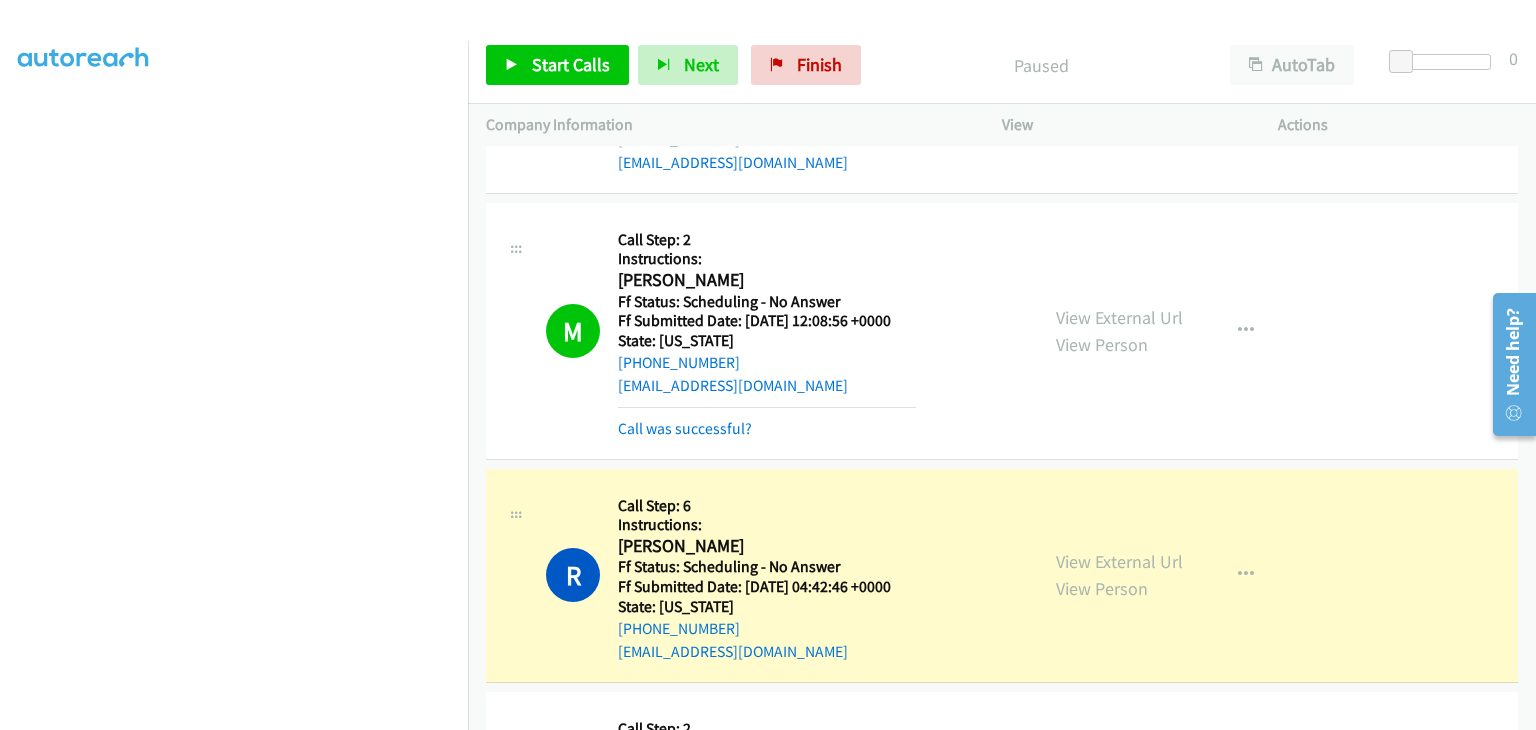 scroll, scrollTop: 392, scrollLeft: 0, axis: vertical 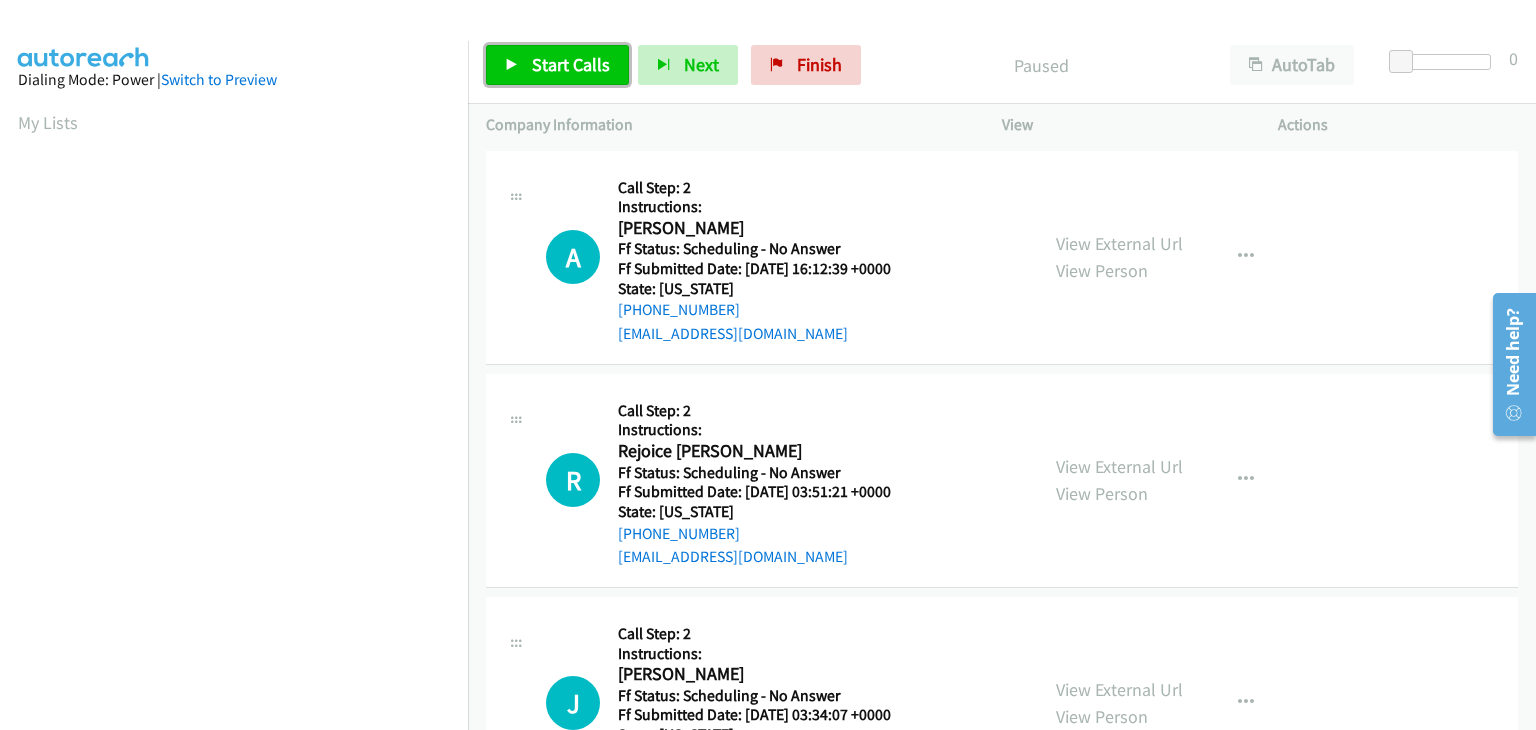 click on "Start Calls" at bounding box center (571, 64) 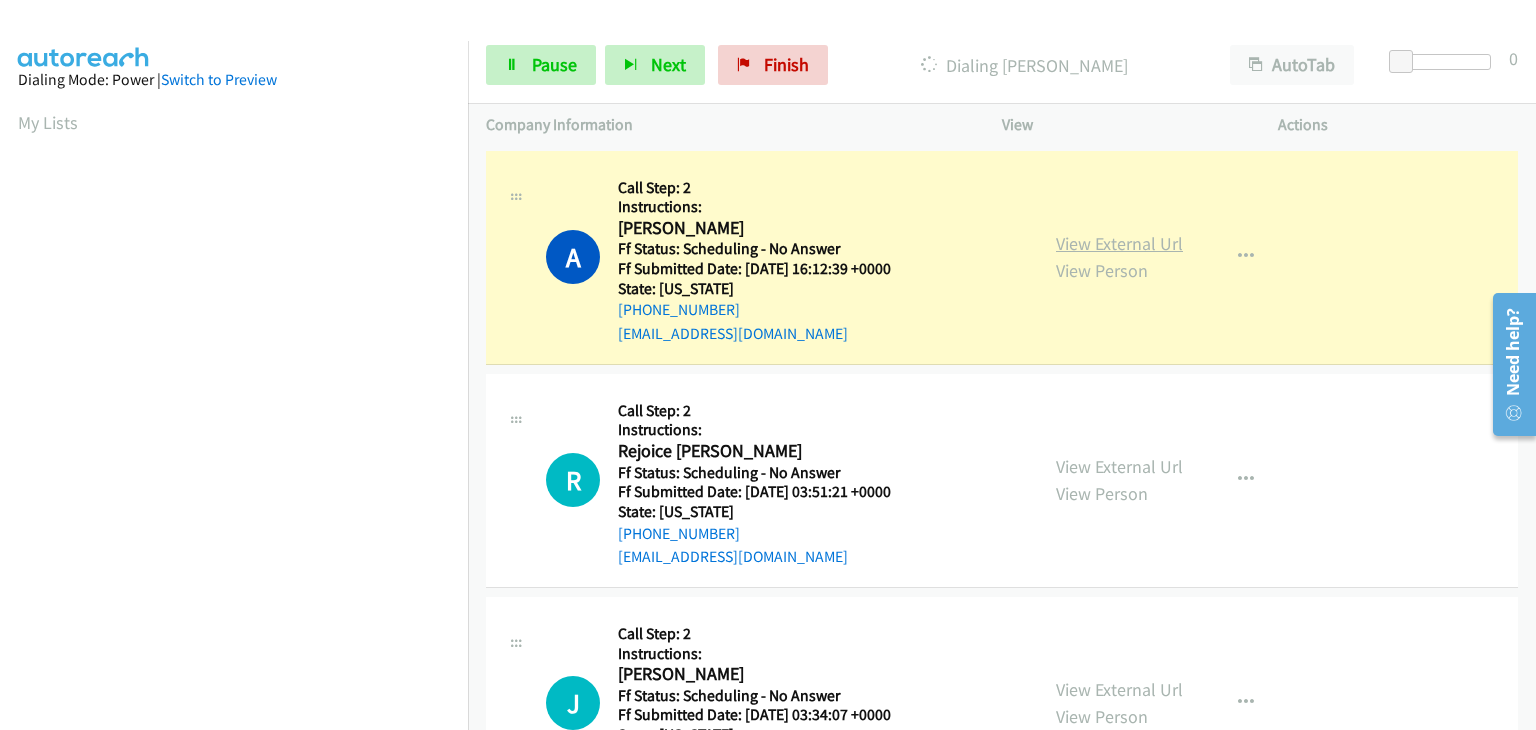 click on "View External Url" at bounding box center [1119, 243] 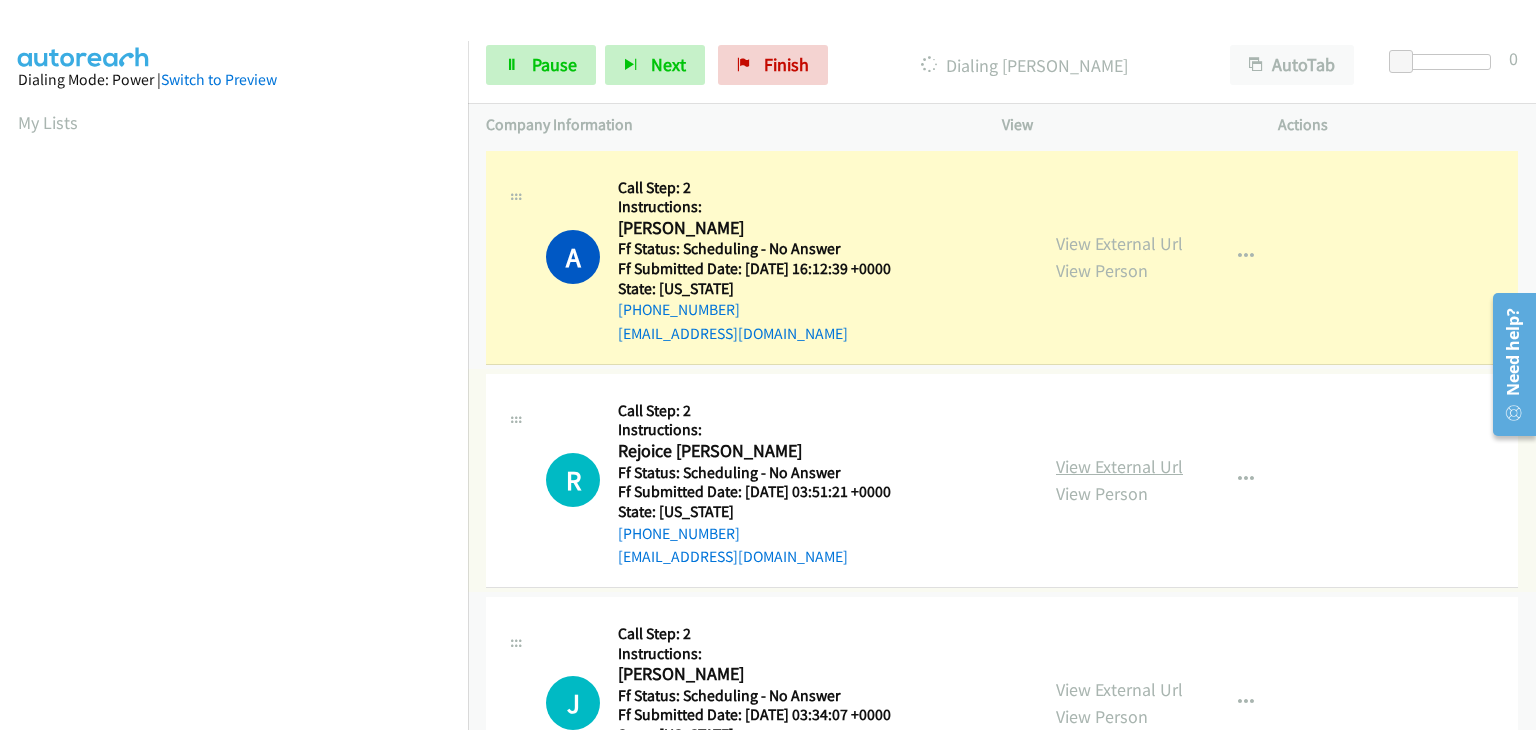 click on "View External Url" at bounding box center [1119, 466] 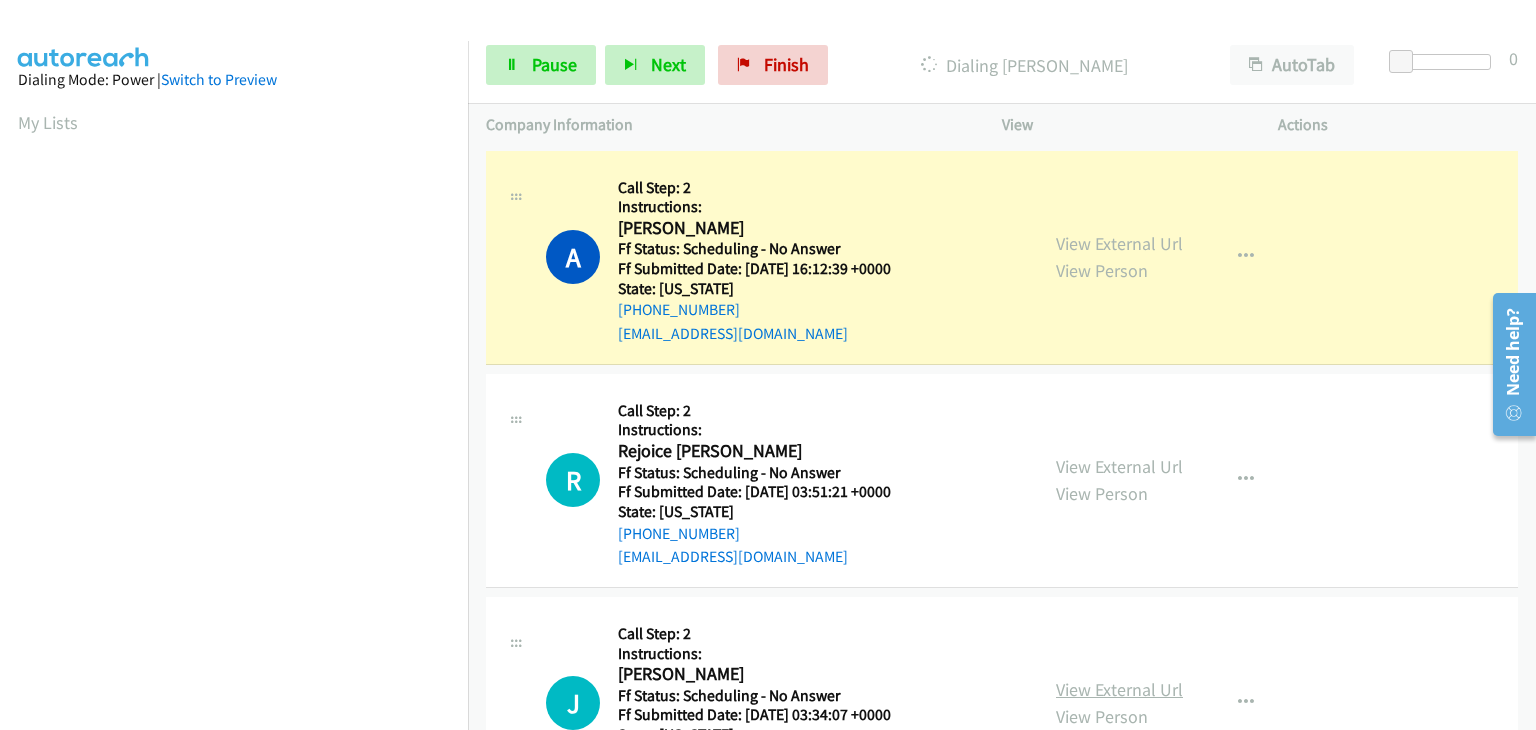 click on "View External Url" at bounding box center (1119, 689) 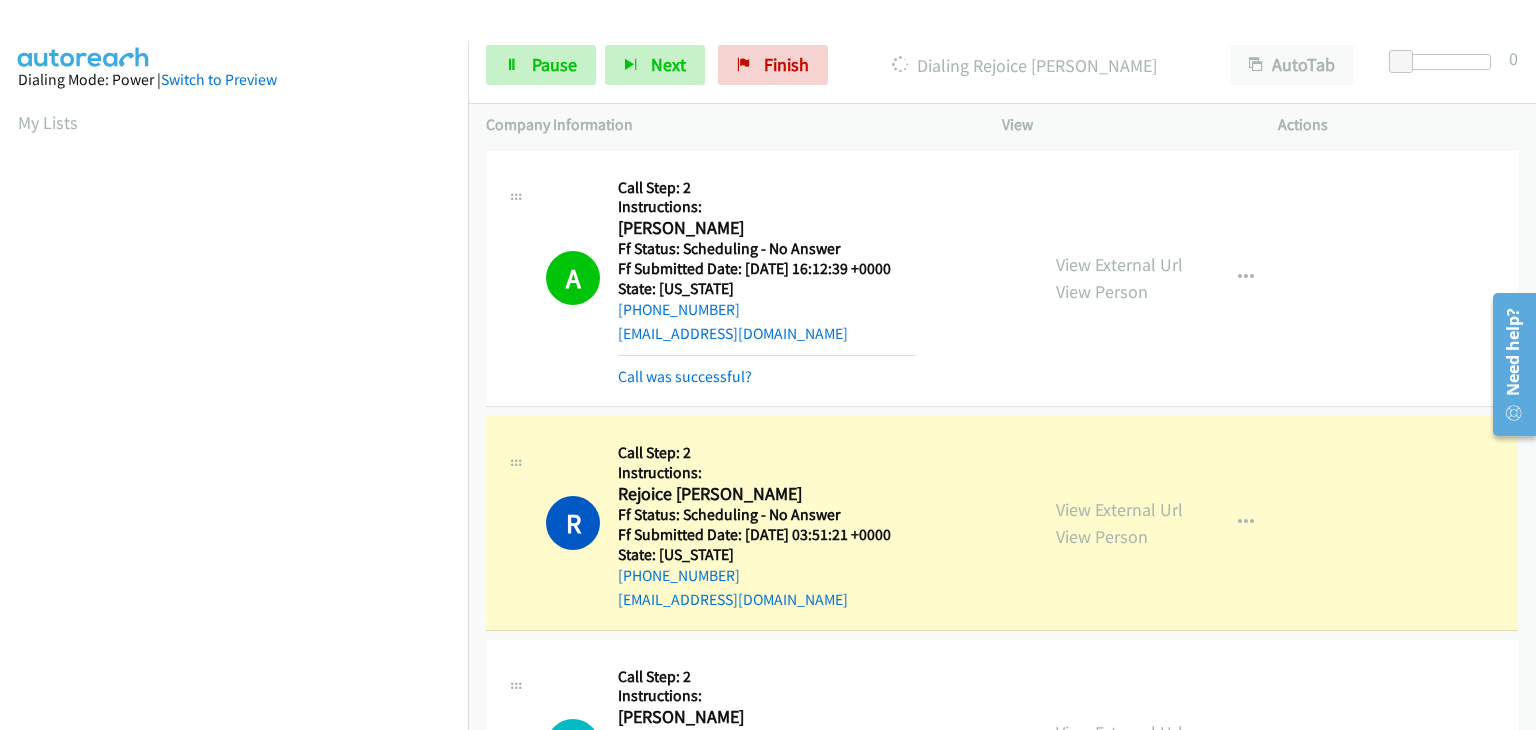 scroll, scrollTop: 392, scrollLeft: 0, axis: vertical 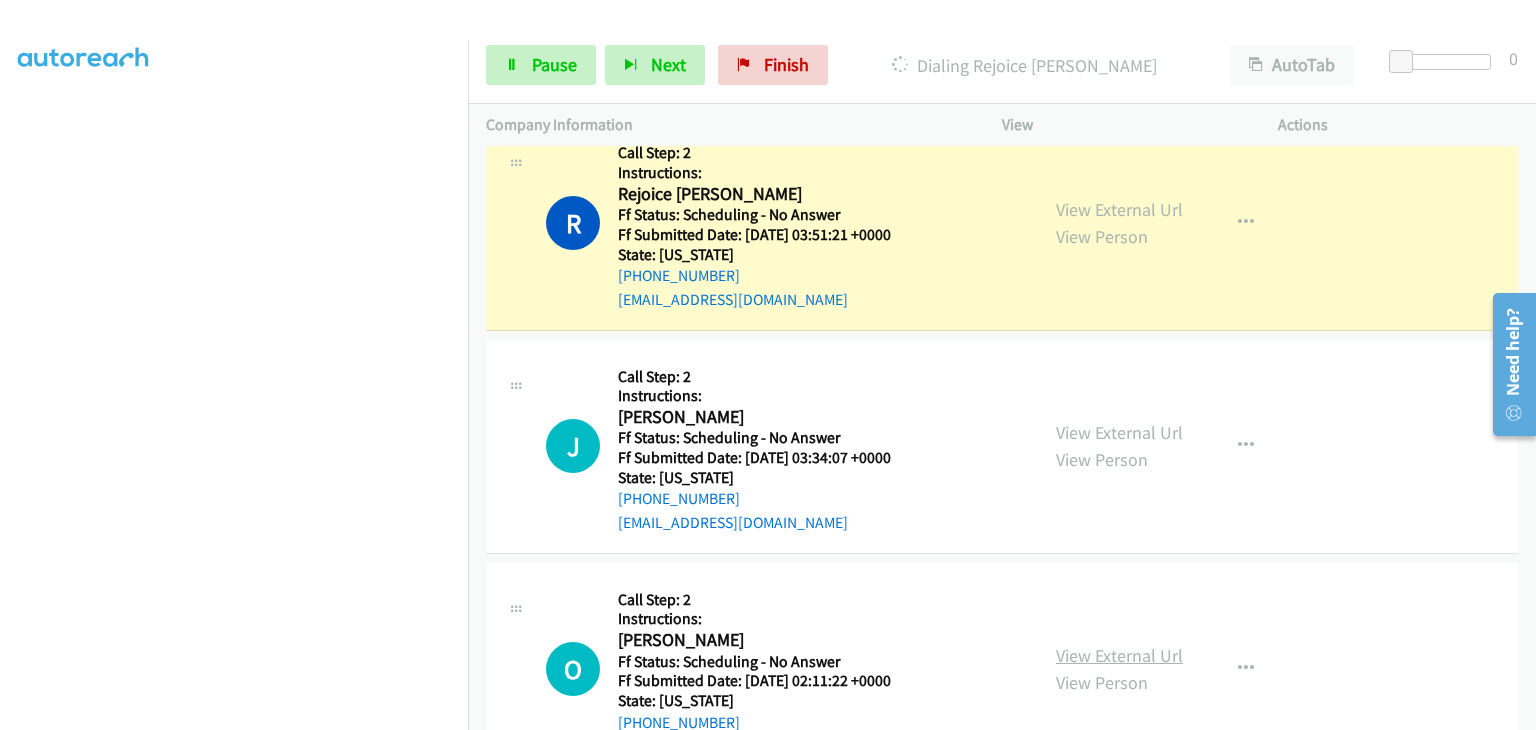 click on "View External Url" at bounding box center [1119, 655] 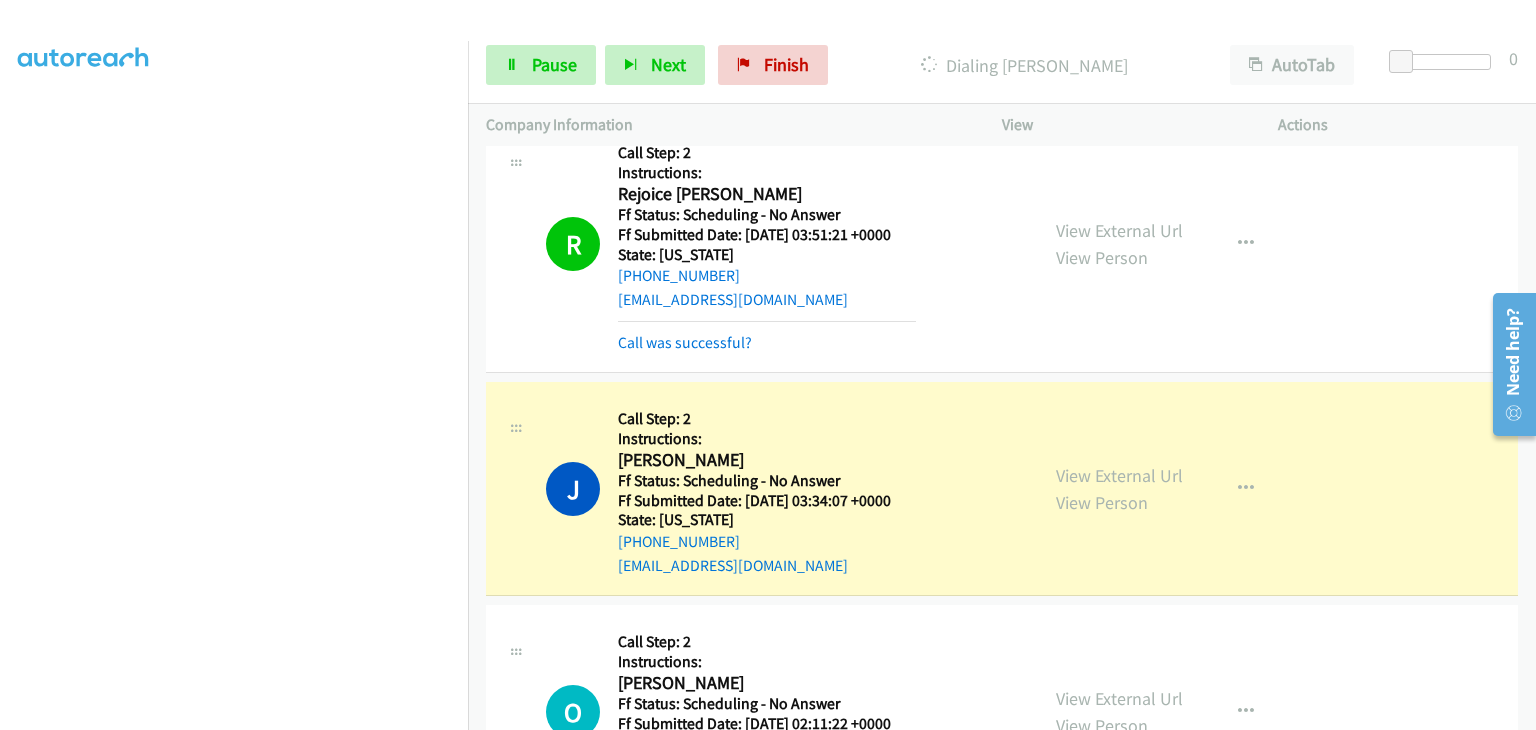 scroll, scrollTop: 392, scrollLeft: 0, axis: vertical 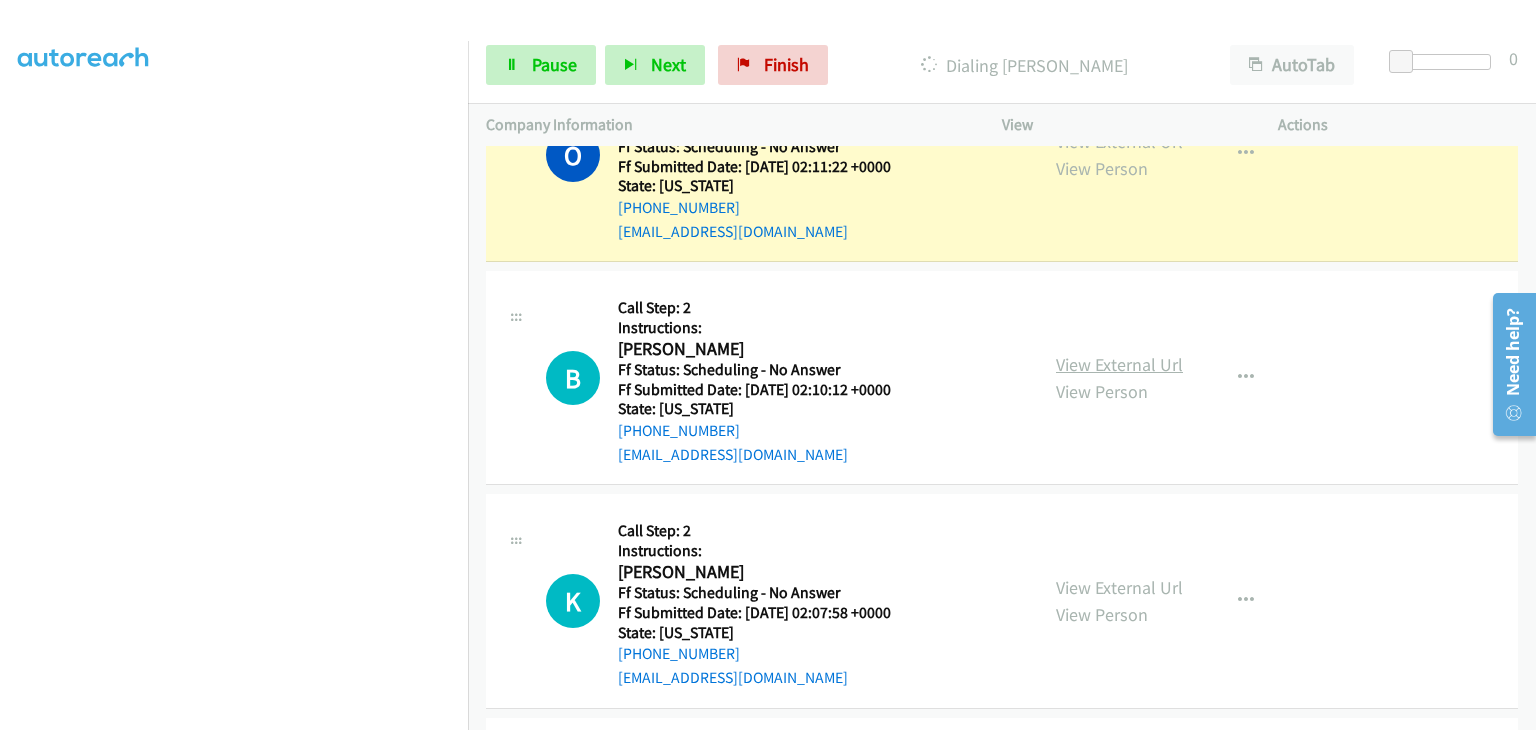 click on "View External Url" at bounding box center [1119, 364] 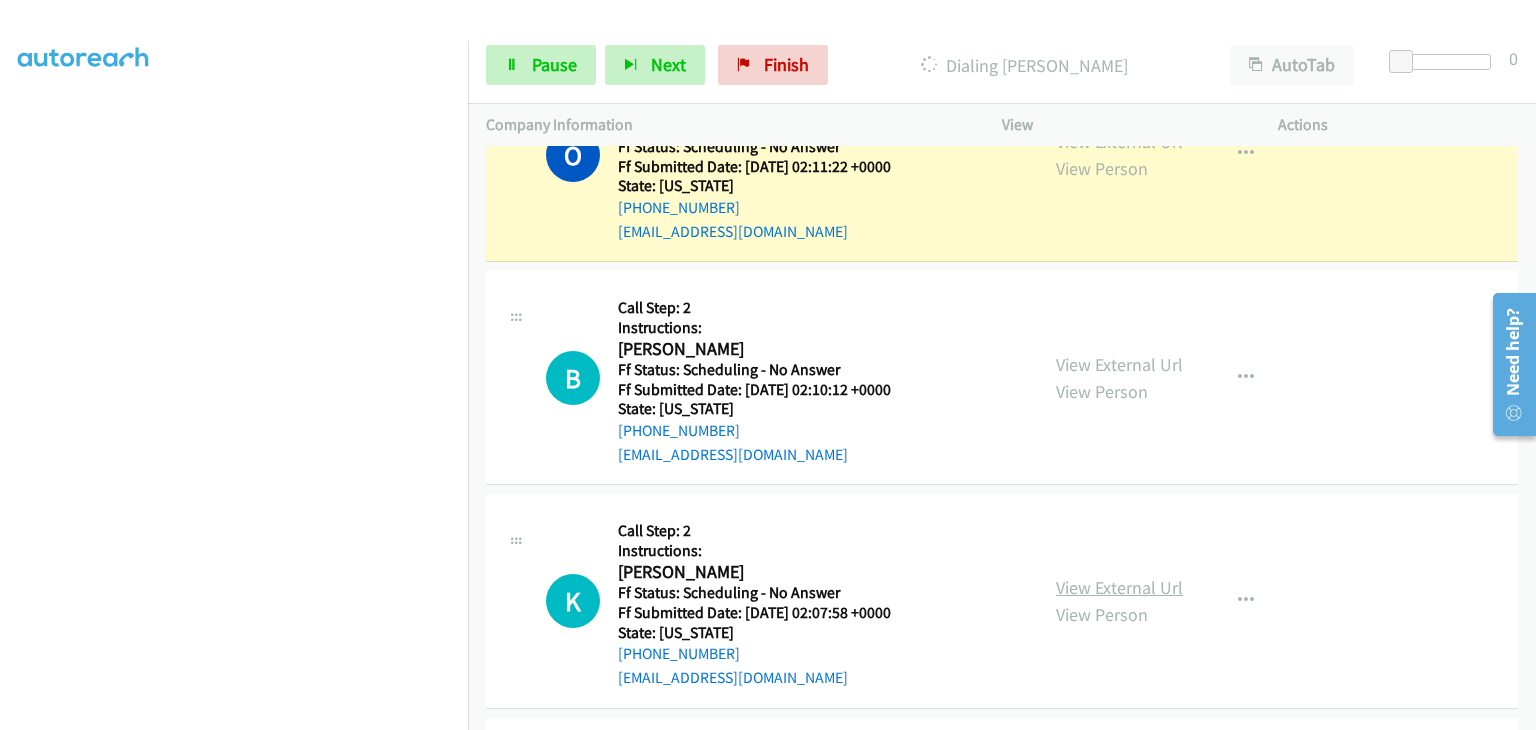 click on "View External Url" at bounding box center (1119, 587) 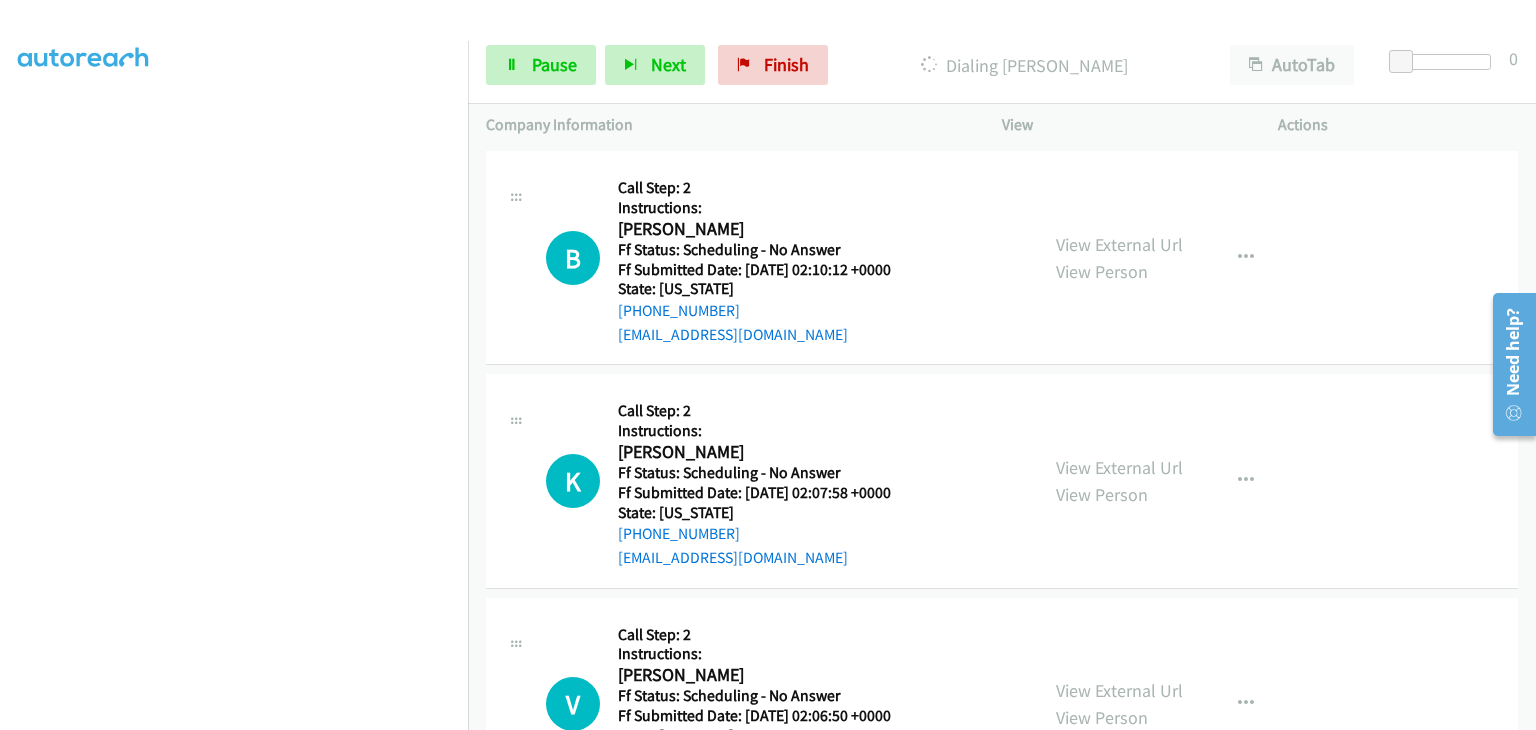 scroll, scrollTop: 1100, scrollLeft: 0, axis: vertical 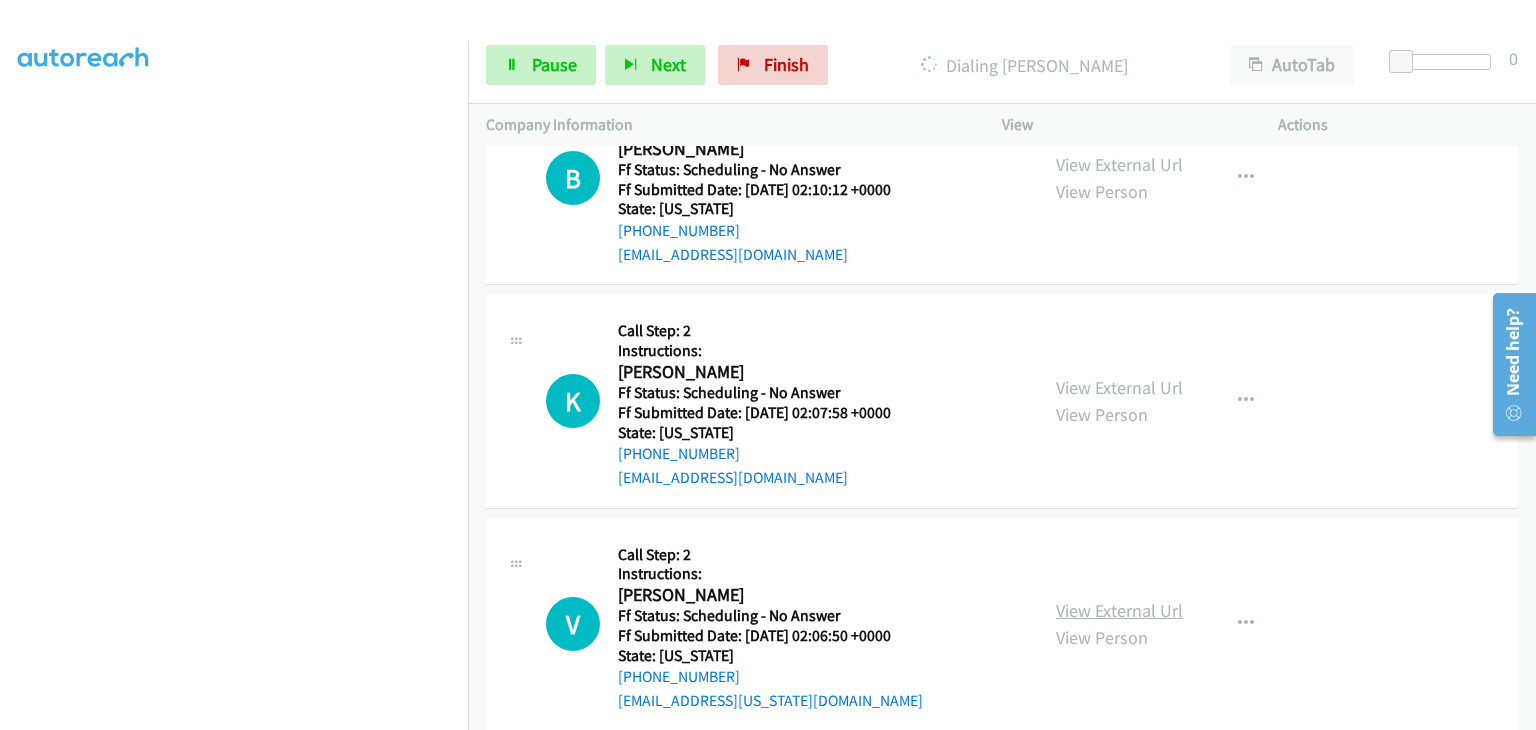 click on "View External Url" at bounding box center (1119, 610) 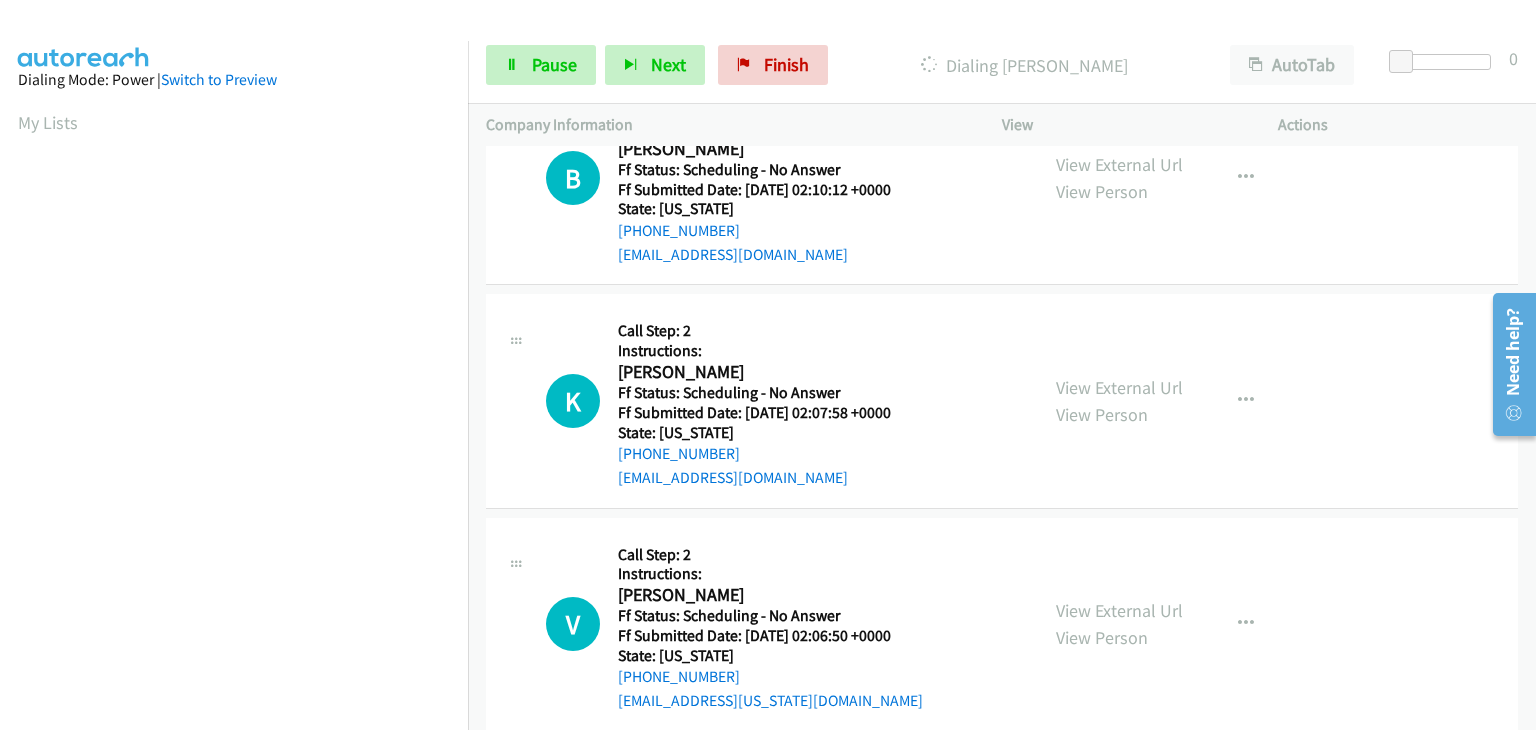 scroll, scrollTop: 392, scrollLeft: 0, axis: vertical 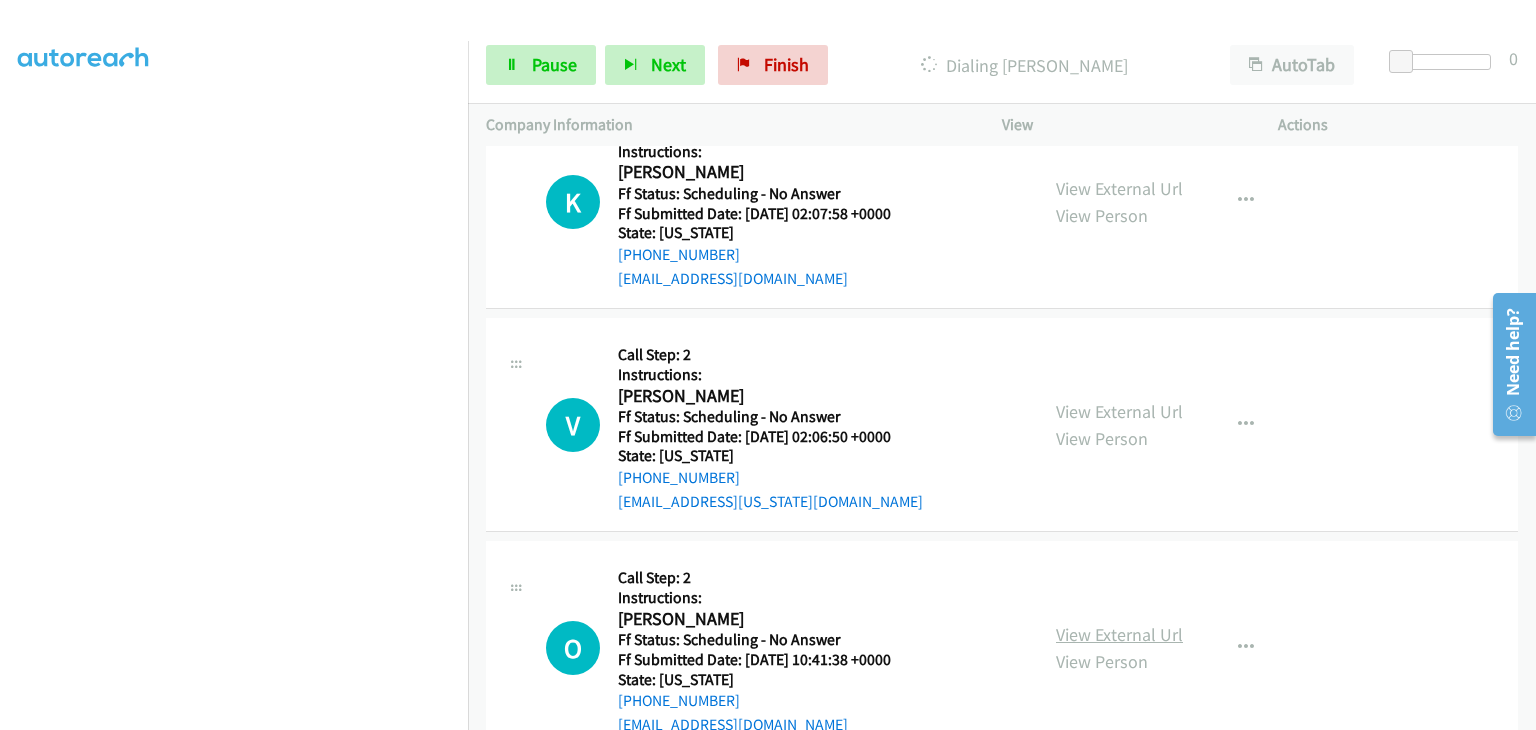 click on "View External Url" at bounding box center (1119, 634) 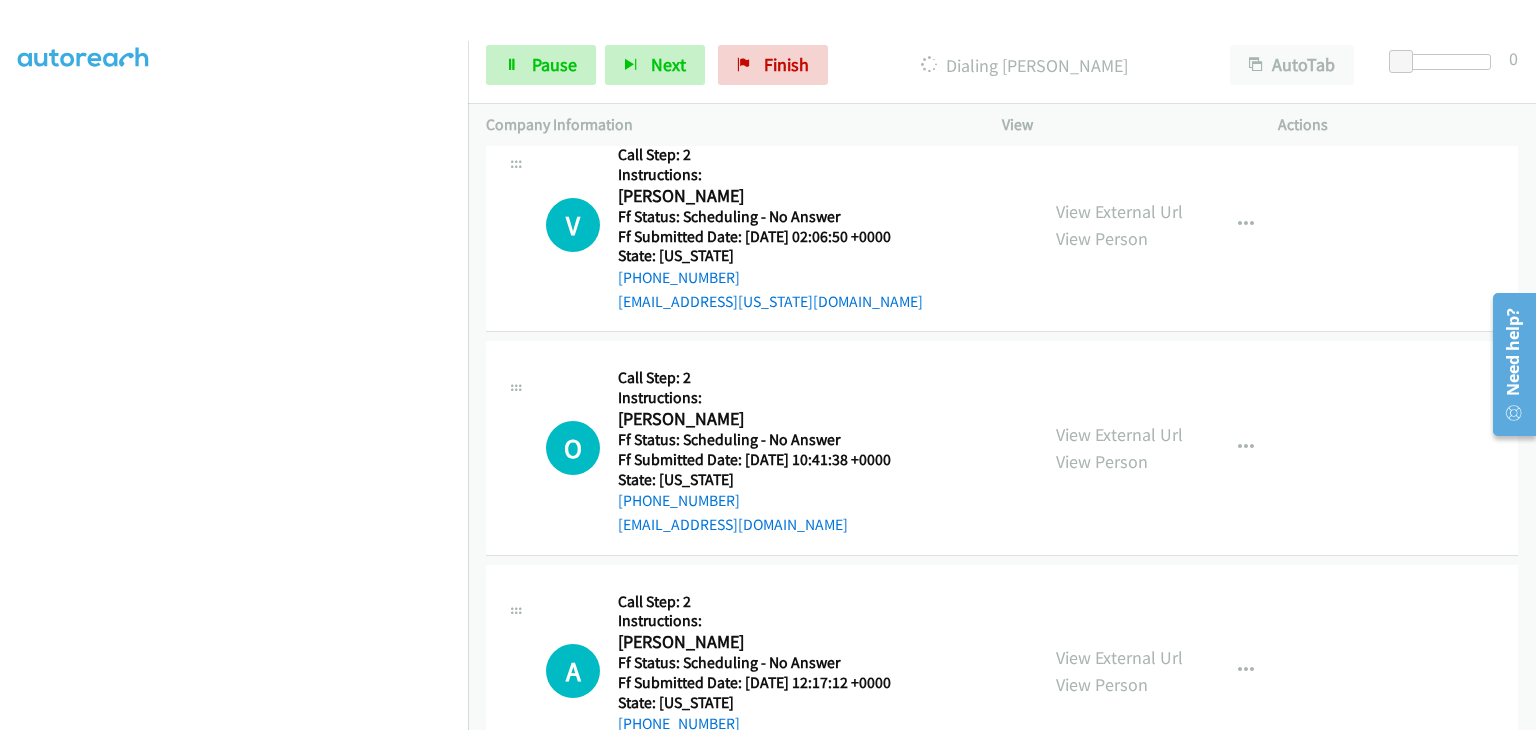 scroll, scrollTop: 1642, scrollLeft: 0, axis: vertical 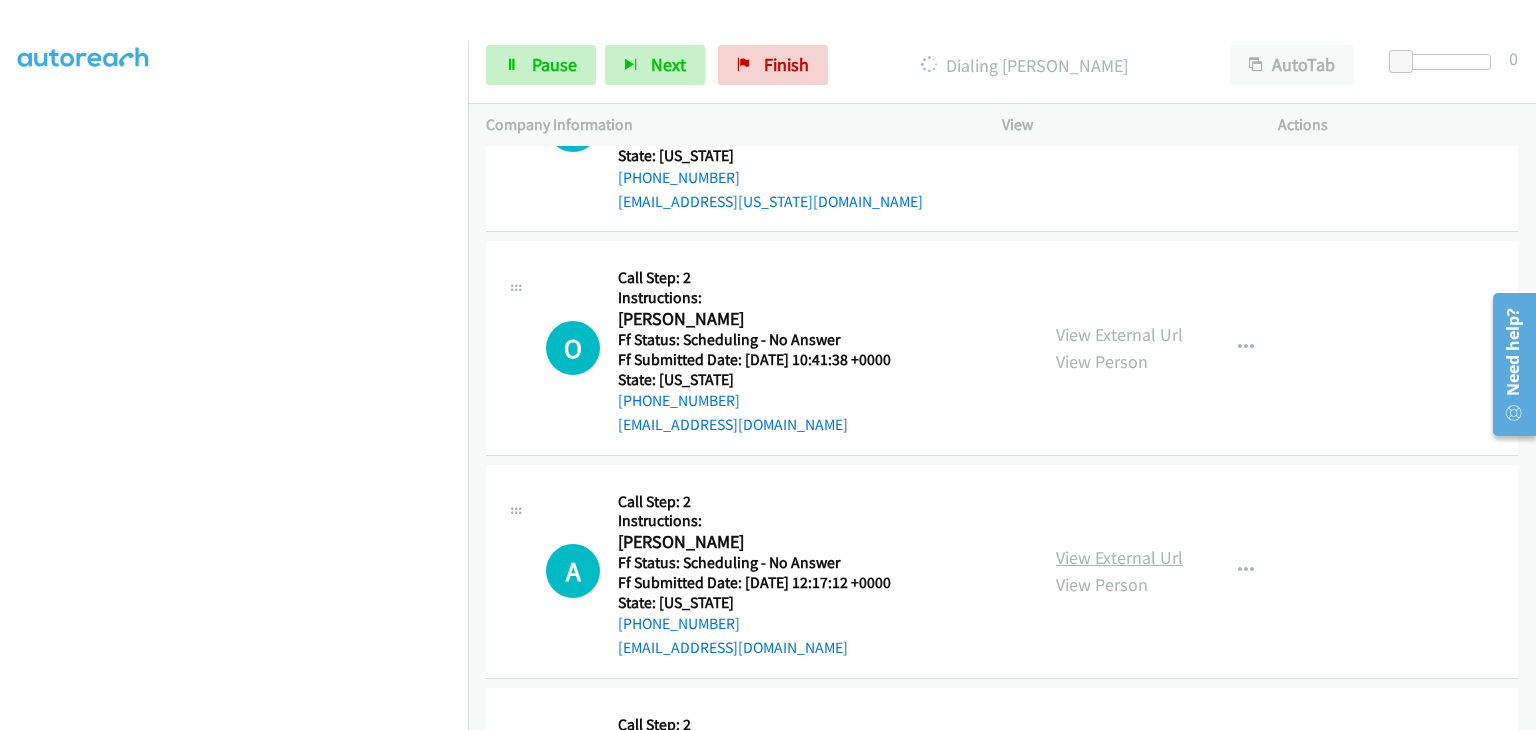 click on "View External Url" at bounding box center (1119, 557) 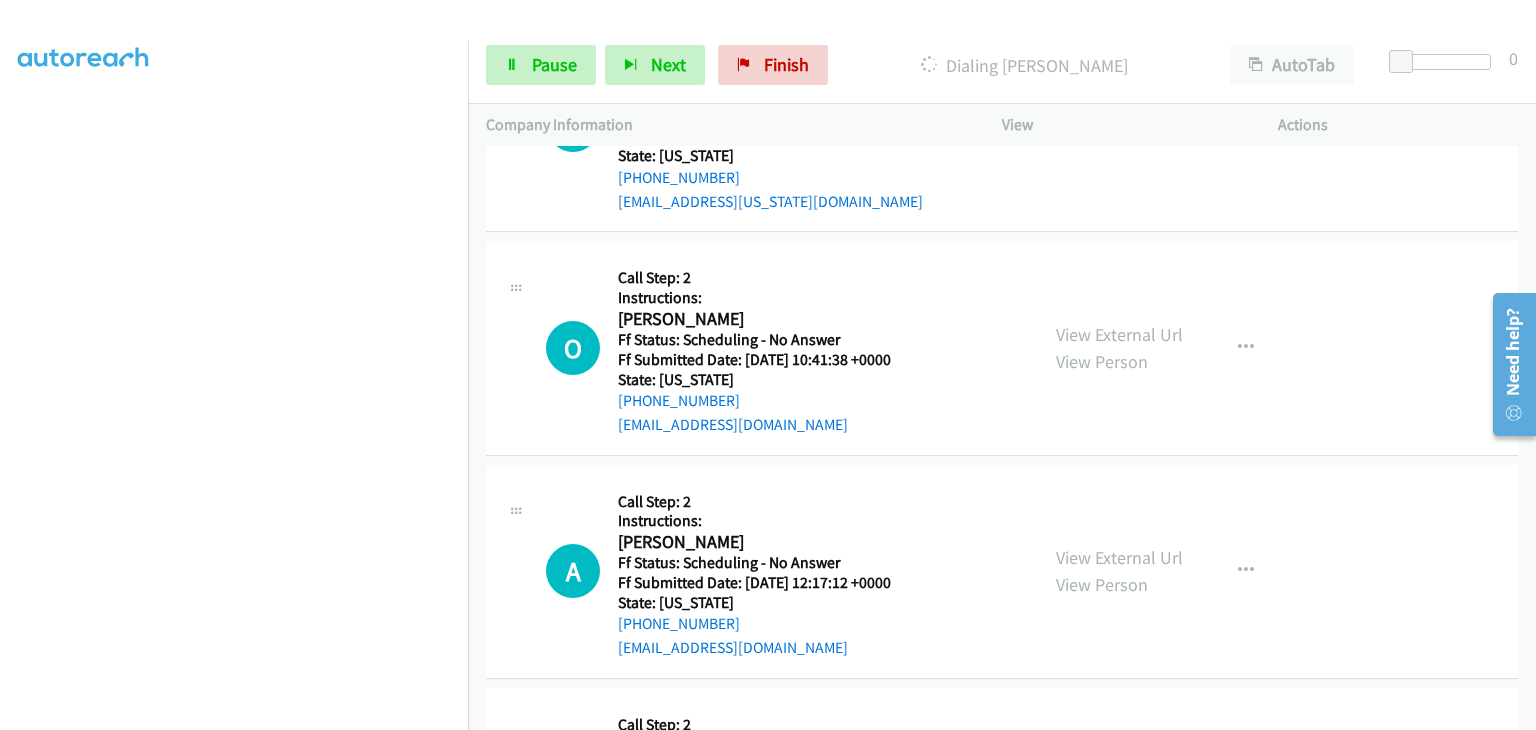 scroll, scrollTop: 392, scrollLeft: 0, axis: vertical 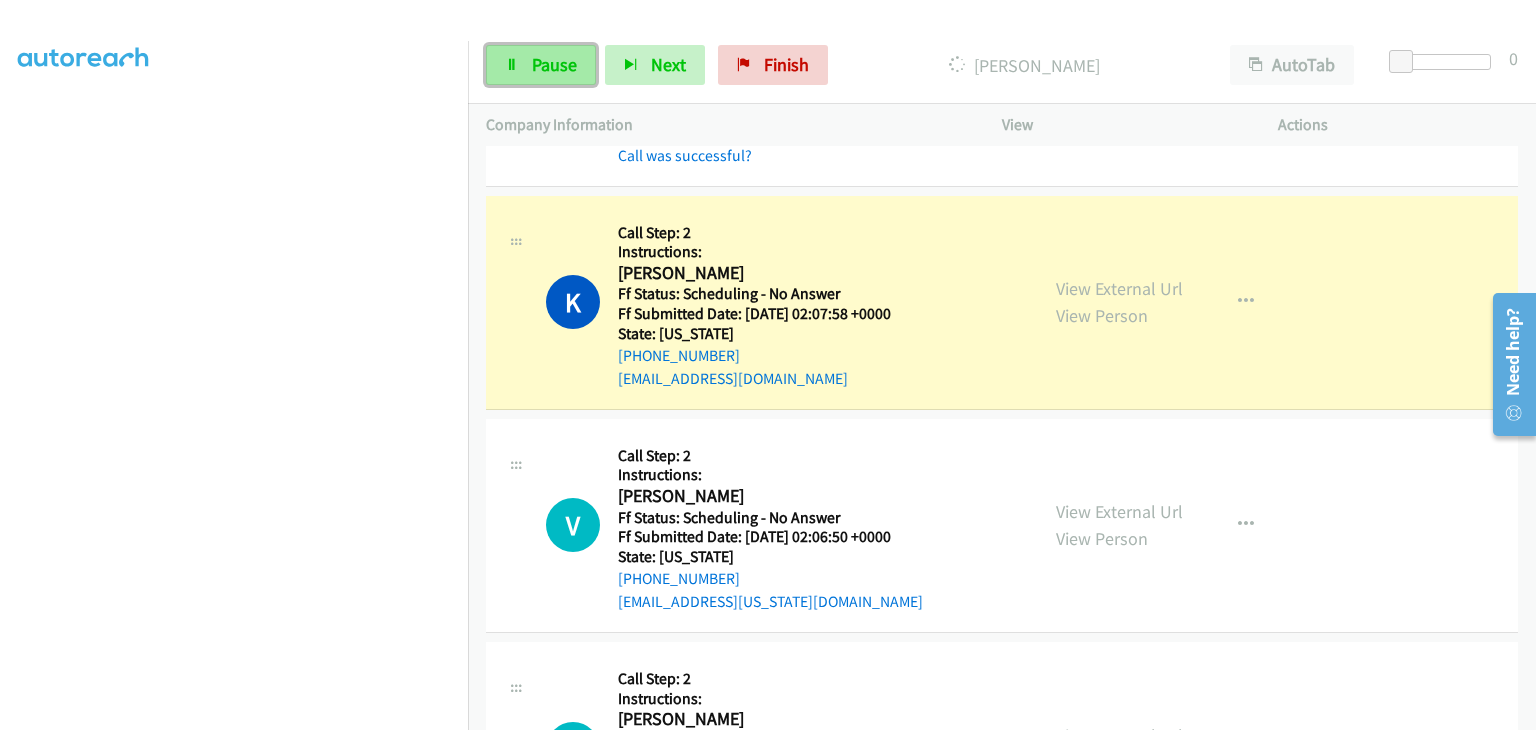 click on "Pause" at bounding box center [554, 64] 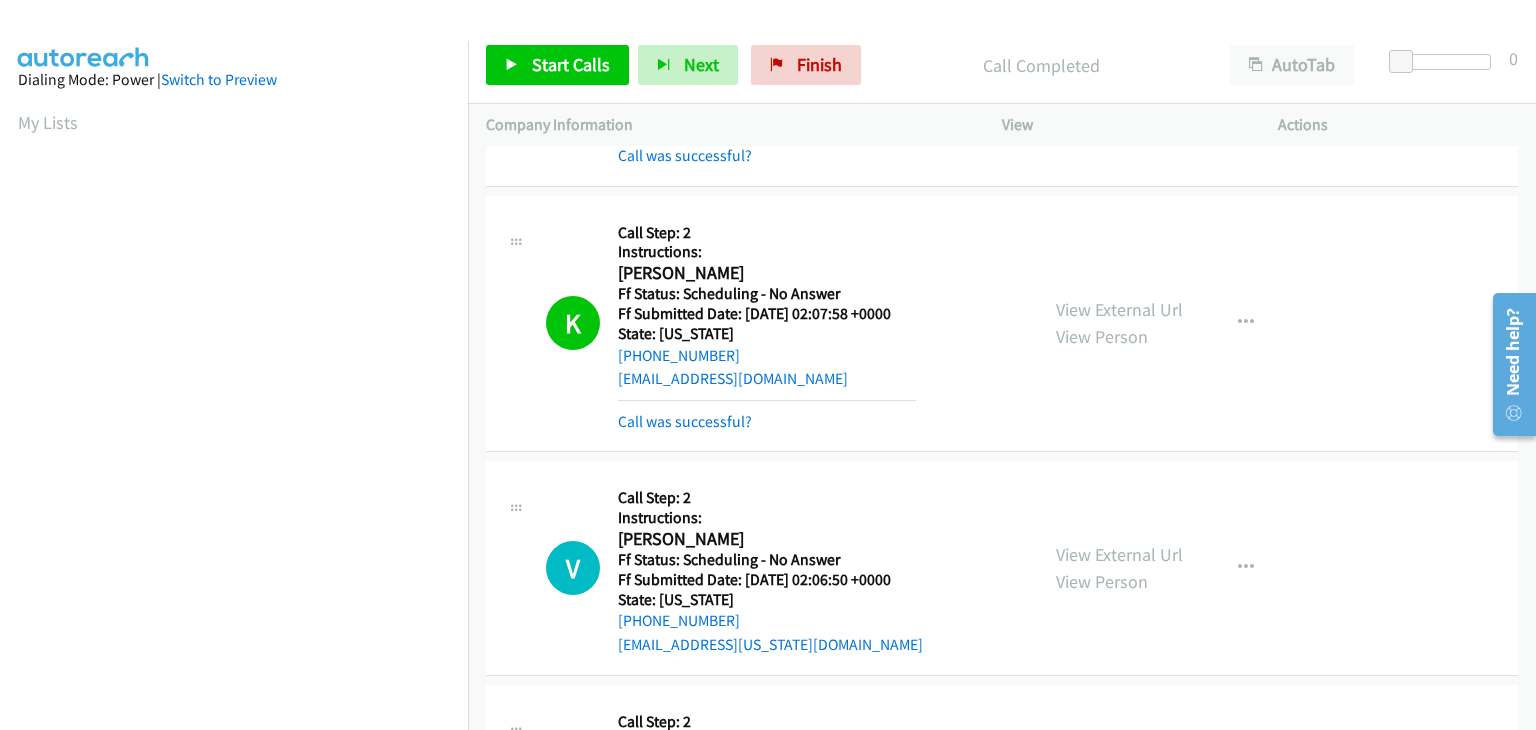 scroll, scrollTop: 392, scrollLeft: 0, axis: vertical 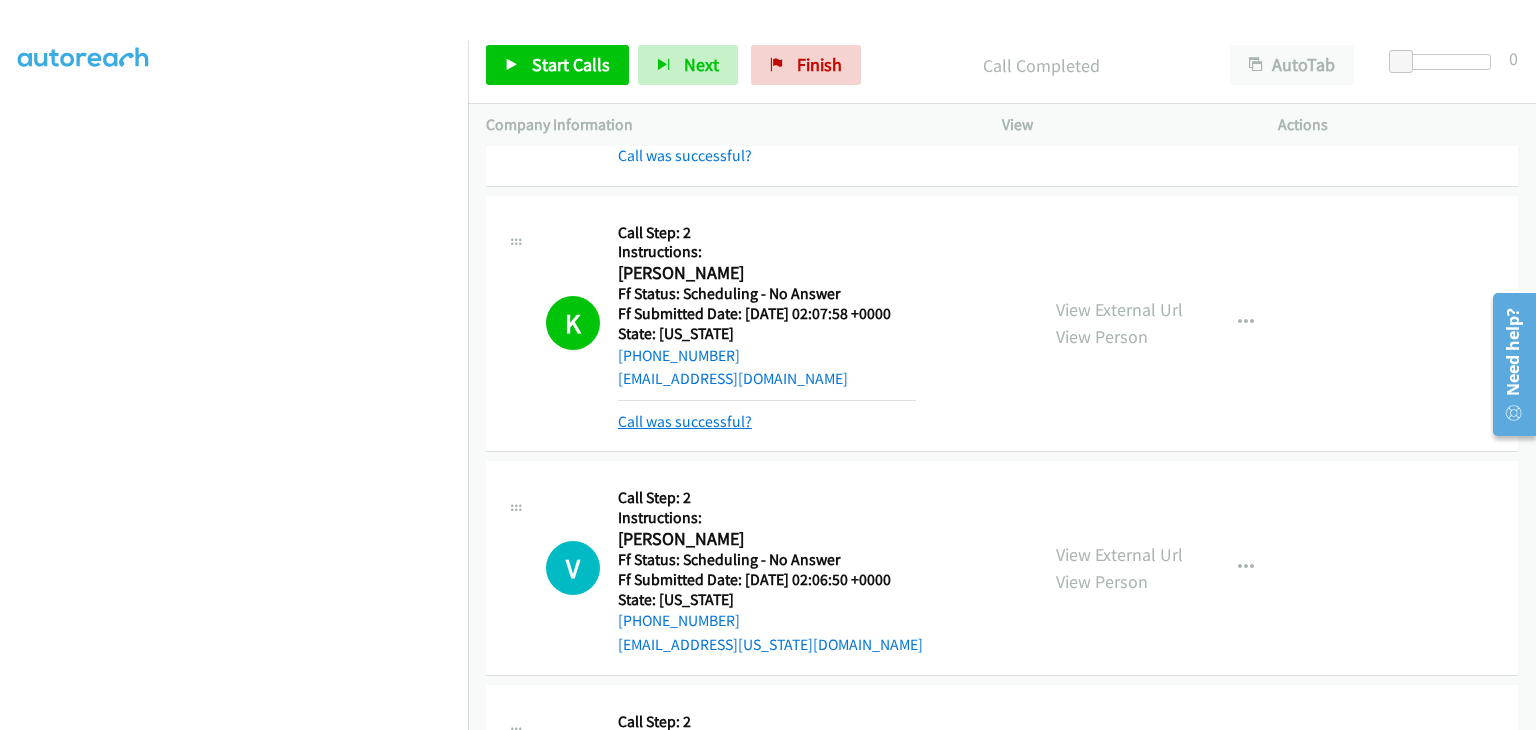 click on "Call was successful?" at bounding box center (685, 421) 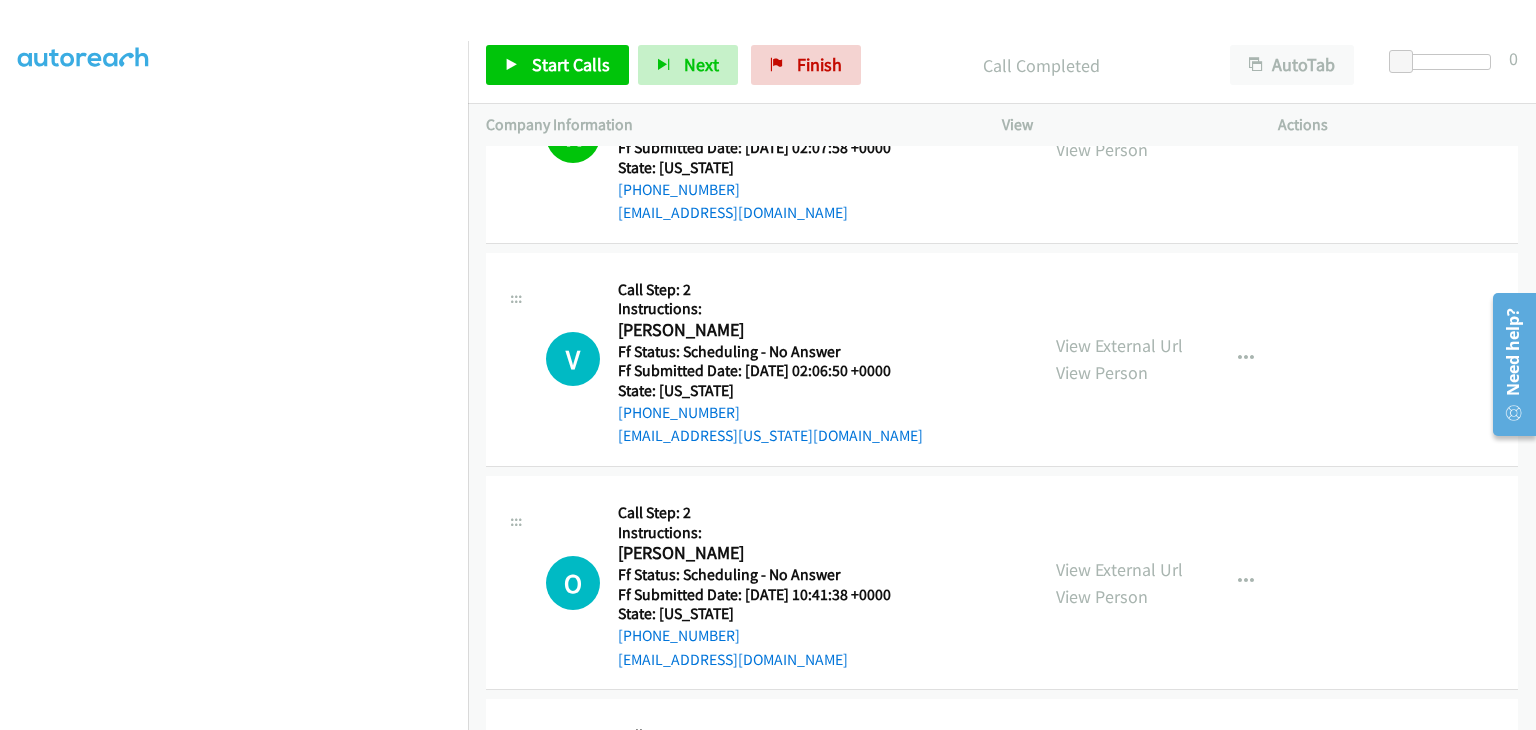 scroll, scrollTop: 1484, scrollLeft: 0, axis: vertical 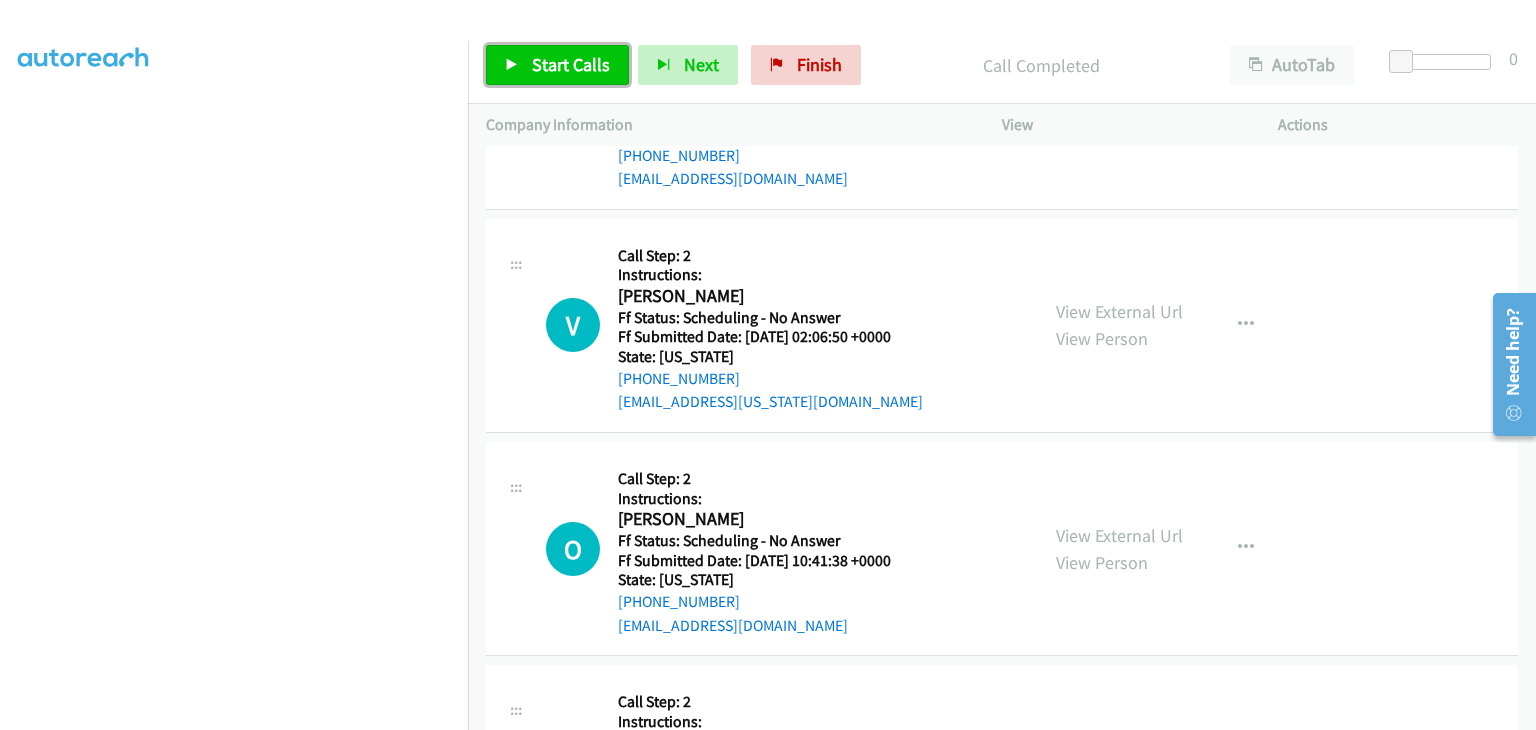 click on "Start Calls" at bounding box center (571, 64) 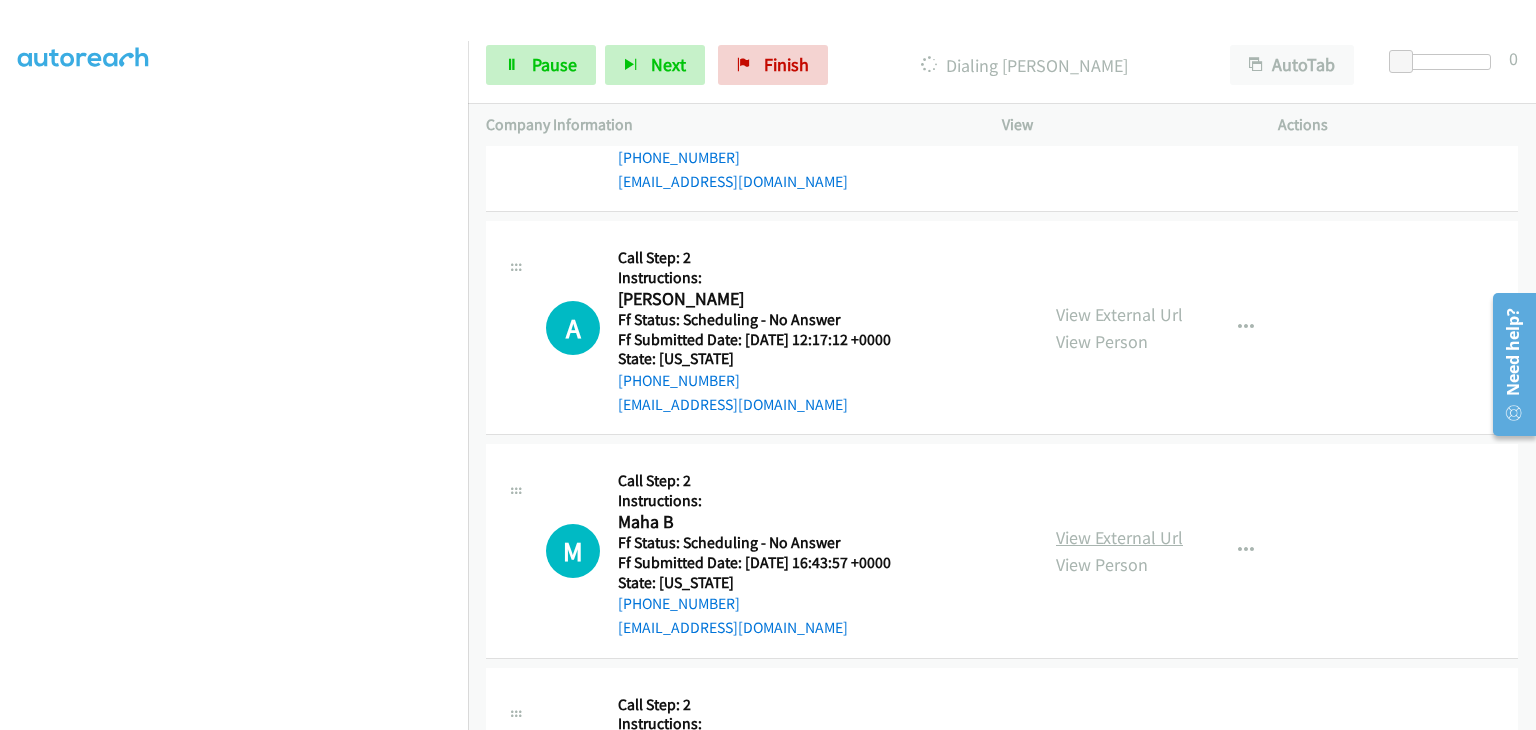 scroll, scrollTop: 1984, scrollLeft: 0, axis: vertical 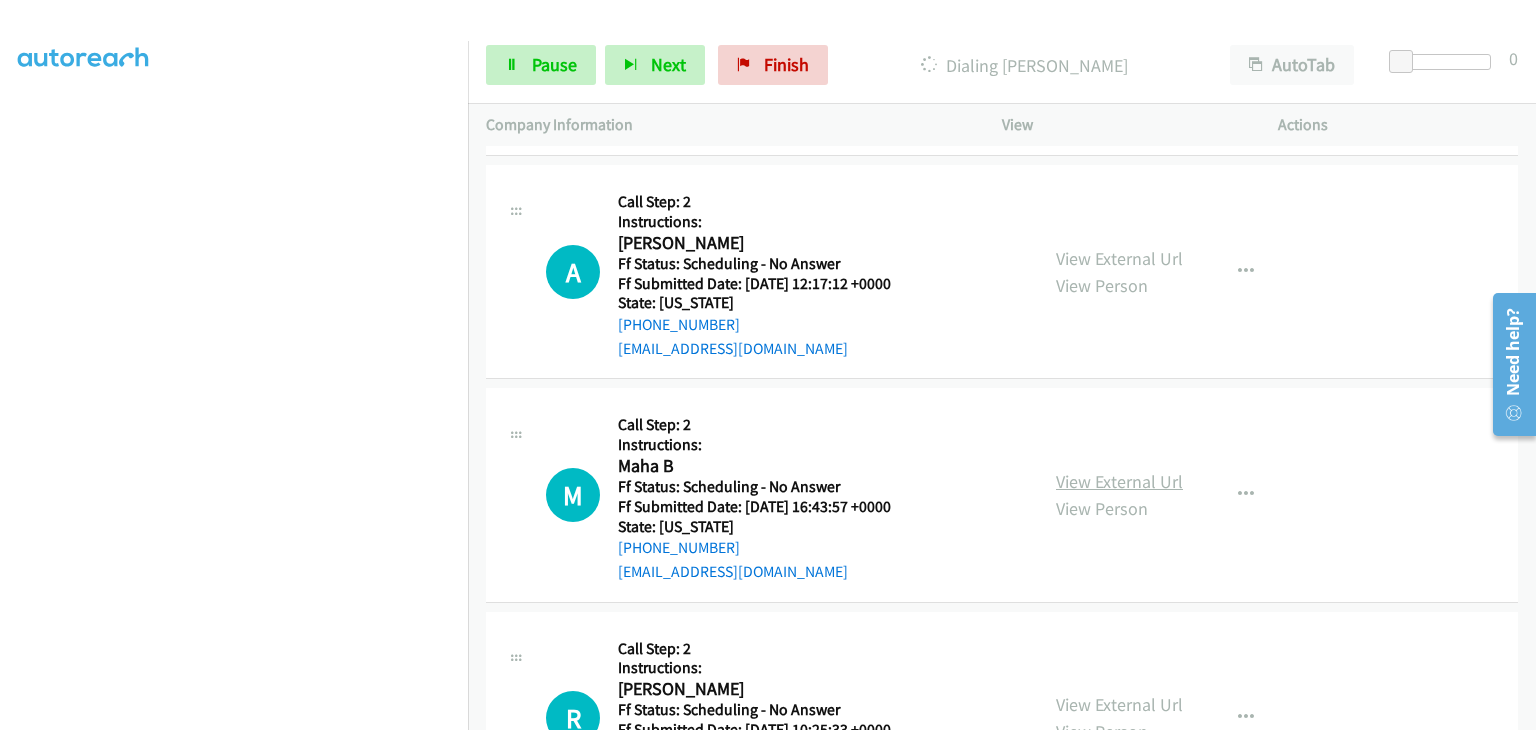 click on "View External Url" at bounding box center [1119, 481] 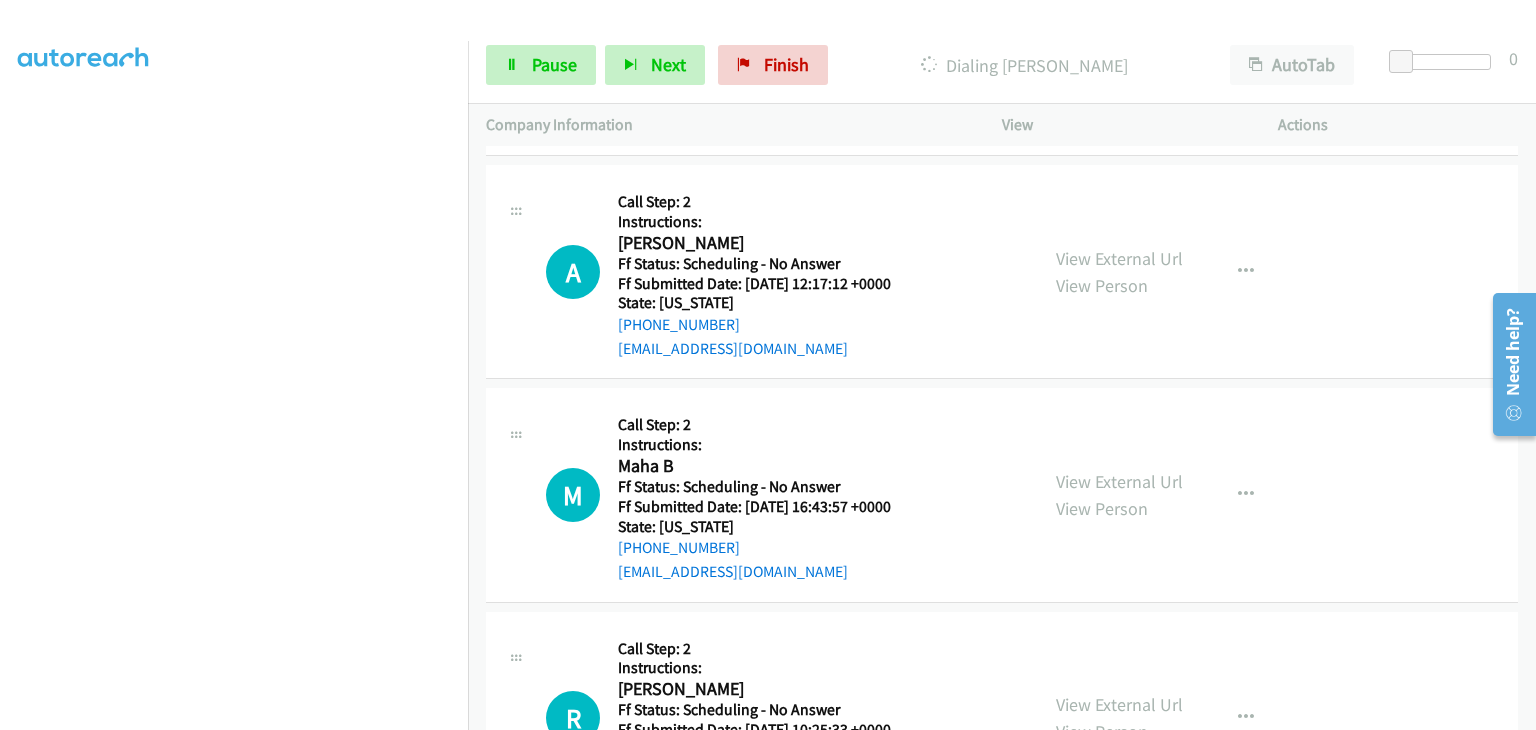 scroll, scrollTop: 392, scrollLeft: 0, axis: vertical 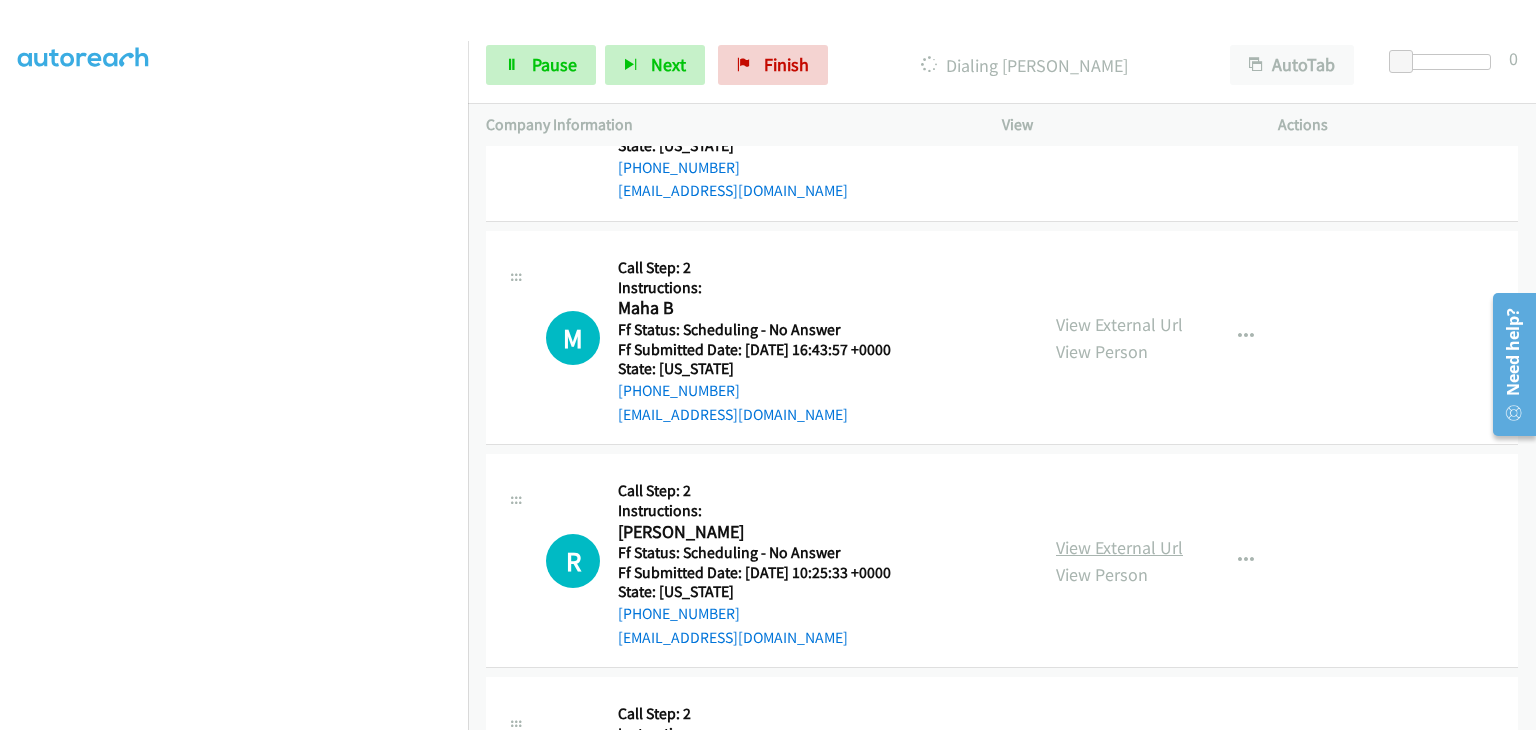 click on "View External Url" at bounding box center [1119, 547] 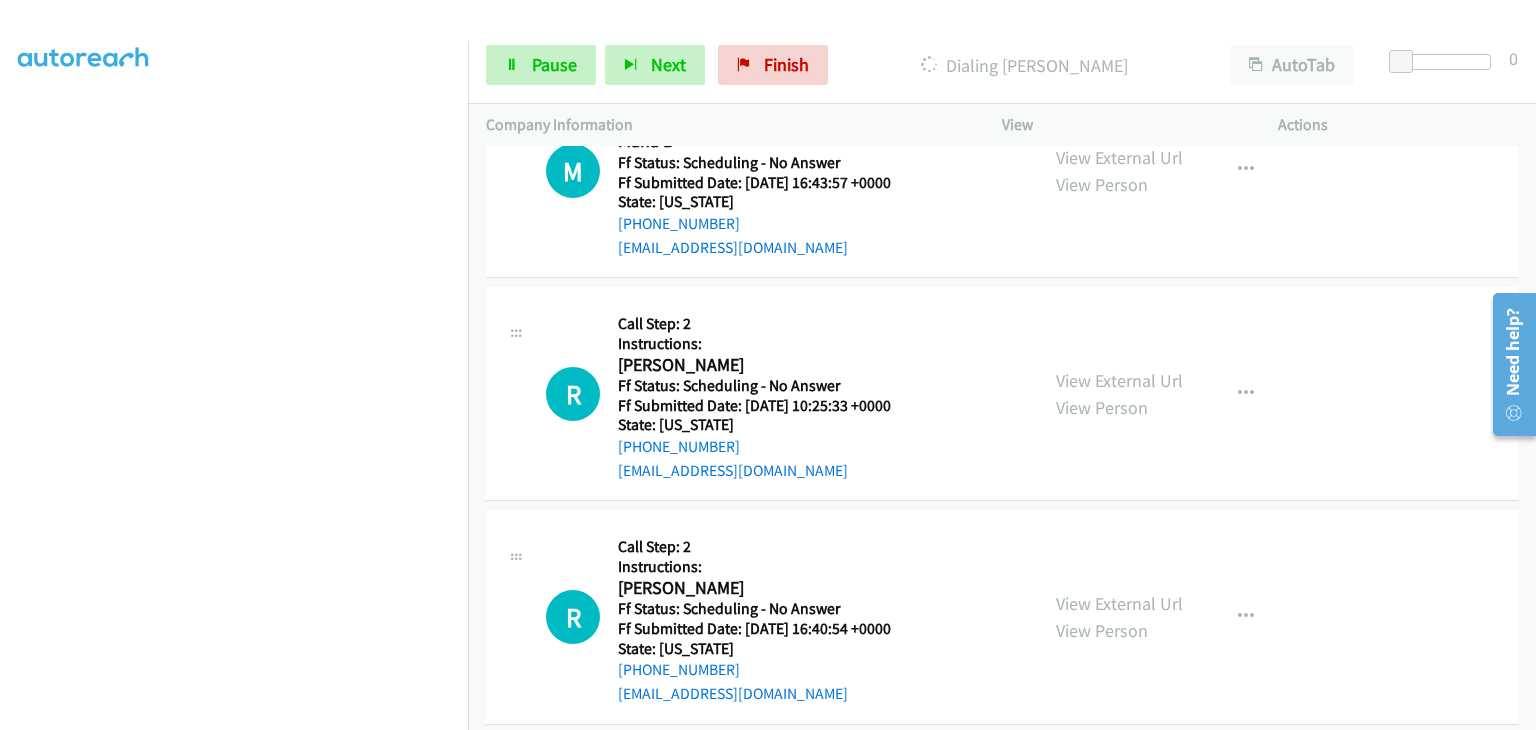 scroll, scrollTop: 2384, scrollLeft: 0, axis: vertical 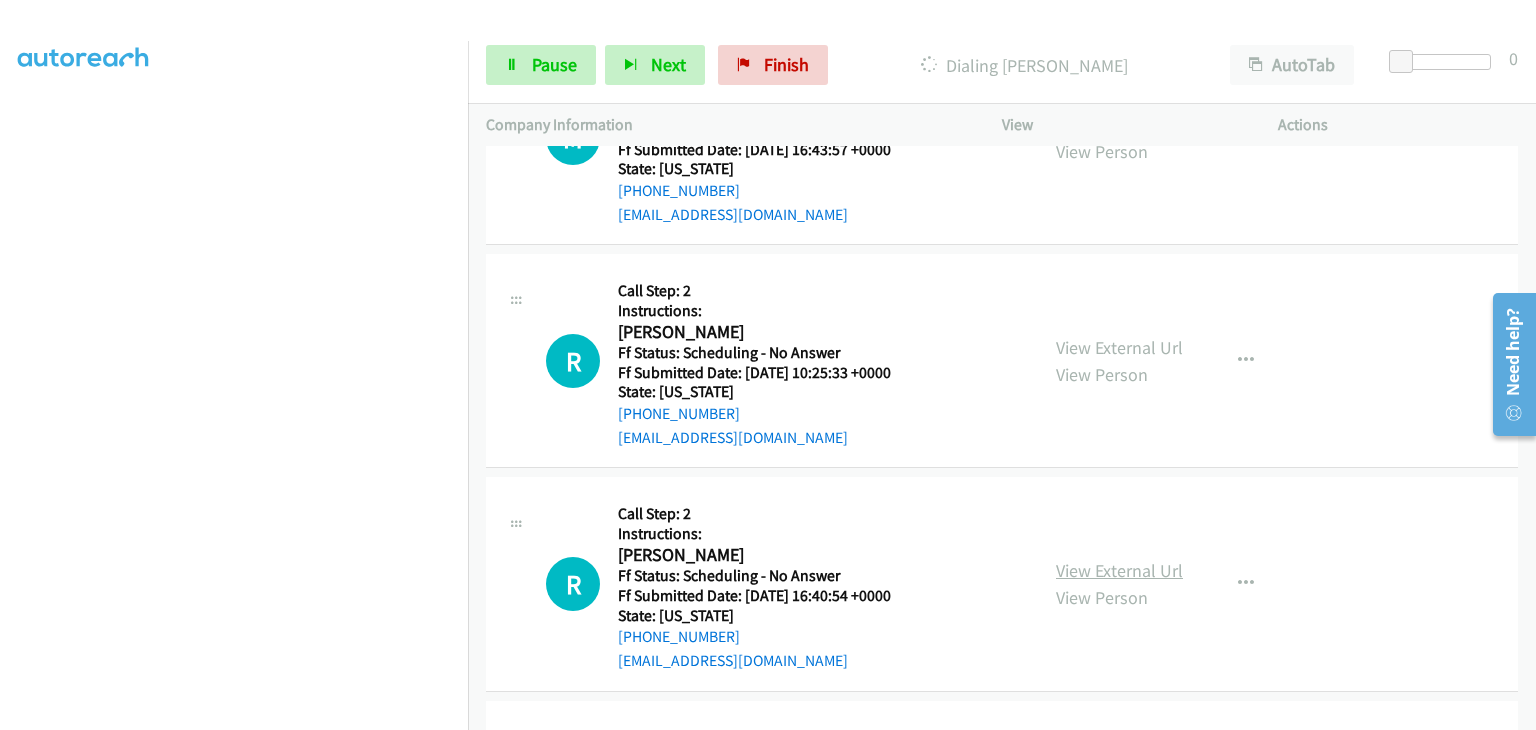 click on "View External Url" at bounding box center (1119, 570) 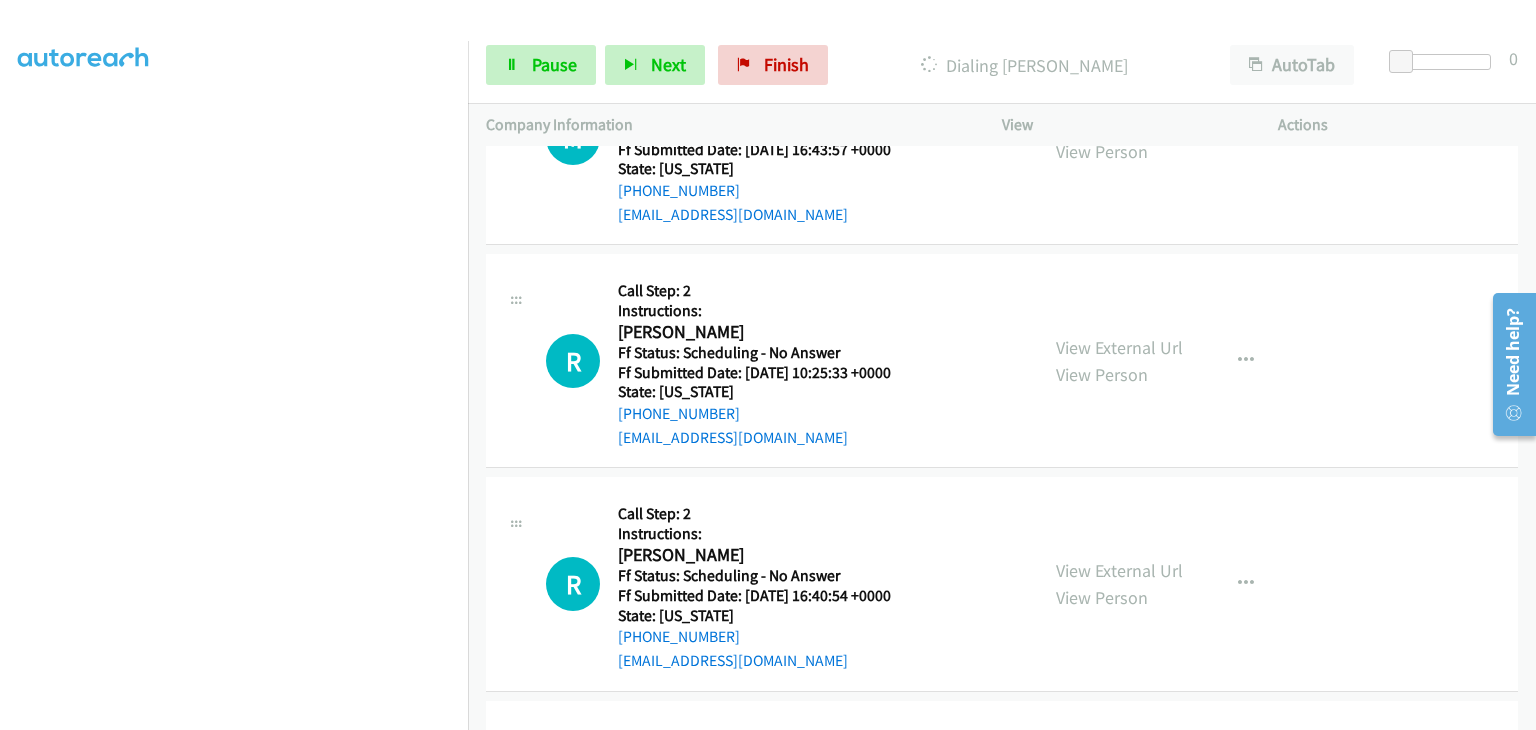 scroll, scrollTop: 392, scrollLeft: 0, axis: vertical 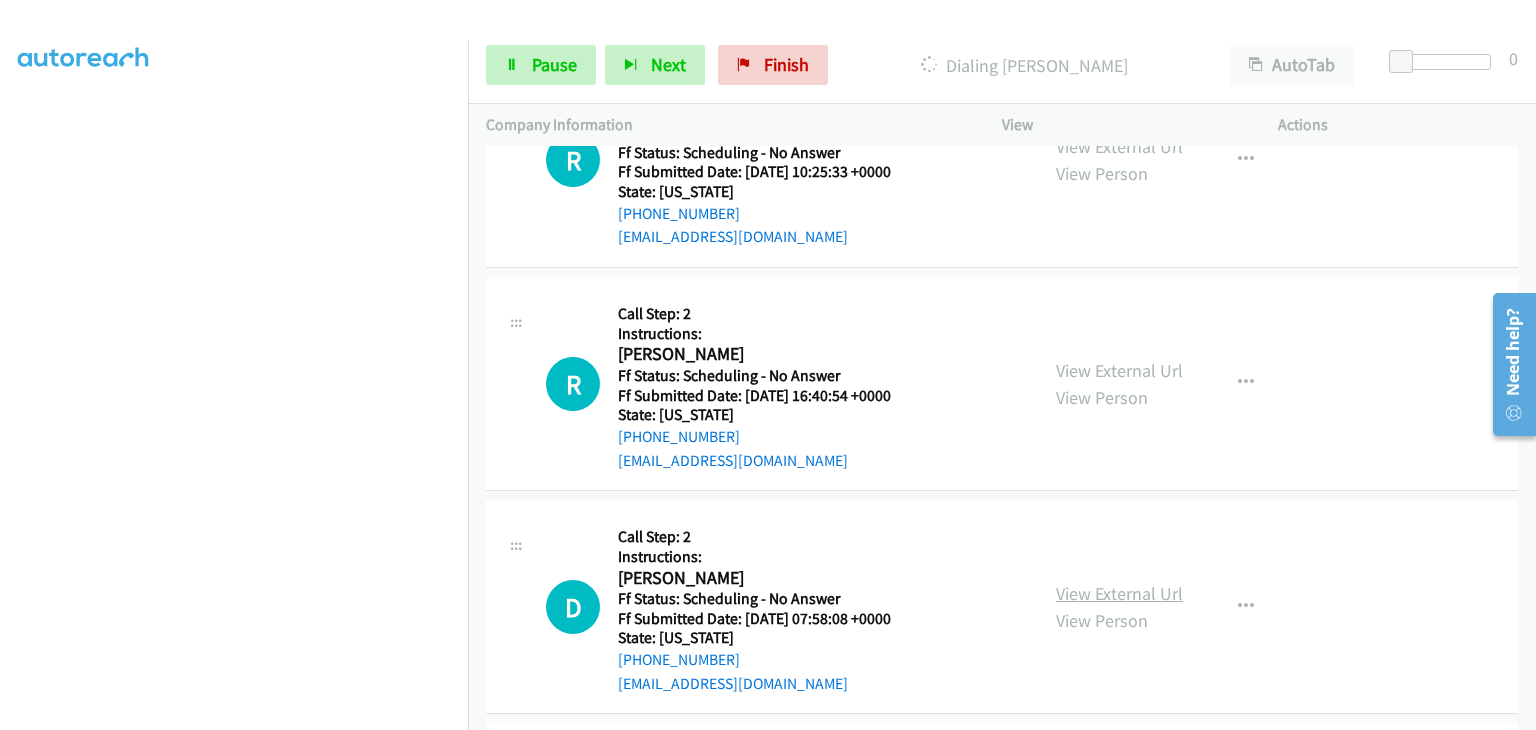 click on "View External Url" at bounding box center (1119, 593) 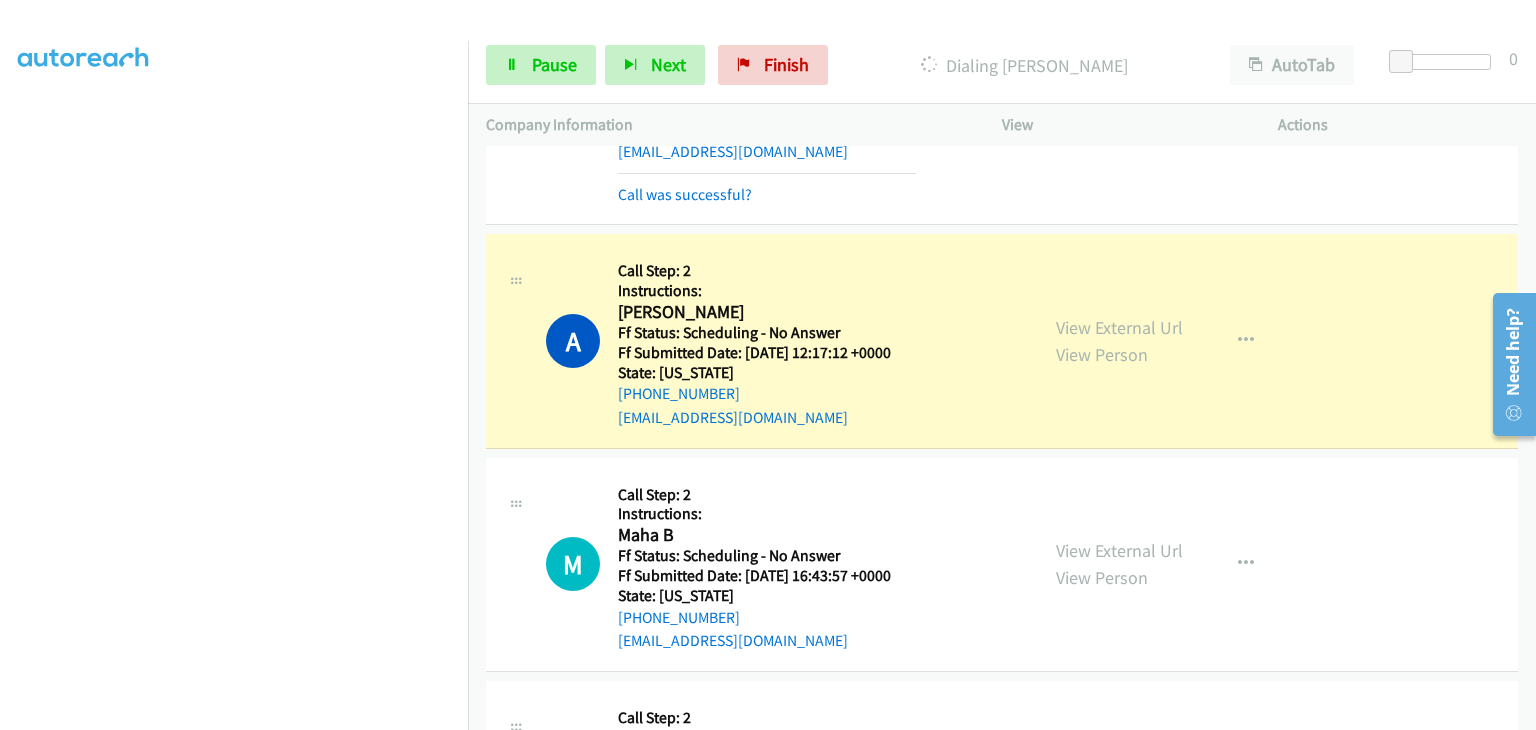 scroll, scrollTop: 2127, scrollLeft: 0, axis: vertical 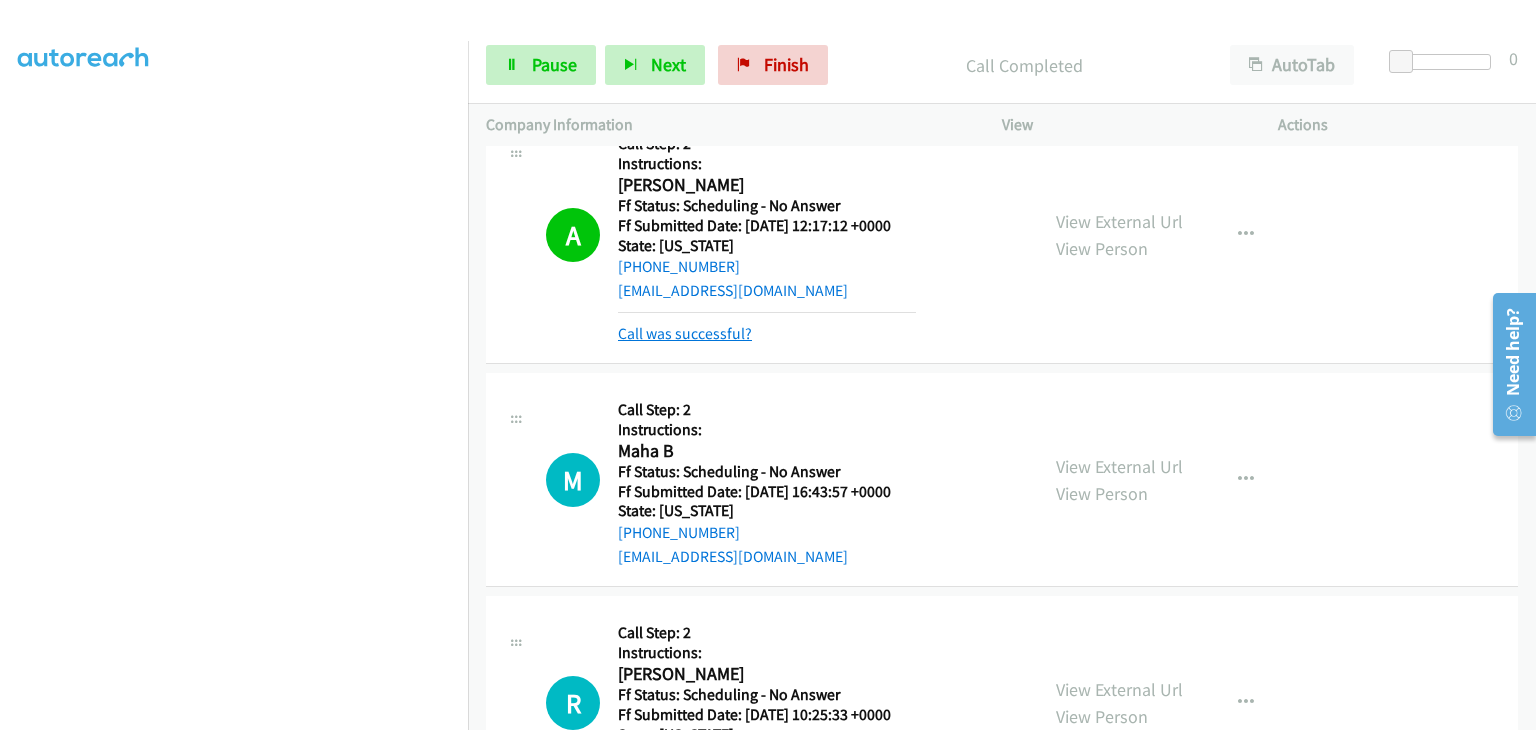 click on "Call was successful?" at bounding box center (685, 333) 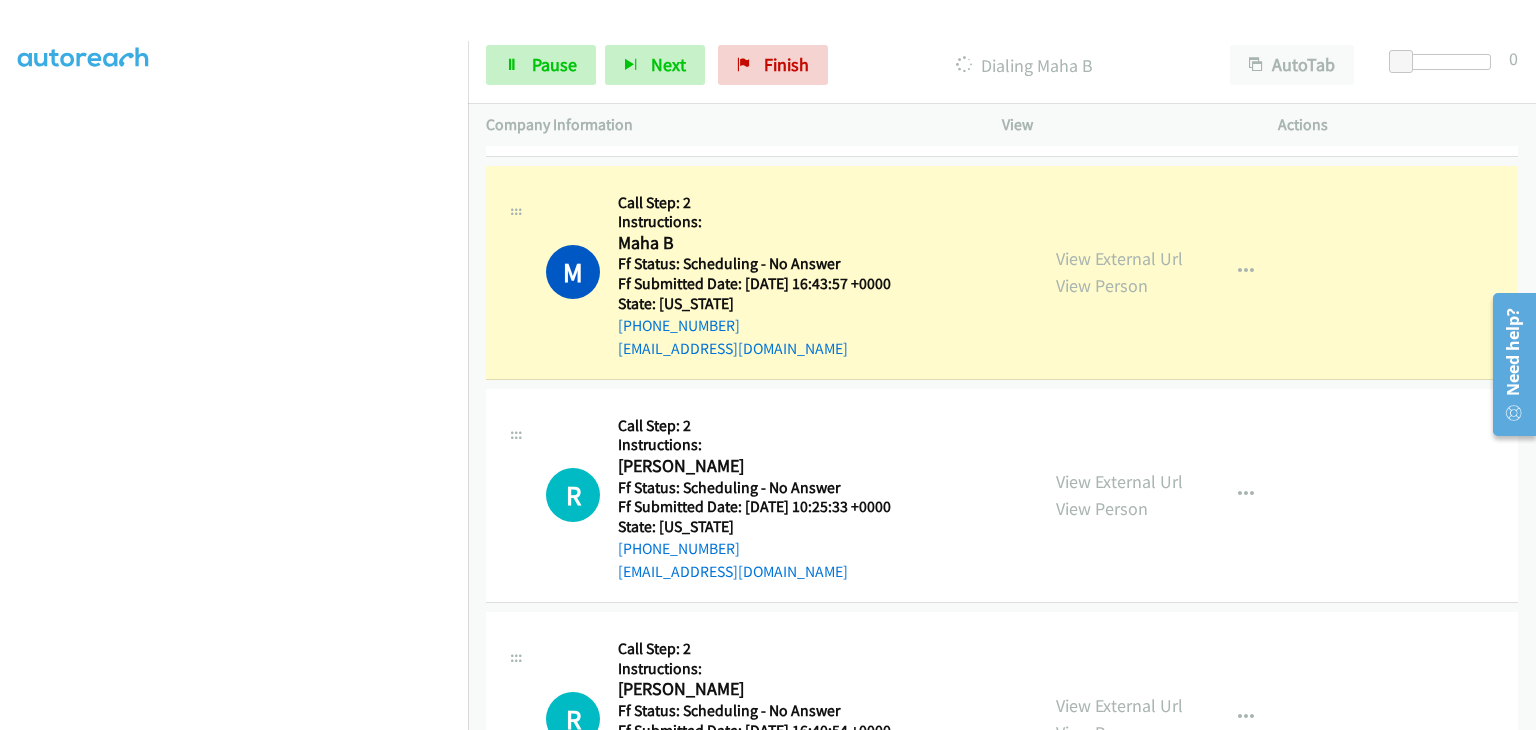 scroll, scrollTop: 2327, scrollLeft: 0, axis: vertical 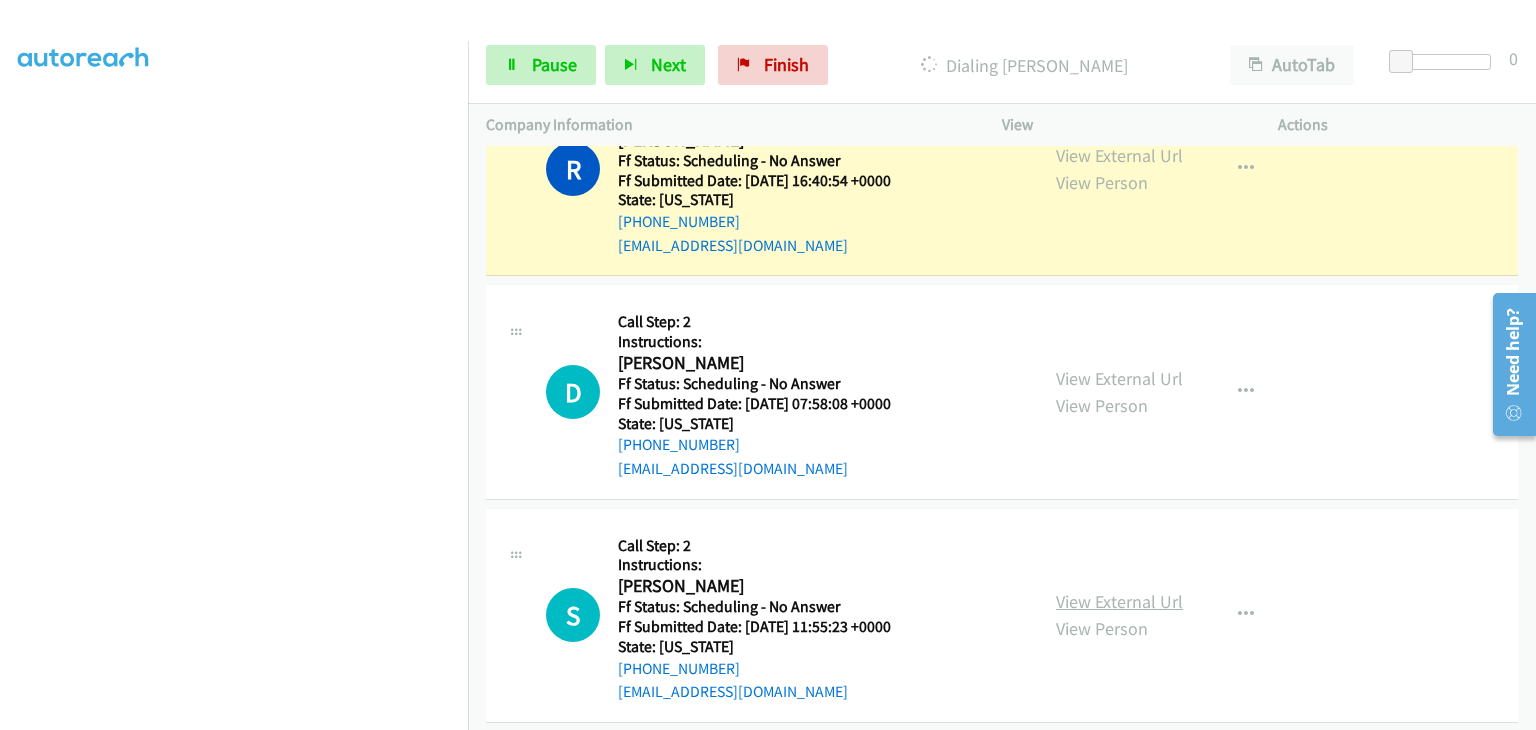 click on "View External Url" at bounding box center (1119, 601) 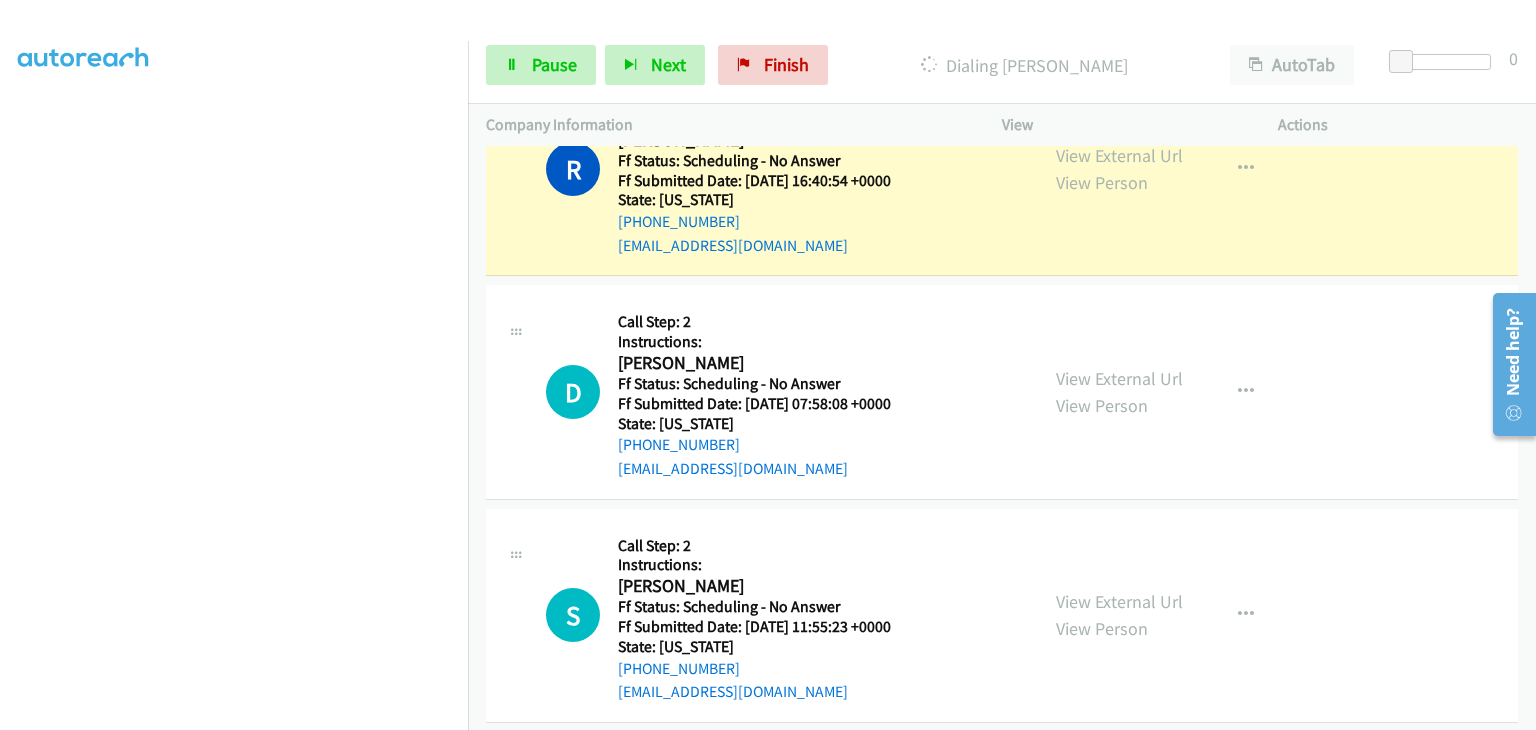 scroll, scrollTop: 392, scrollLeft: 0, axis: vertical 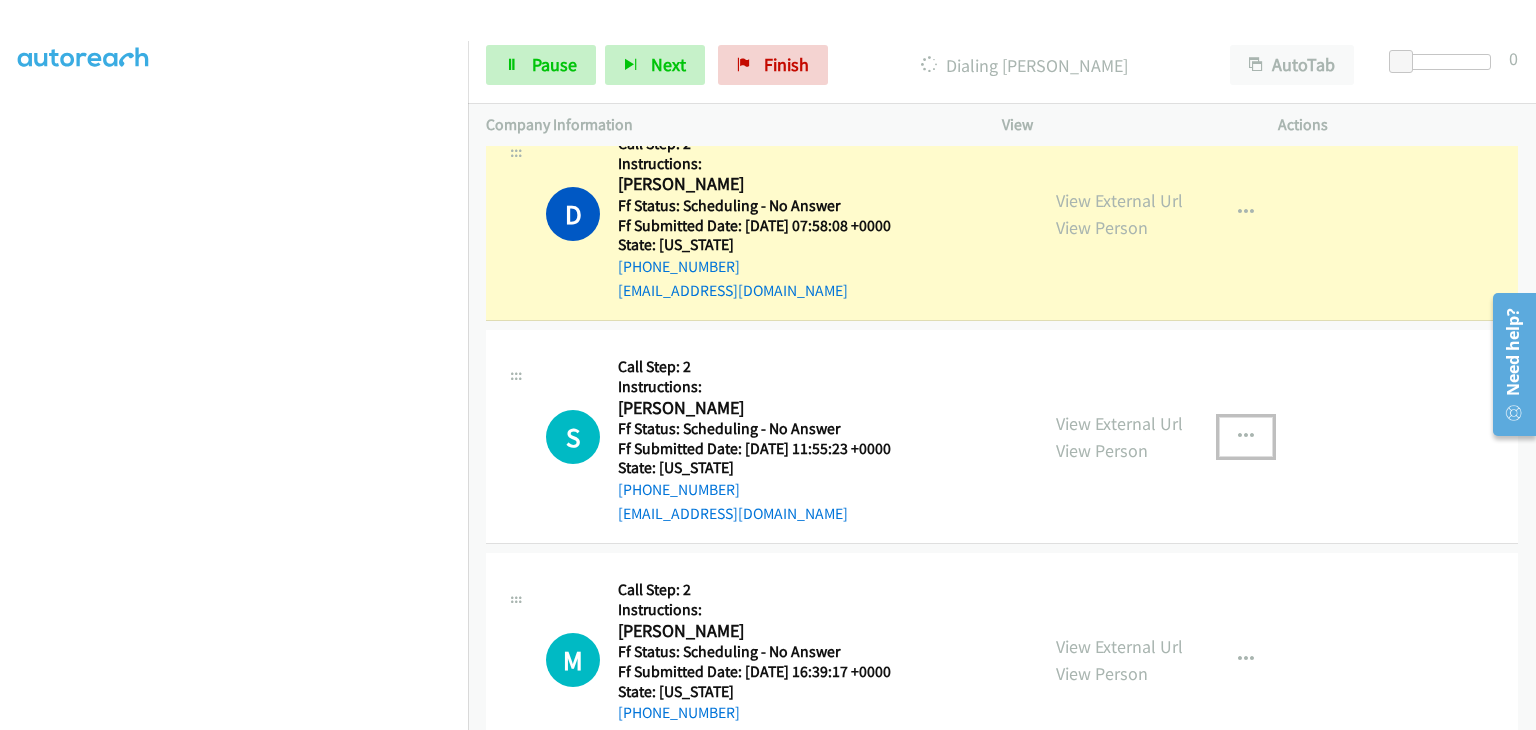 click at bounding box center (1246, 437) 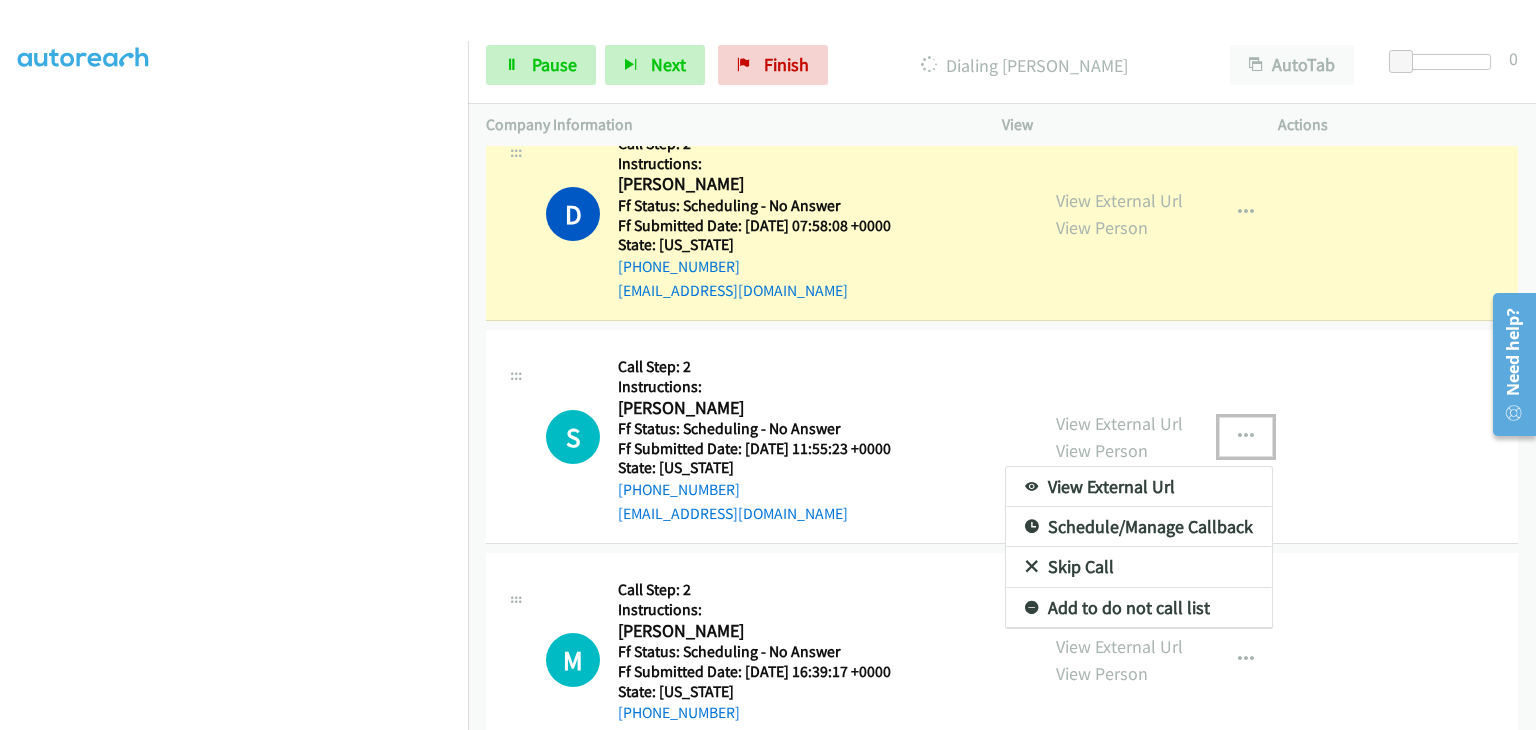 click on "Skip Call" at bounding box center [1139, 567] 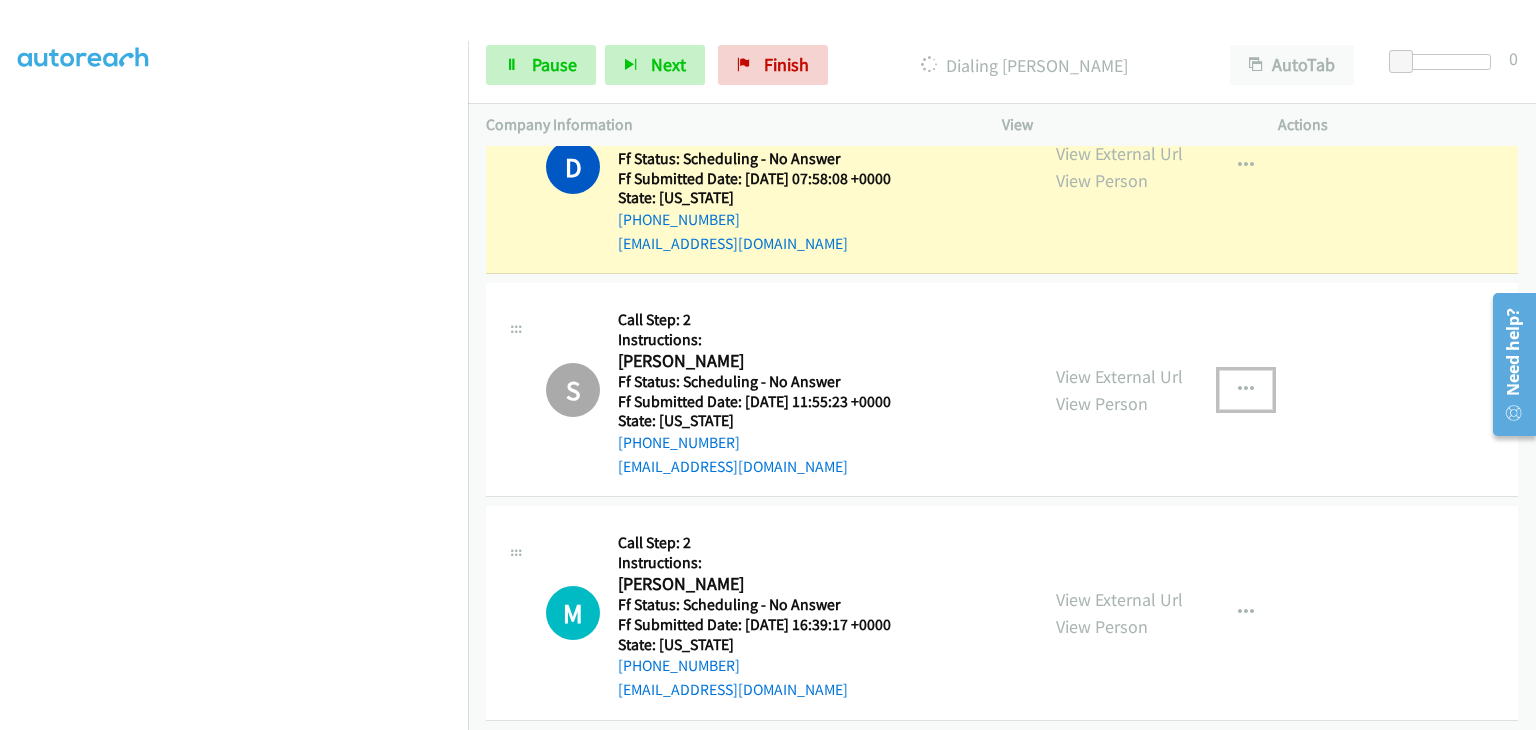 scroll, scrollTop: 3148, scrollLeft: 0, axis: vertical 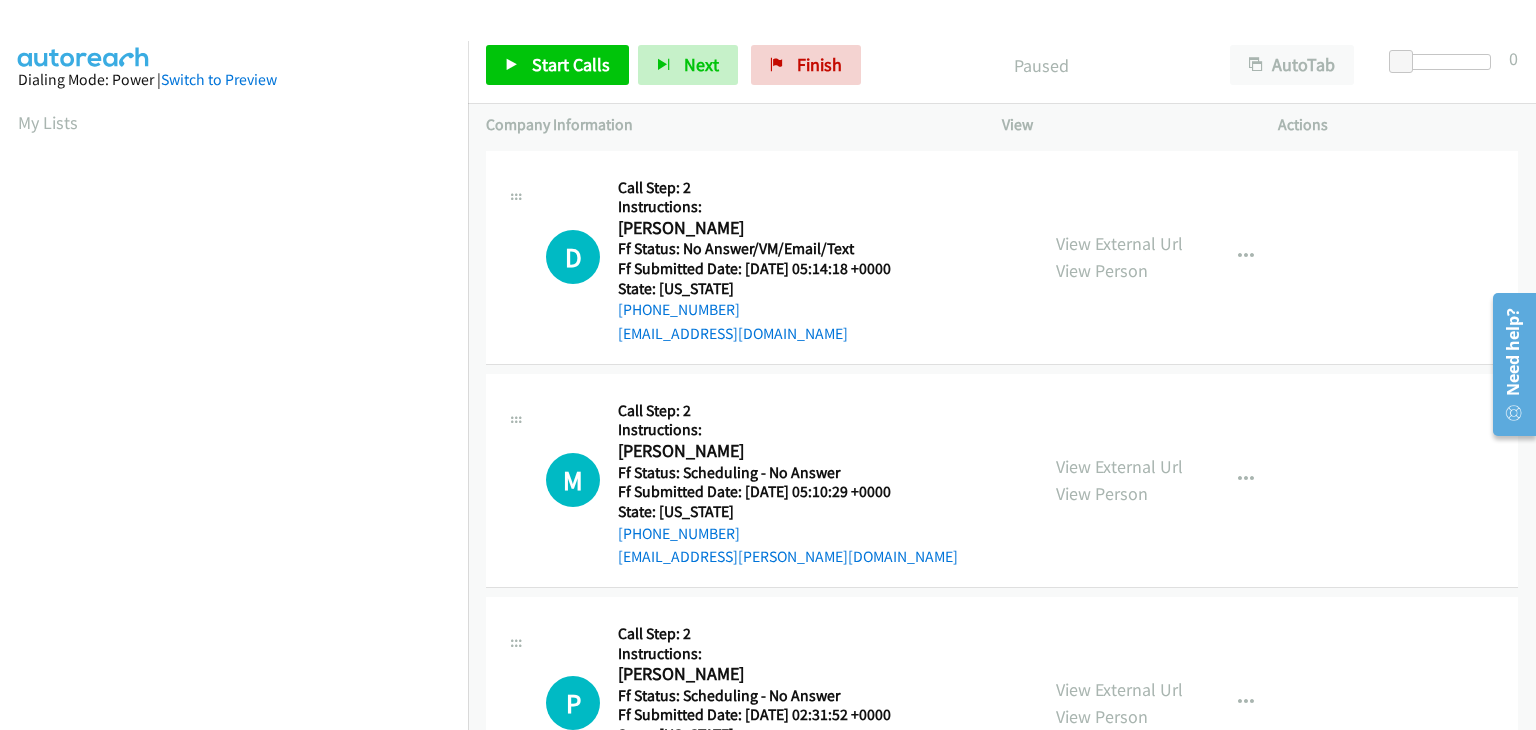 click on "Start Calls
Pause
Next
Finish
Paused
AutoTab
AutoTab
0" at bounding box center (1002, 65) 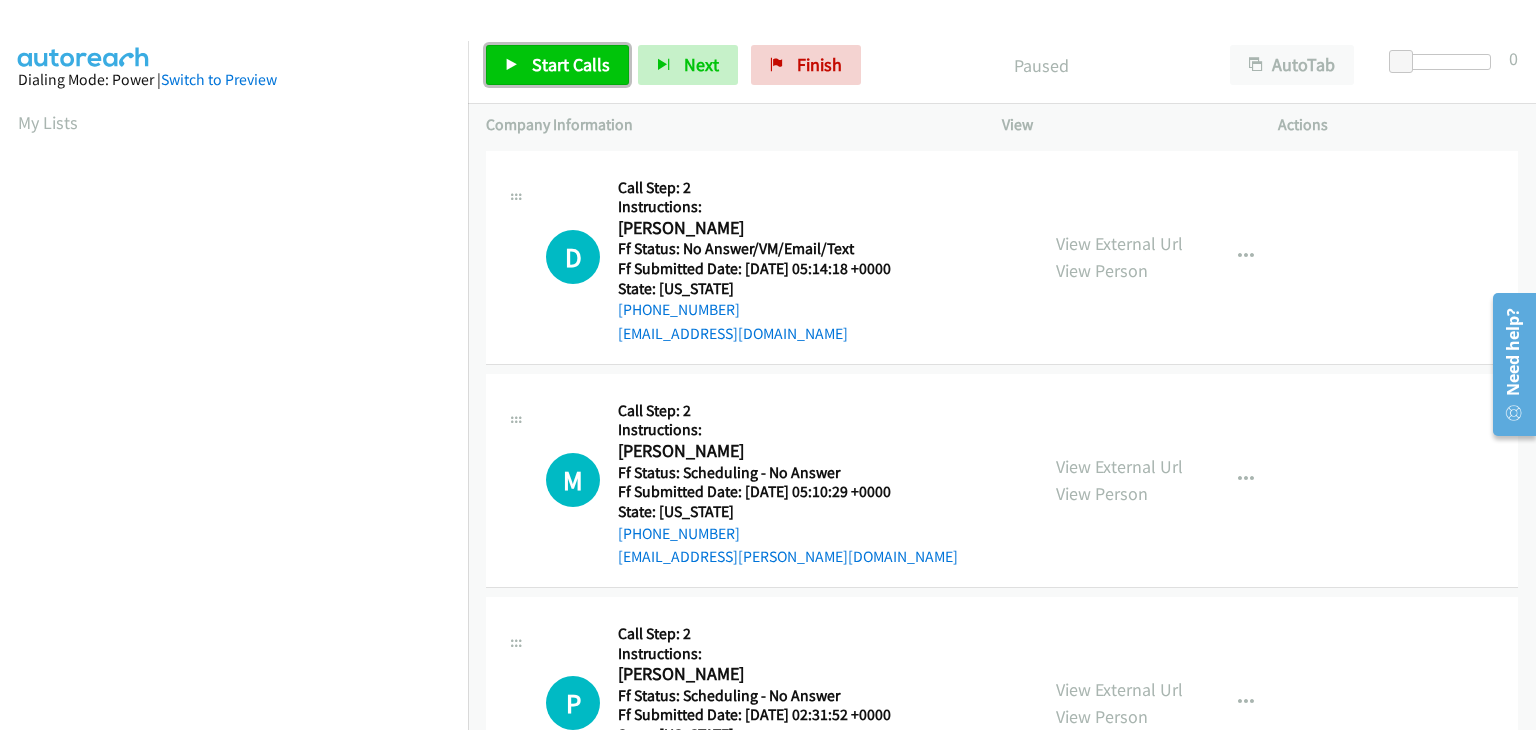 click on "Start Calls" at bounding box center (571, 64) 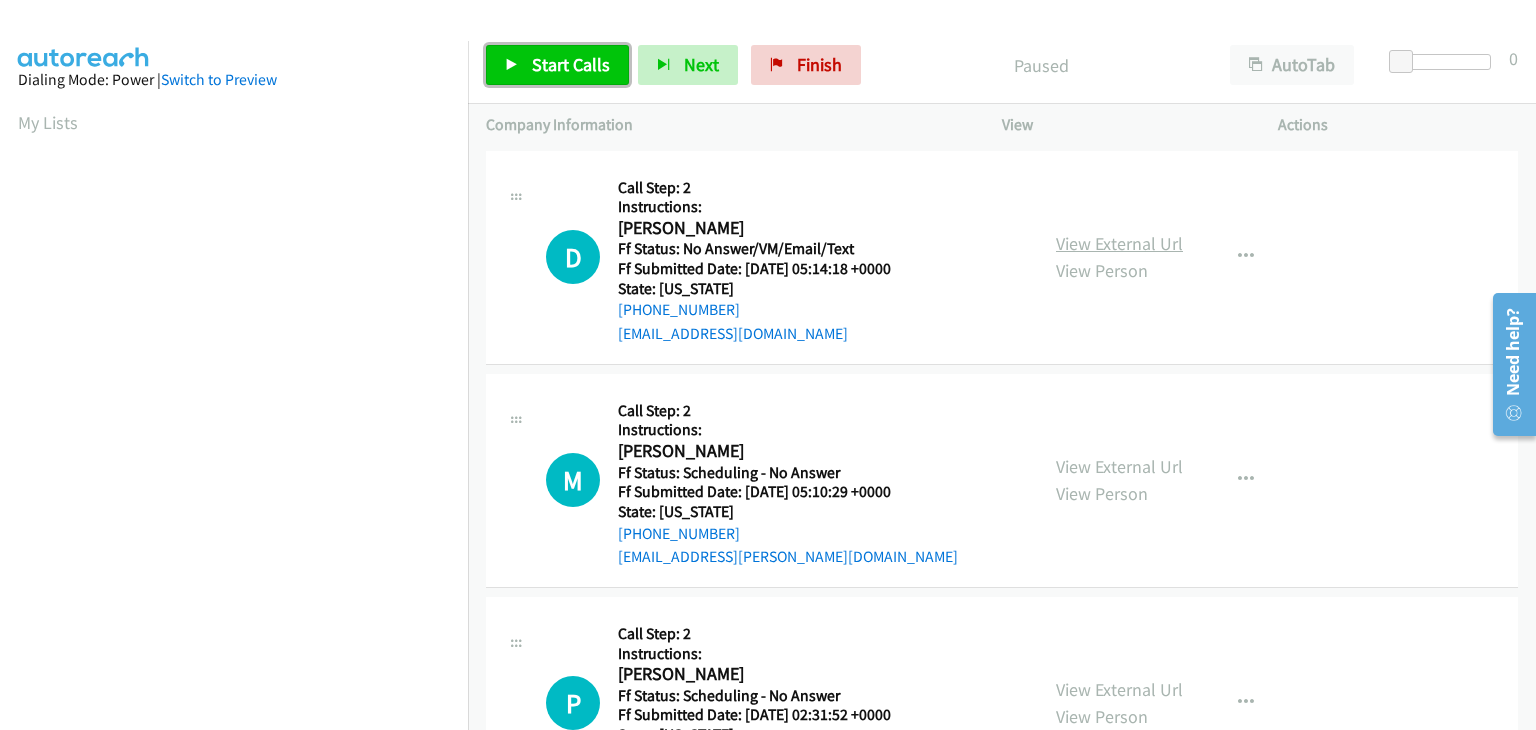 click on "View External Url" at bounding box center [1119, 243] 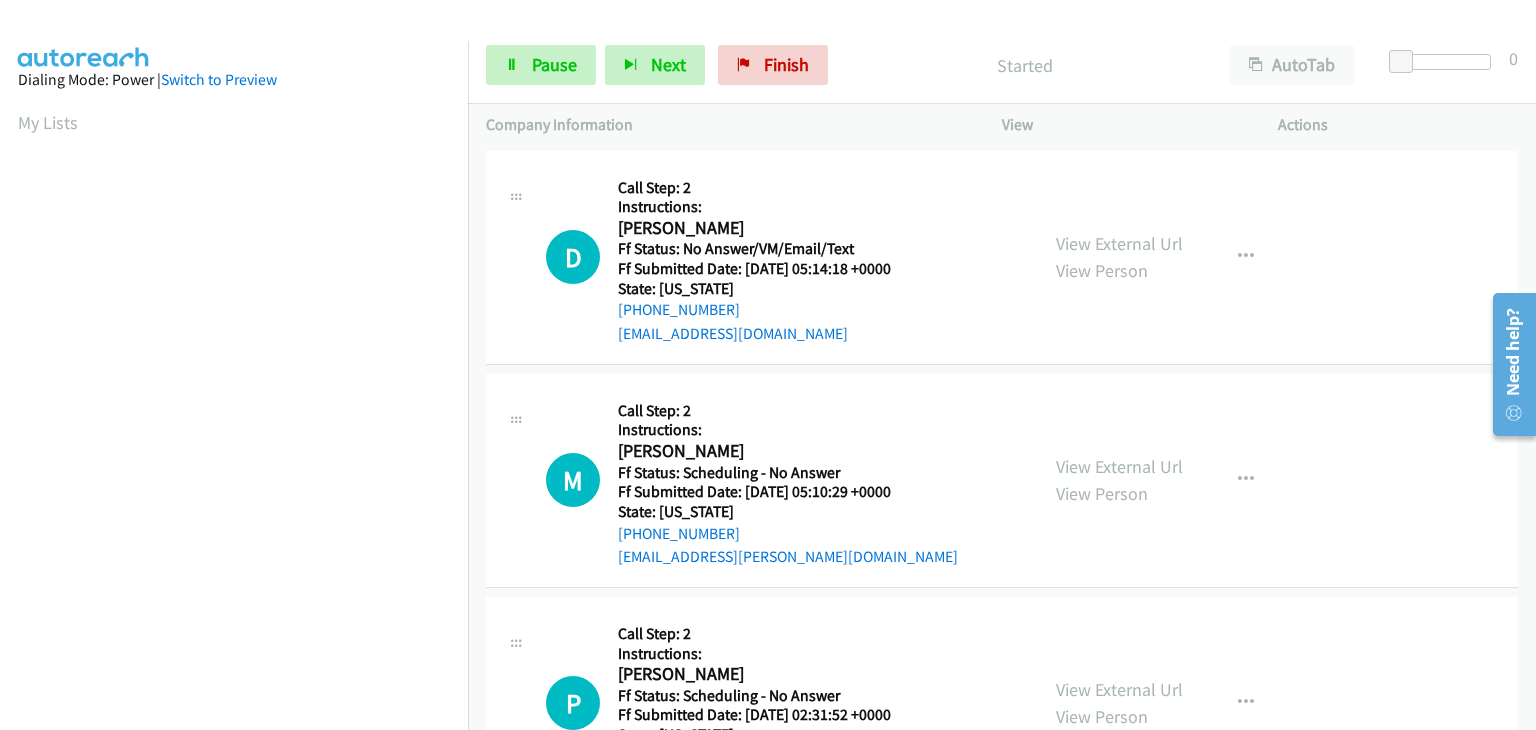 drag, startPoint x: 1102, startPoint y: 463, endPoint x: 1032, endPoint y: 426, distance: 79.17702 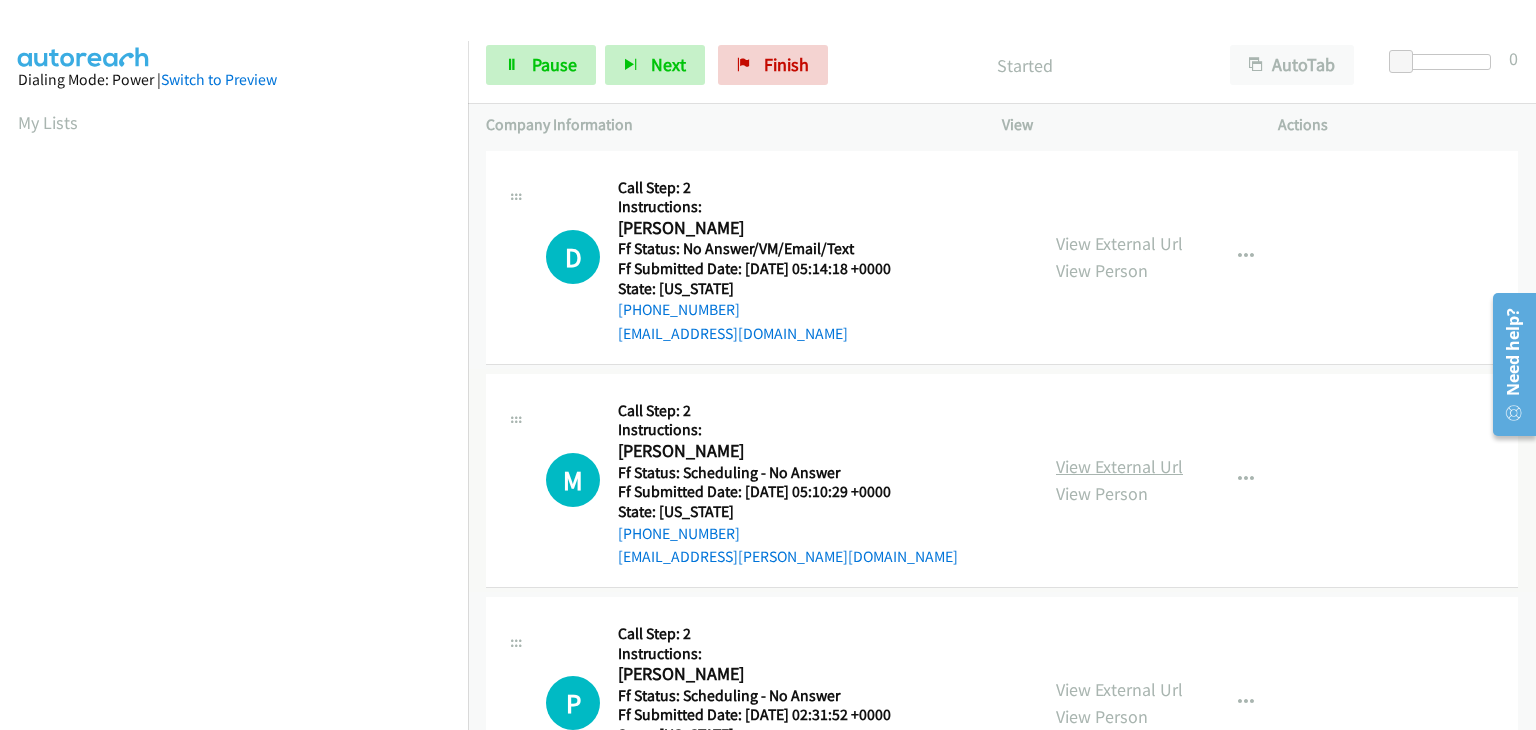 click on "View External Url" at bounding box center (1119, 466) 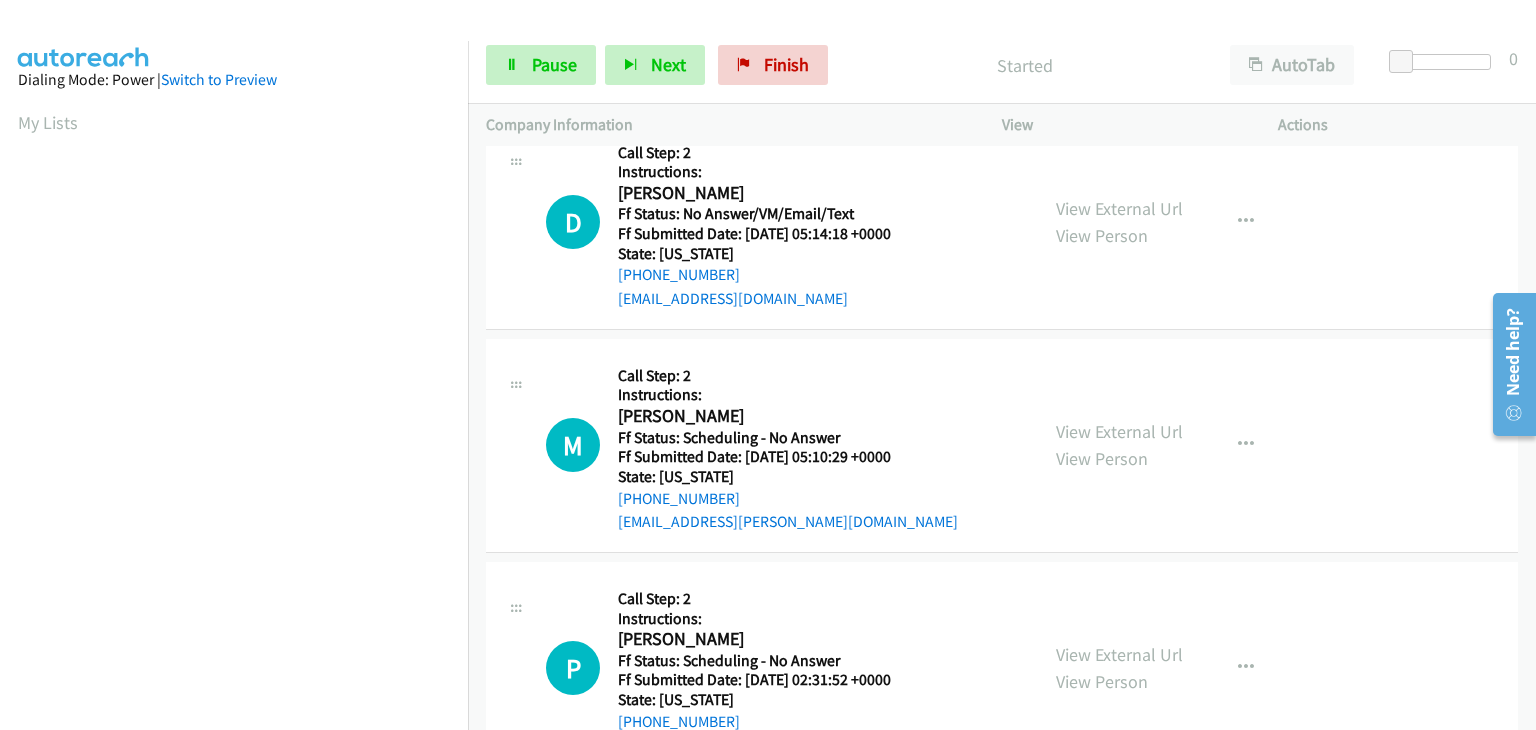 scroll, scrollTop: 0, scrollLeft: 0, axis: both 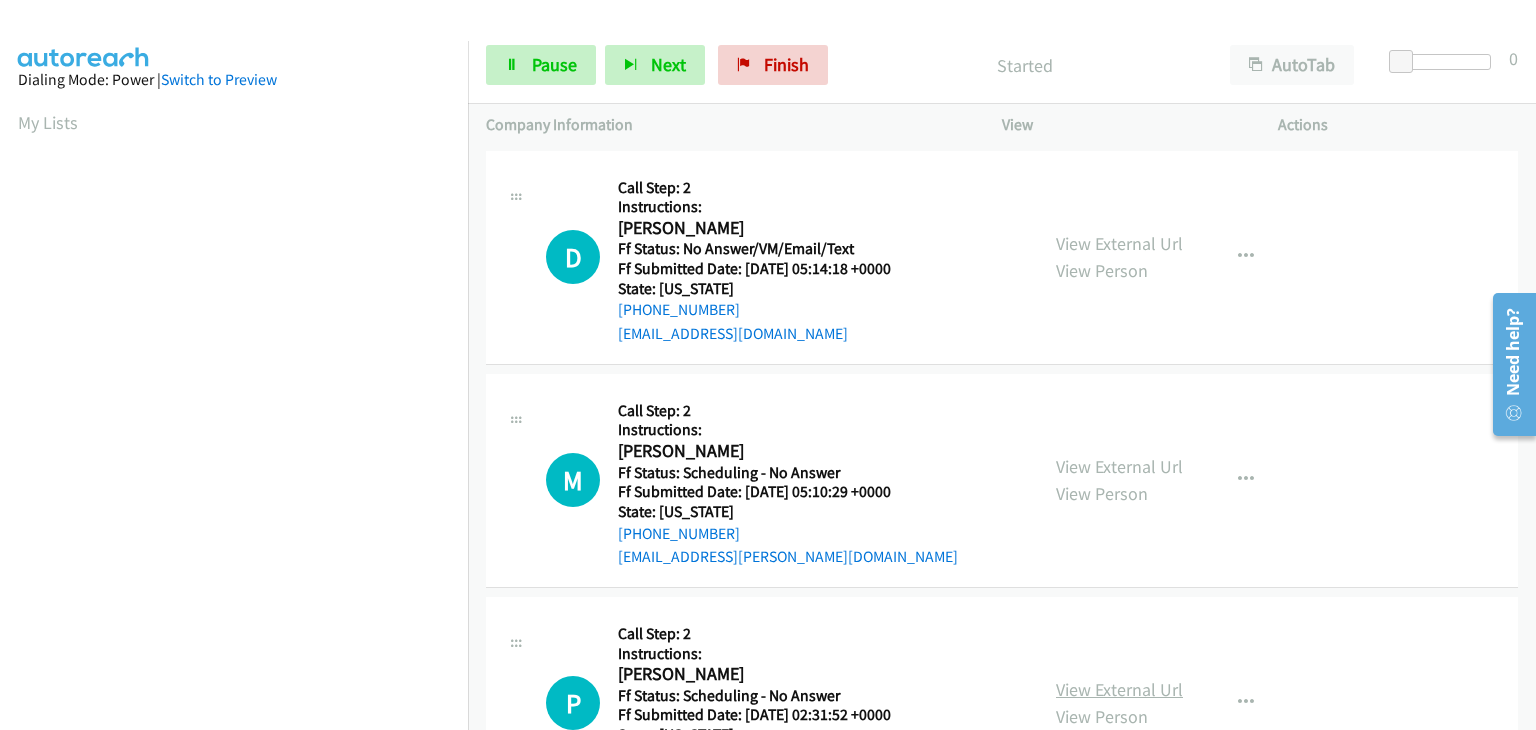 click on "View External Url" at bounding box center [1119, 689] 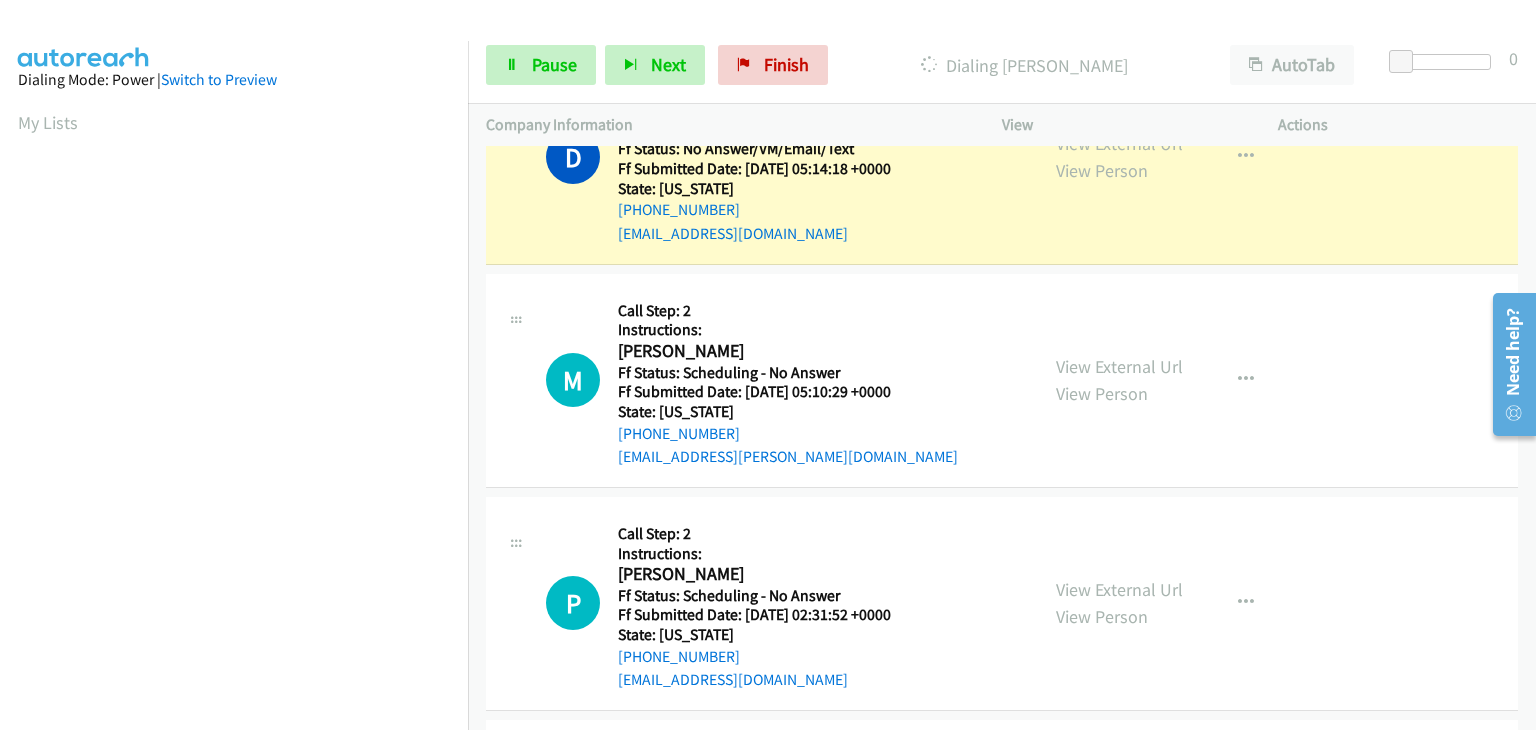 scroll, scrollTop: 0, scrollLeft: 0, axis: both 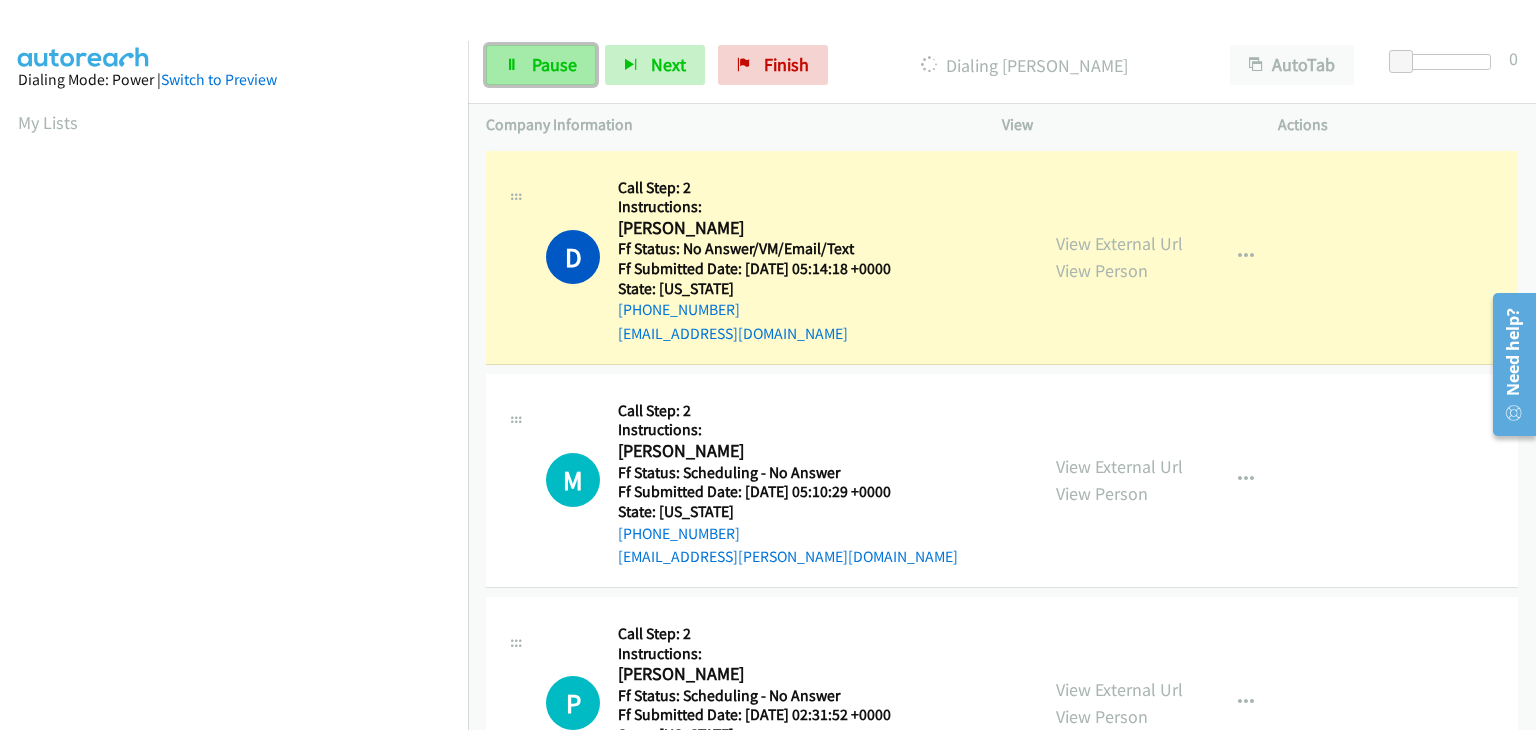 click on "Pause" at bounding box center (554, 64) 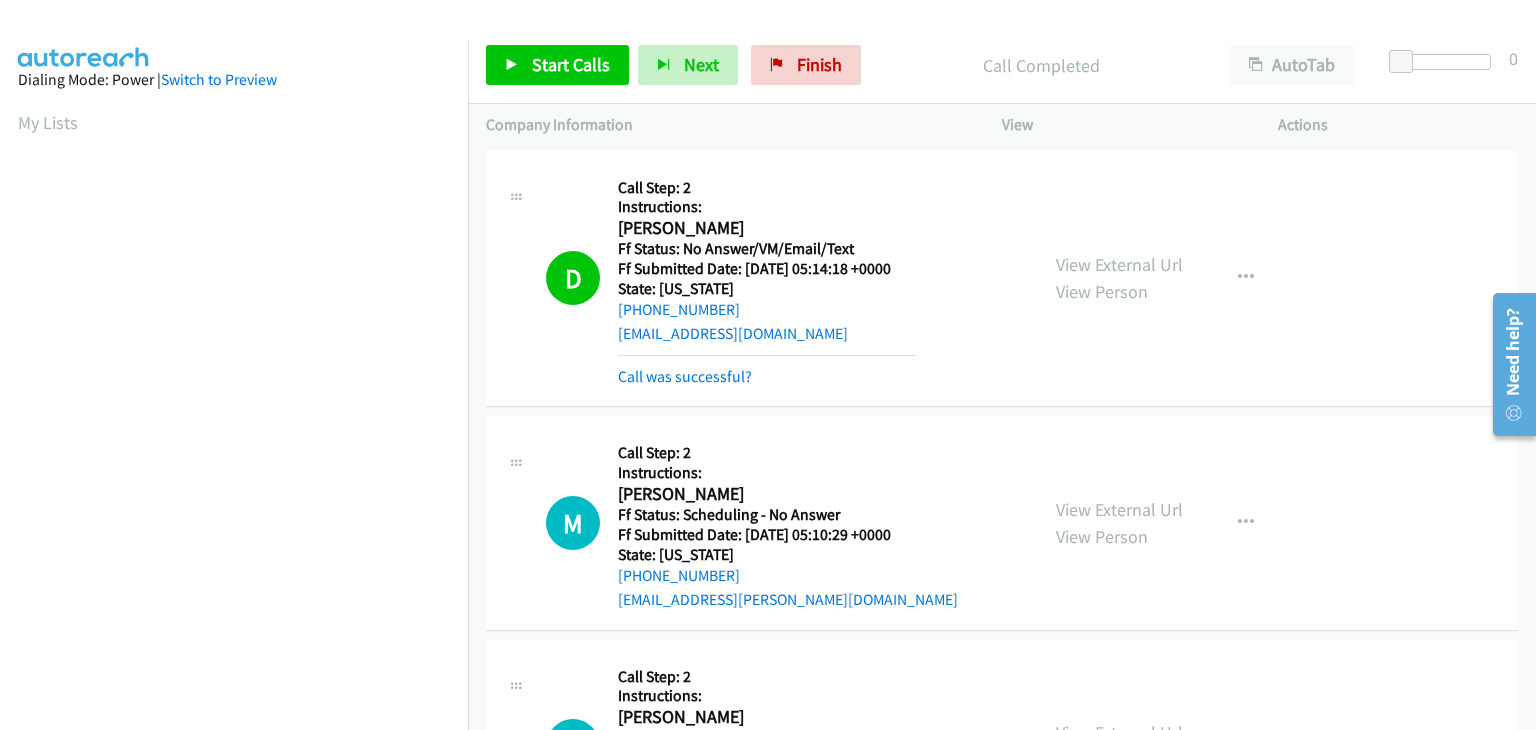 scroll, scrollTop: 392, scrollLeft: 0, axis: vertical 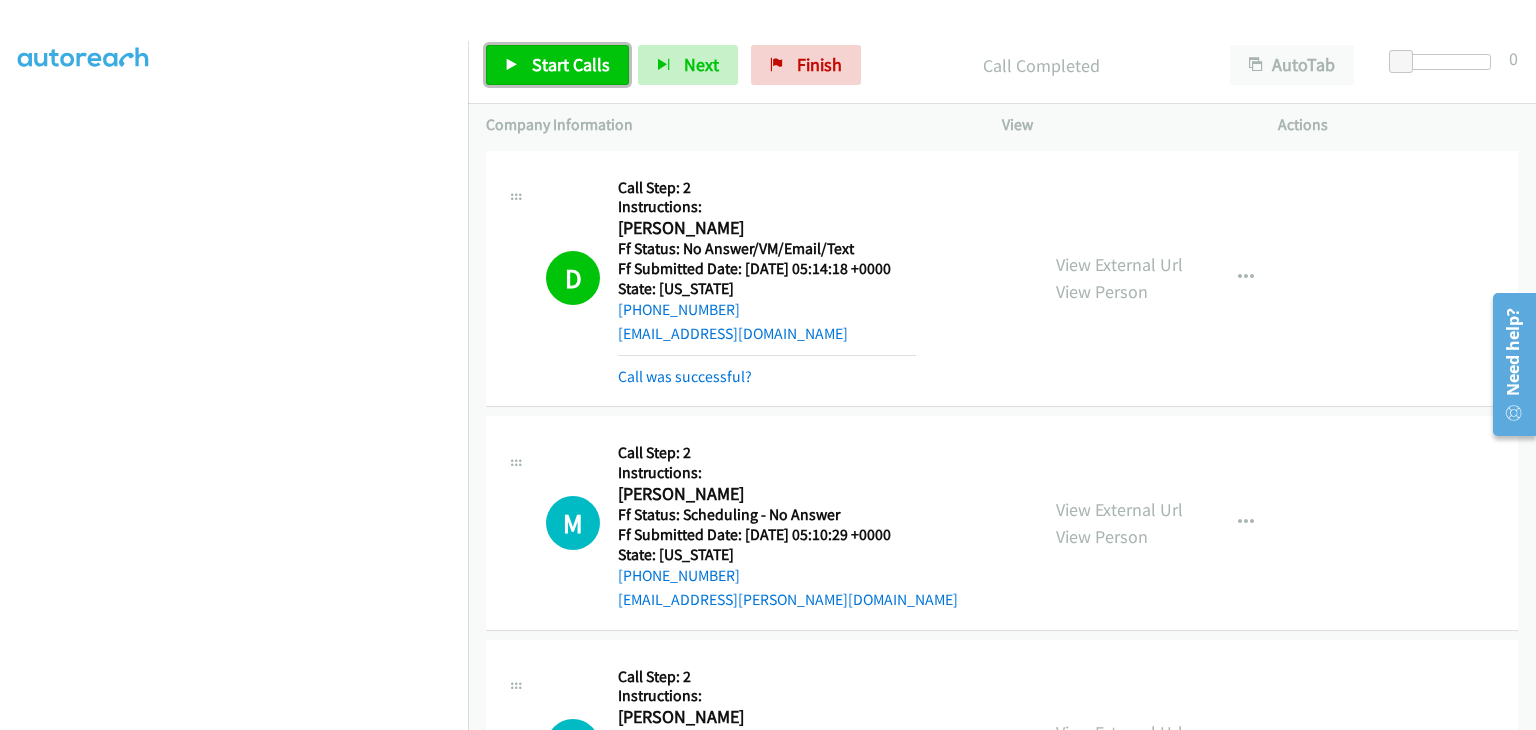 click on "Start Calls" at bounding box center (571, 64) 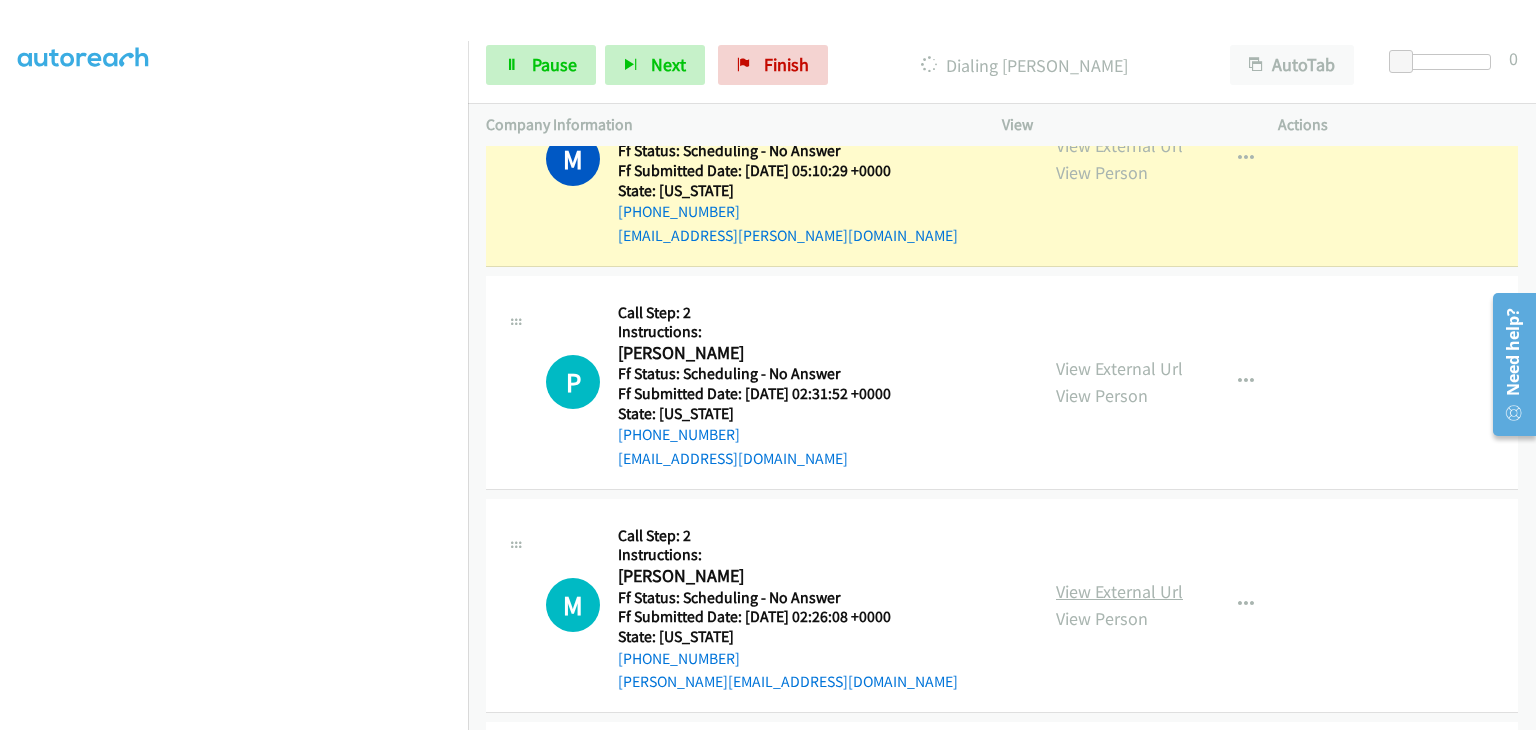scroll, scrollTop: 400, scrollLeft: 0, axis: vertical 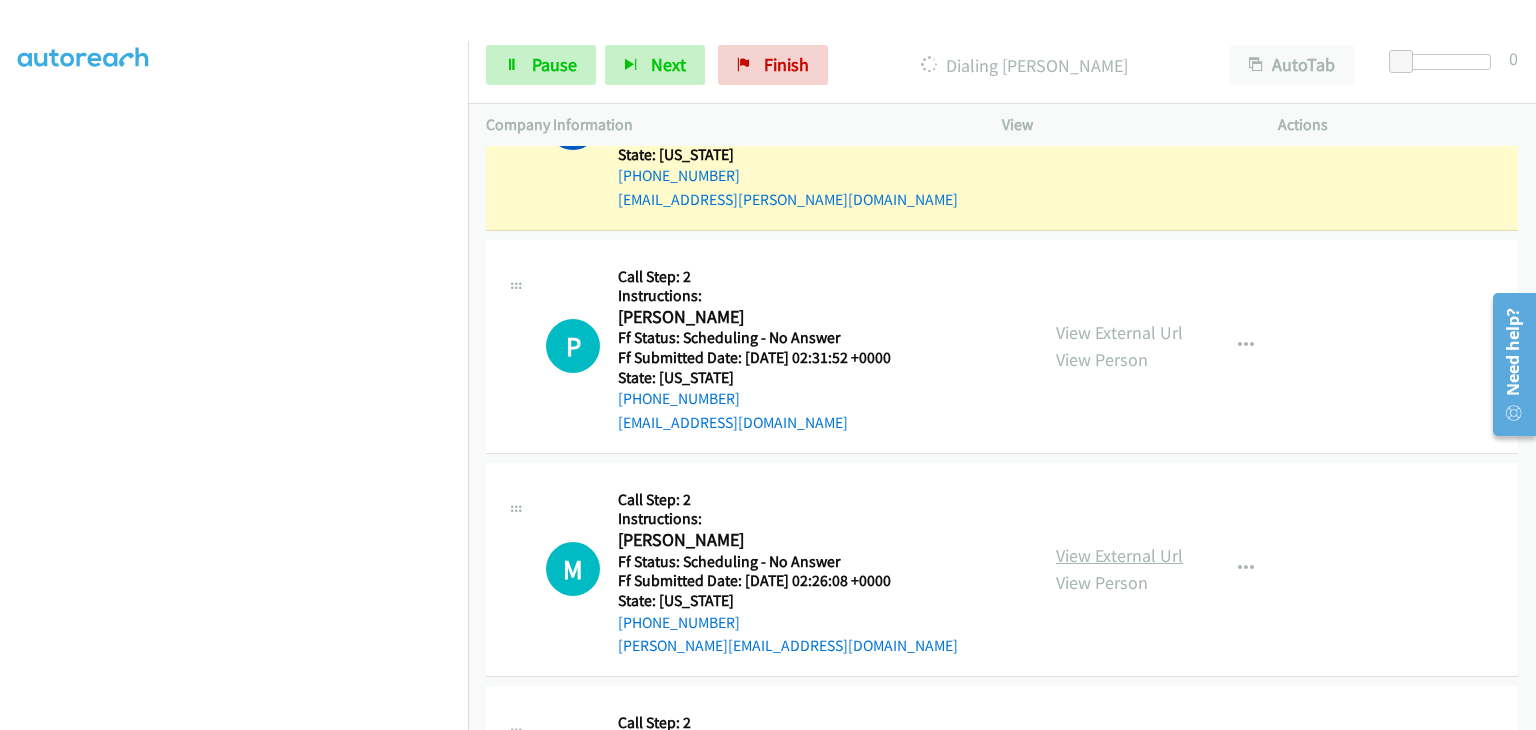 click on "View External Url" at bounding box center [1119, 555] 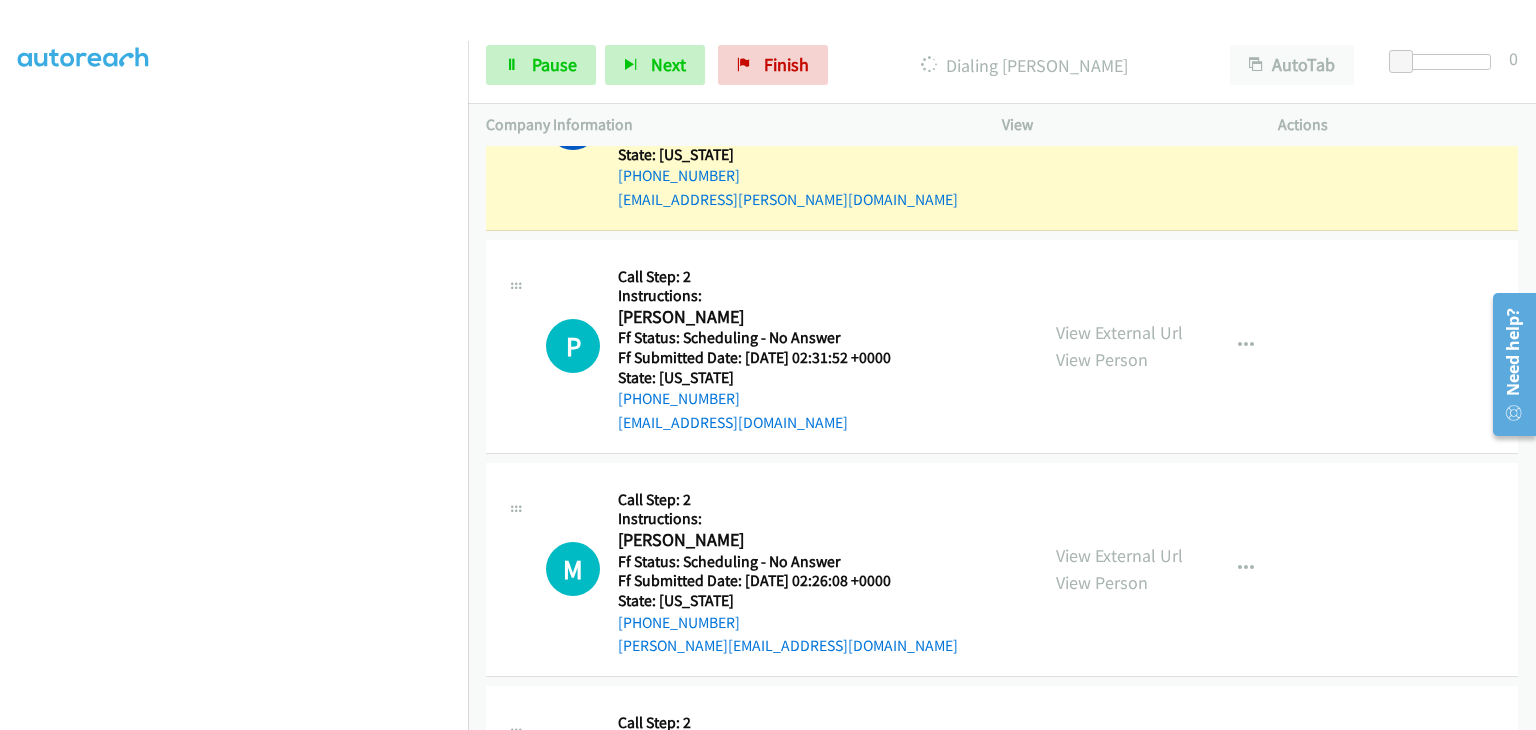 scroll, scrollTop: 392, scrollLeft: 0, axis: vertical 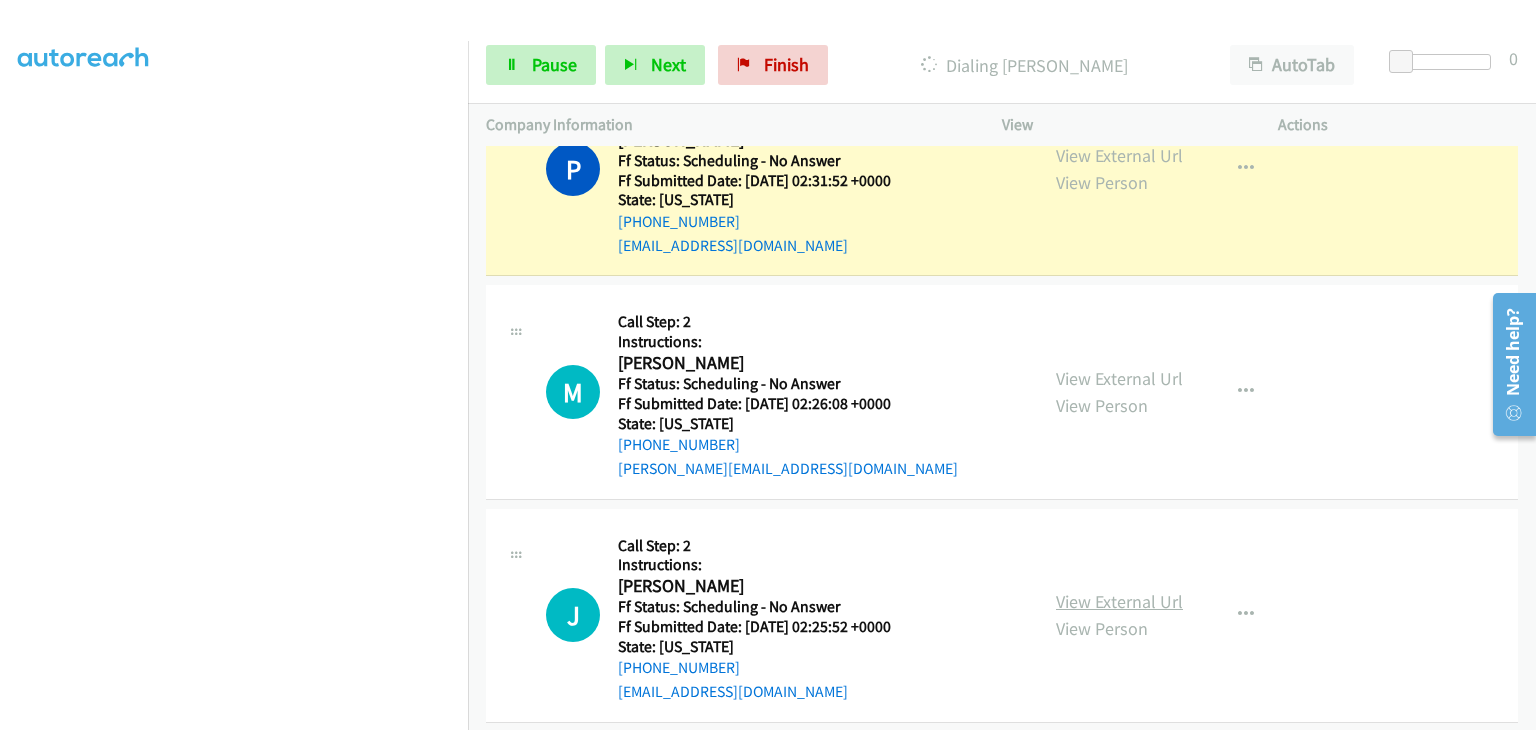 click on "View External Url" at bounding box center [1119, 601] 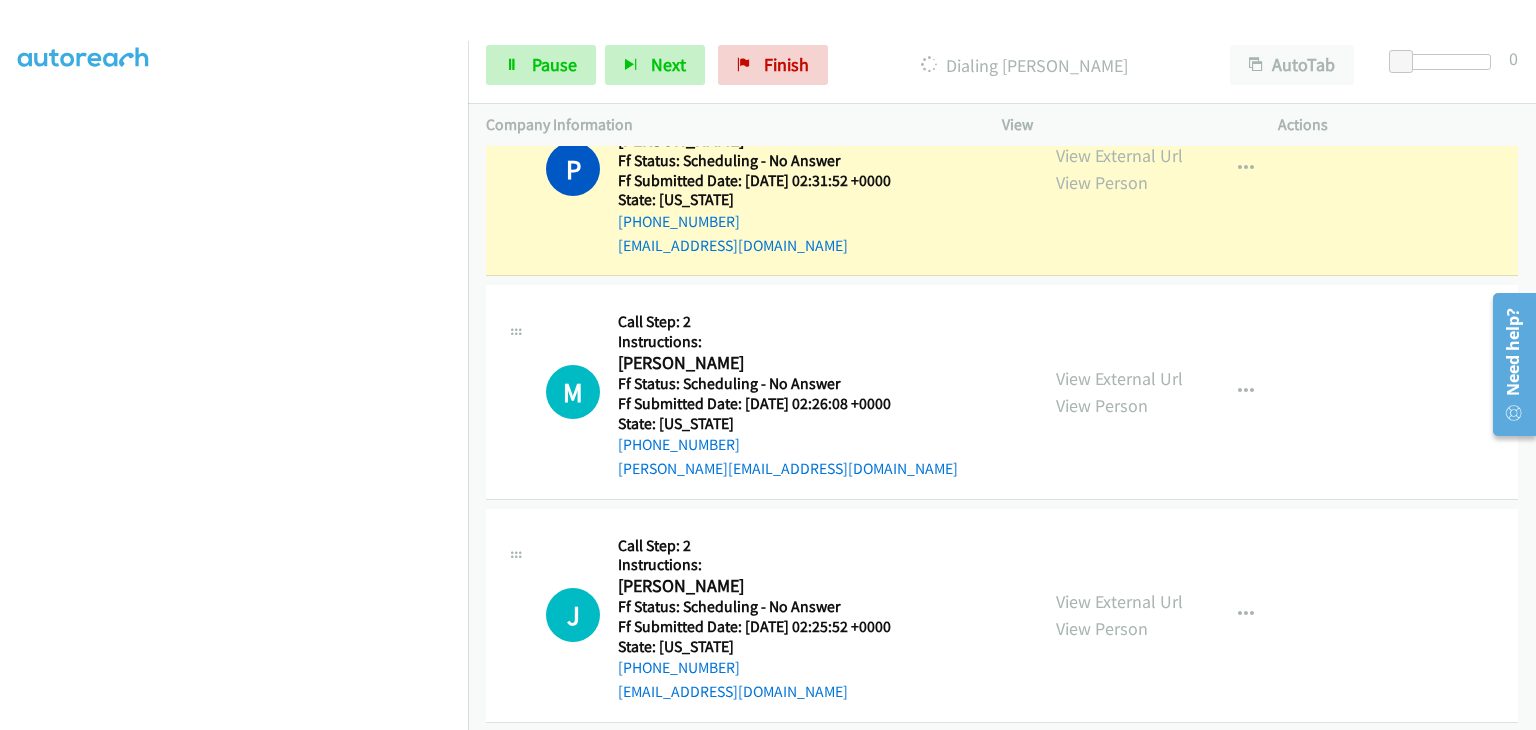 click at bounding box center (234, 255) 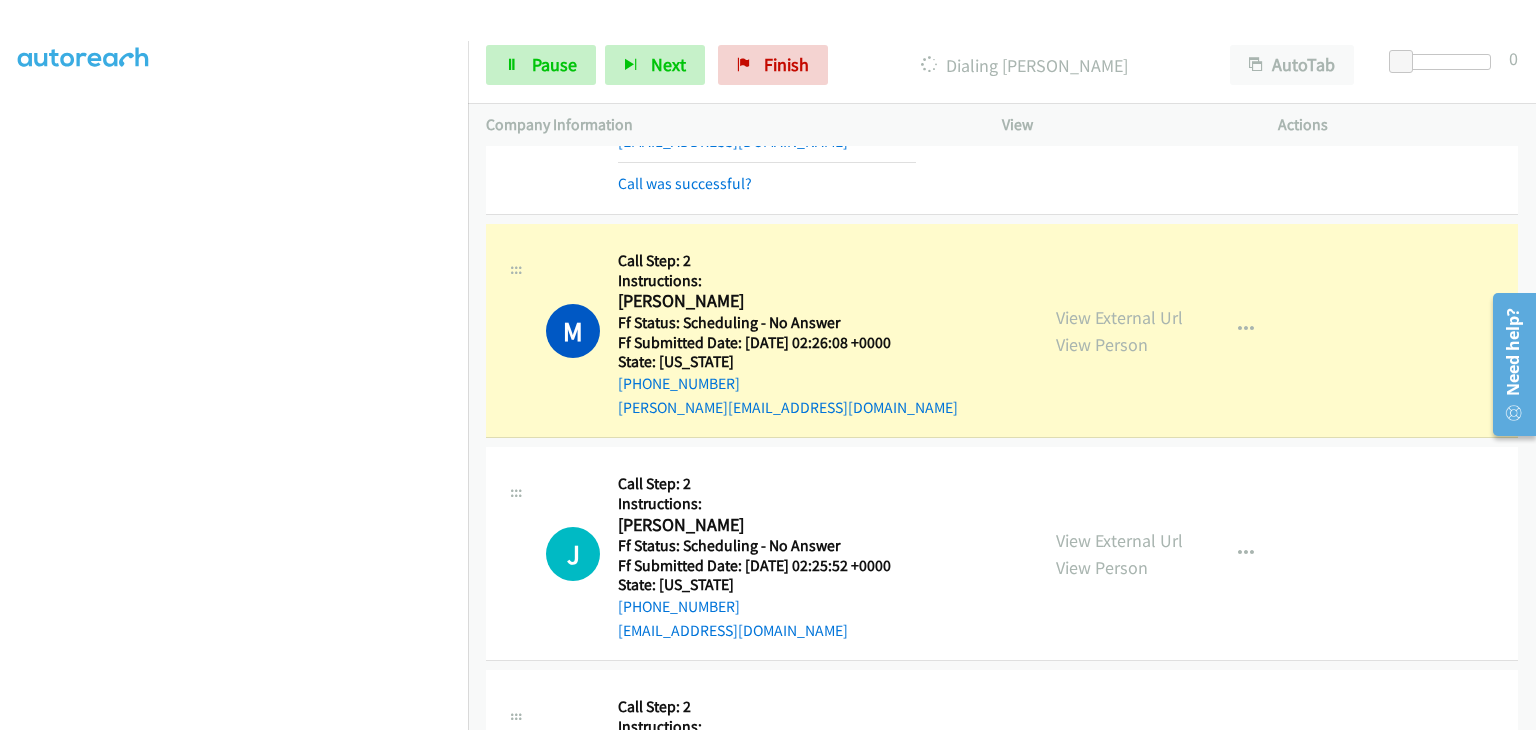 scroll, scrollTop: 841, scrollLeft: 0, axis: vertical 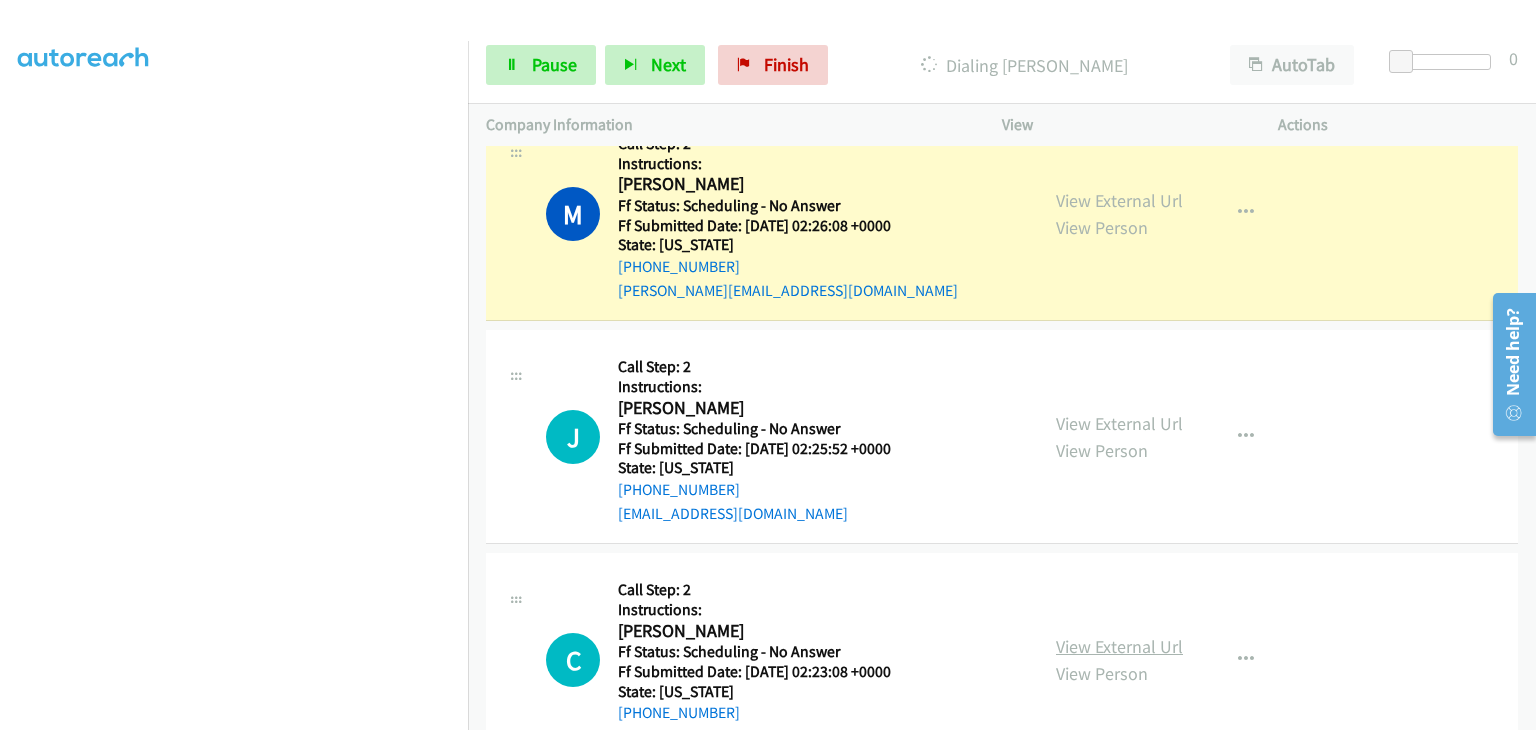 click on "View External Url" at bounding box center [1119, 646] 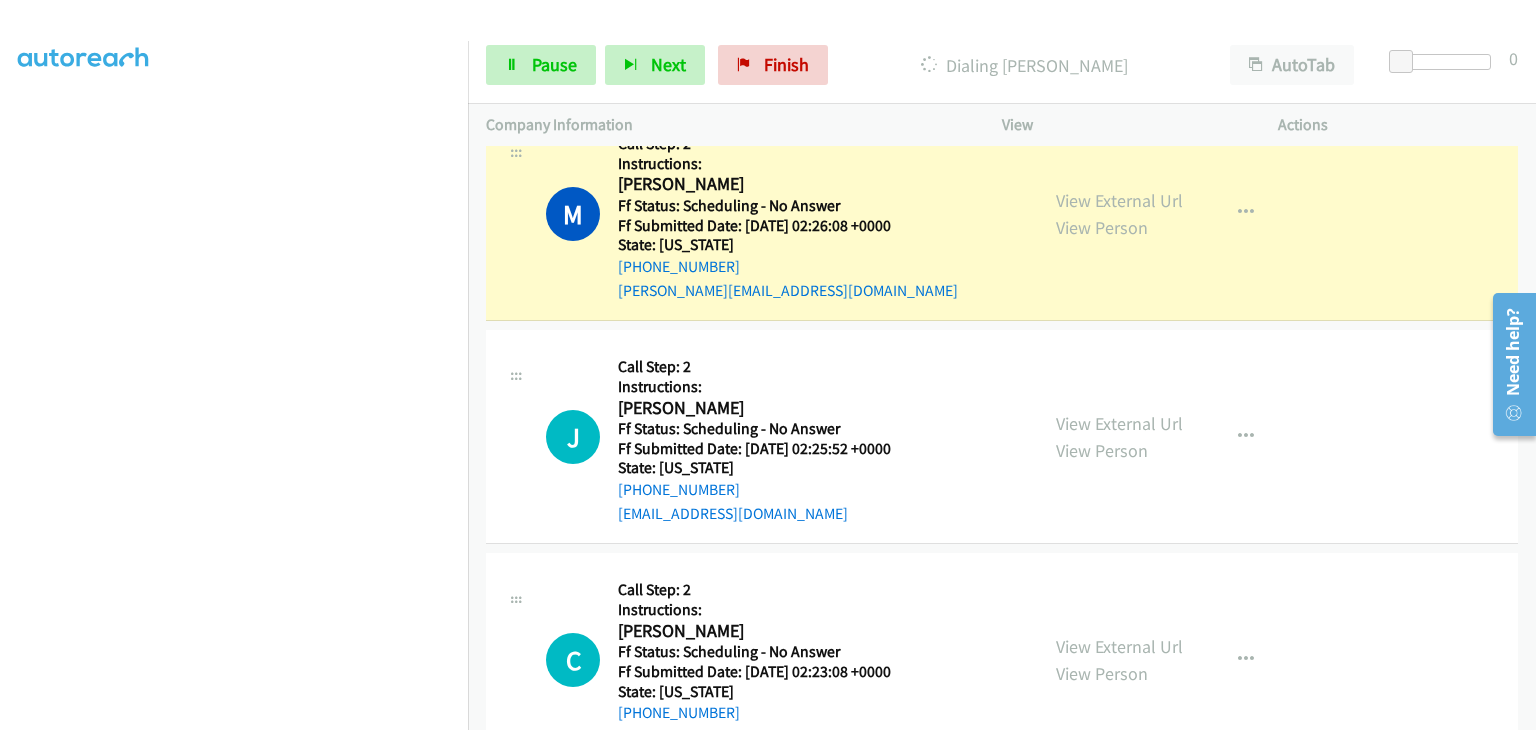 scroll, scrollTop: 392, scrollLeft: 0, axis: vertical 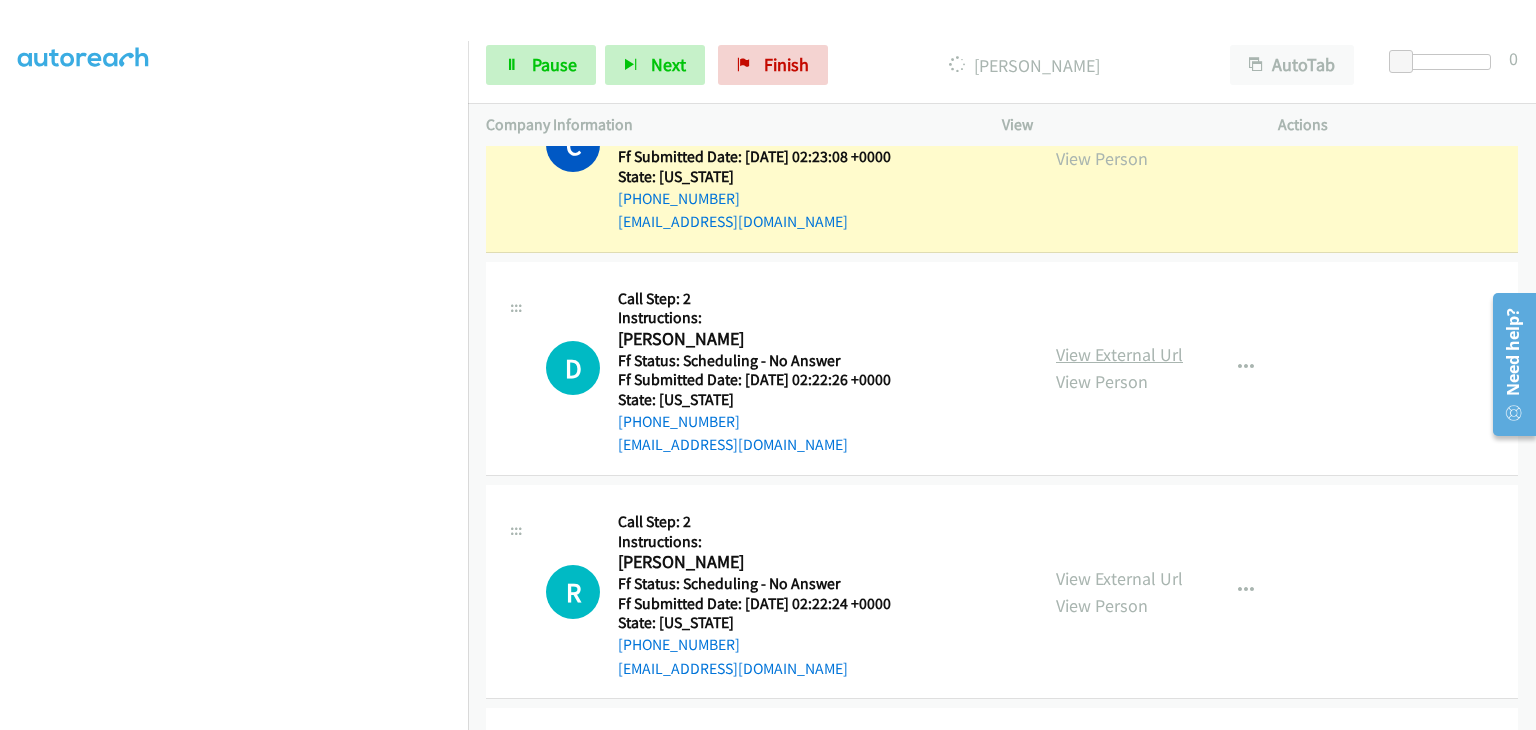 click on "View External Url" at bounding box center (1119, 354) 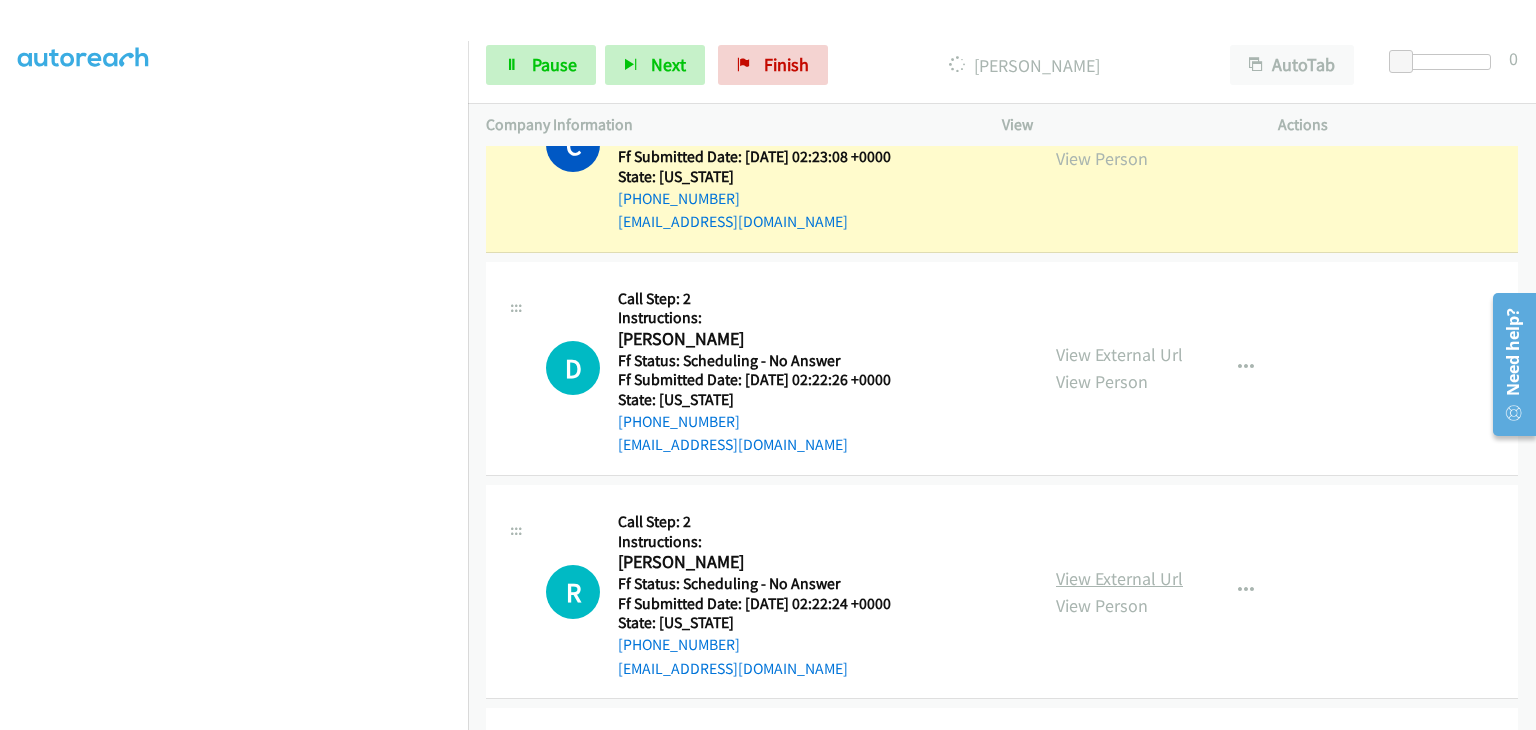 click on "View External Url" at bounding box center [1119, 578] 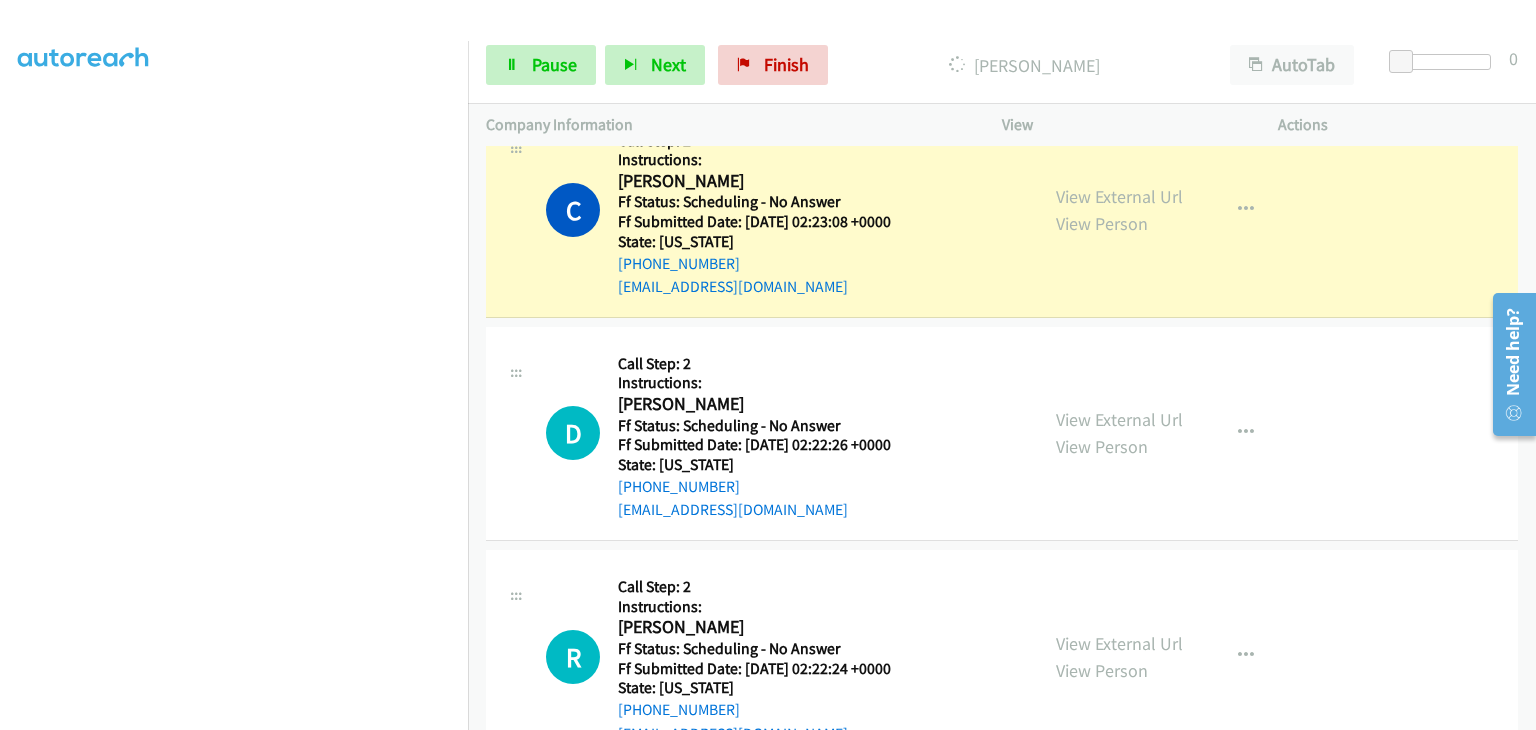scroll, scrollTop: 1341, scrollLeft: 0, axis: vertical 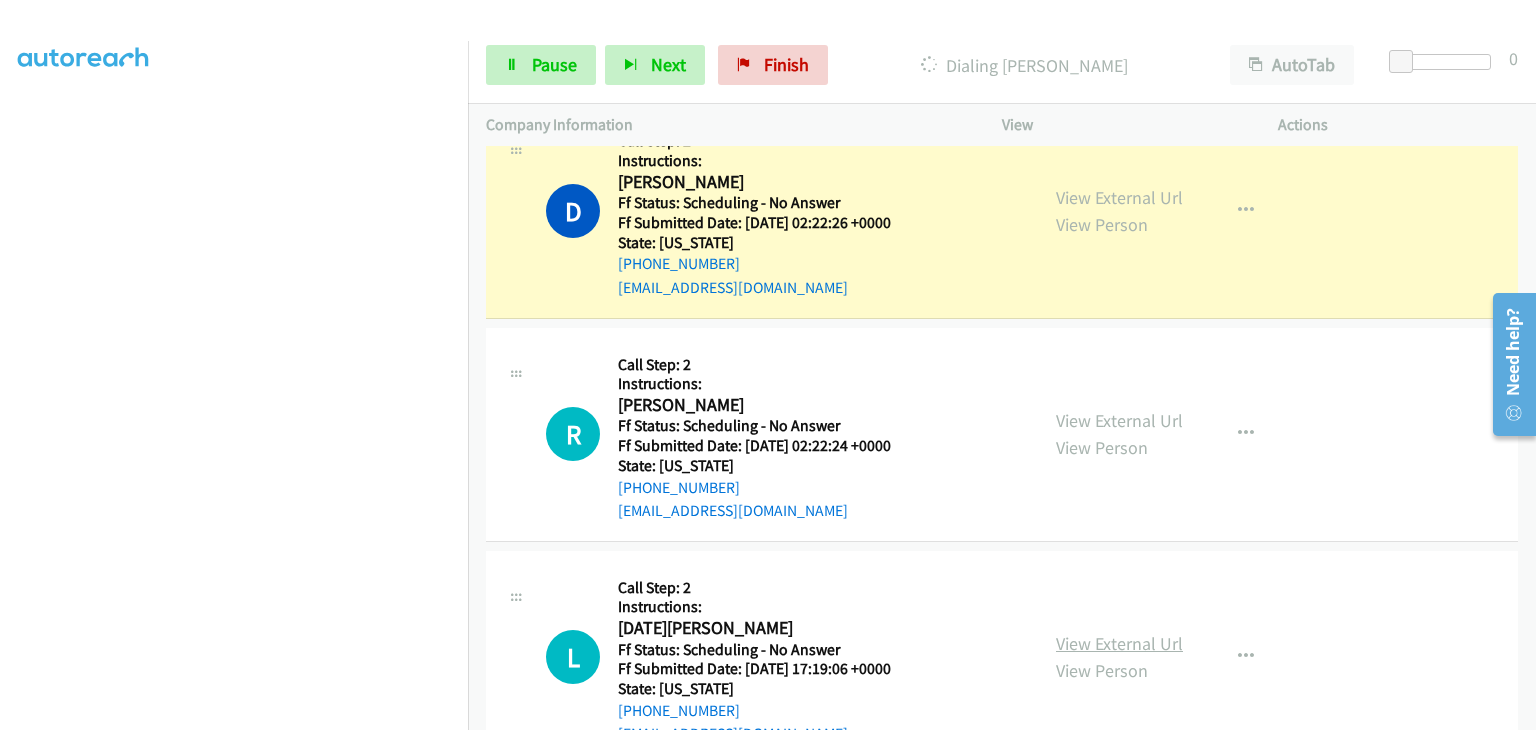 click on "View External Url" at bounding box center [1119, 643] 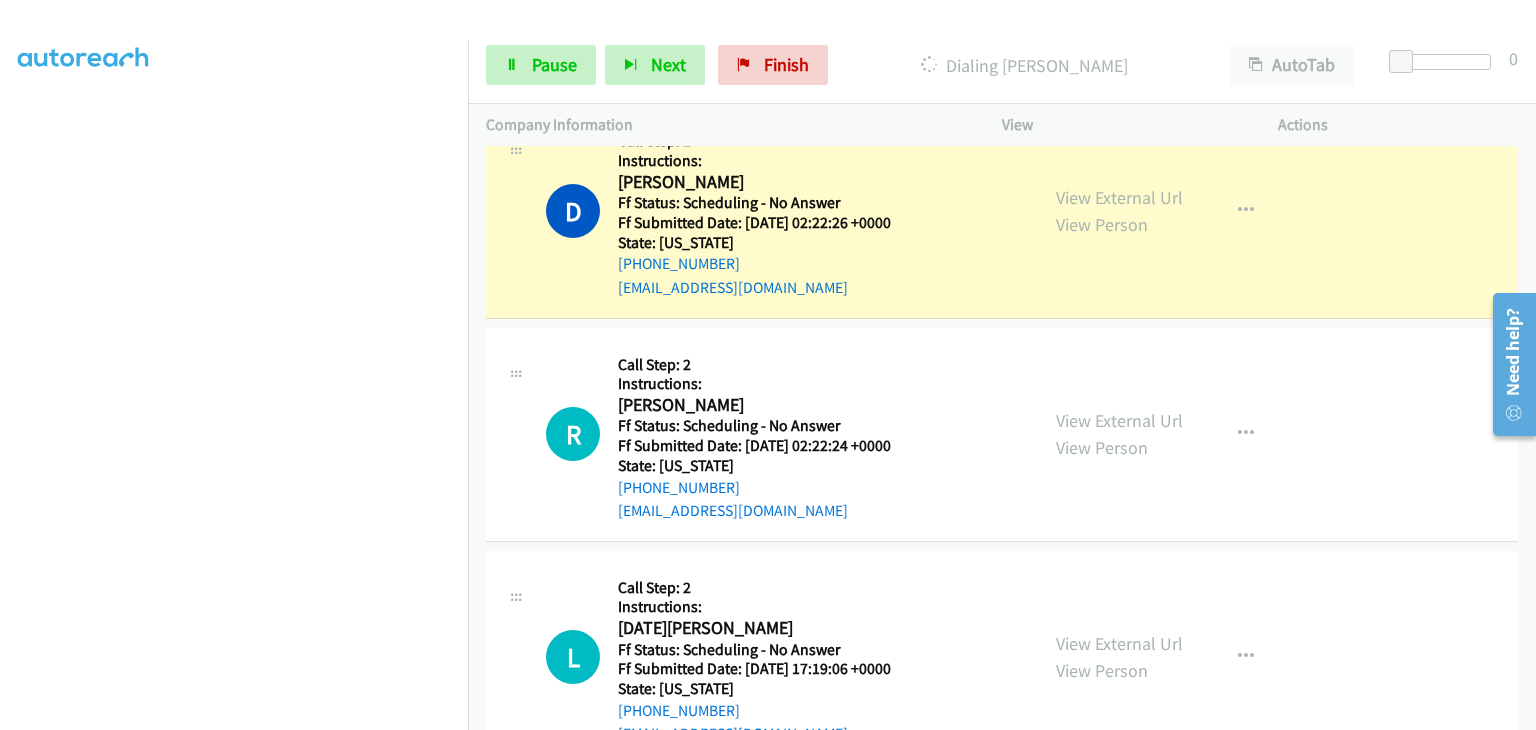 scroll, scrollTop: 392, scrollLeft: 0, axis: vertical 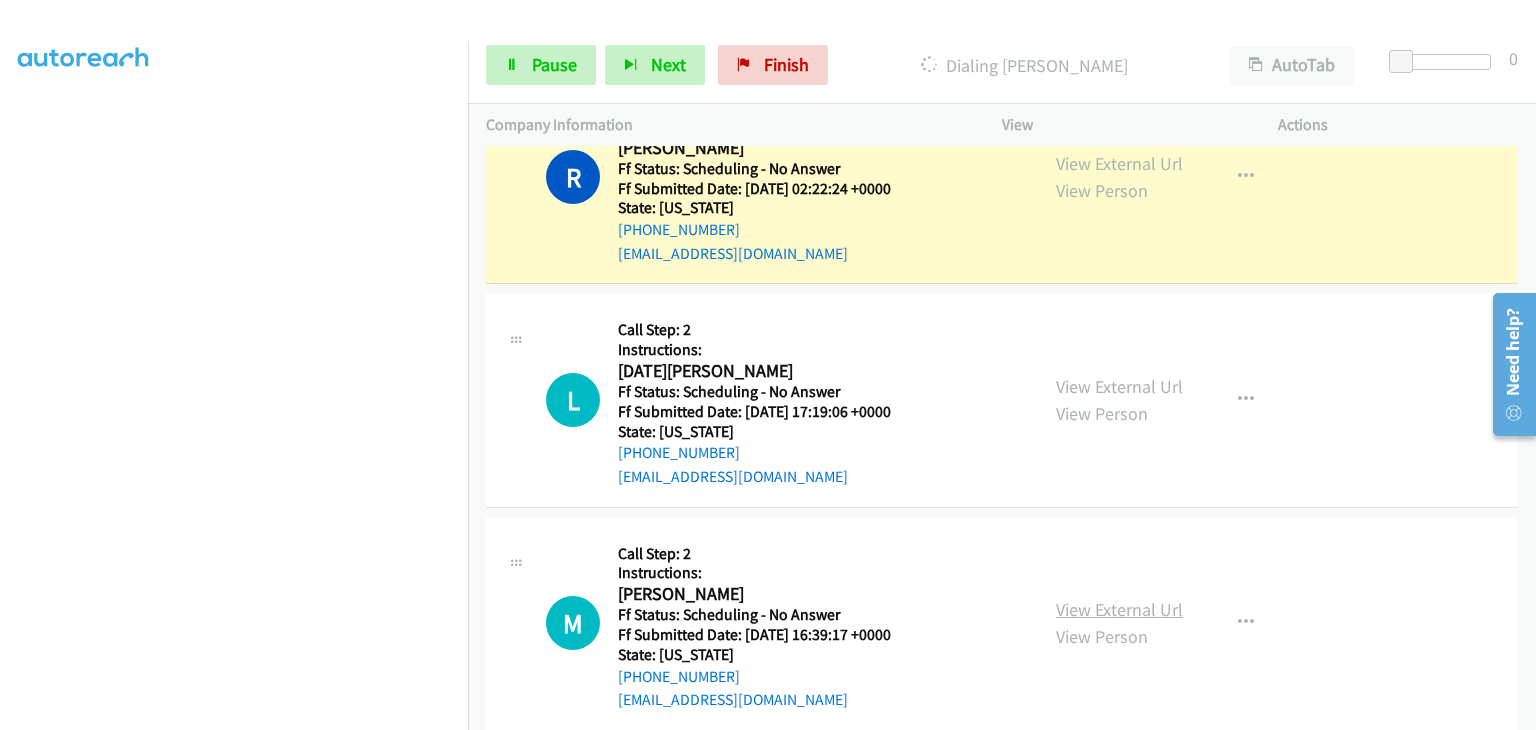 click on "View External Url" at bounding box center (1119, 609) 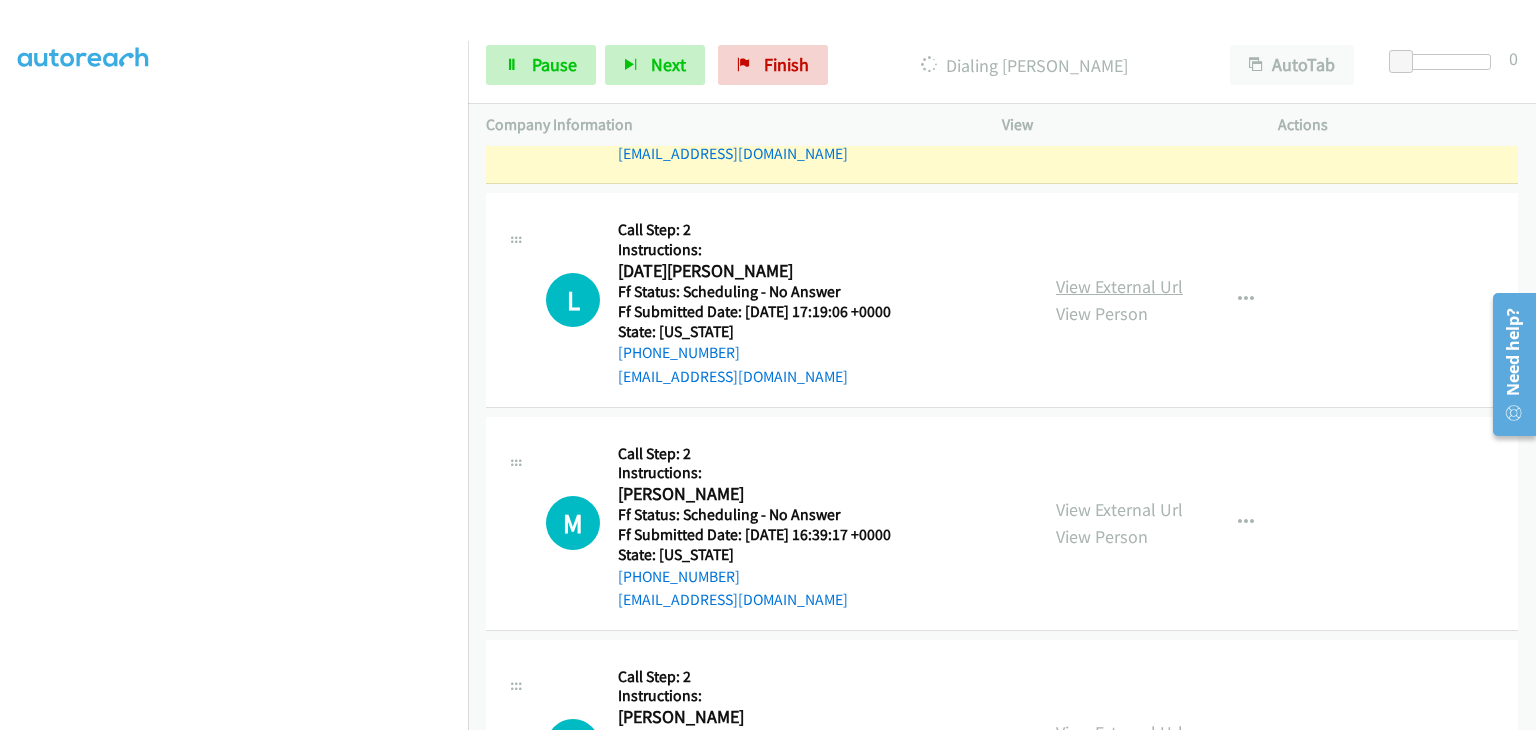 scroll, scrollTop: 2141, scrollLeft: 0, axis: vertical 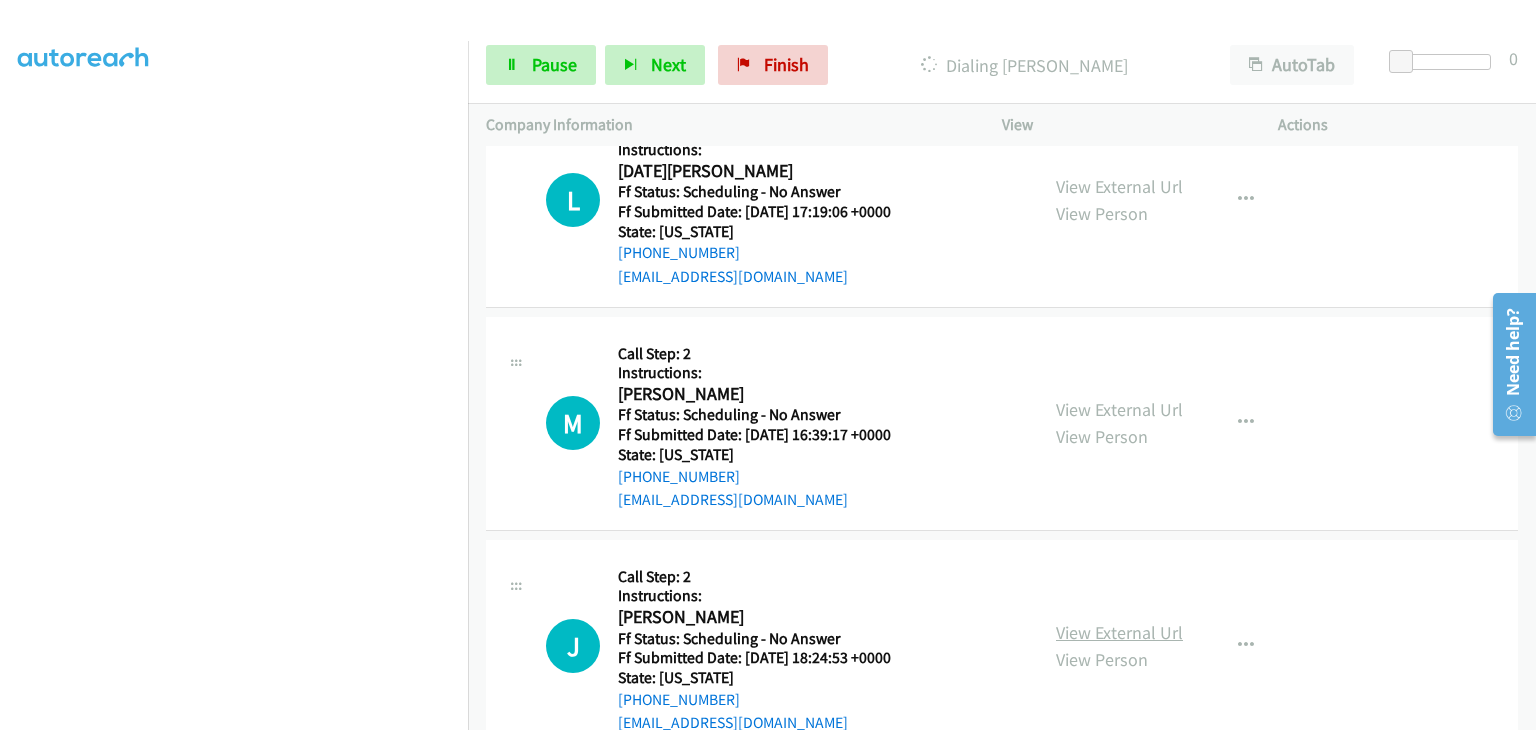 click on "View External Url" at bounding box center [1119, 632] 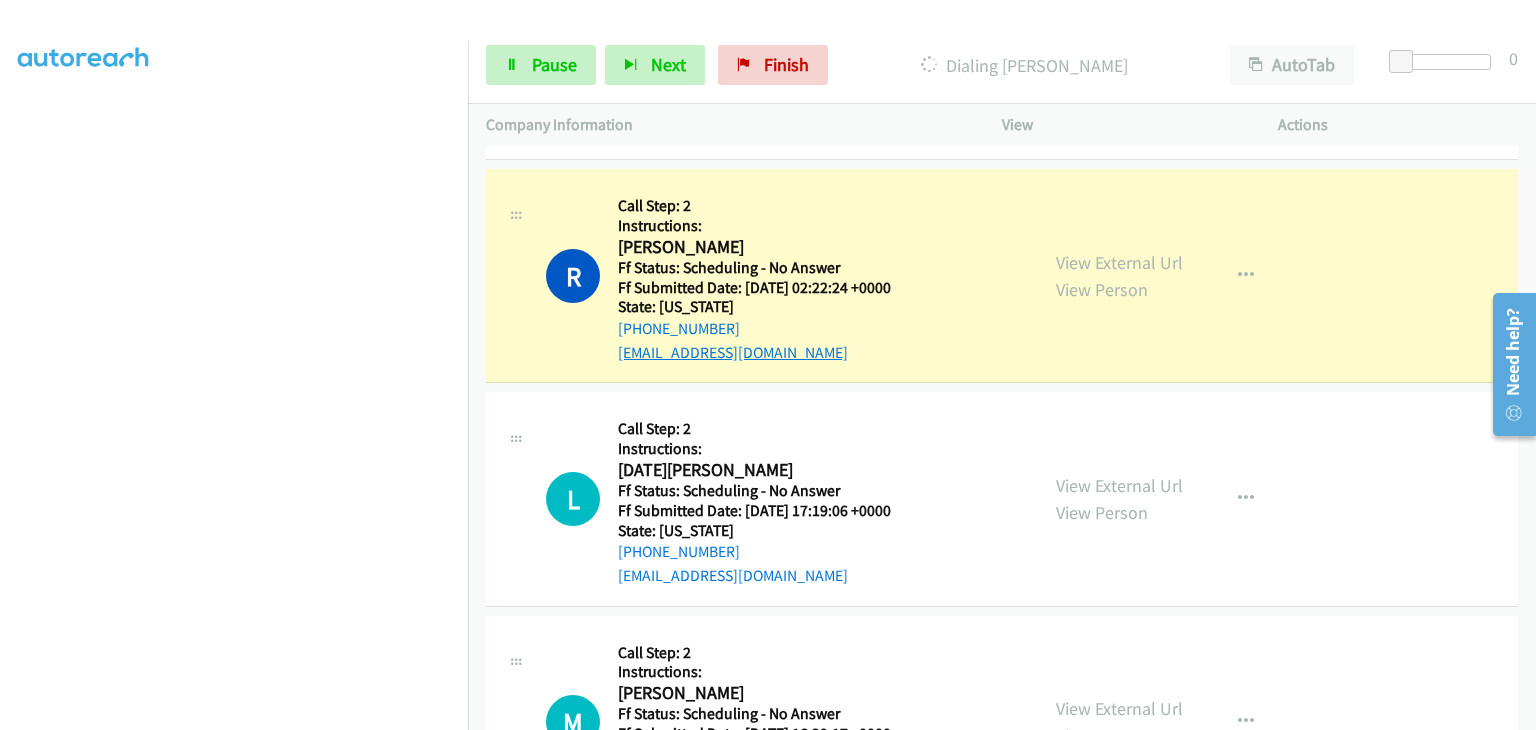scroll, scrollTop: 1841, scrollLeft: 0, axis: vertical 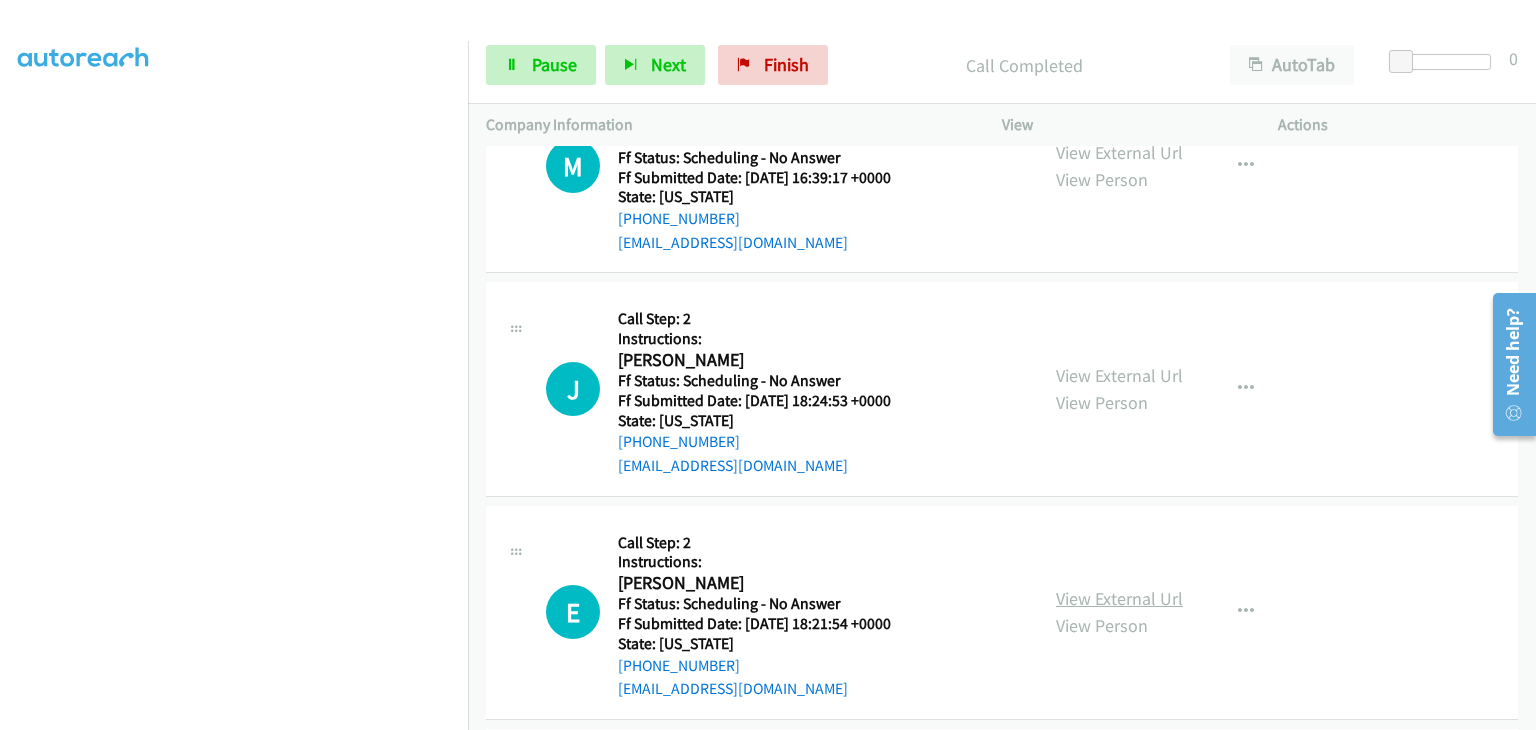 click on "View External Url" at bounding box center (1119, 598) 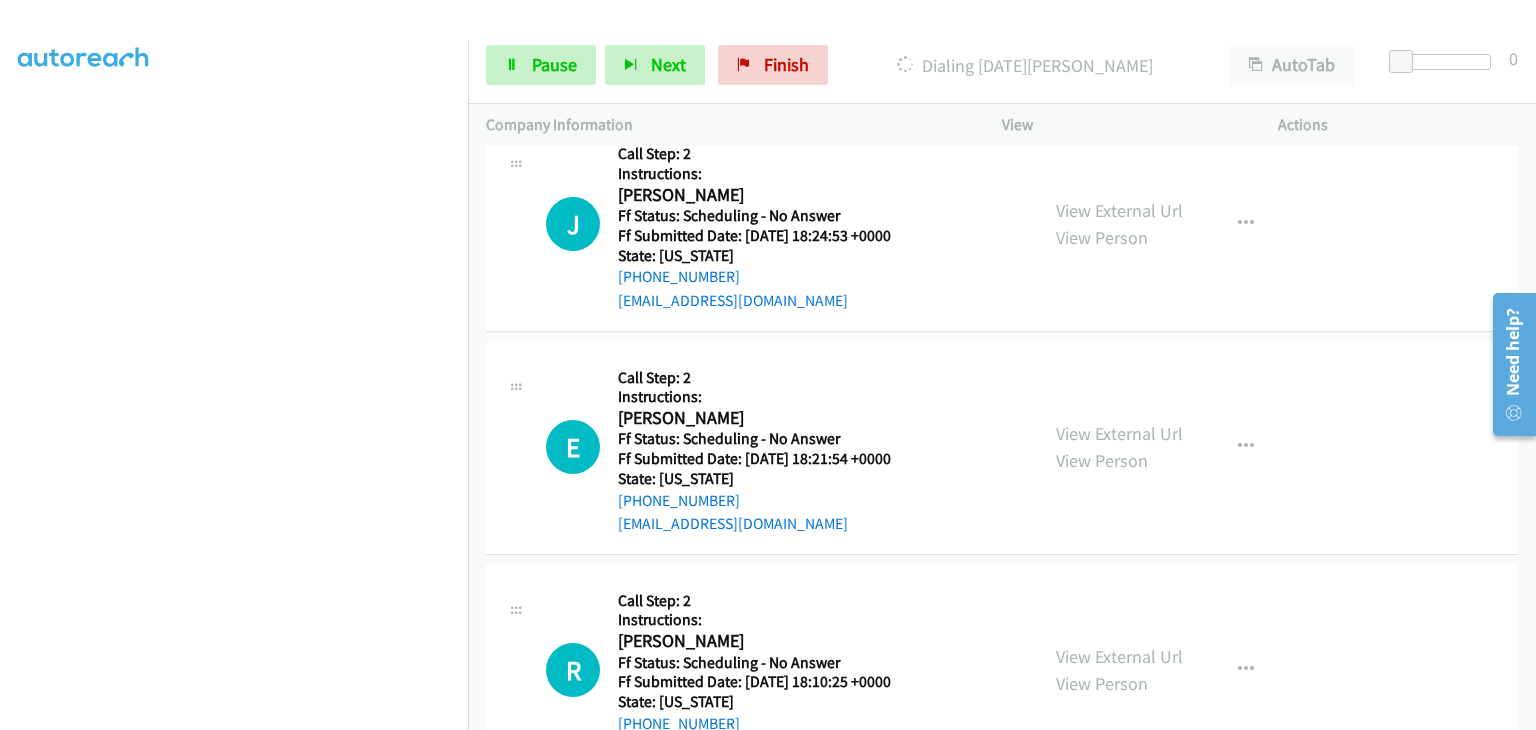 scroll, scrollTop: 2641, scrollLeft: 0, axis: vertical 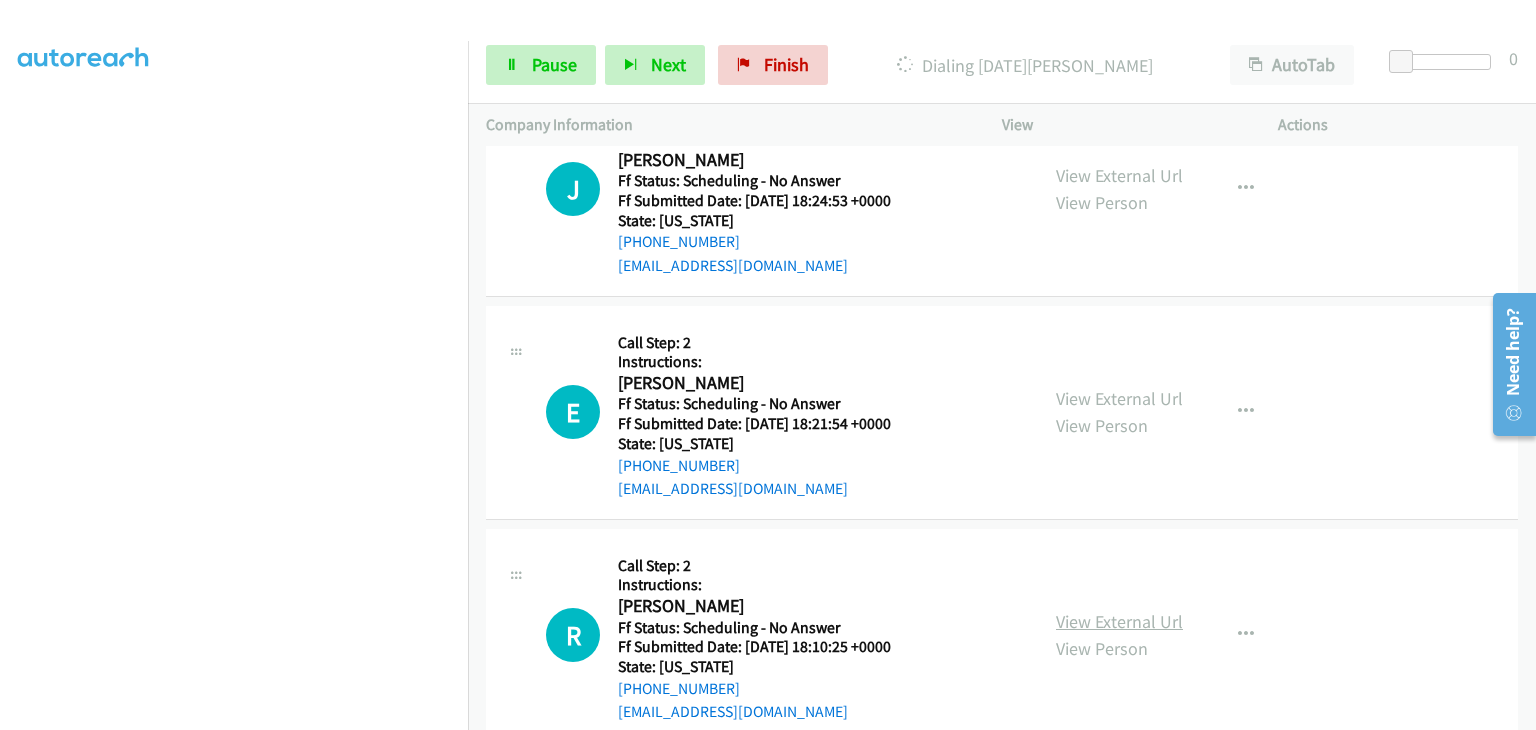 click on "View External Url" at bounding box center (1119, 621) 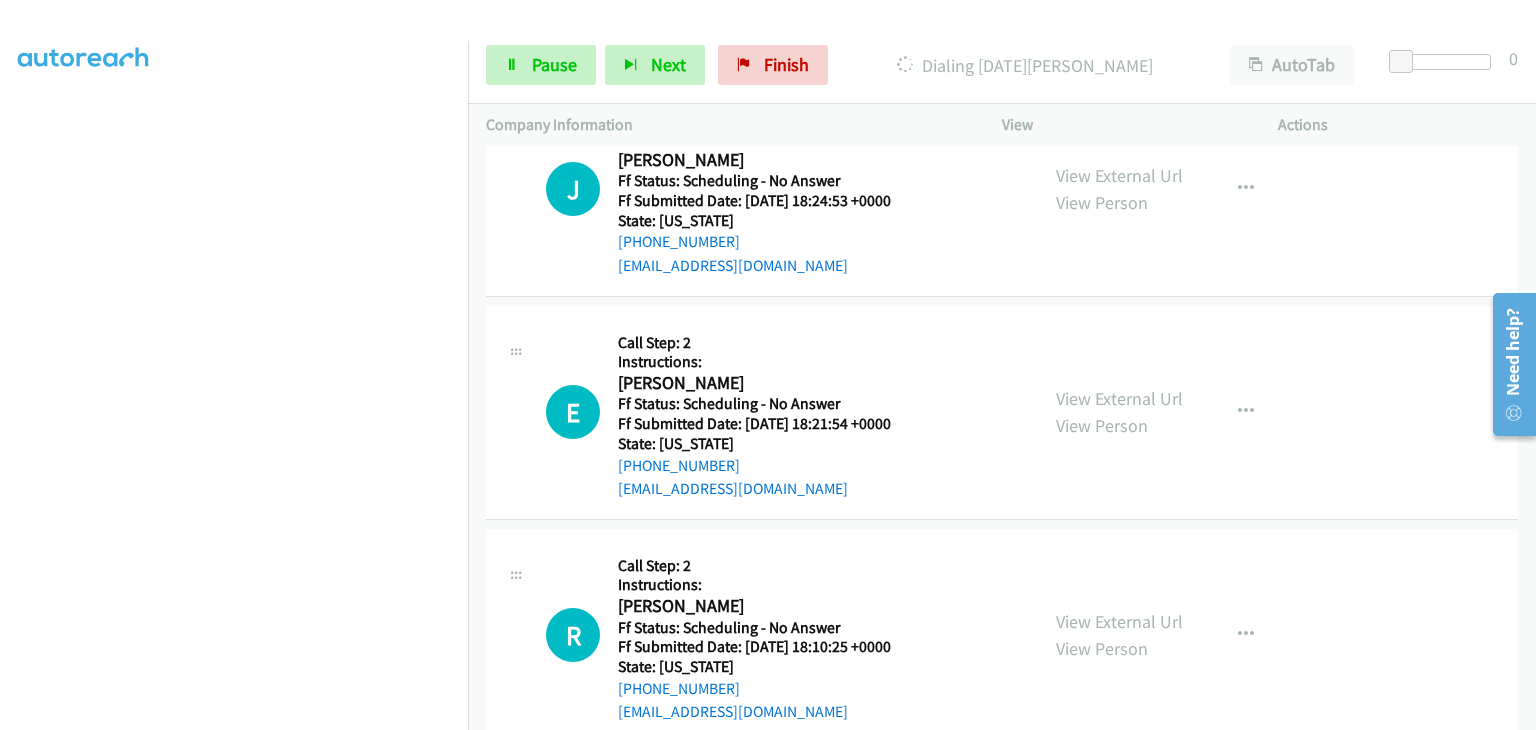 scroll, scrollTop: 392, scrollLeft: 0, axis: vertical 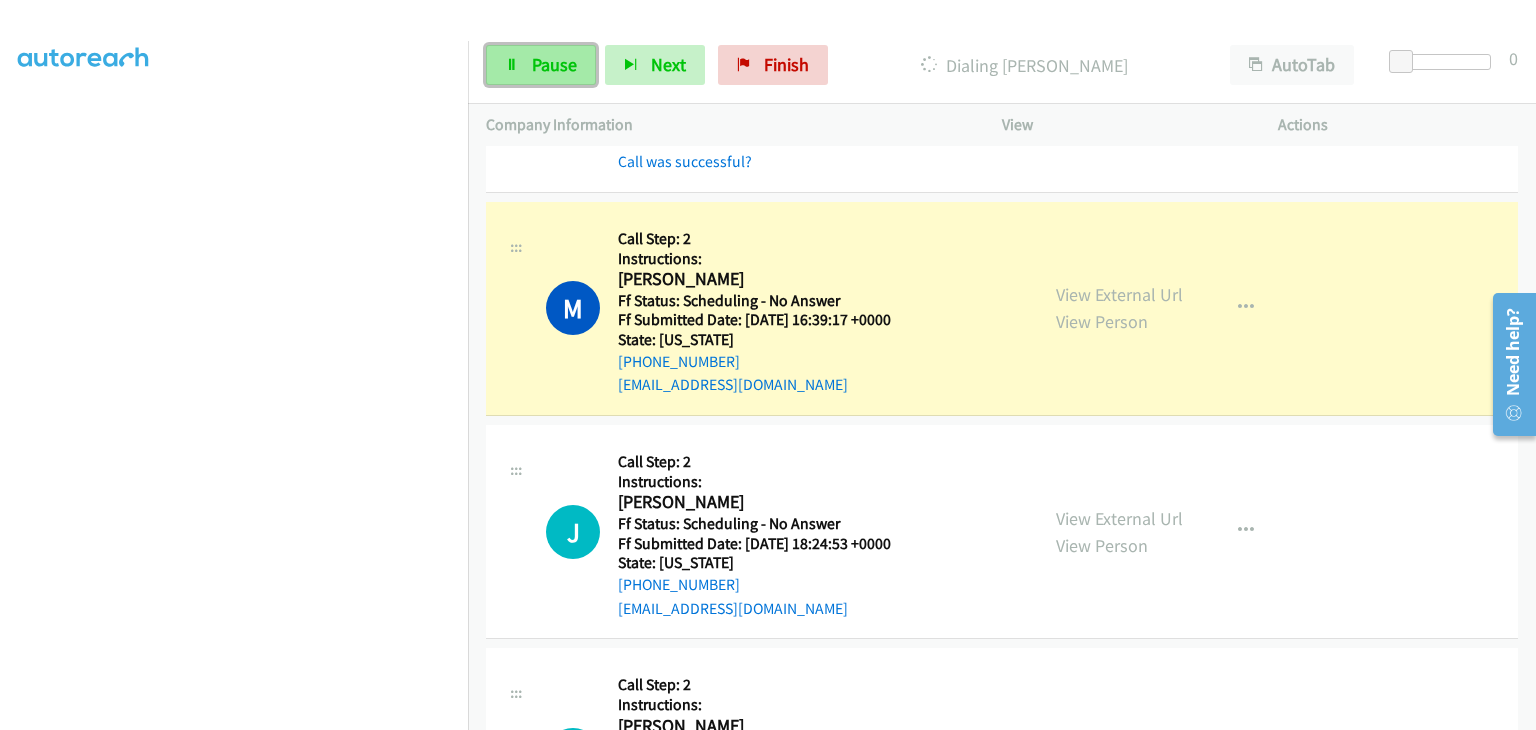 click on "Pause" at bounding box center (541, 65) 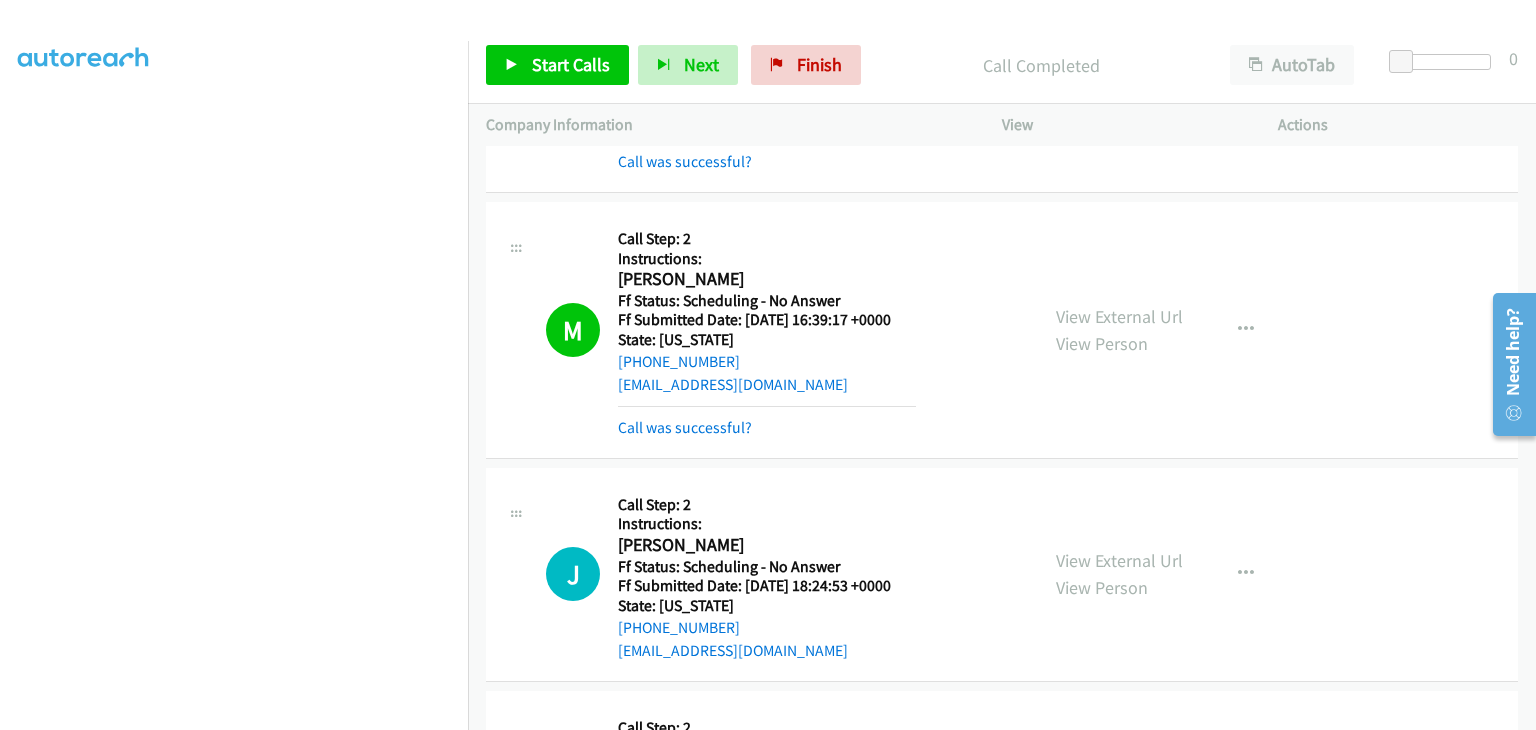 click on "Call was successful?" at bounding box center (767, 428) 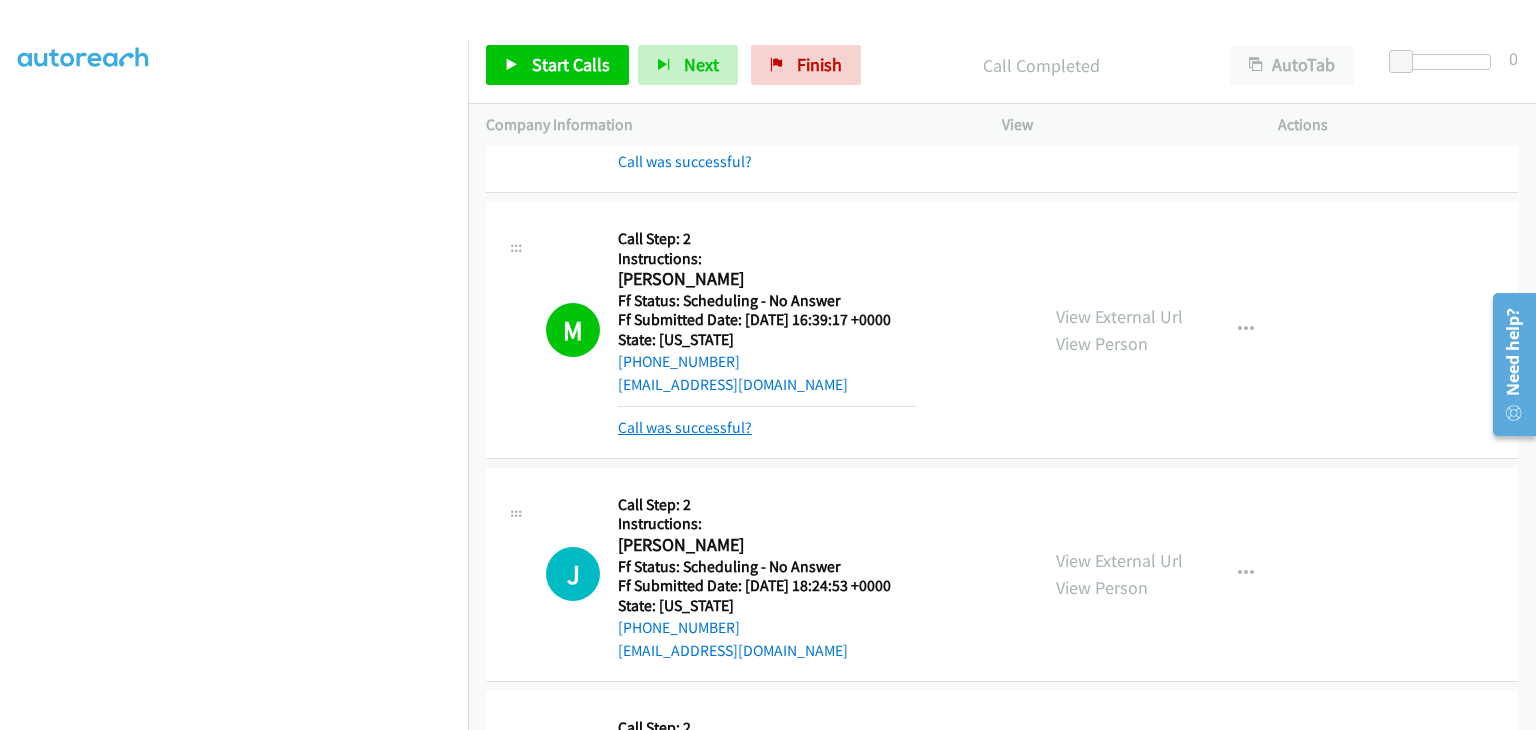 click on "Call was successful?" at bounding box center (685, 427) 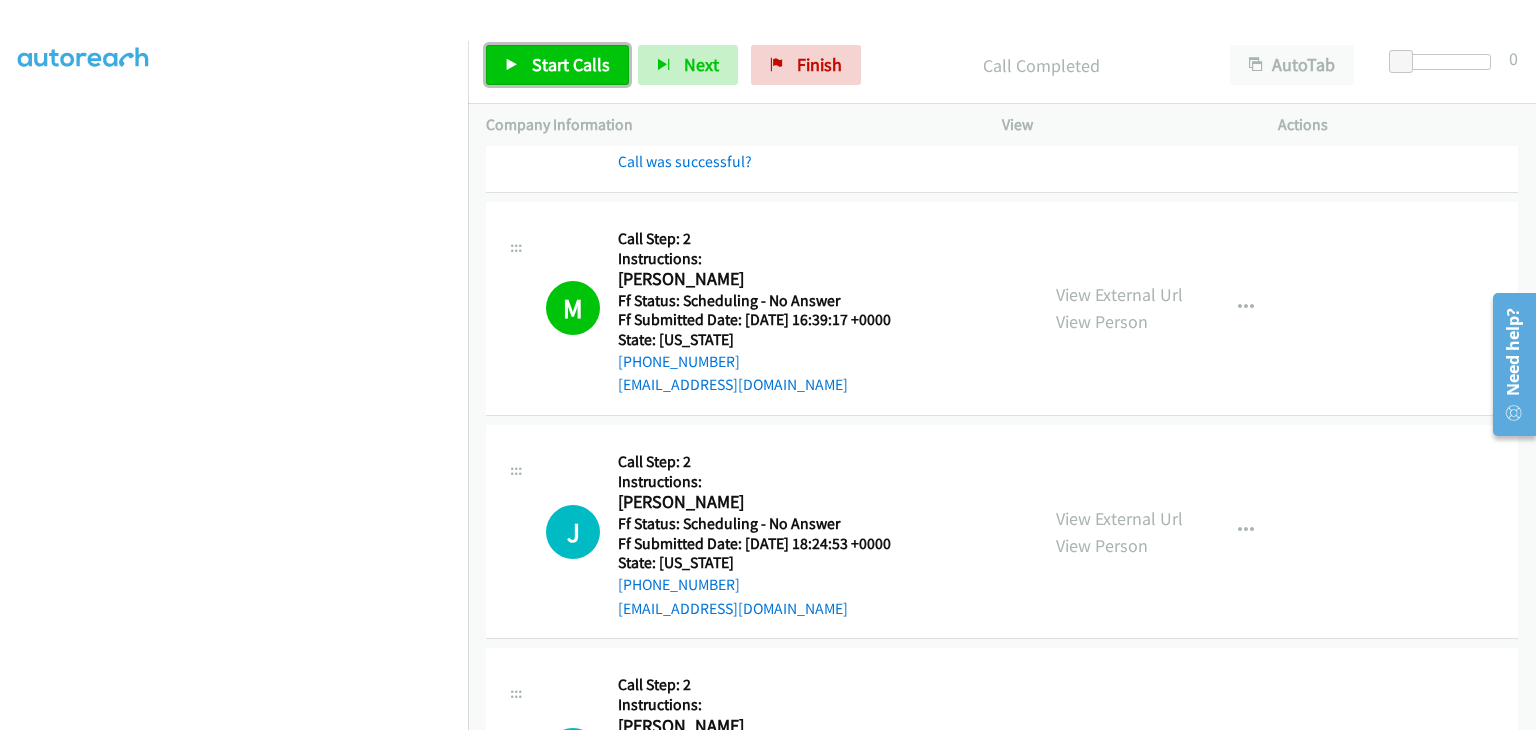 click on "Start Calls" at bounding box center (571, 64) 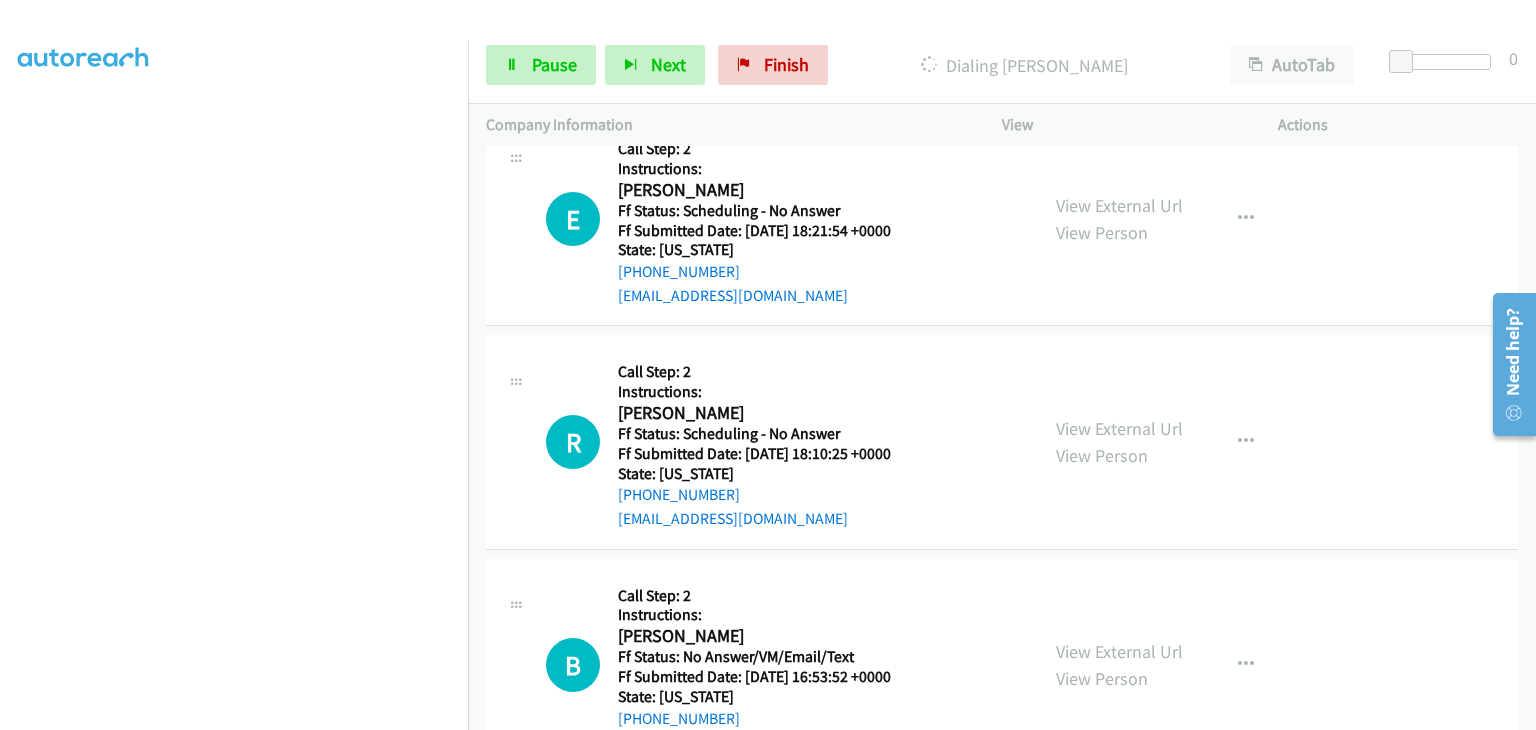scroll, scrollTop: 2941, scrollLeft: 0, axis: vertical 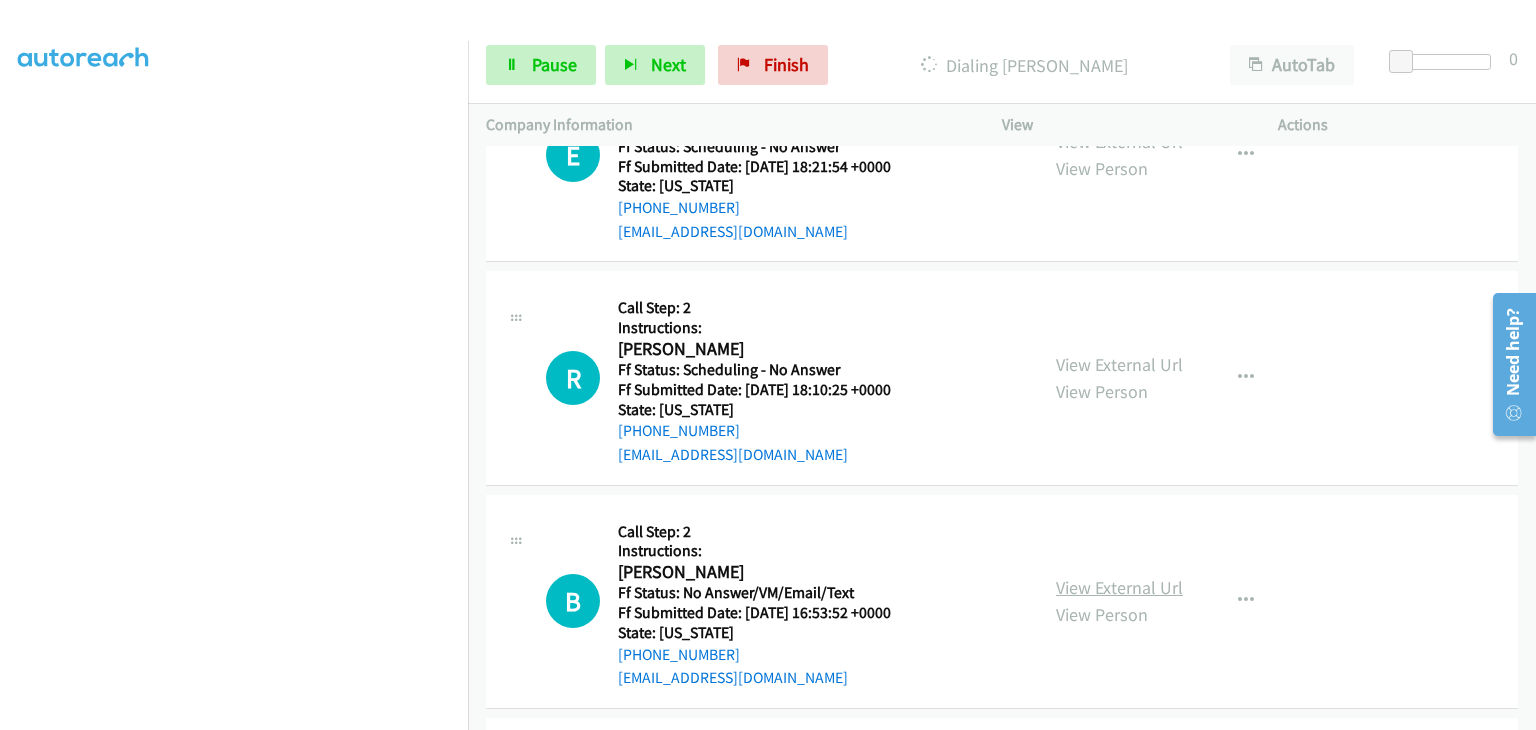 click on "View External Url" at bounding box center [1119, 587] 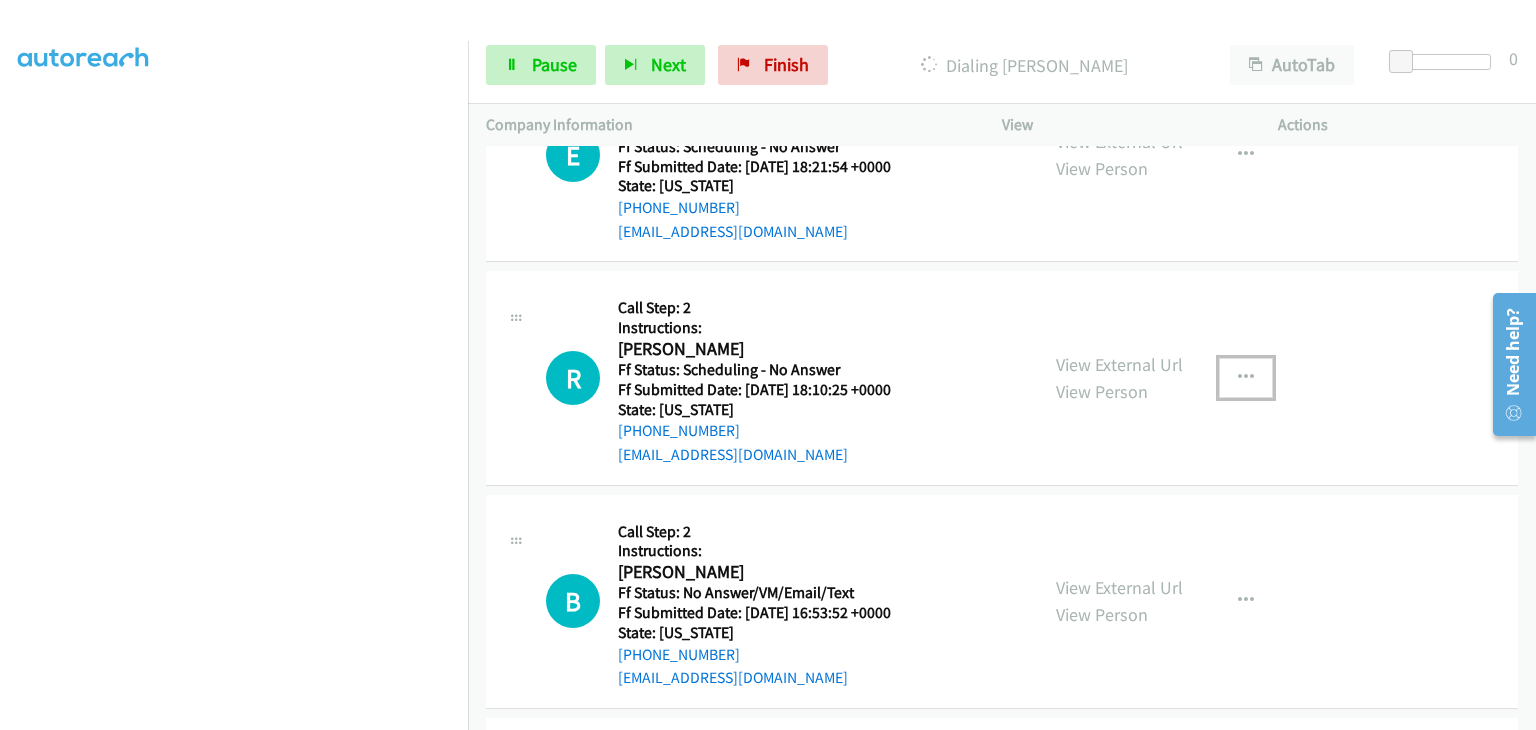 click at bounding box center [1246, 378] 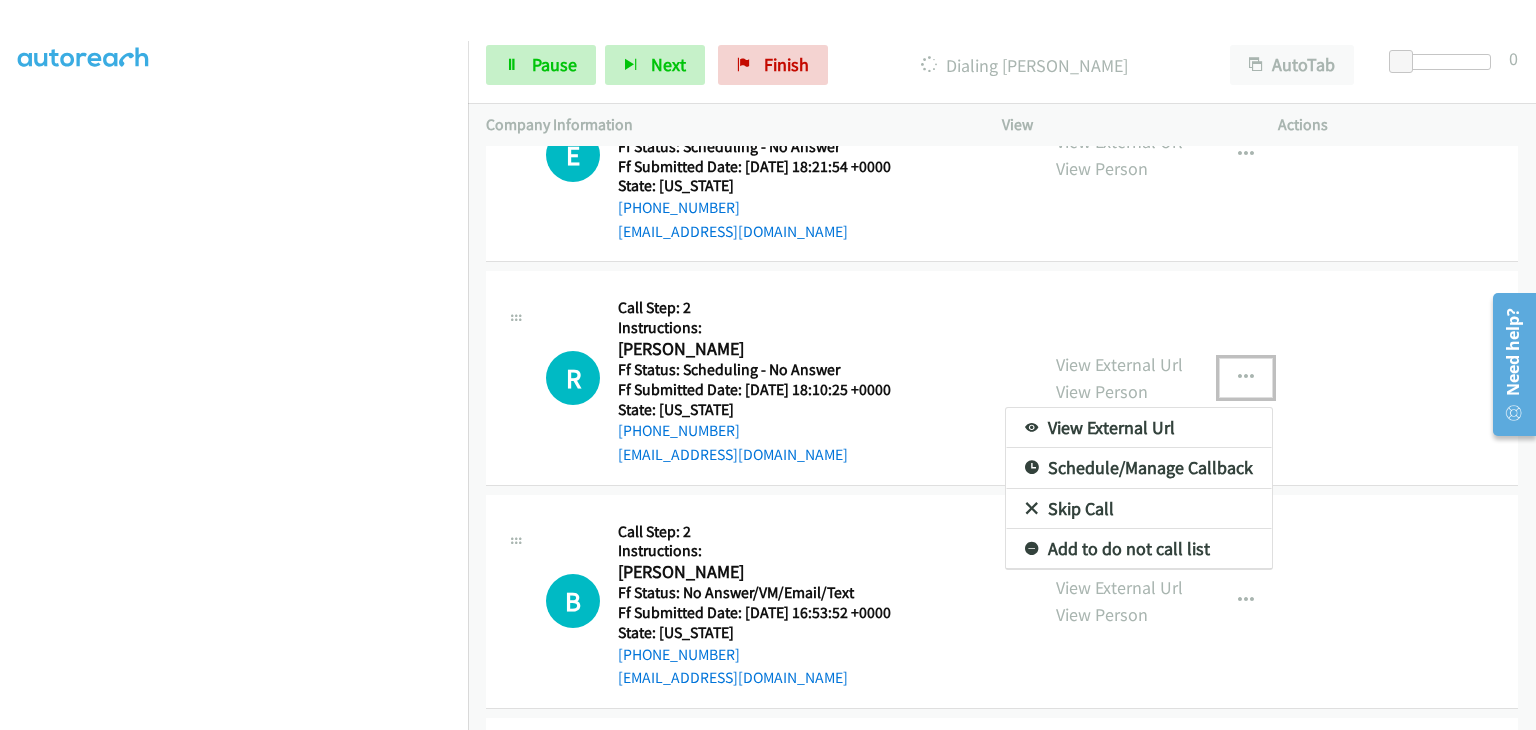 click on "Skip Call" at bounding box center [1139, 509] 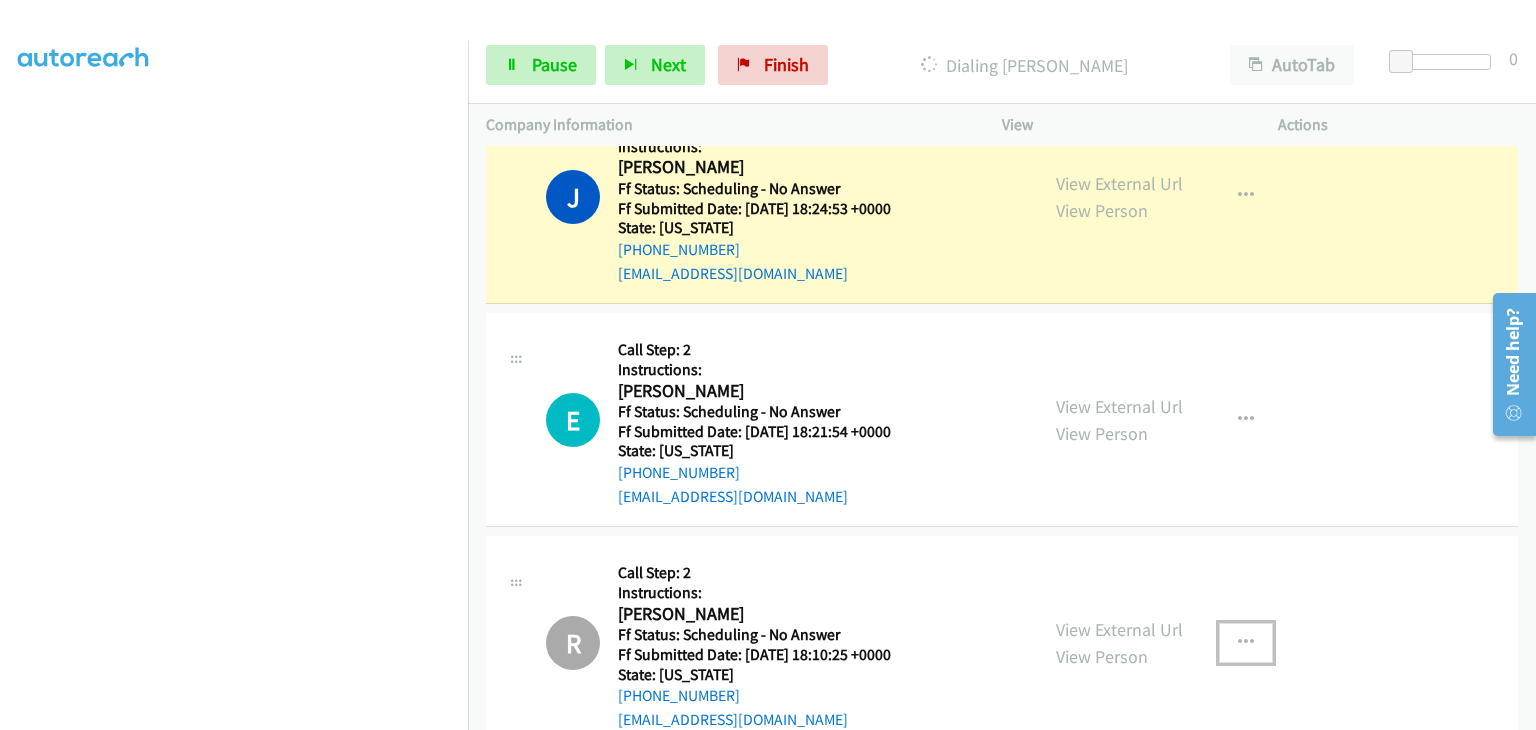scroll, scrollTop: 2641, scrollLeft: 0, axis: vertical 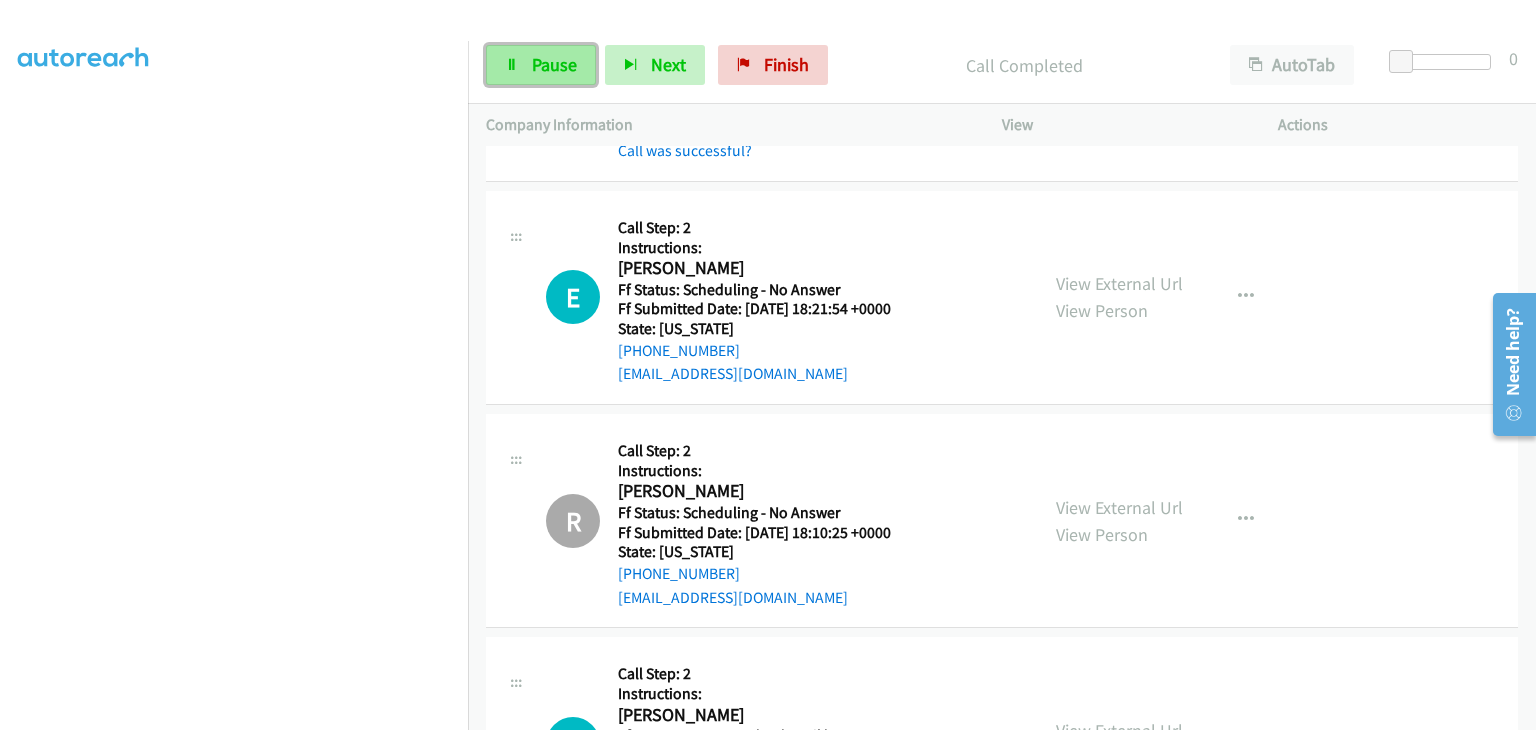 click on "Pause" at bounding box center (541, 65) 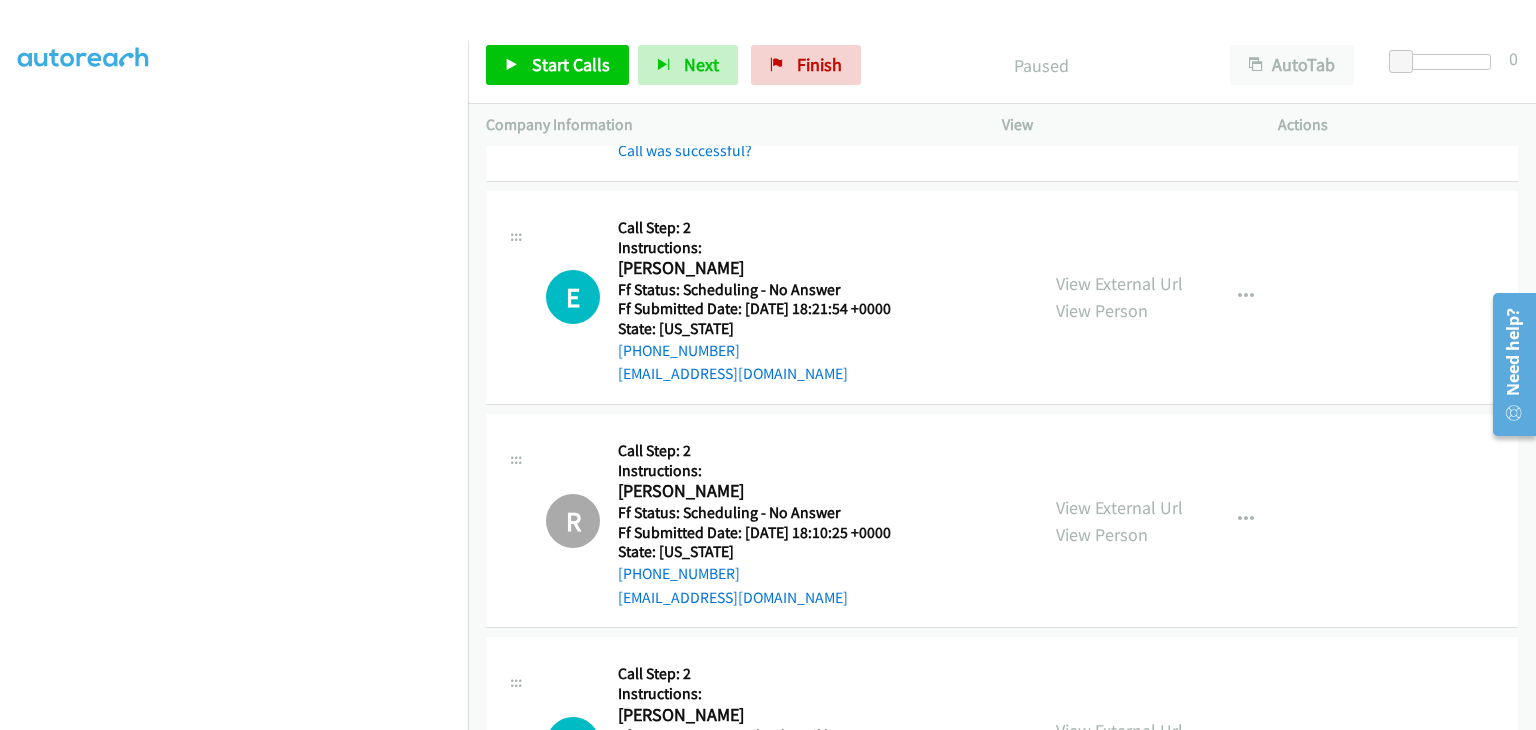 scroll, scrollTop: 2741, scrollLeft: 0, axis: vertical 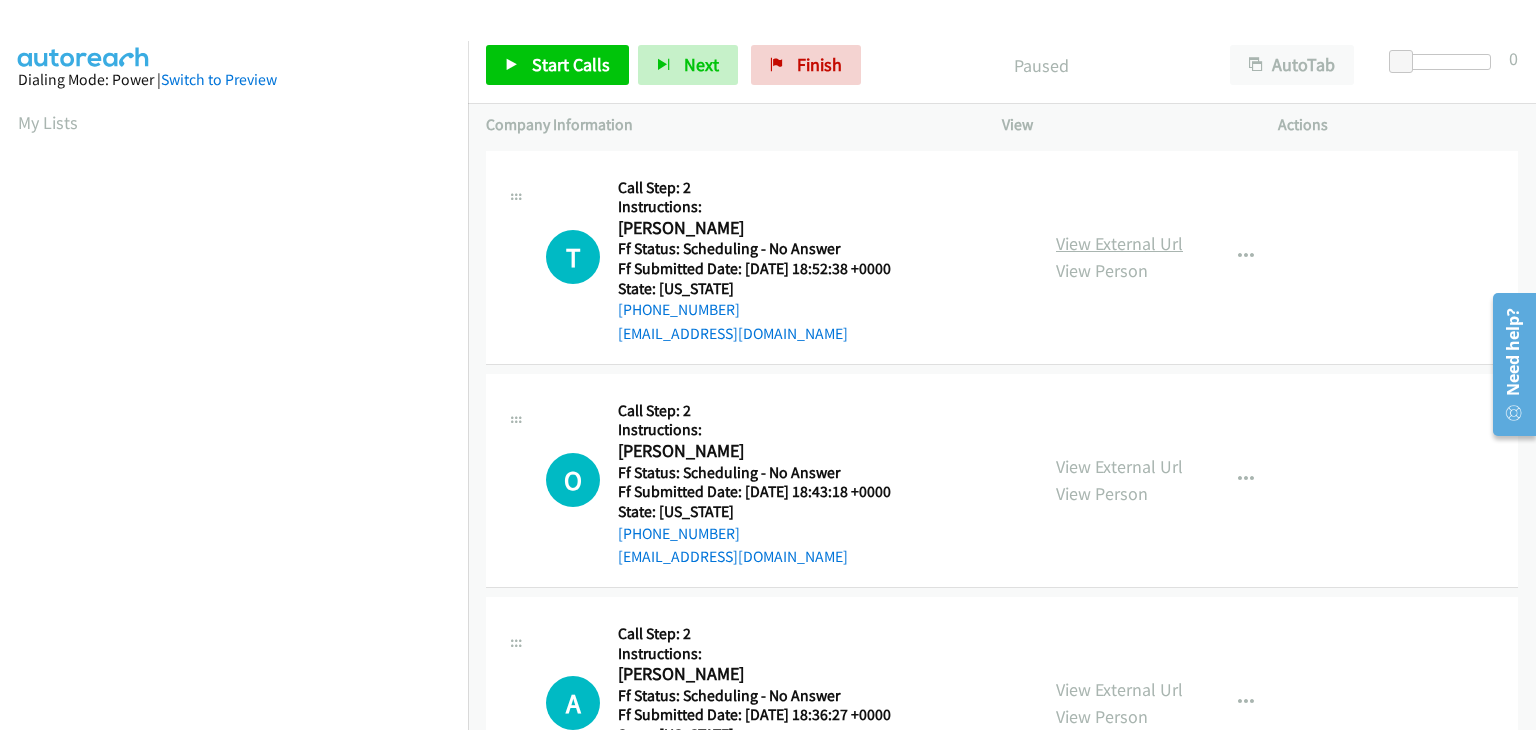 click on "View External Url" at bounding box center [1119, 243] 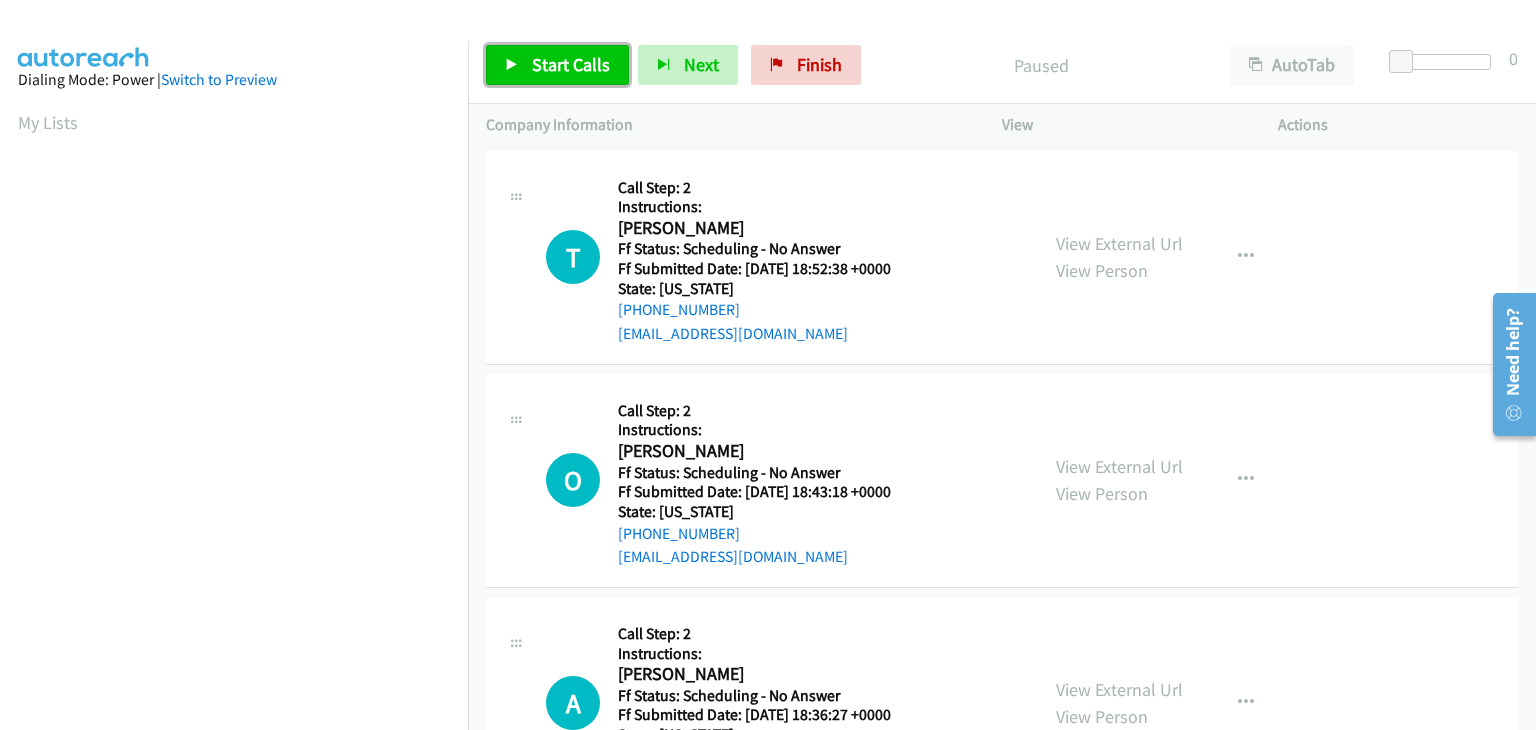 click on "Start Calls" at bounding box center (557, 65) 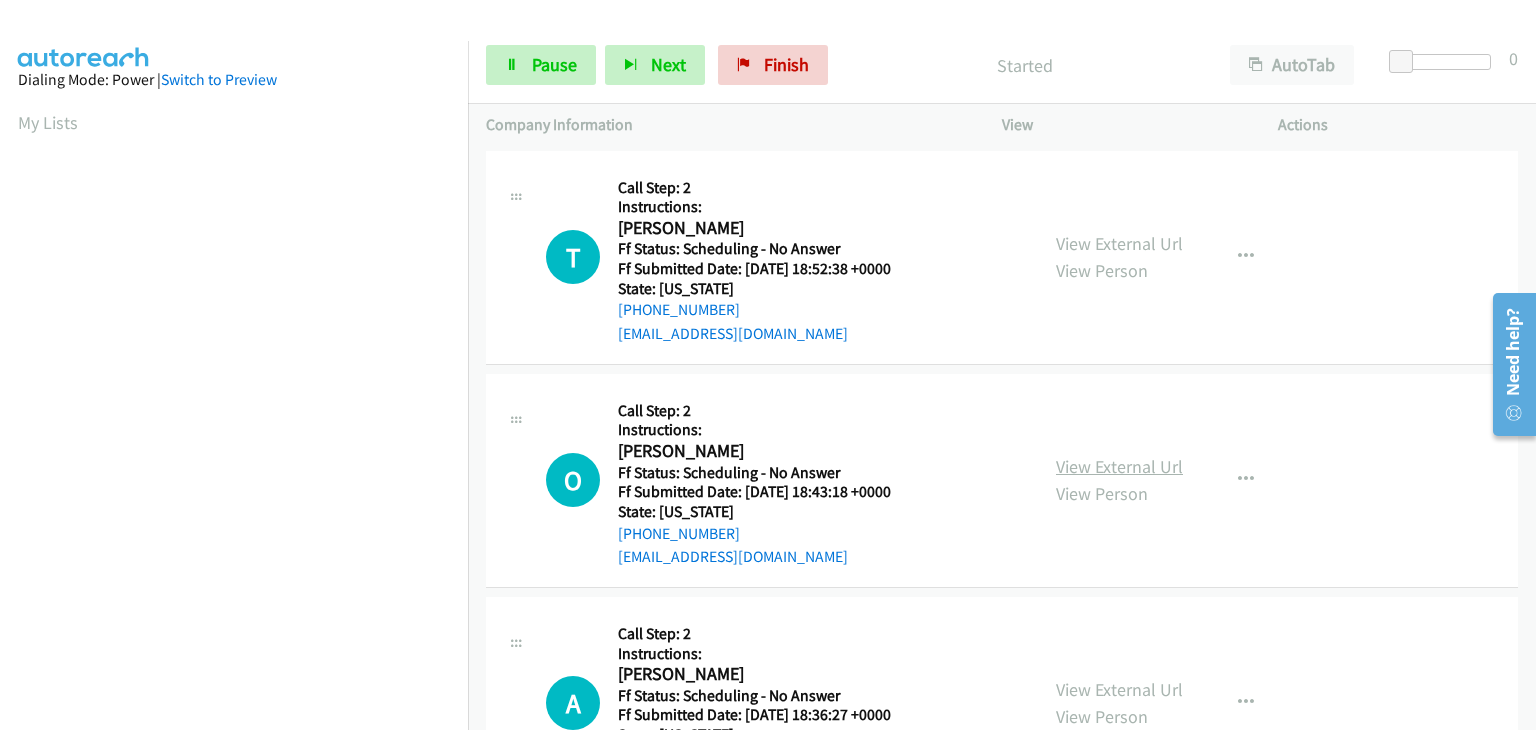 click on "View External Url" at bounding box center (1119, 466) 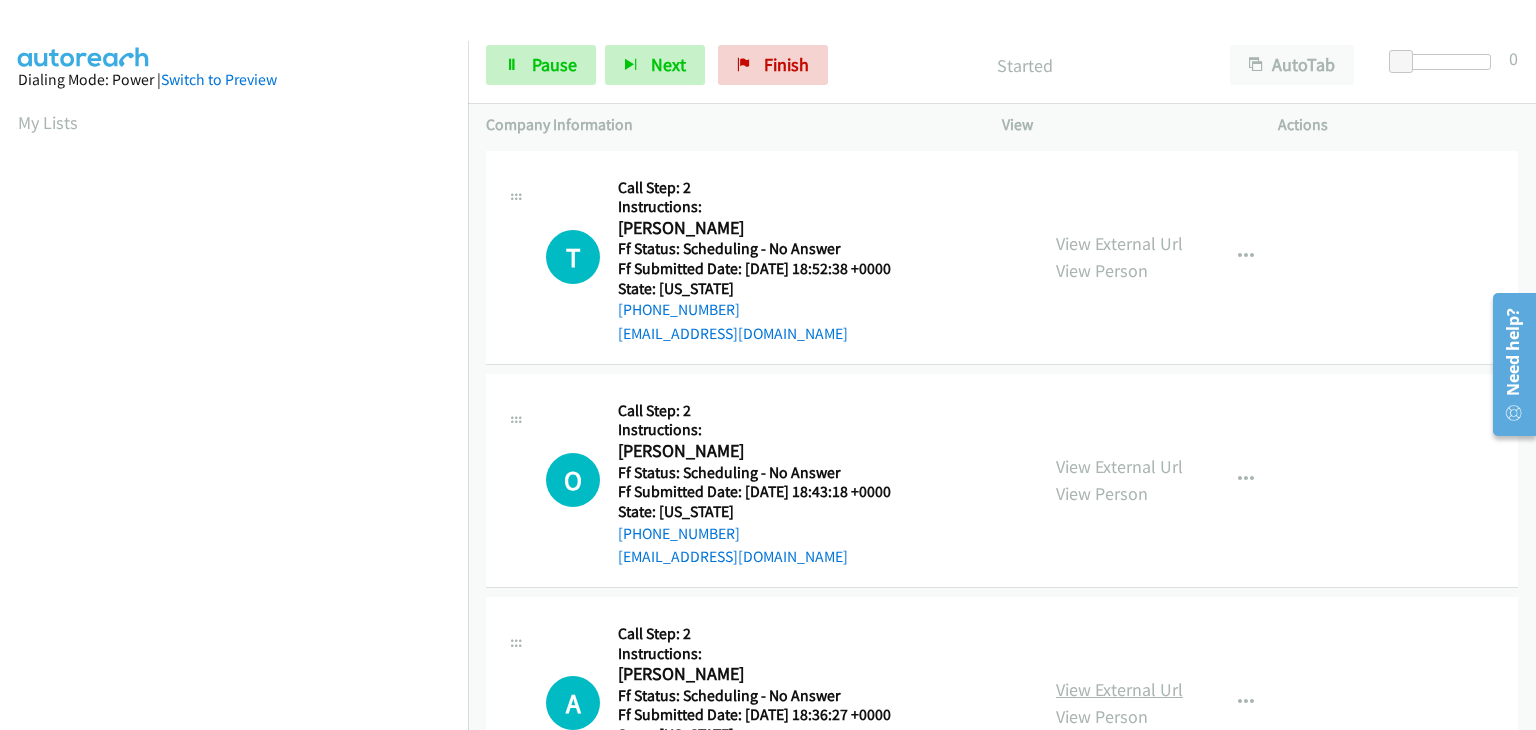 click on "View External Url" at bounding box center [1119, 689] 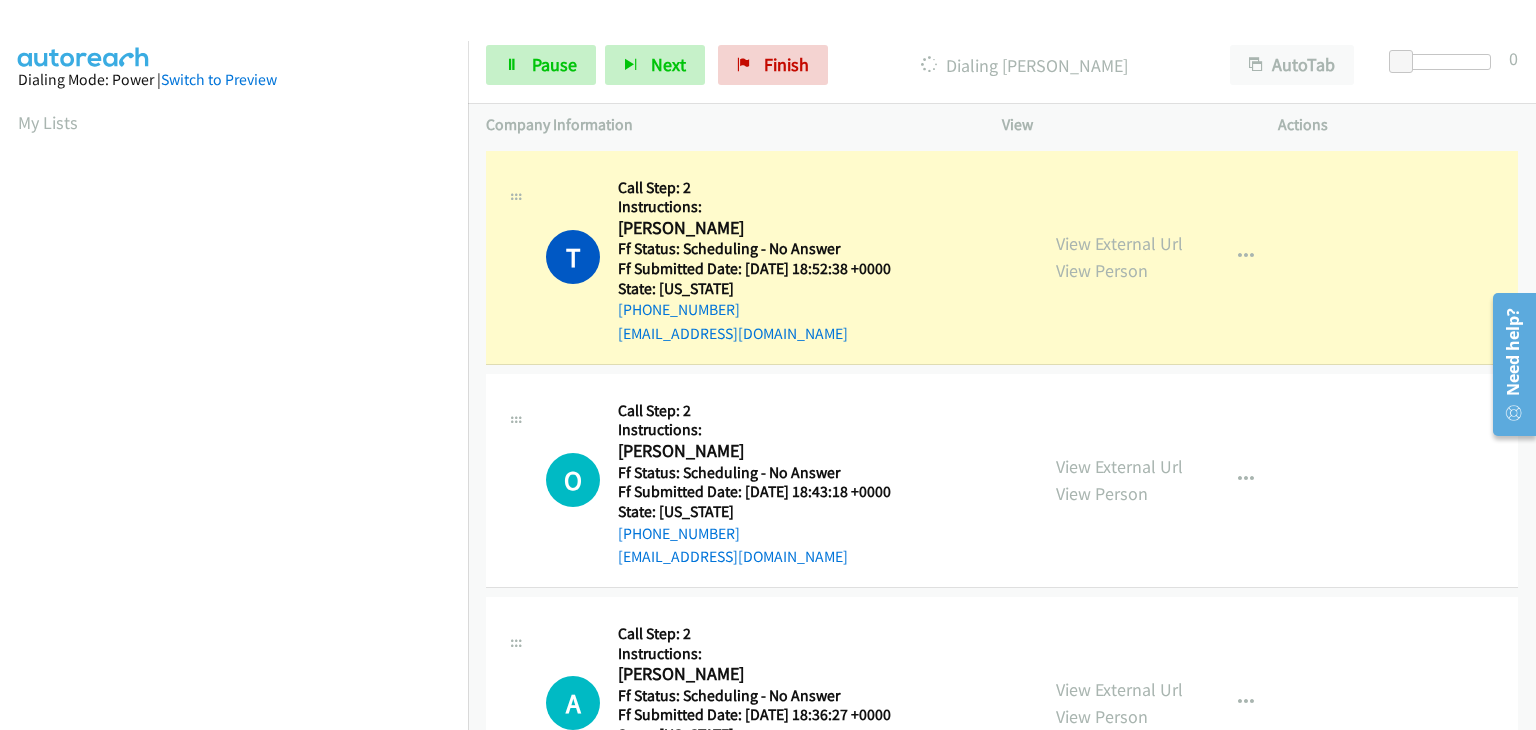 scroll, scrollTop: 392, scrollLeft: 0, axis: vertical 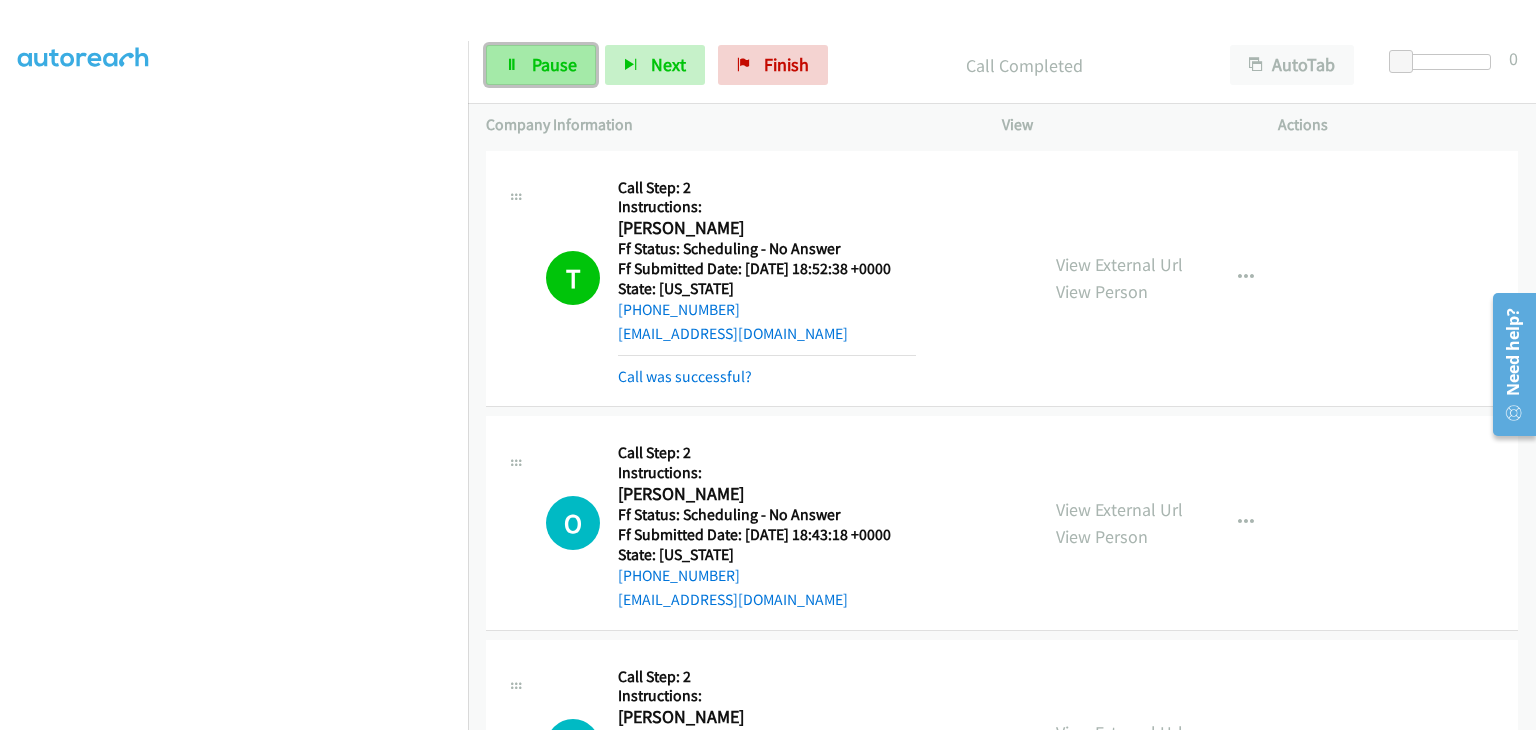 click on "Pause" at bounding box center (541, 65) 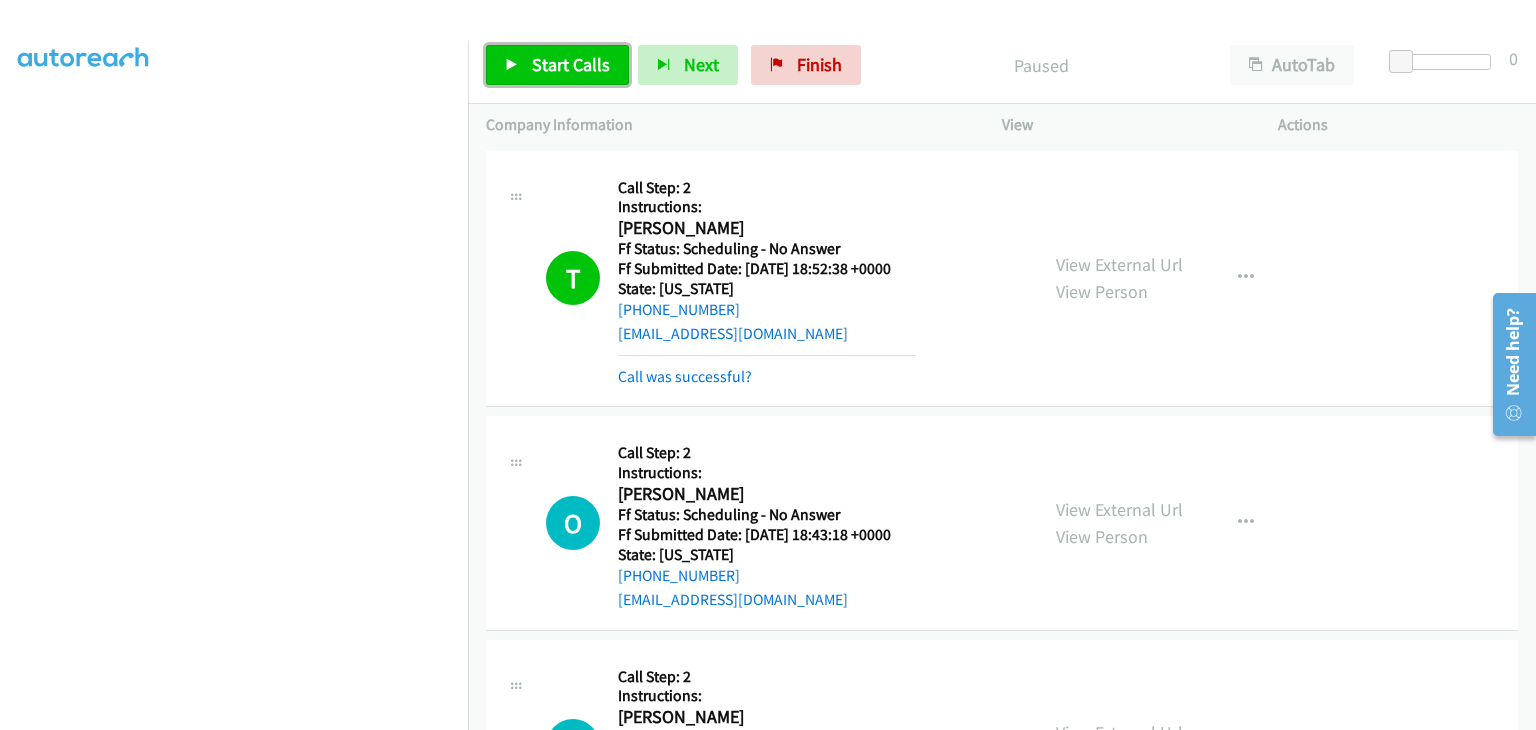 click on "Start Calls" at bounding box center [571, 64] 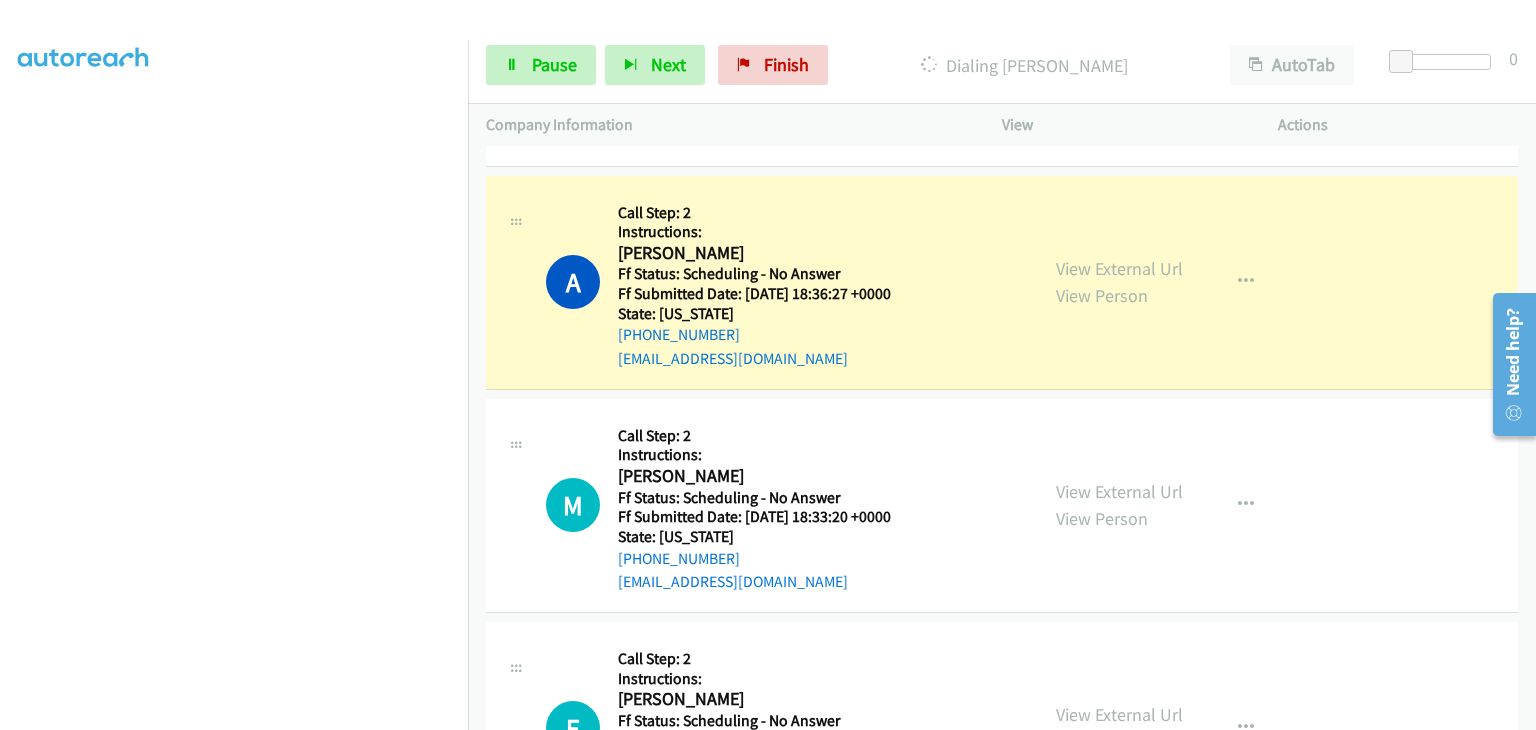 scroll, scrollTop: 500, scrollLeft: 0, axis: vertical 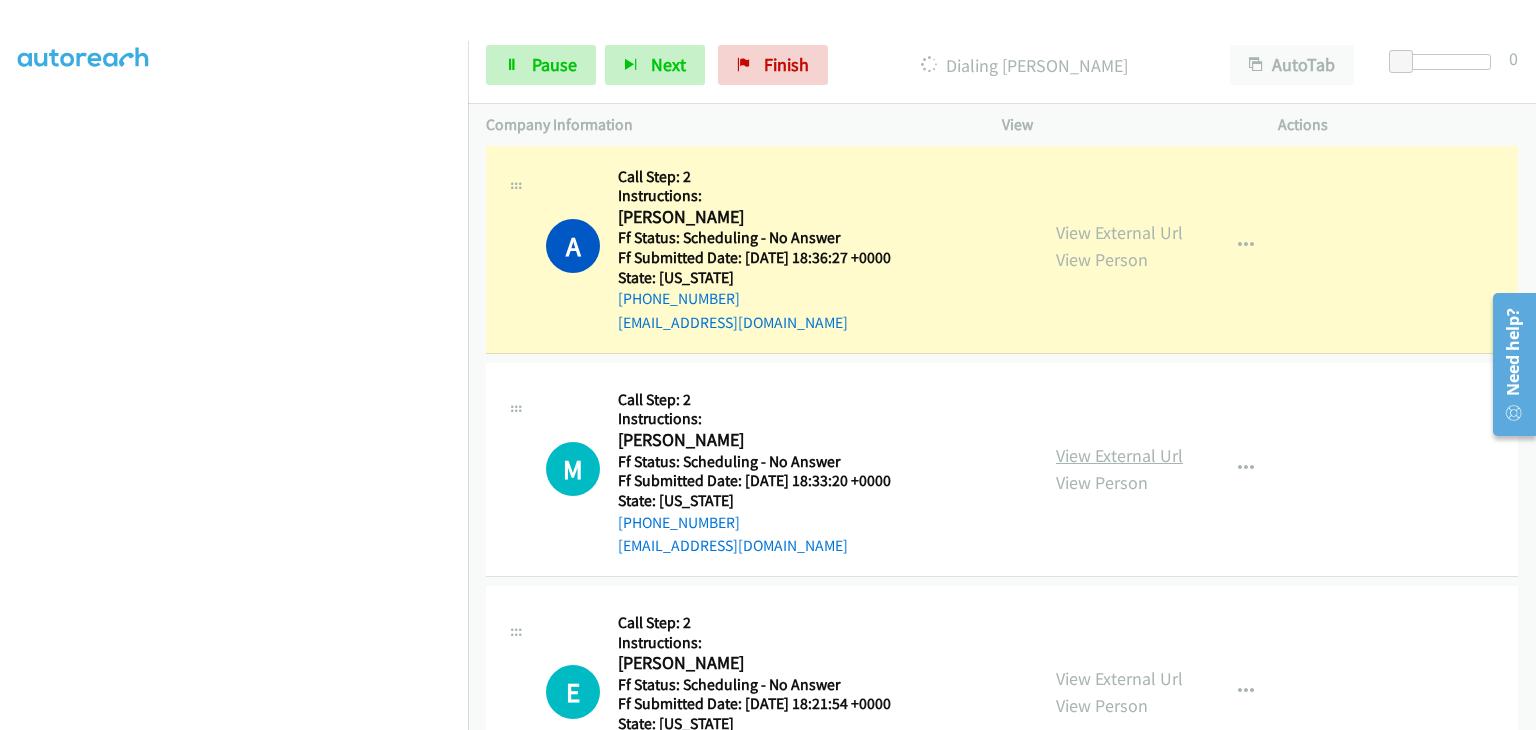 click on "View External Url" at bounding box center (1119, 455) 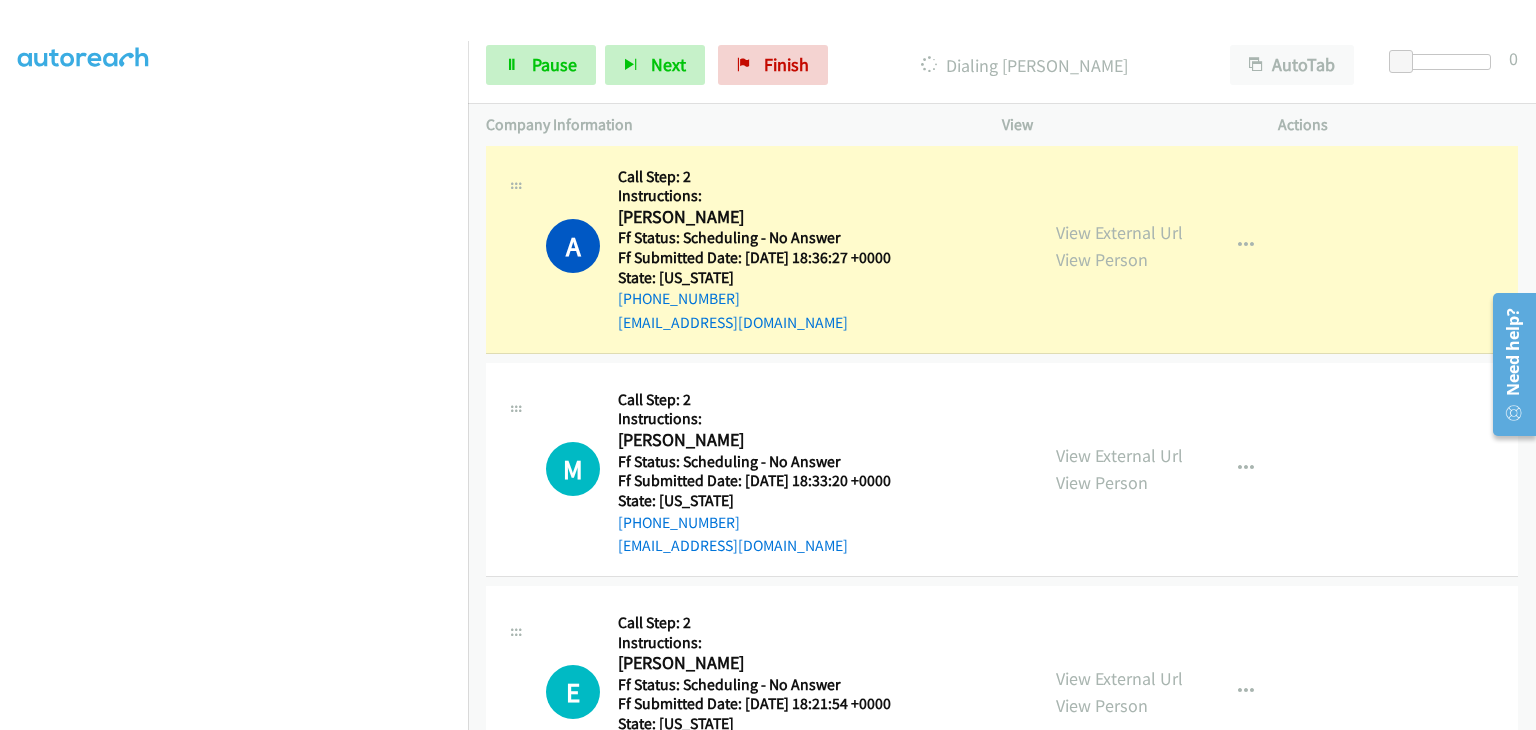 scroll, scrollTop: 392, scrollLeft: 0, axis: vertical 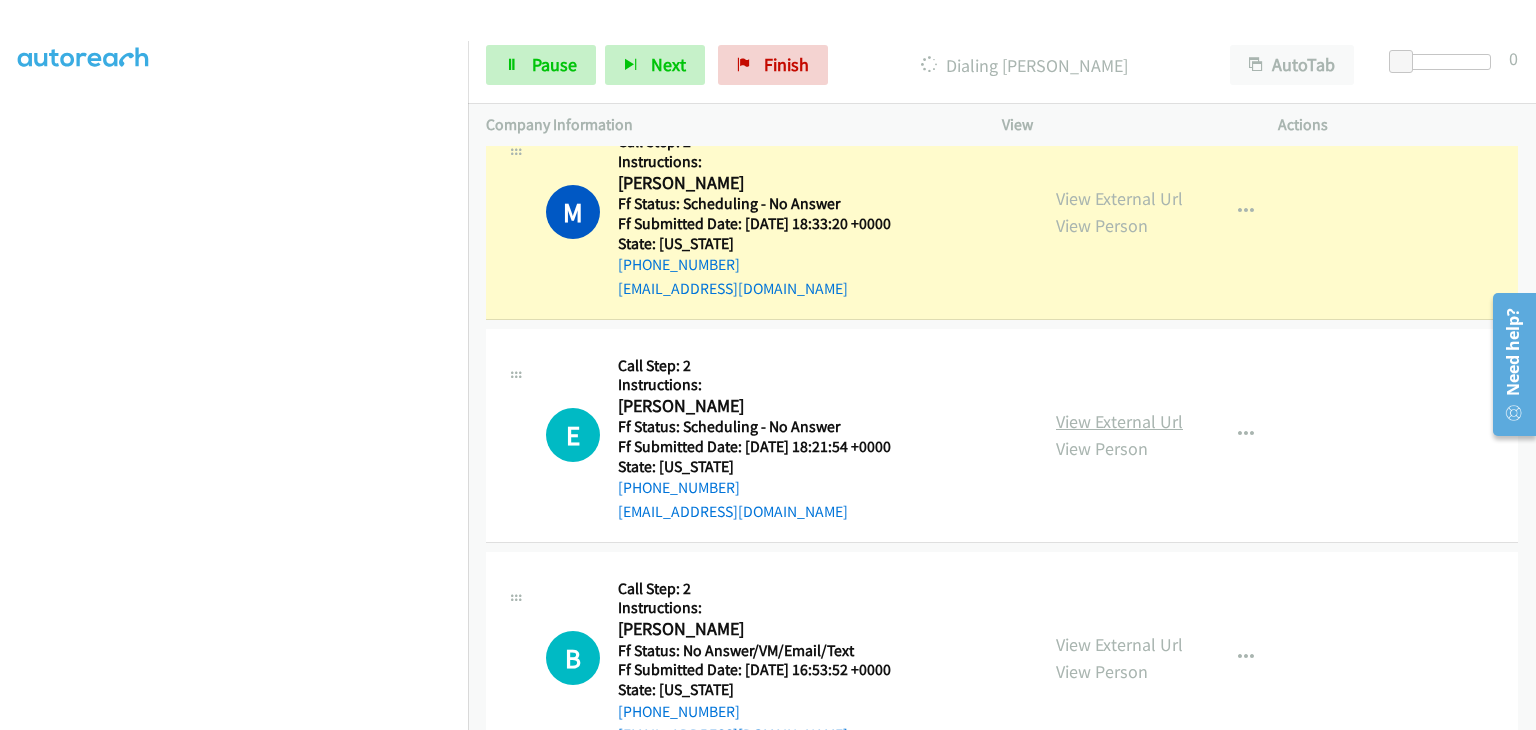 click on "View External Url" at bounding box center (1119, 421) 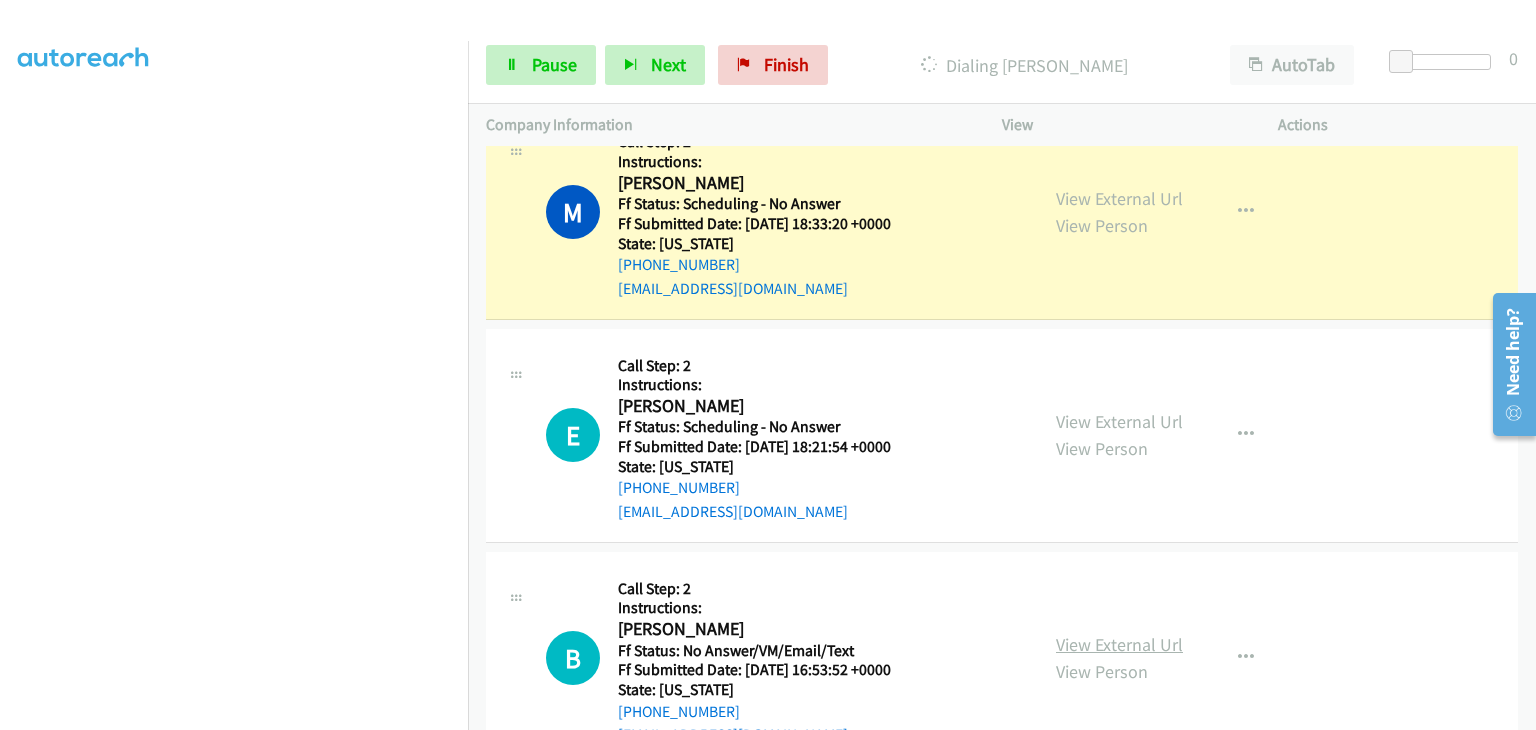 click on "View External Url" at bounding box center (1119, 644) 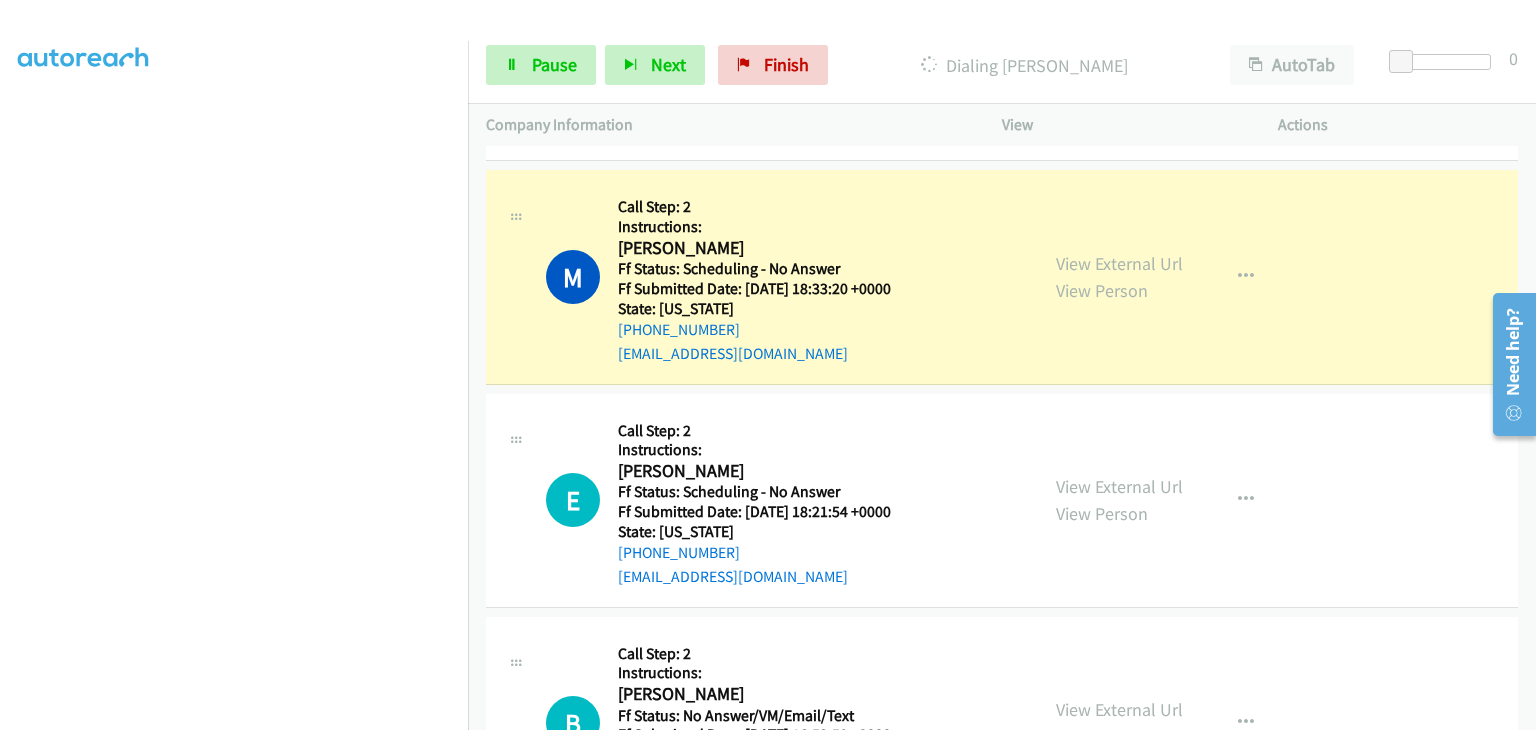 scroll, scrollTop: 700, scrollLeft: 0, axis: vertical 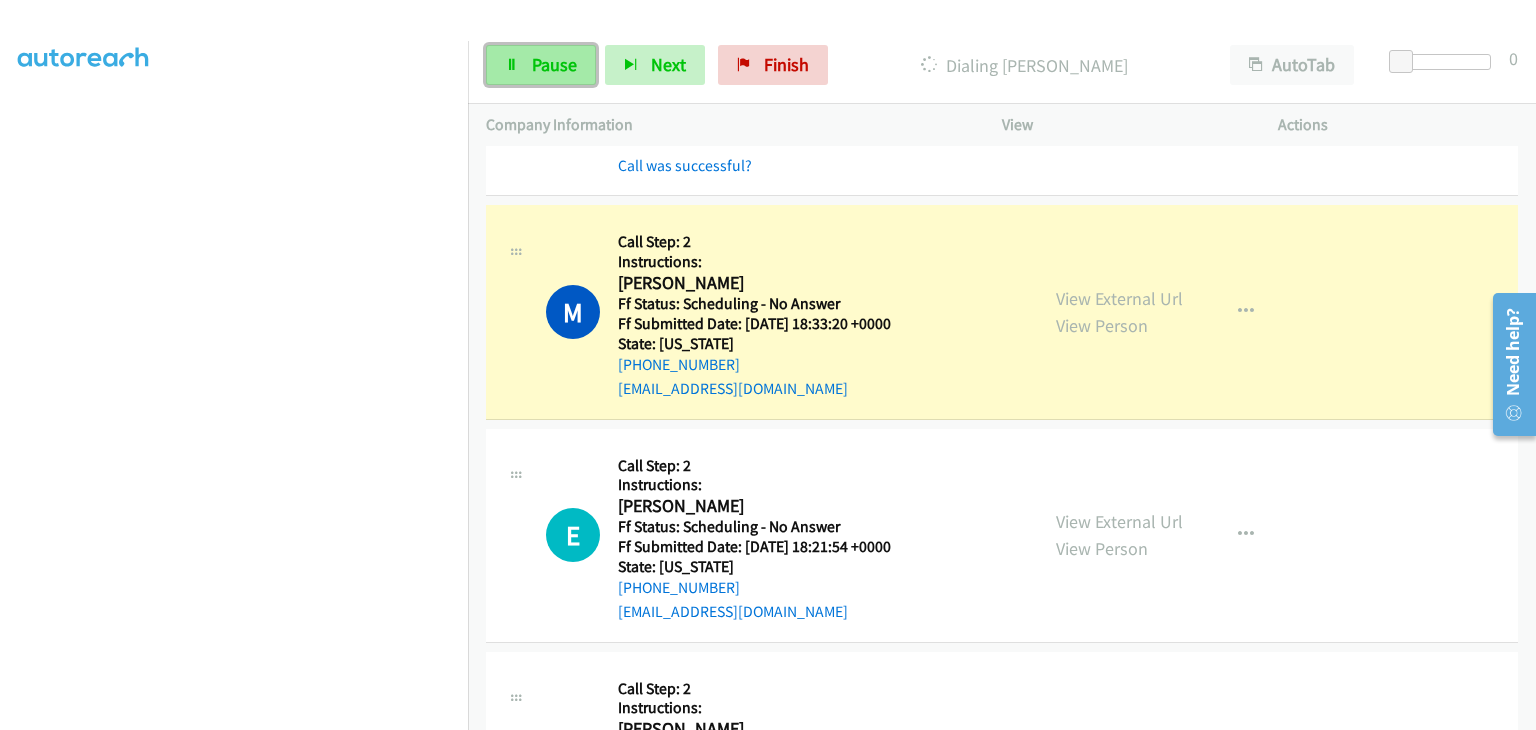 click on "Pause" at bounding box center (541, 65) 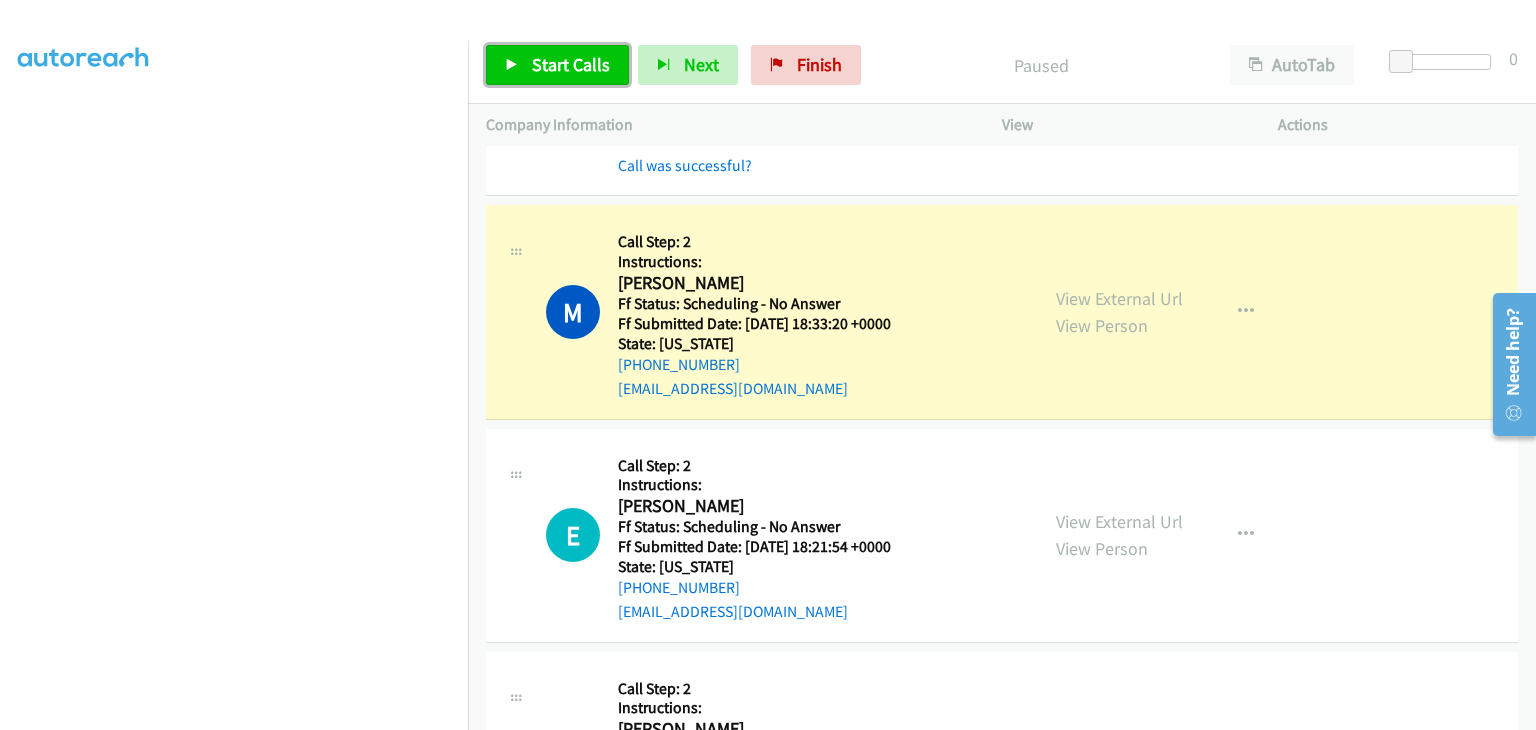 click on "Start Calls" at bounding box center [571, 64] 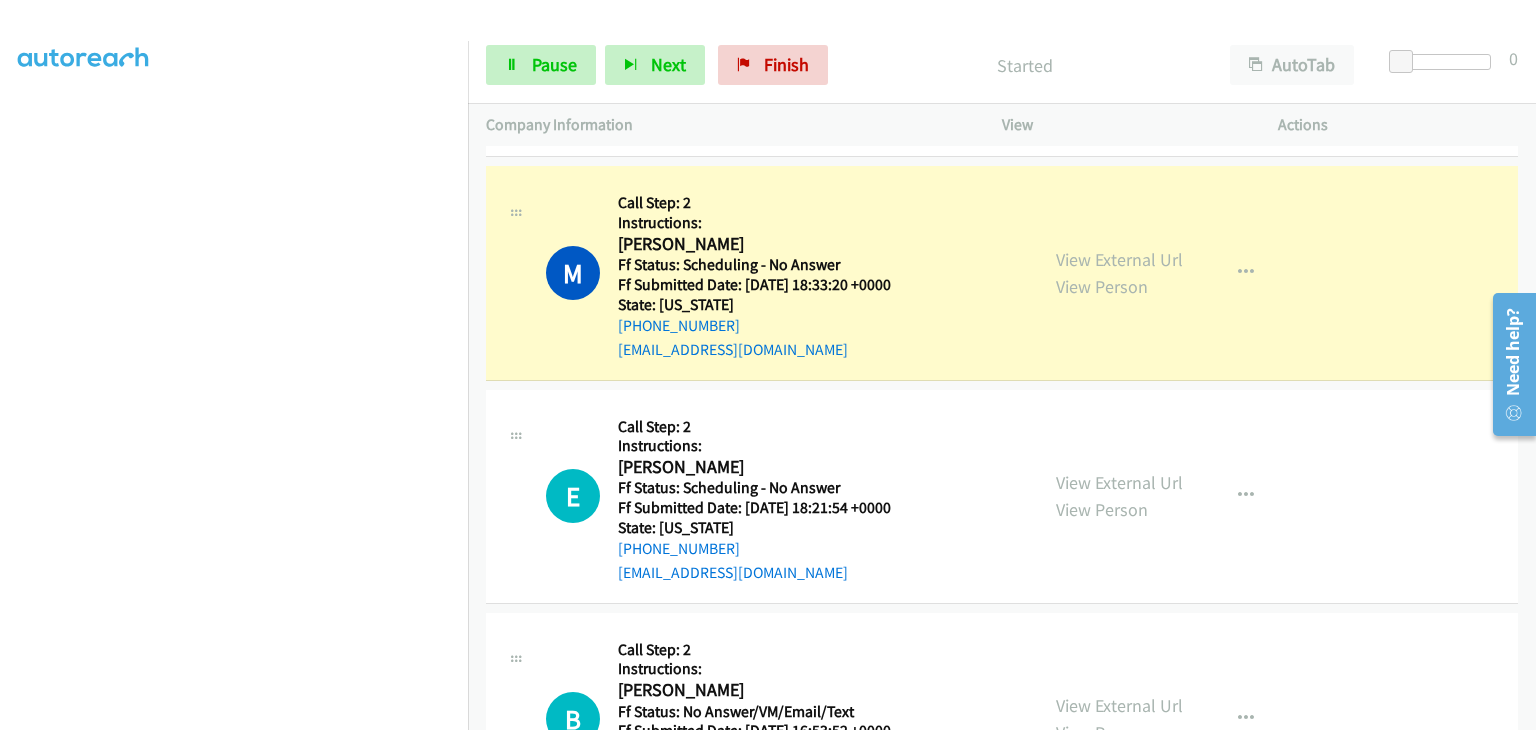 scroll, scrollTop: 800, scrollLeft: 0, axis: vertical 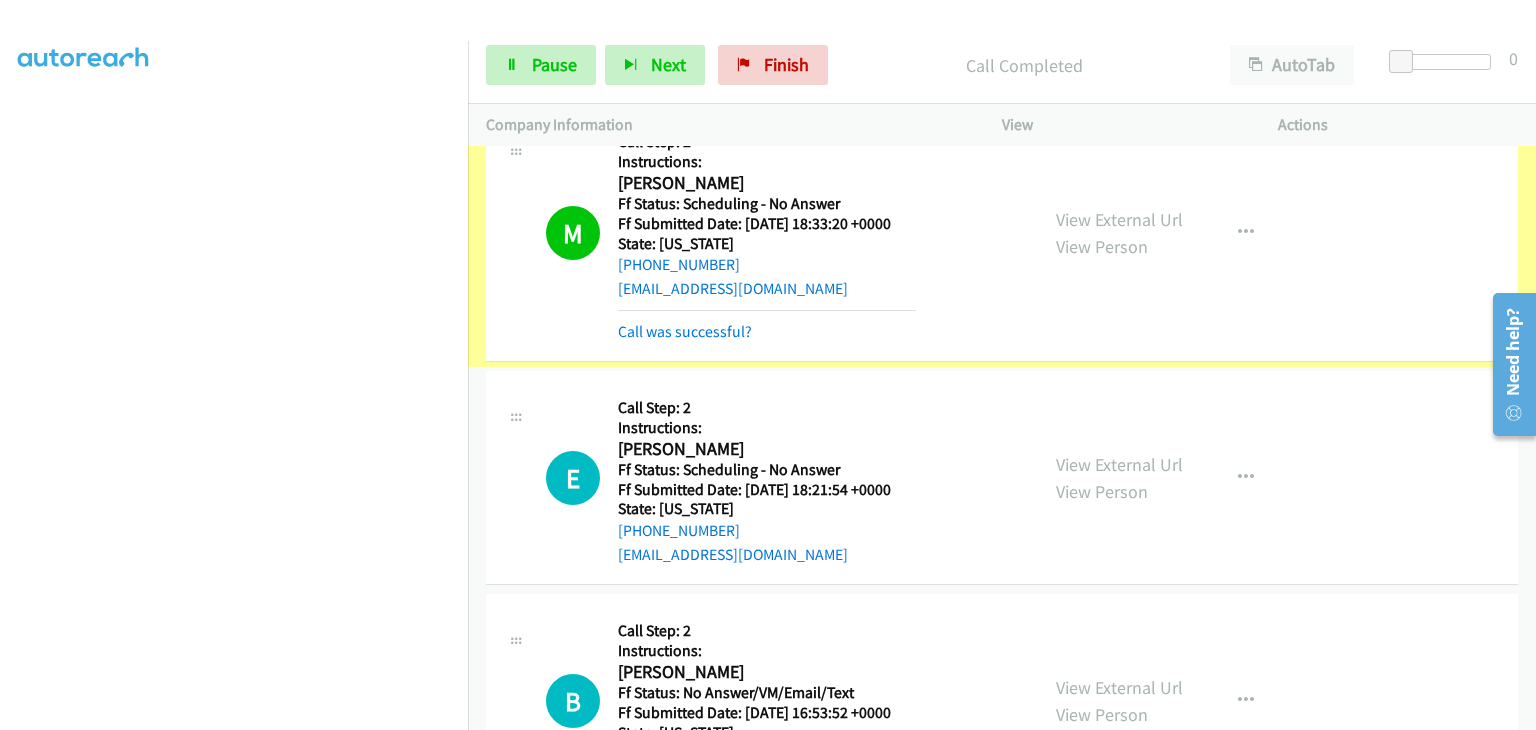 click on "Call was successful?" at bounding box center [685, 331] 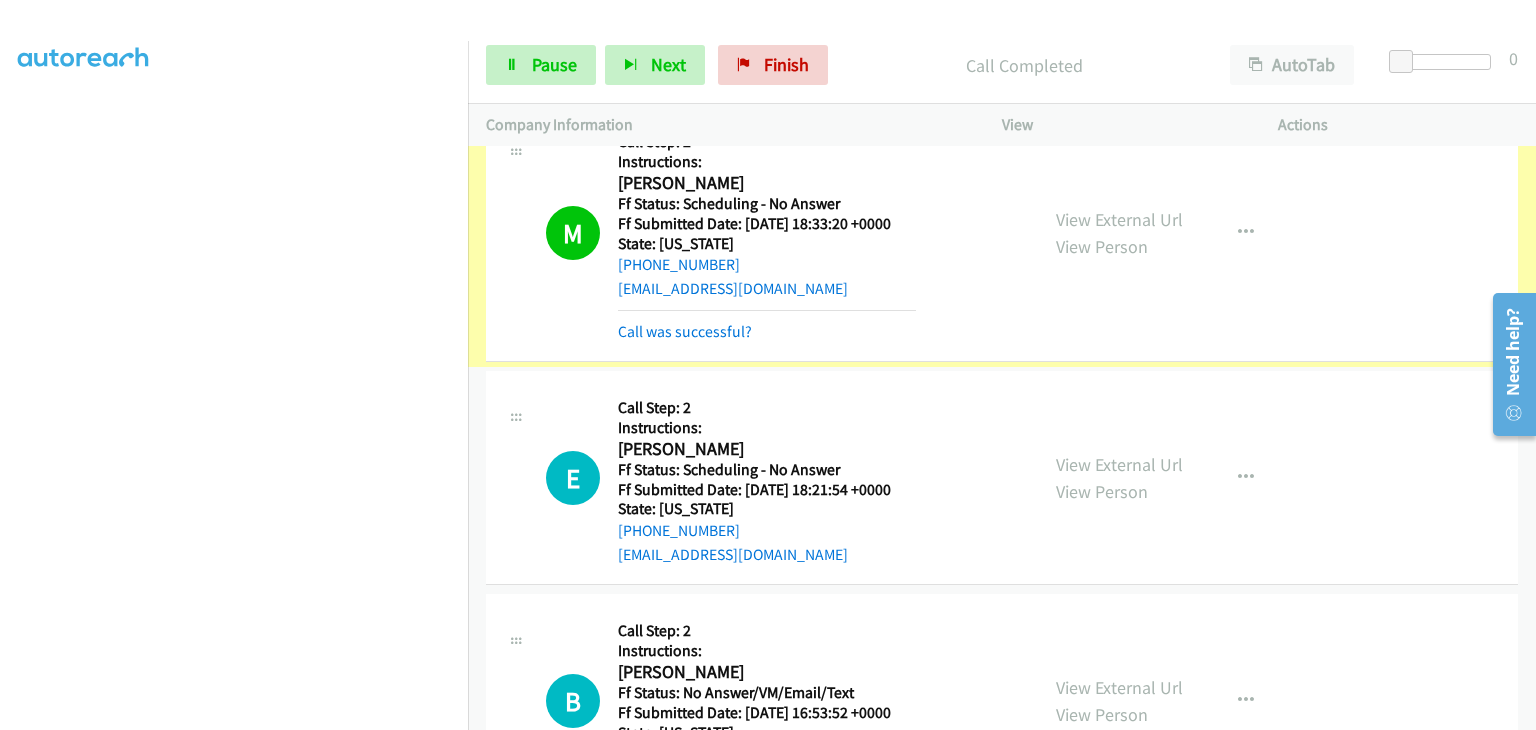 scroll, scrollTop: 757, scrollLeft: 0, axis: vertical 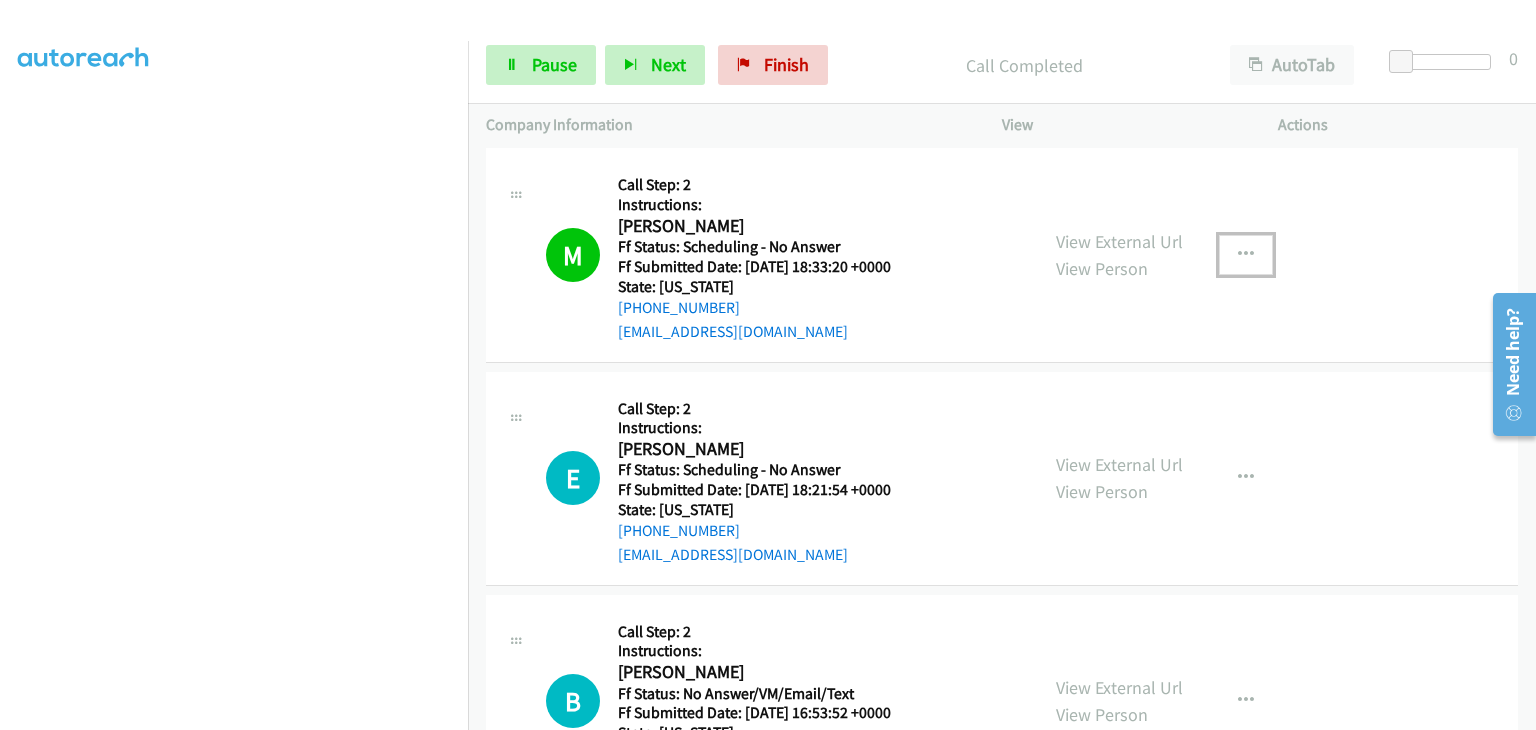click at bounding box center [1246, 255] 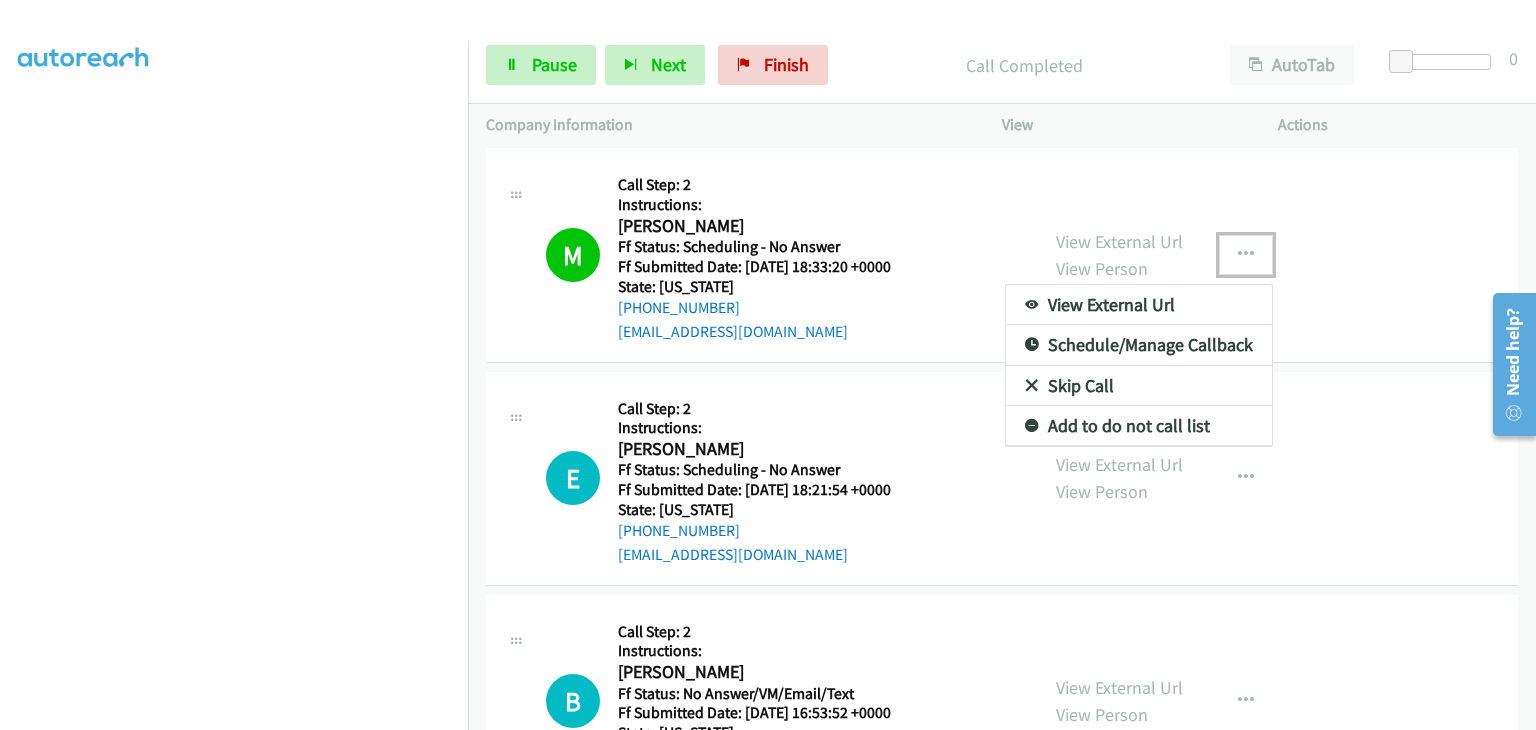 click on "Add to do not call list" at bounding box center (1139, 426) 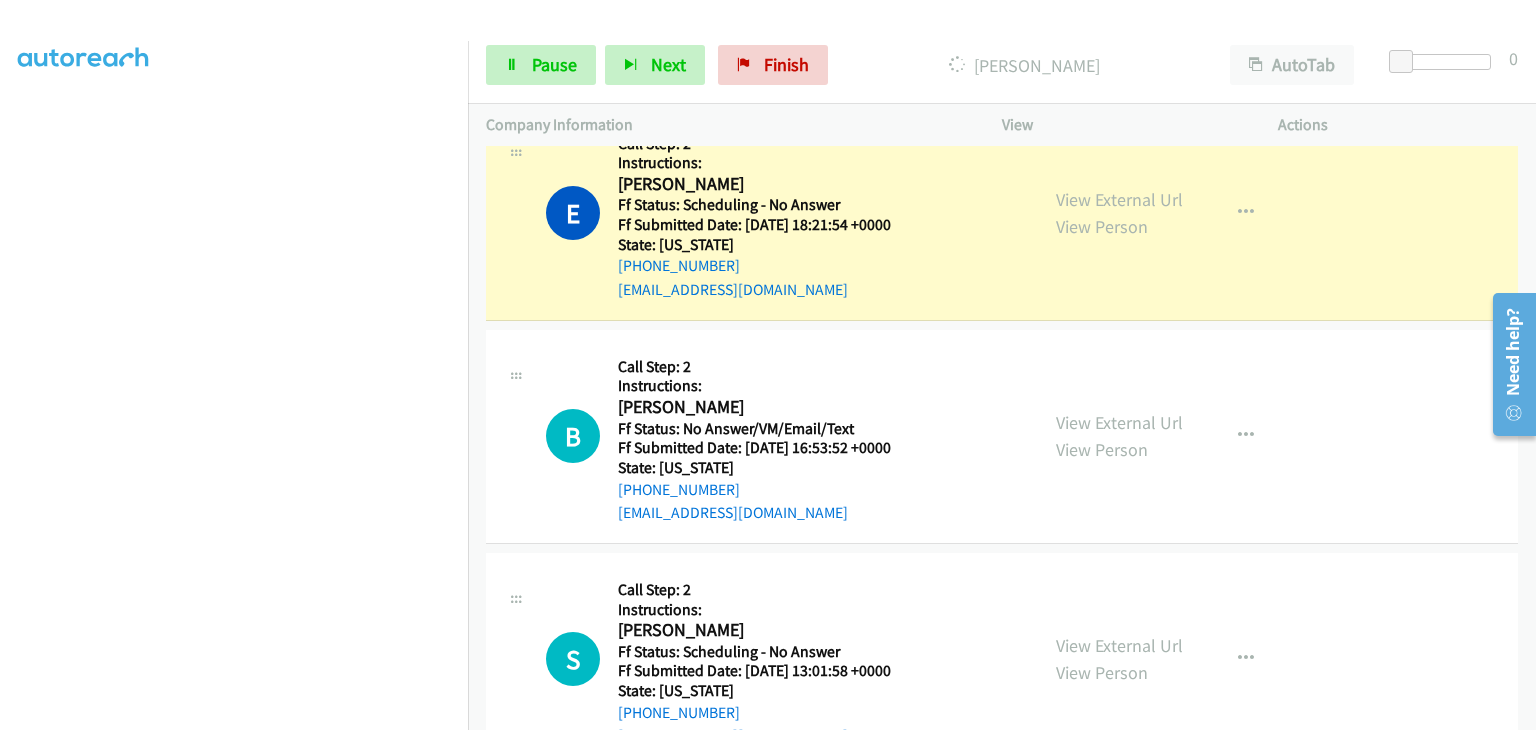 scroll, scrollTop: 1057, scrollLeft: 0, axis: vertical 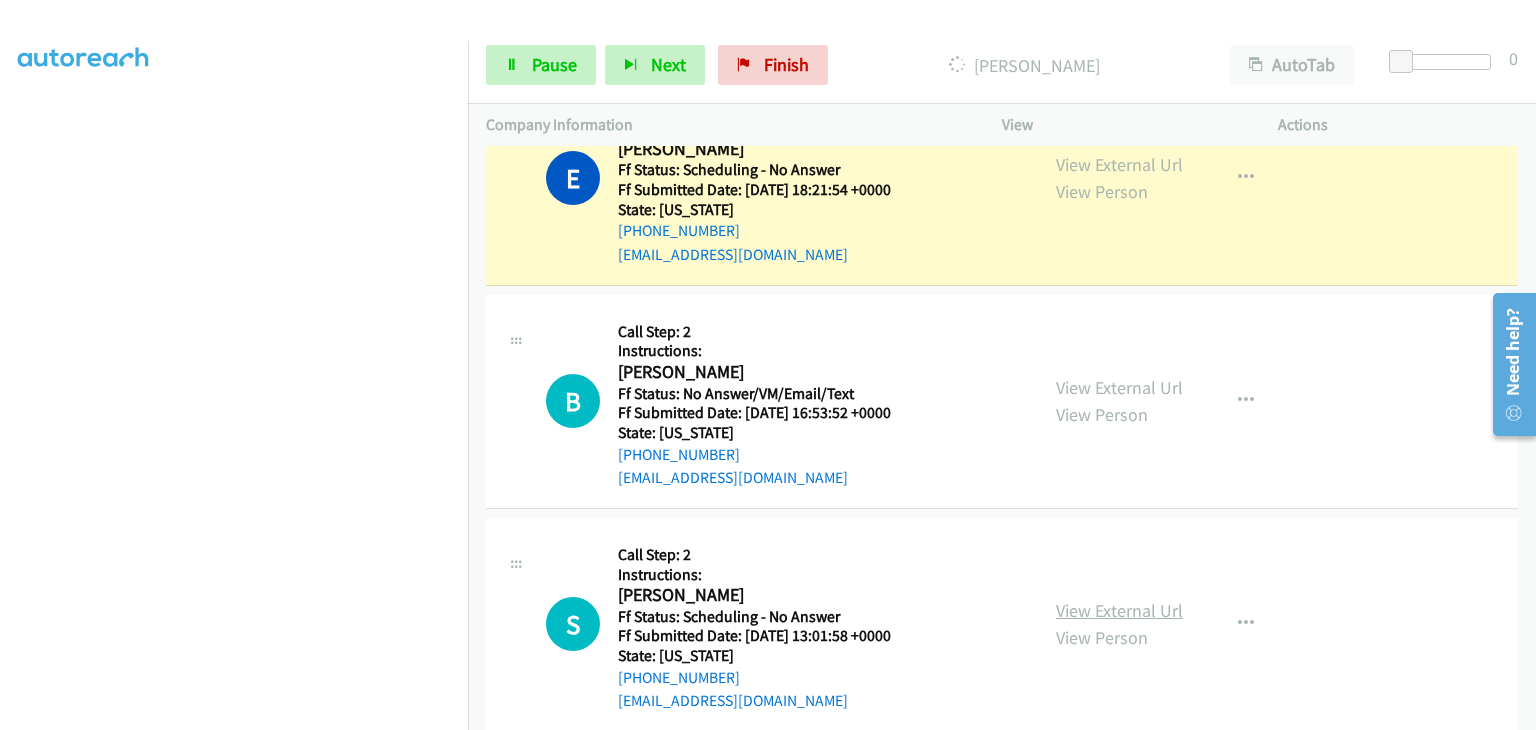 click on "View External Url" at bounding box center [1119, 610] 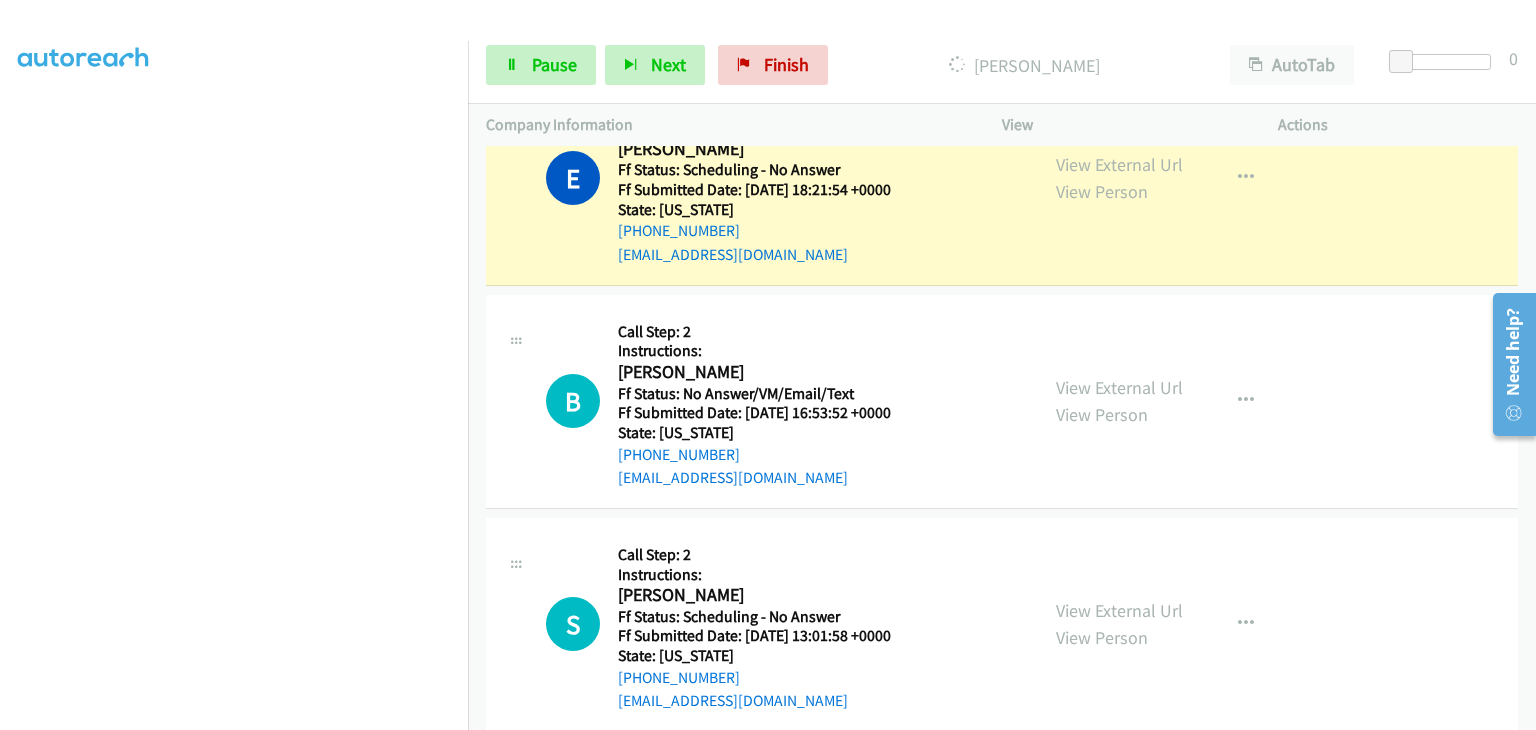 scroll, scrollTop: 392, scrollLeft: 0, axis: vertical 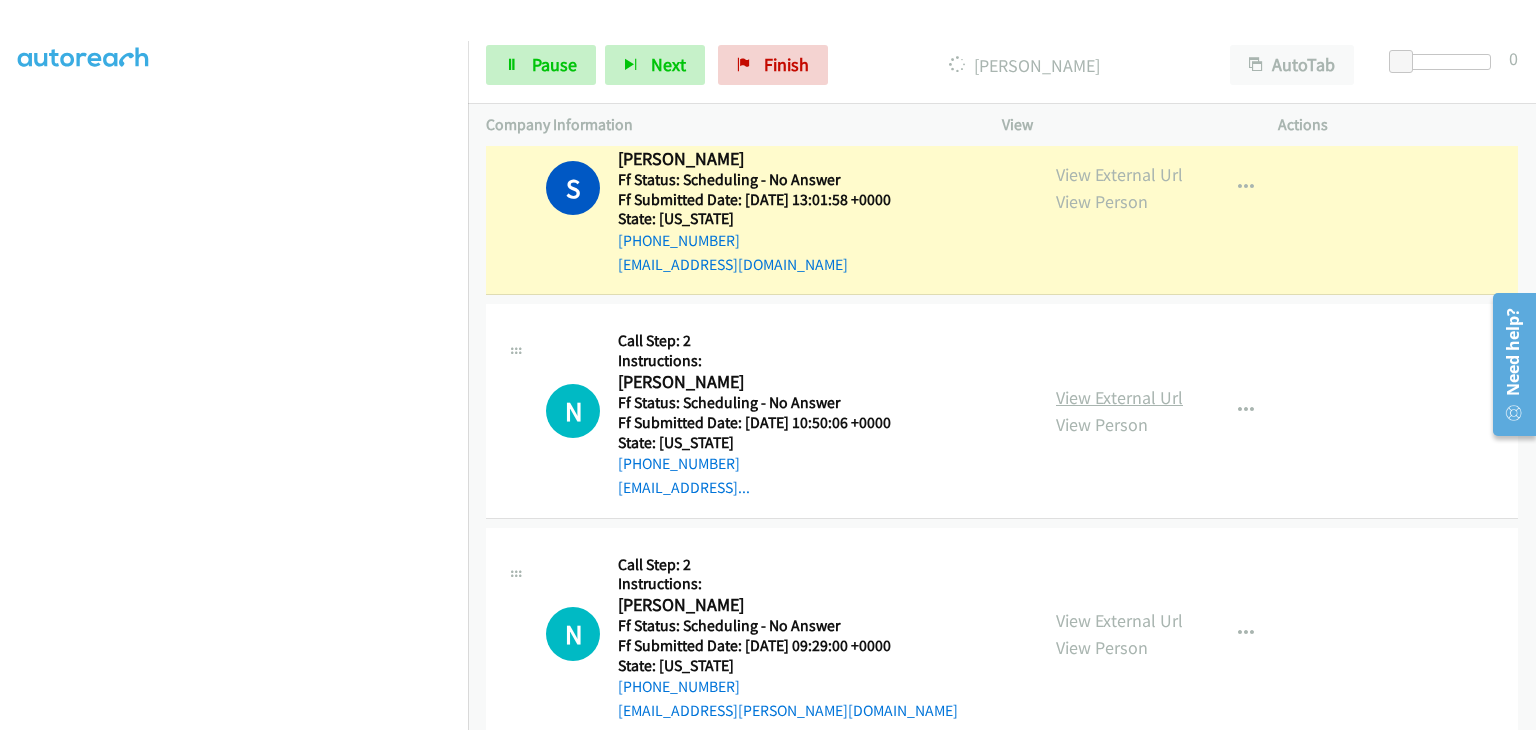click on "View External Url" at bounding box center [1119, 397] 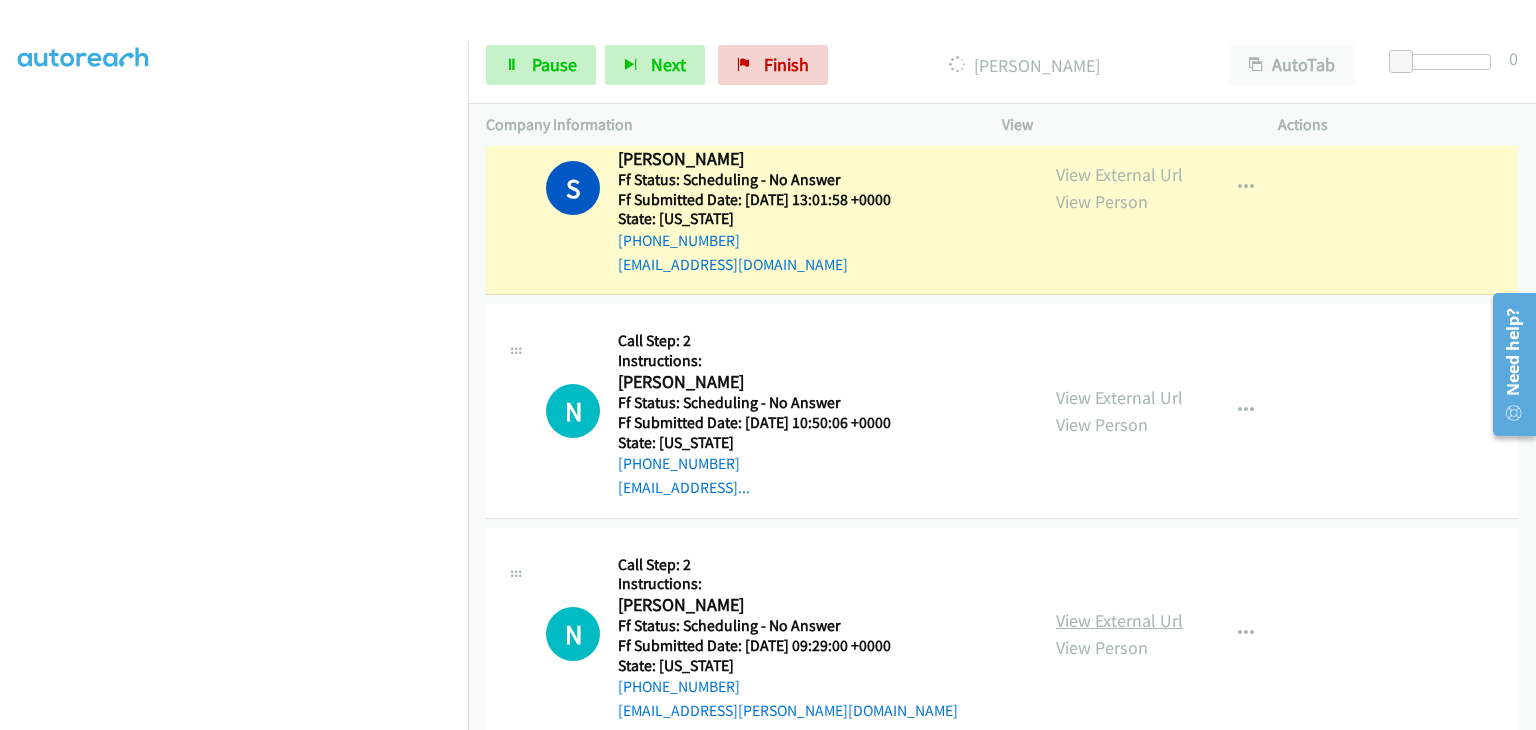 click on "View External Url" at bounding box center (1119, 620) 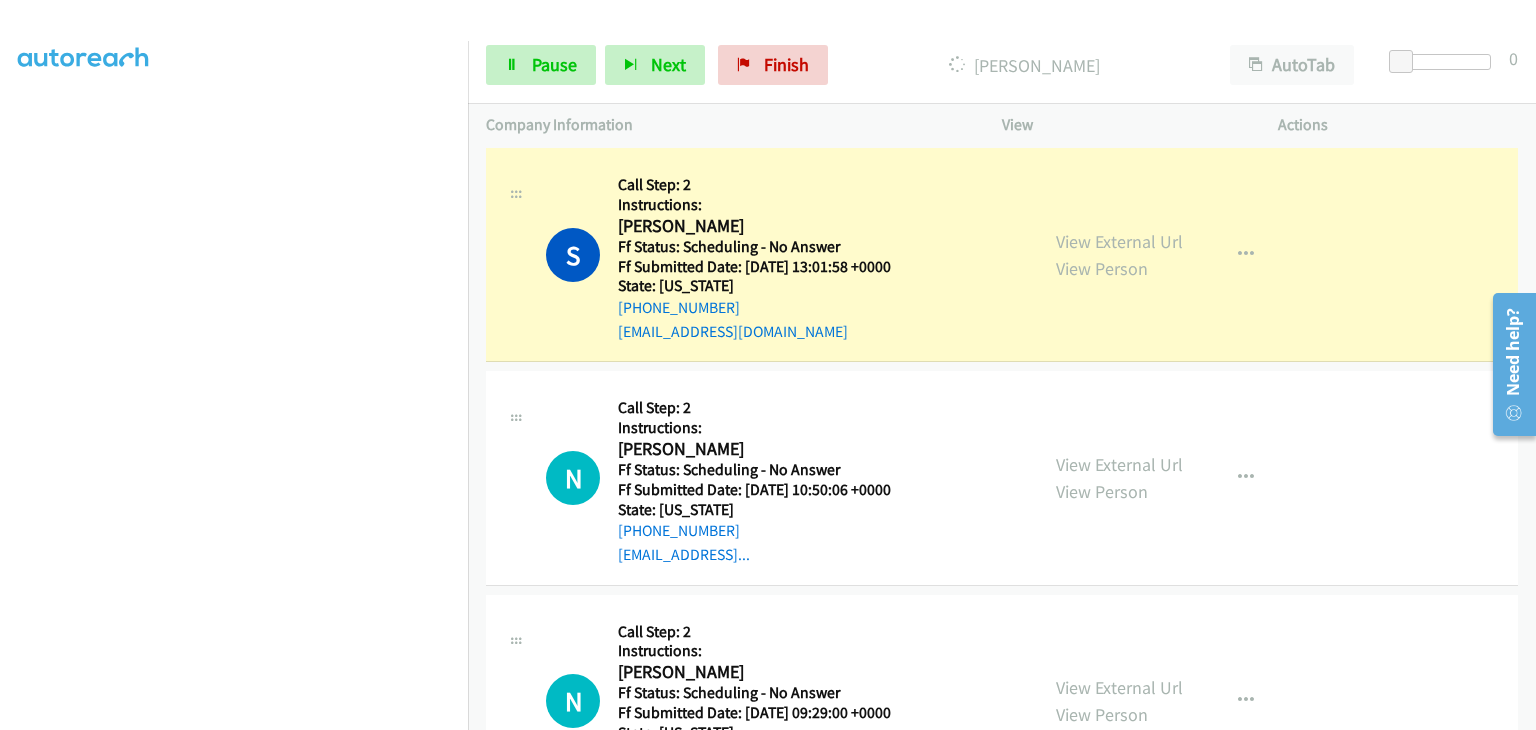 scroll, scrollTop: 1479, scrollLeft: 0, axis: vertical 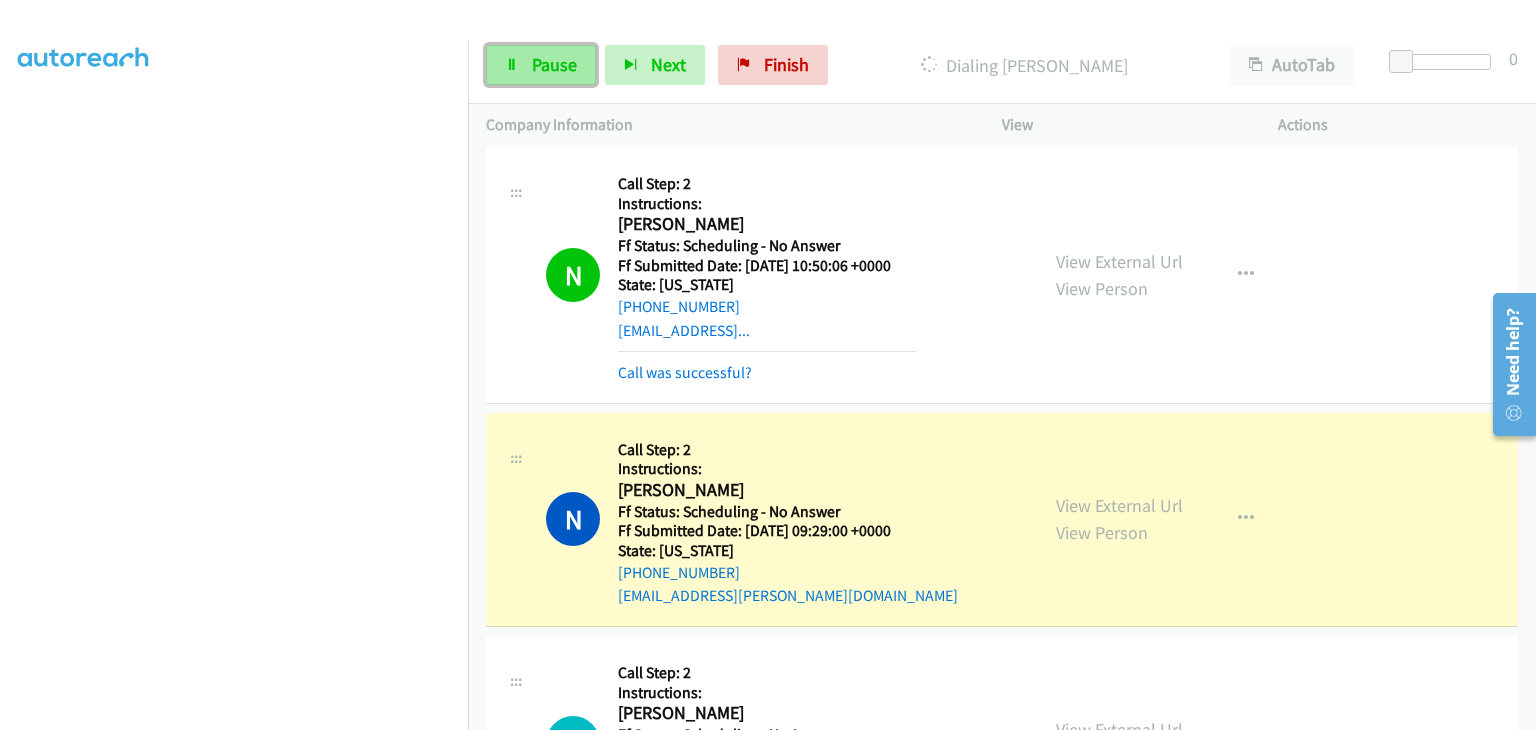 click on "Pause" at bounding box center (554, 64) 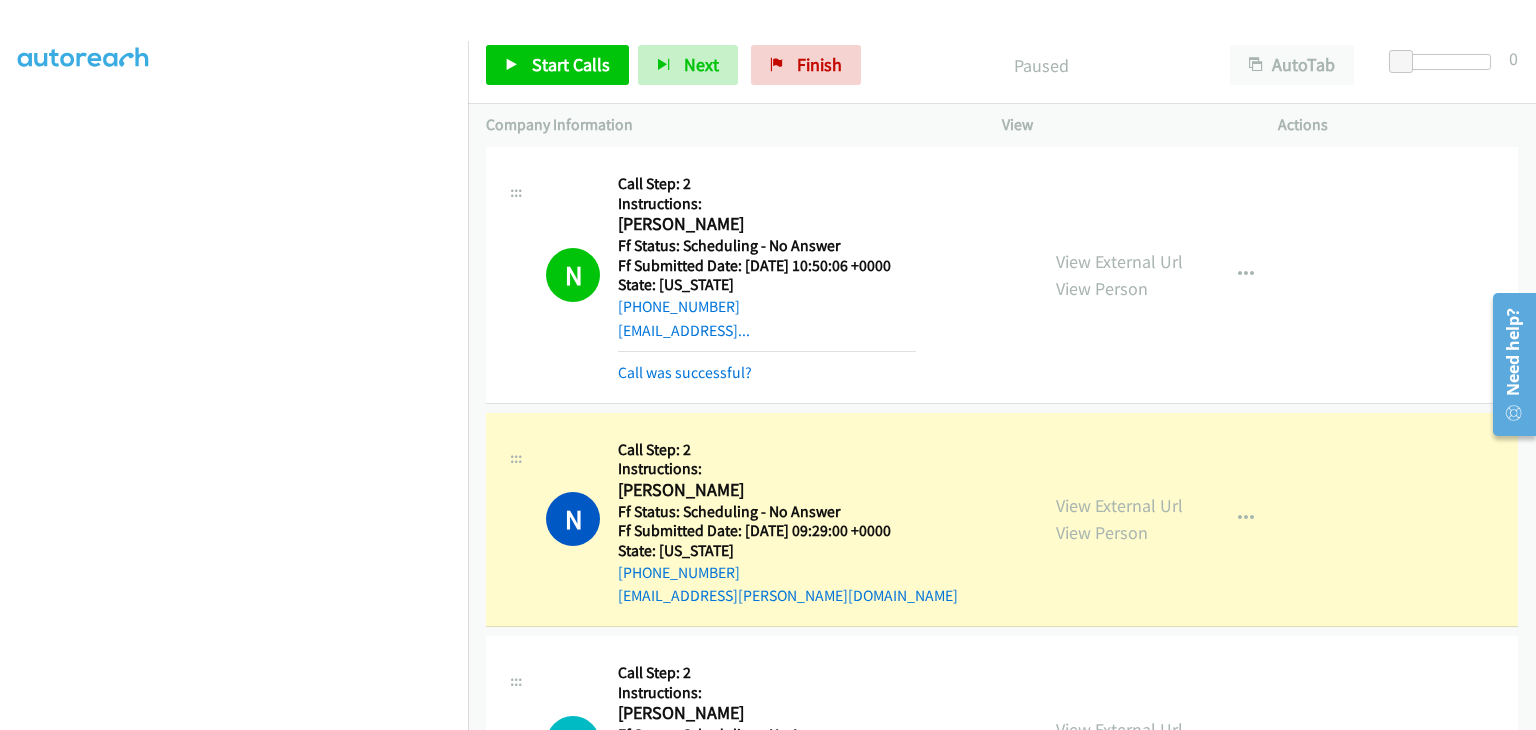 scroll, scrollTop: 392, scrollLeft: 0, axis: vertical 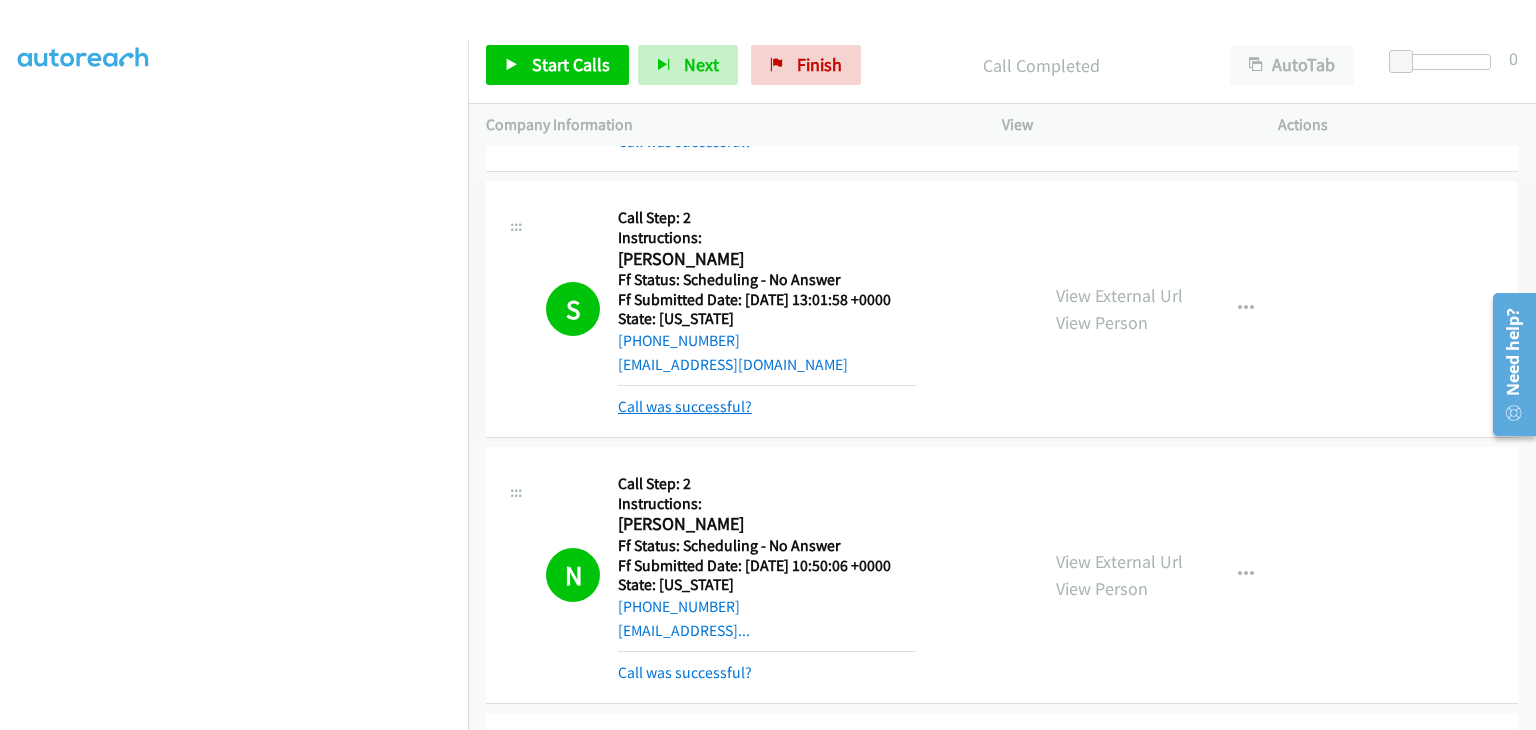 click on "Call was successful?" at bounding box center [685, 406] 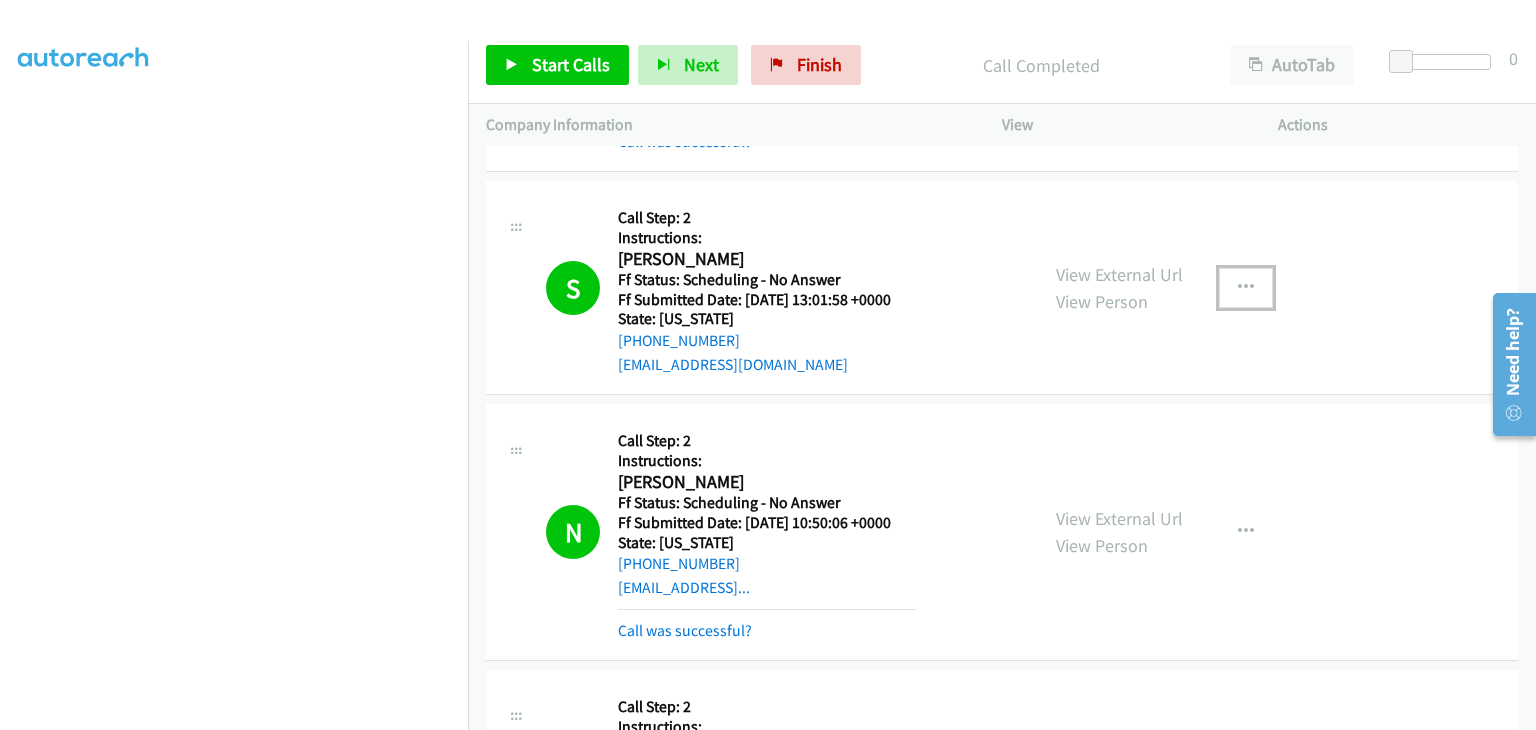 click at bounding box center (1246, 288) 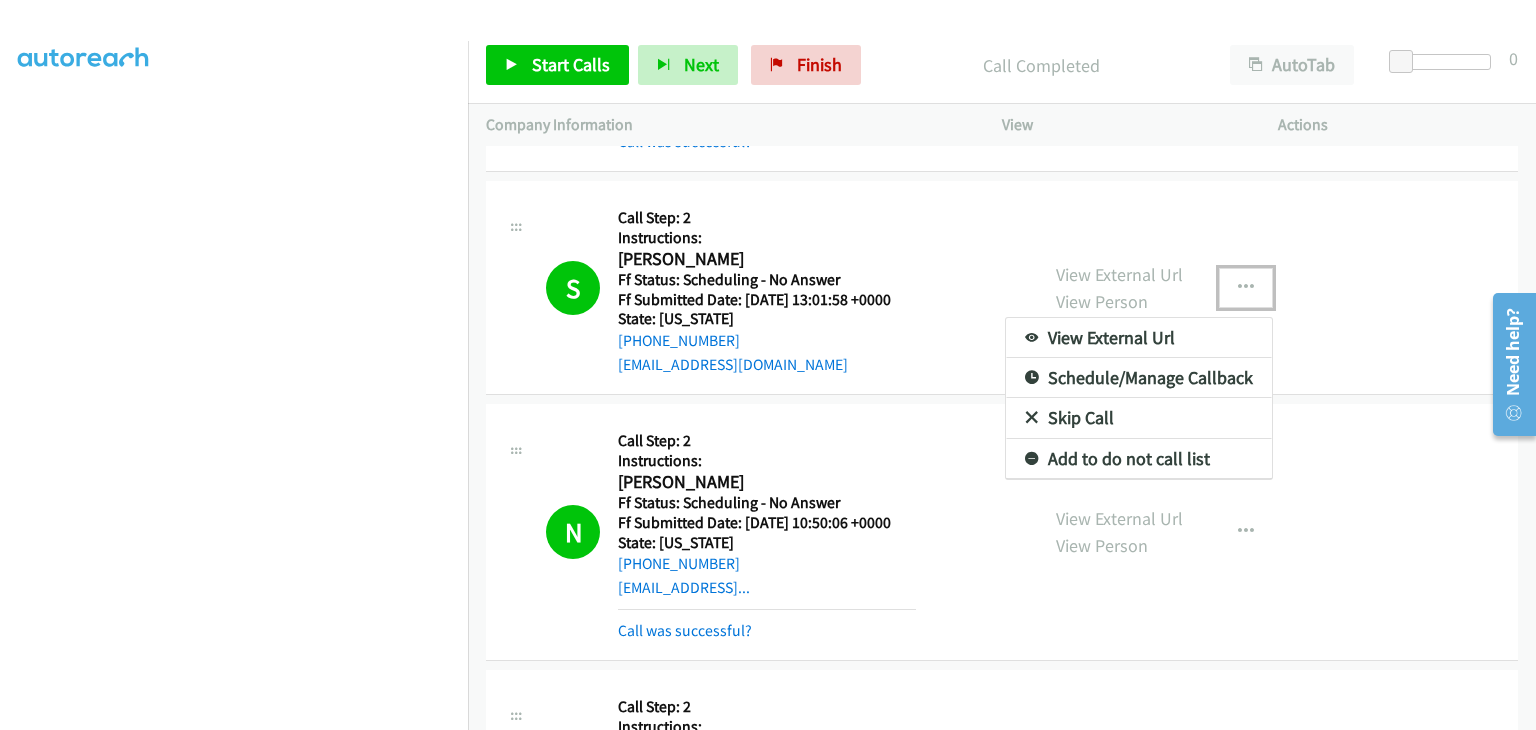 click on "Add to do not call list" at bounding box center [1139, 459] 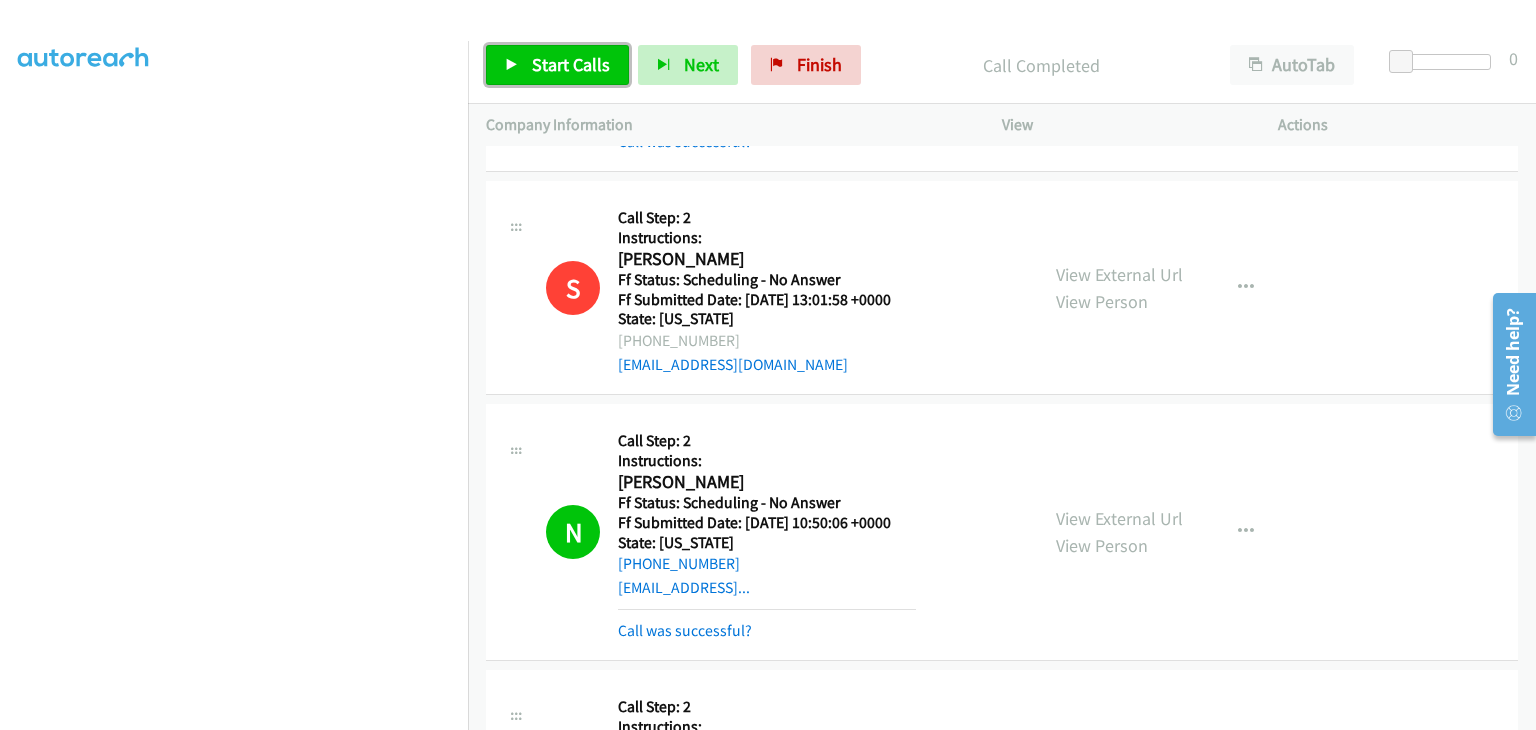 click on "Start Calls" at bounding box center [571, 64] 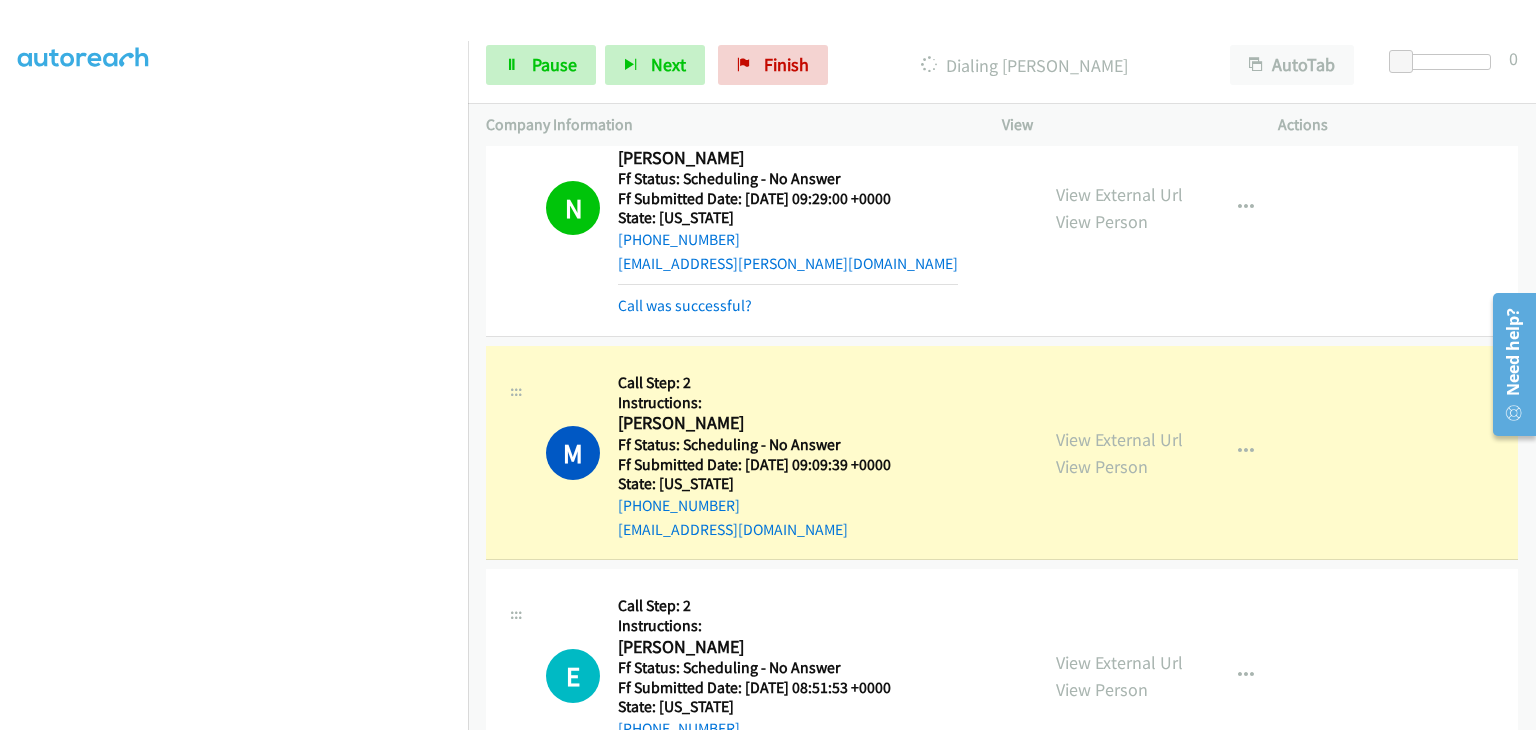 scroll, scrollTop: 2200, scrollLeft: 0, axis: vertical 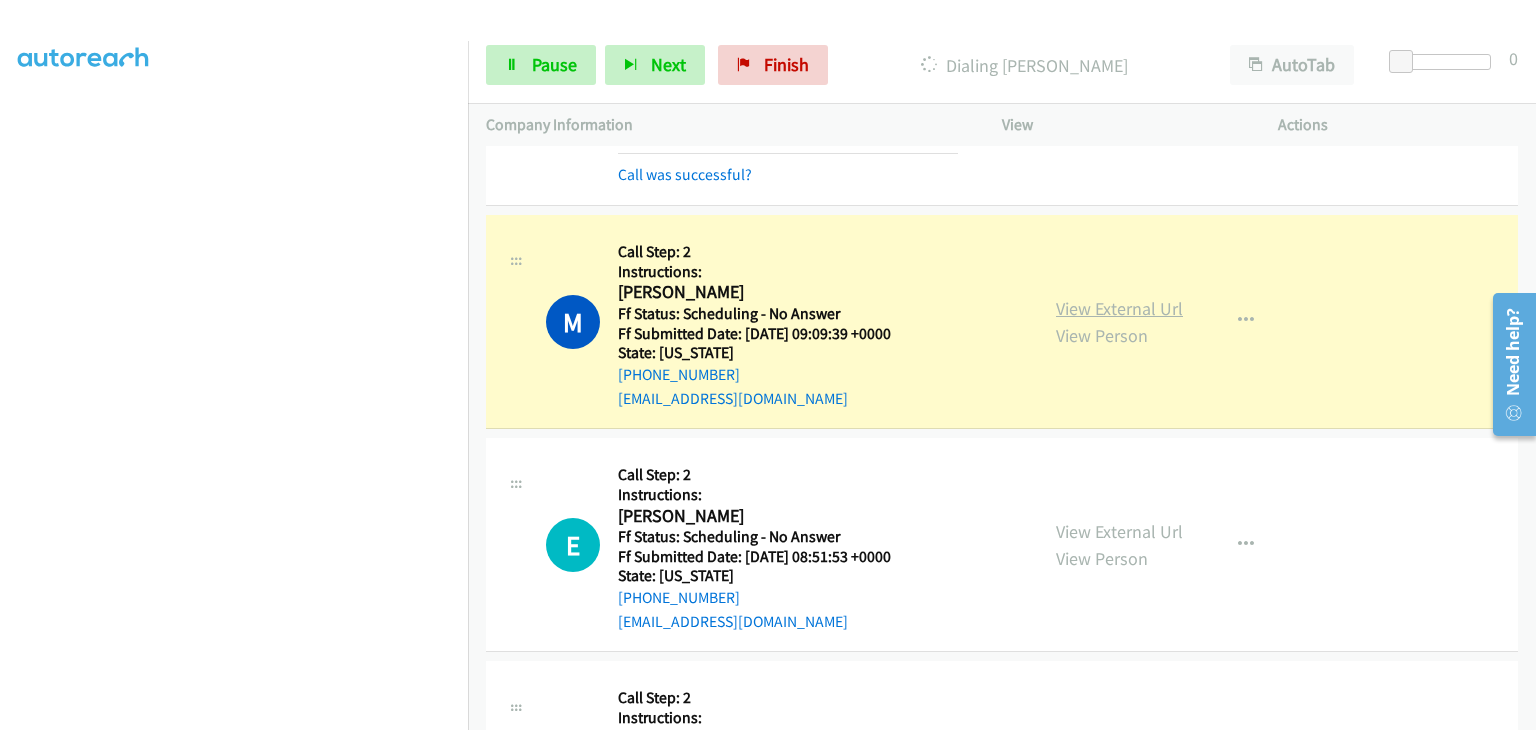 click on "View External Url" at bounding box center [1119, 308] 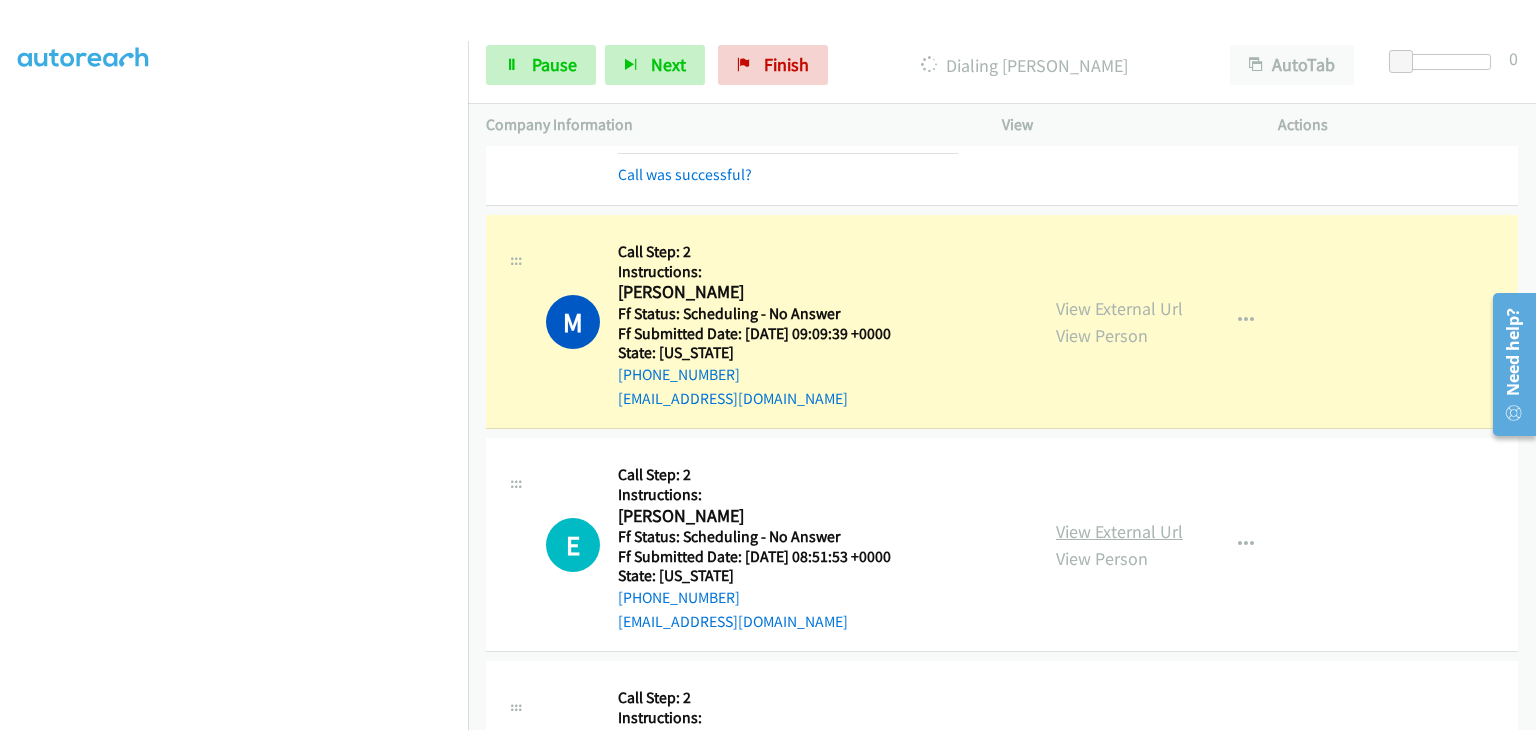 click on "View External Url" at bounding box center (1119, 531) 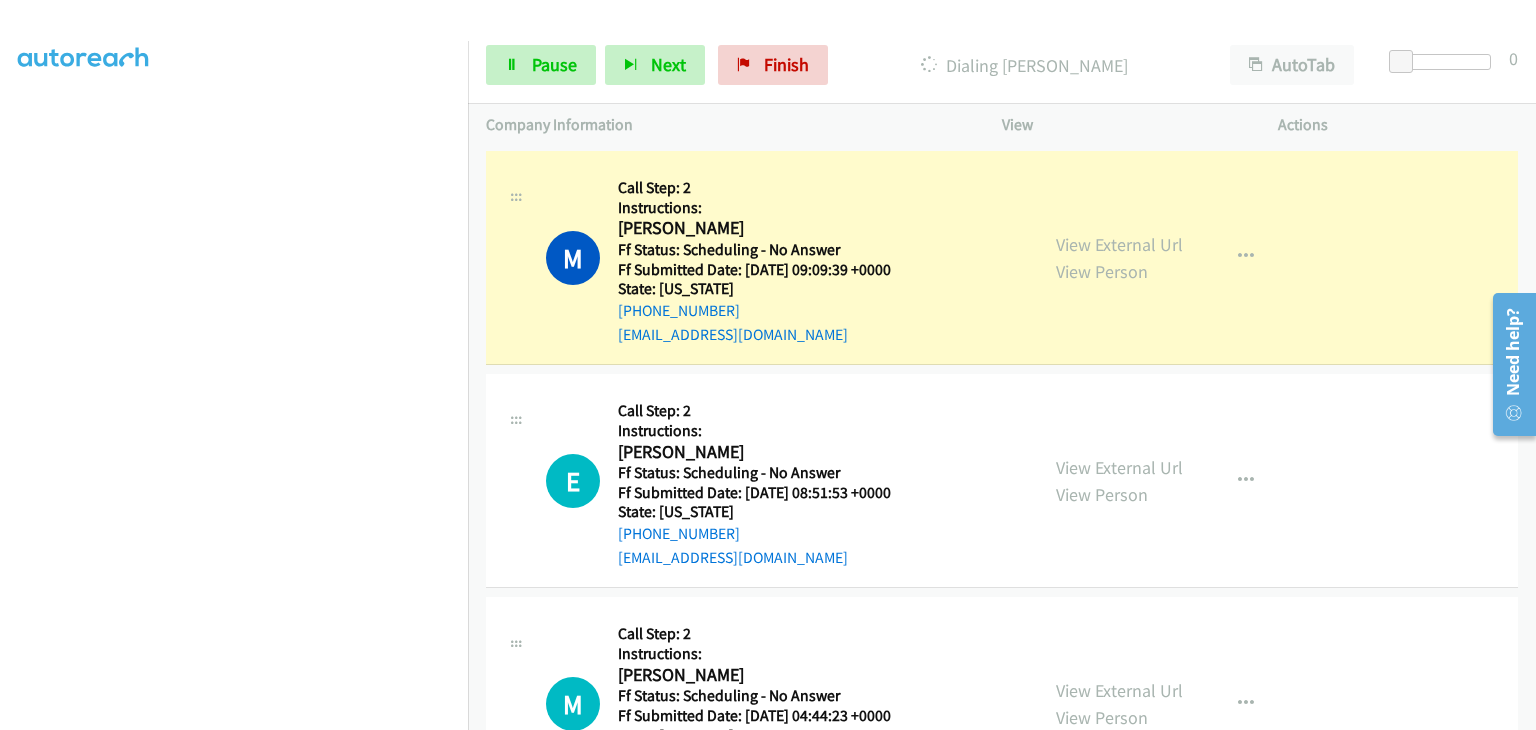 scroll, scrollTop: 2300, scrollLeft: 0, axis: vertical 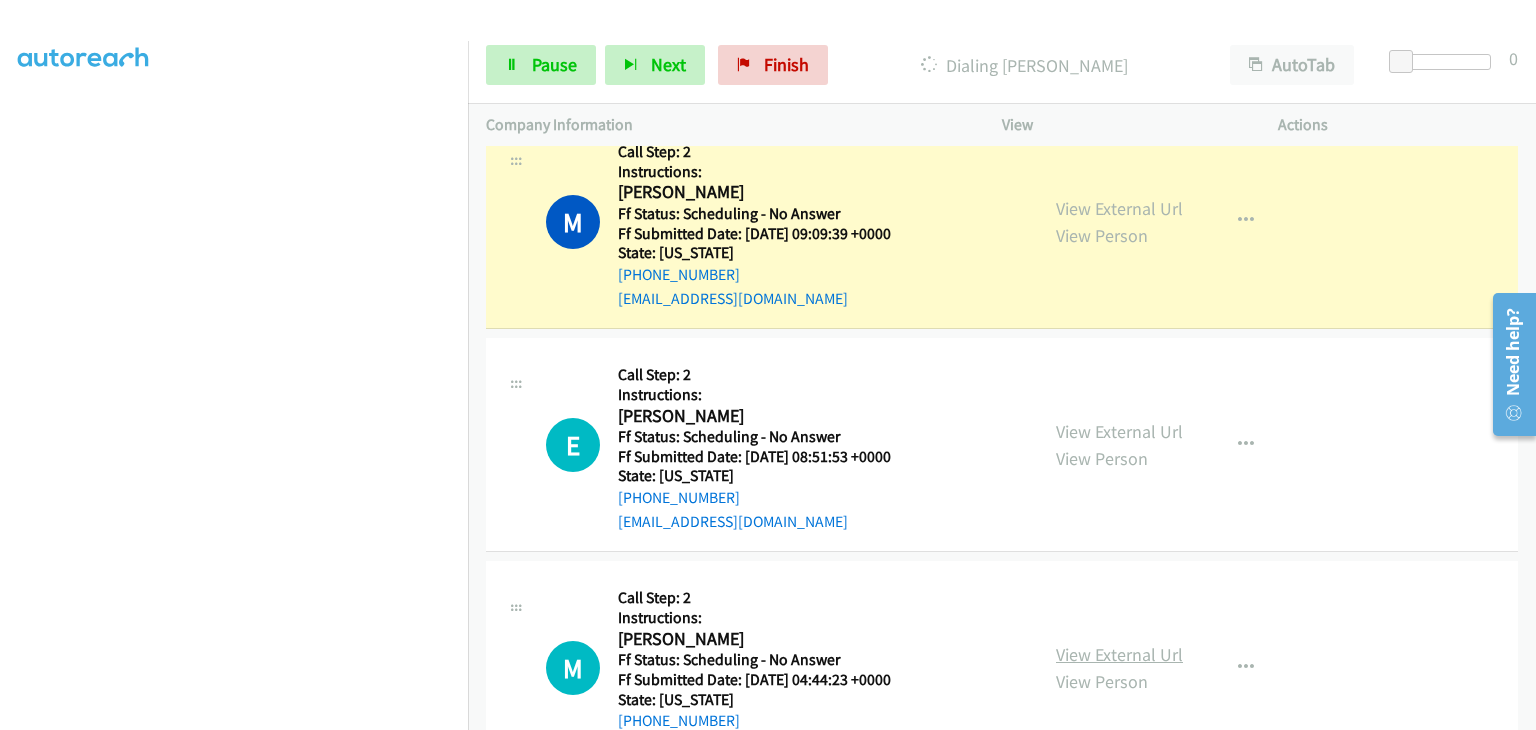 click on "View External Url" at bounding box center (1119, 654) 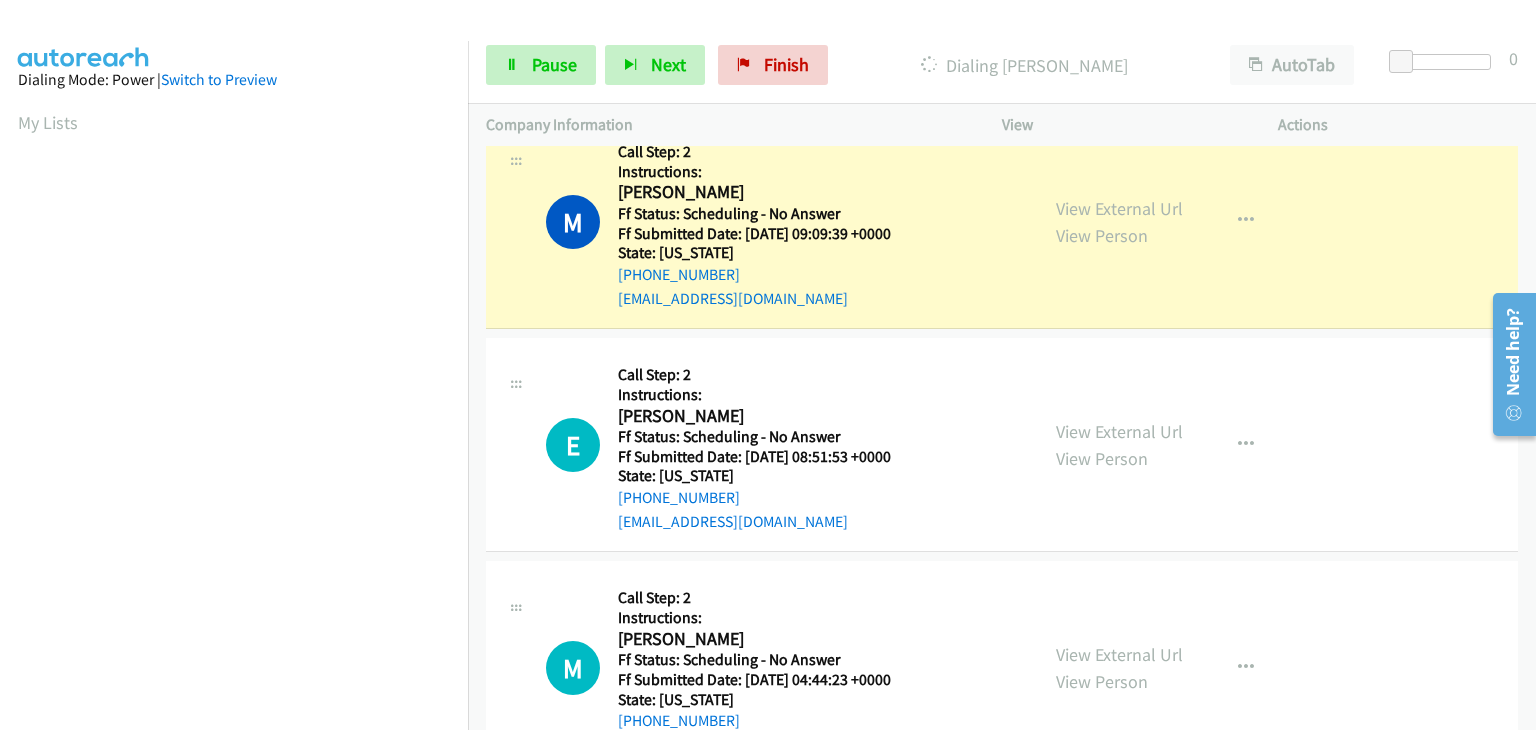 scroll, scrollTop: 392, scrollLeft: 0, axis: vertical 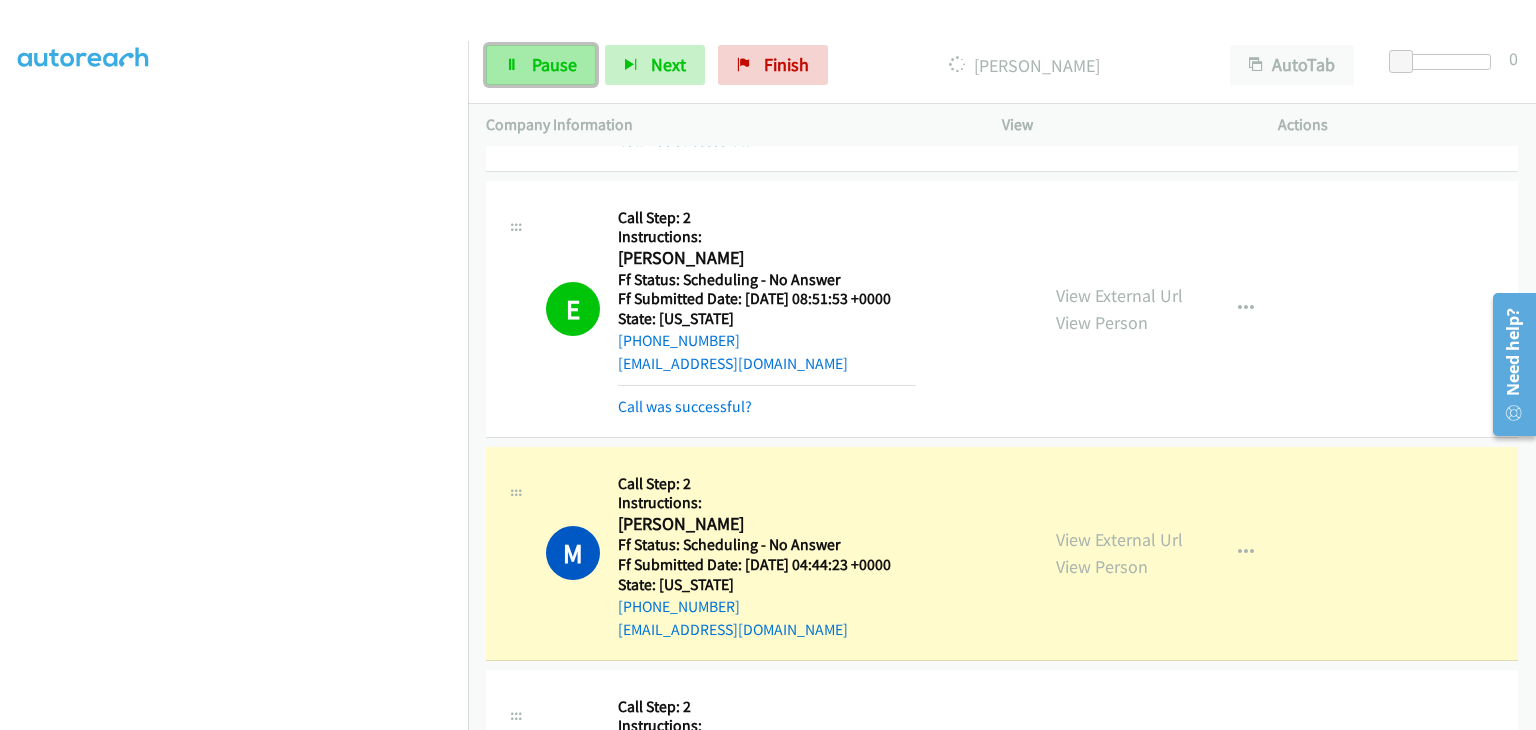 click on "Pause" at bounding box center [554, 64] 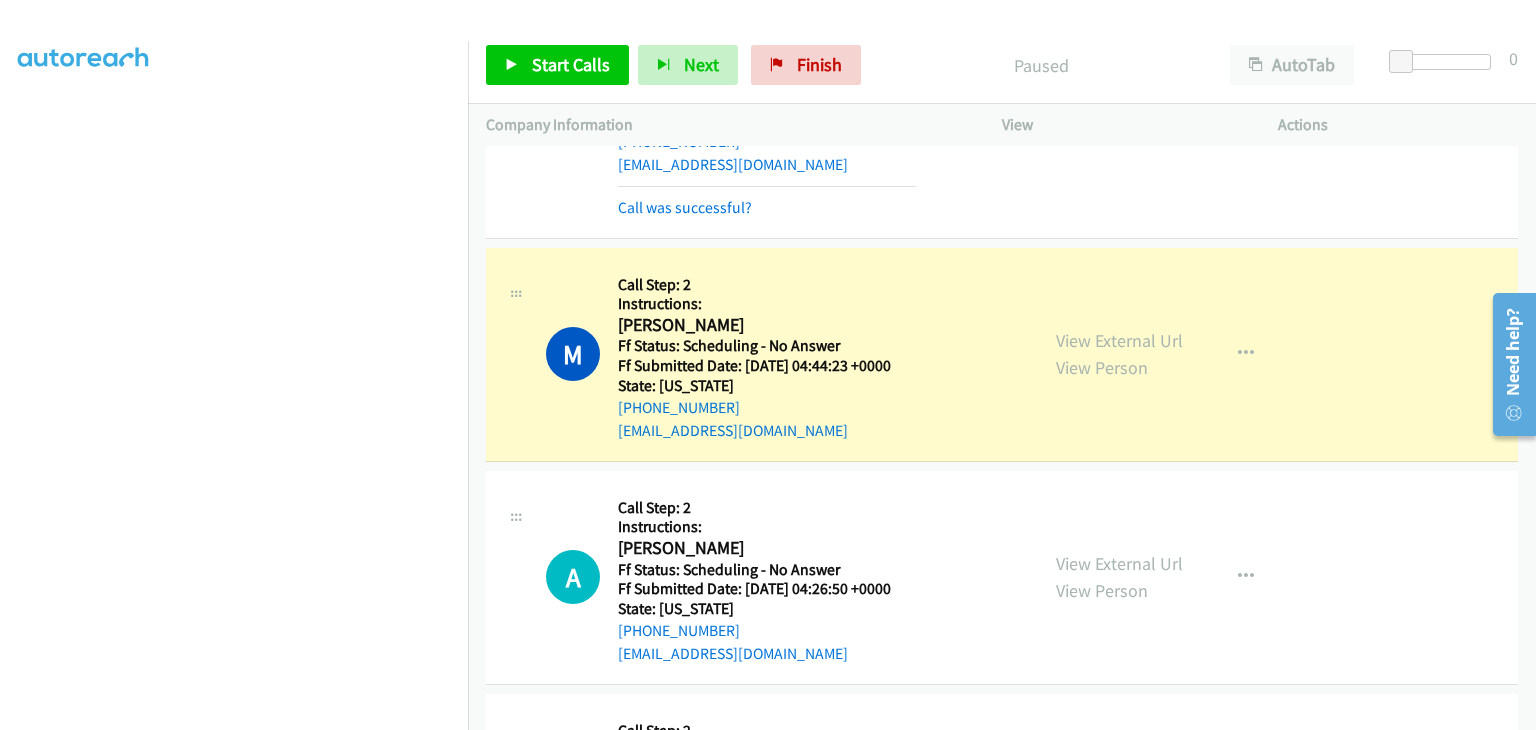 scroll, scrollTop: 2700, scrollLeft: 0, axis: vertical 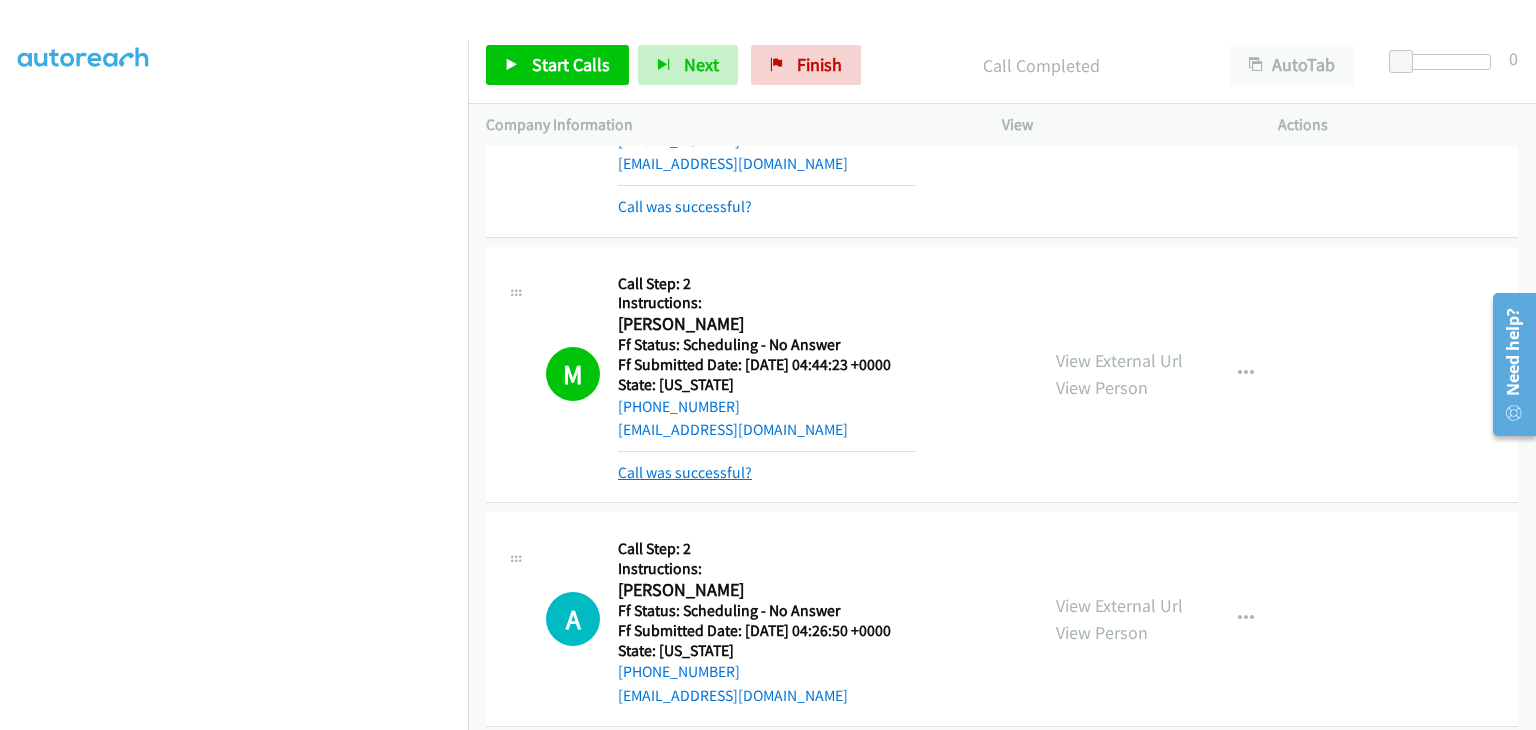 click on "Call was successful?" at bounding box center (685, 472) 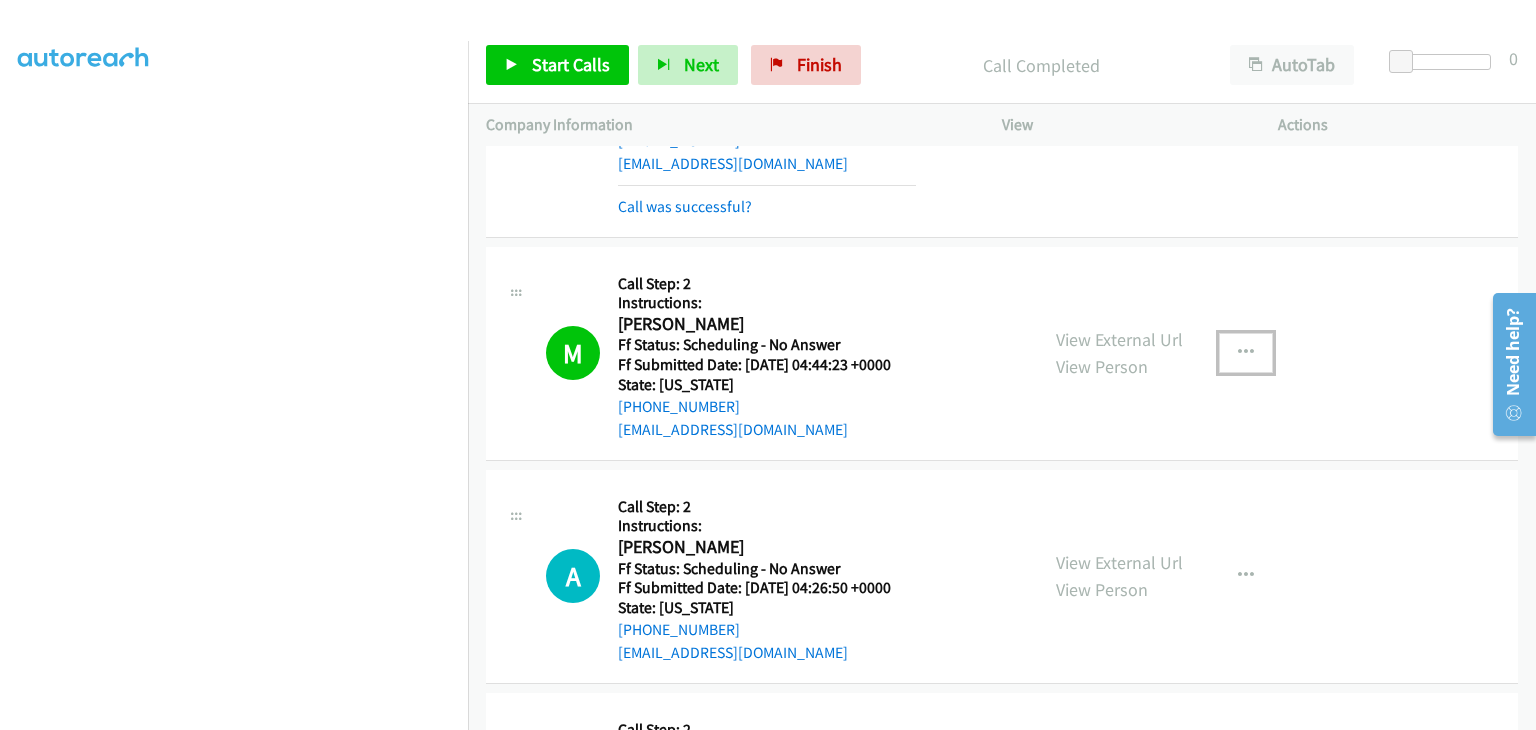 click at bounding box center (1246, 353) 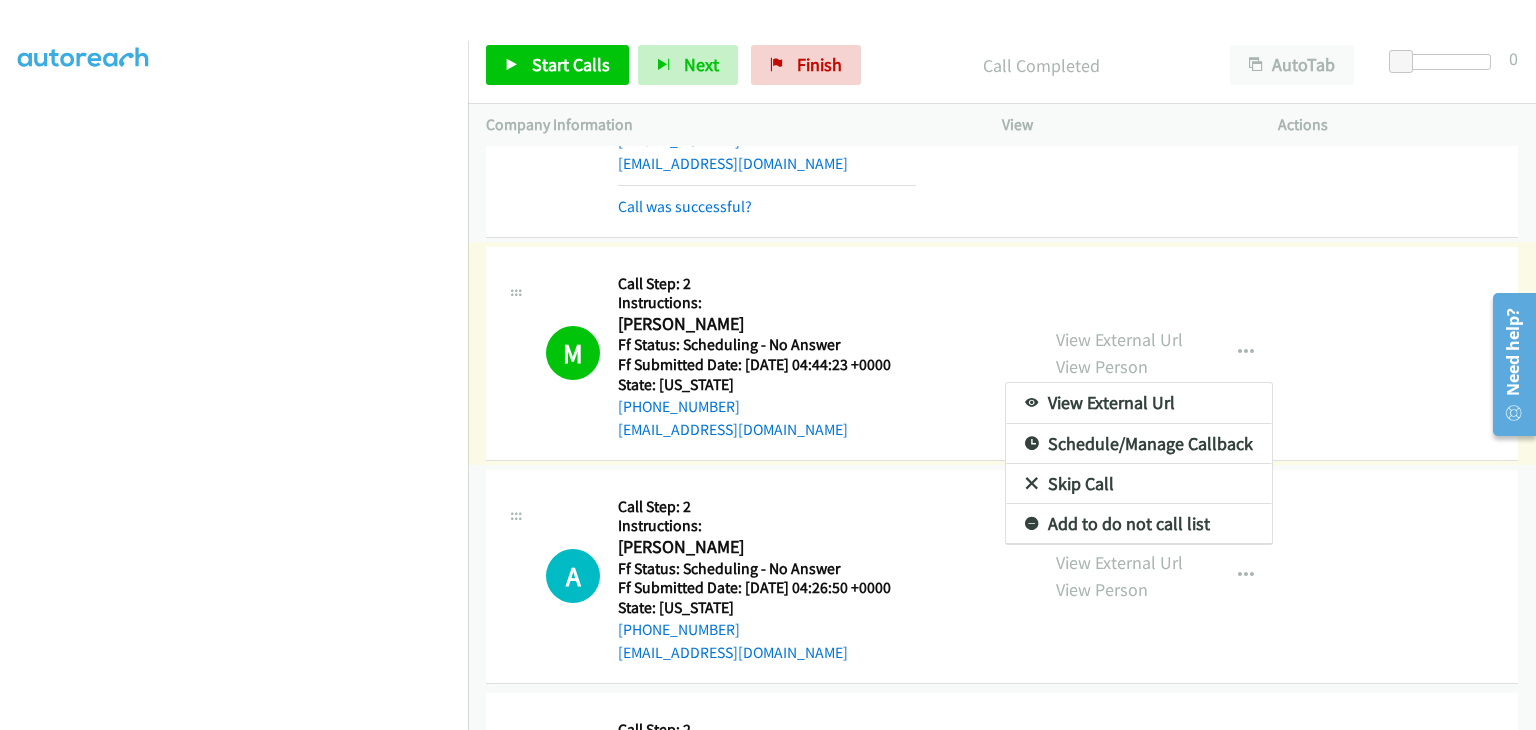 click on "Add to do not call list" at bounding box center [1139, 524] 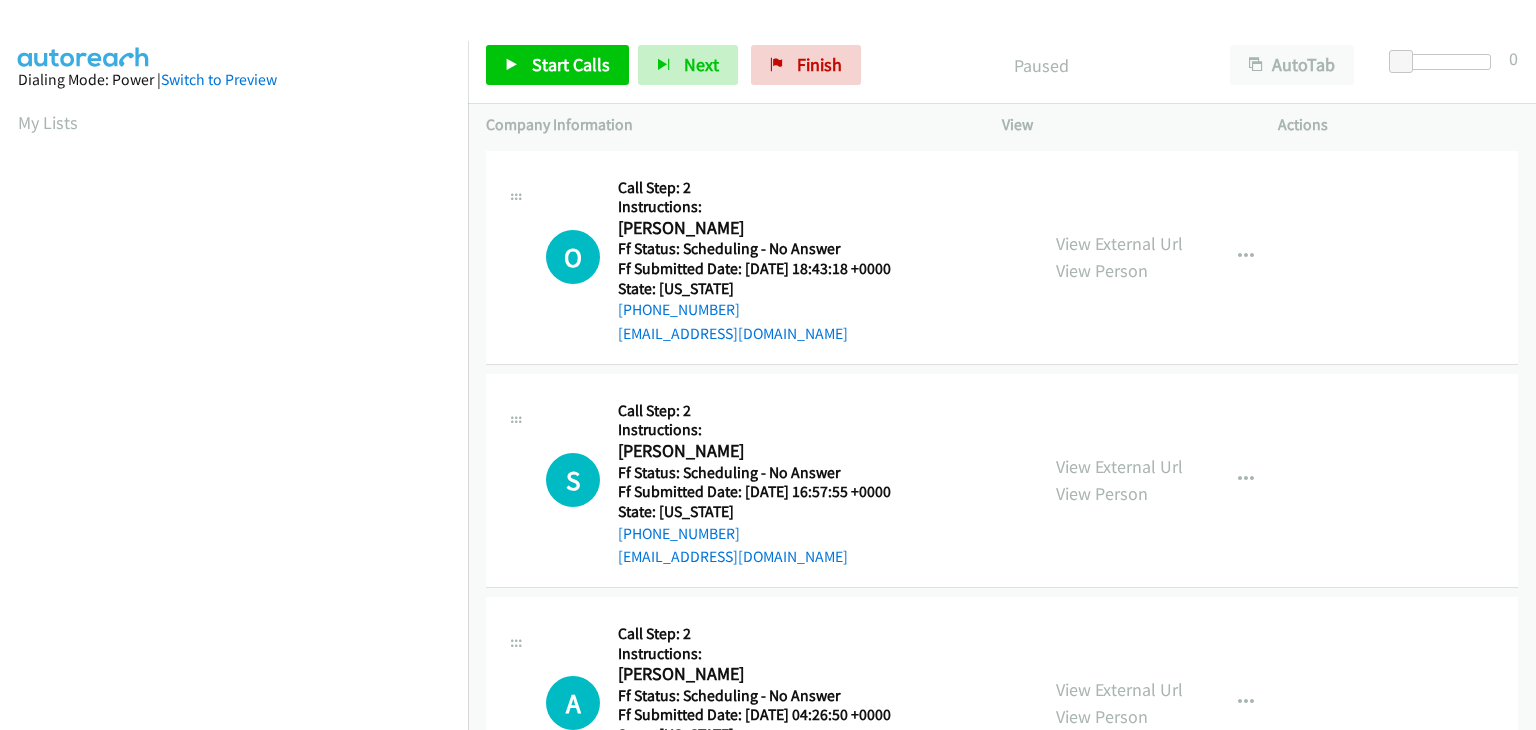 scroll, scrollTop: 0, scrollLeft: 0, axis: both 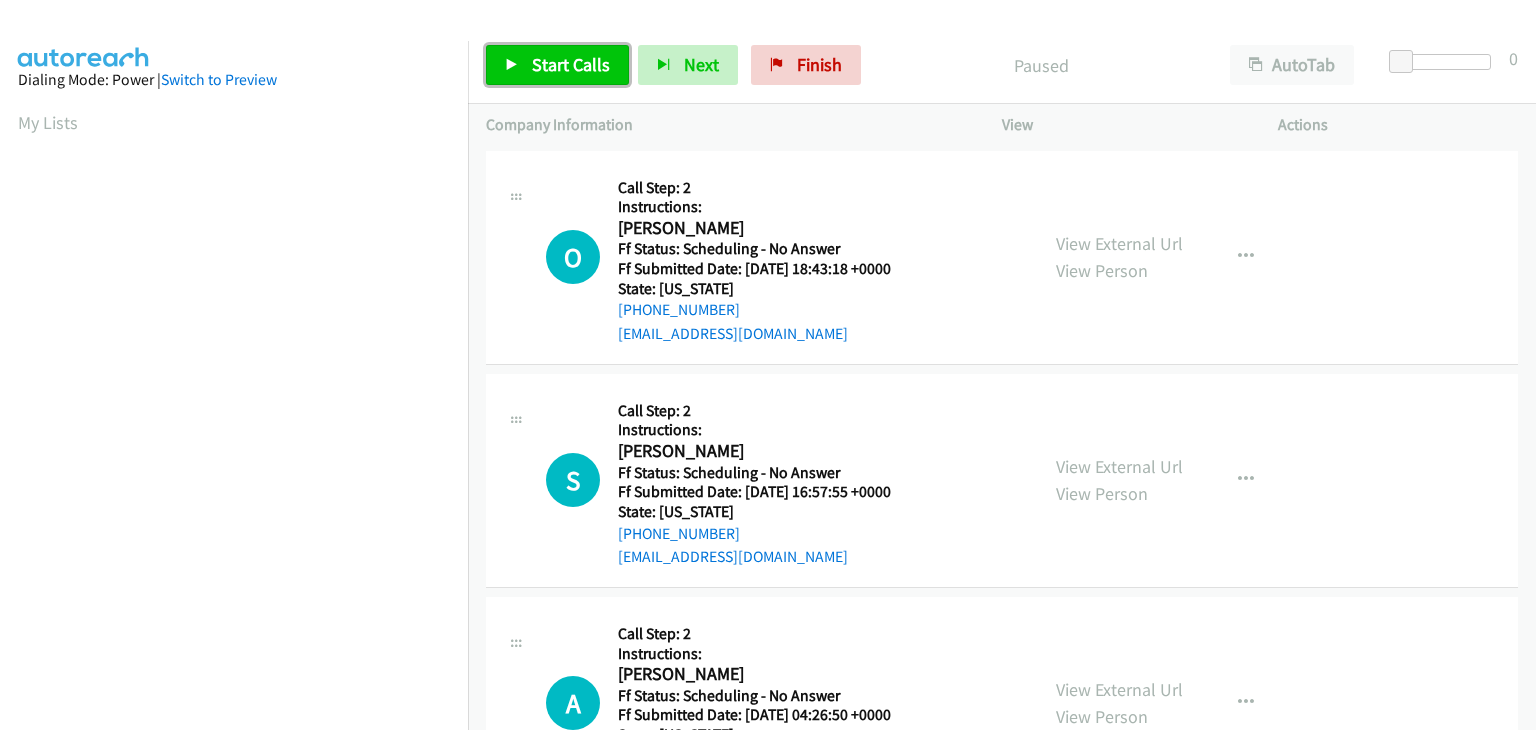 click on "Start Calls" at bounding box center (571, 64) 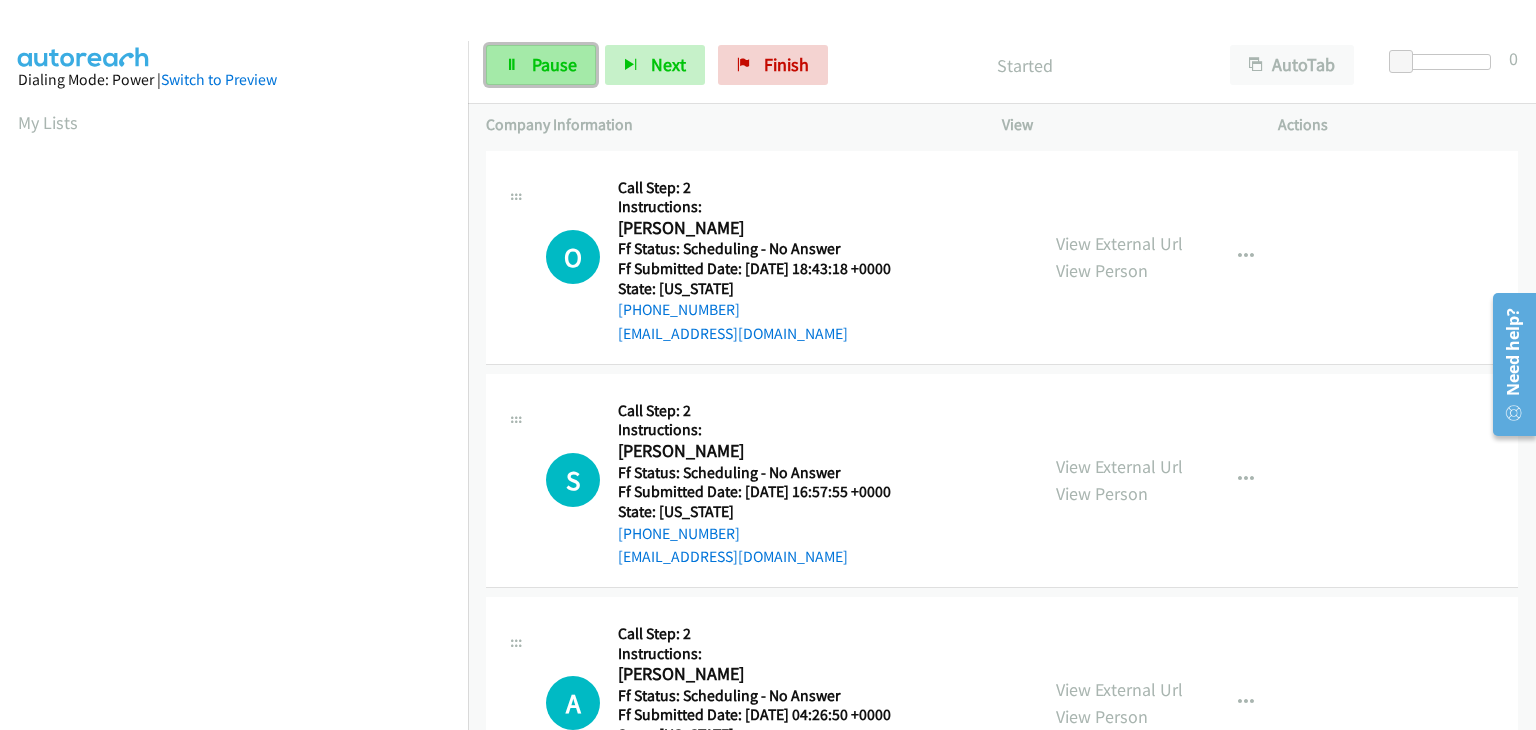 click on "Pause" at bounding box center [554, 64] 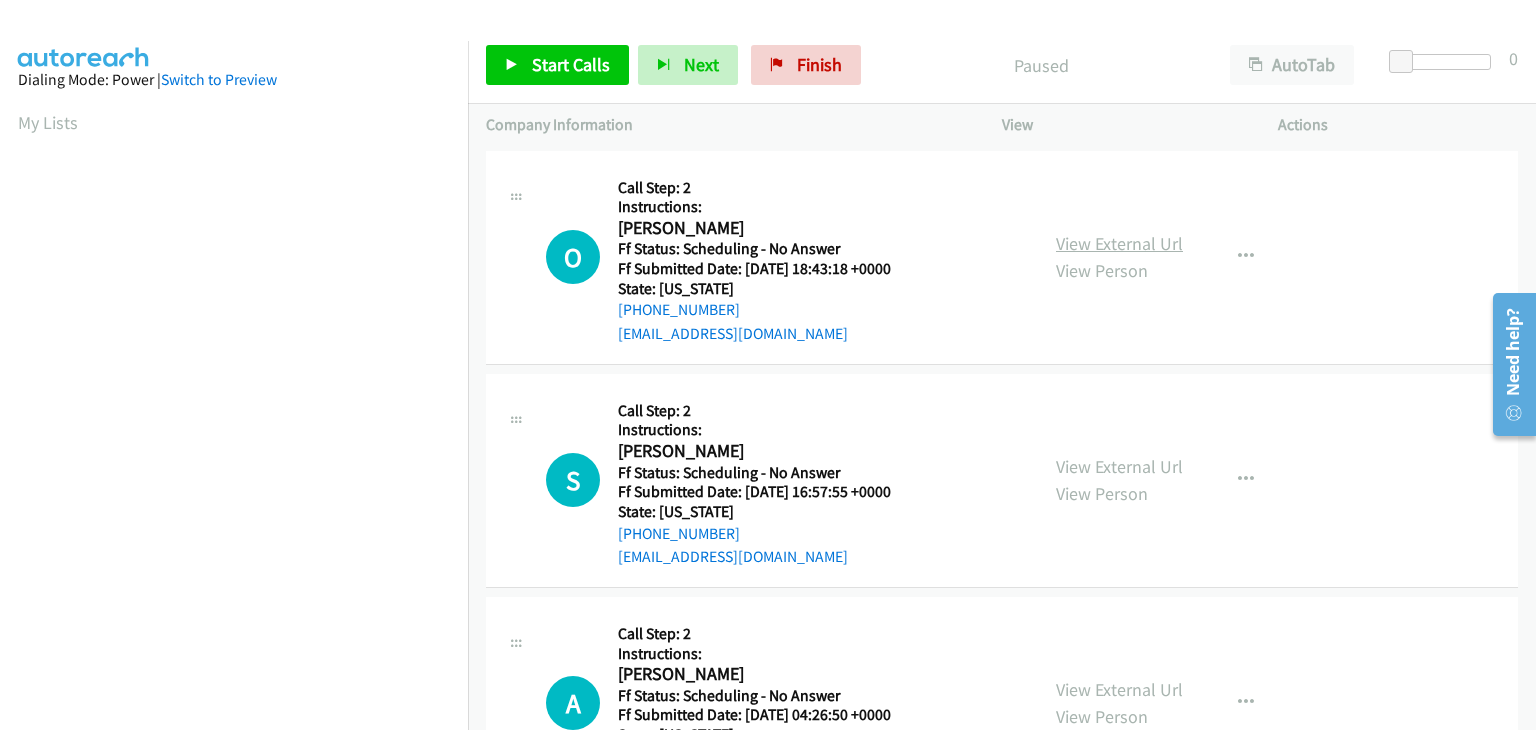 click on "View External Url" at bounding box center (1119, 243) 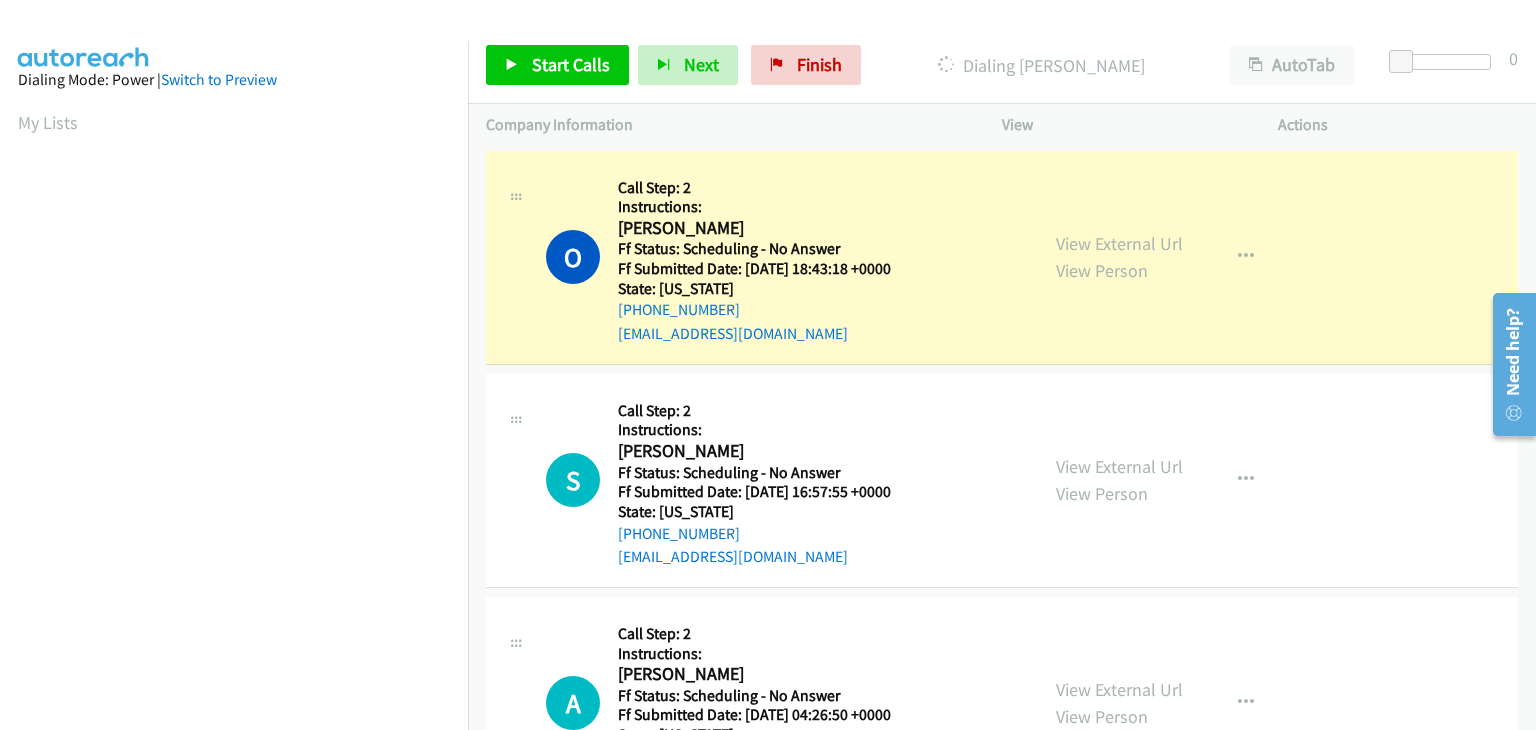 scroll, scrollTop: 392, scrollLeft: 0, axis: vertical 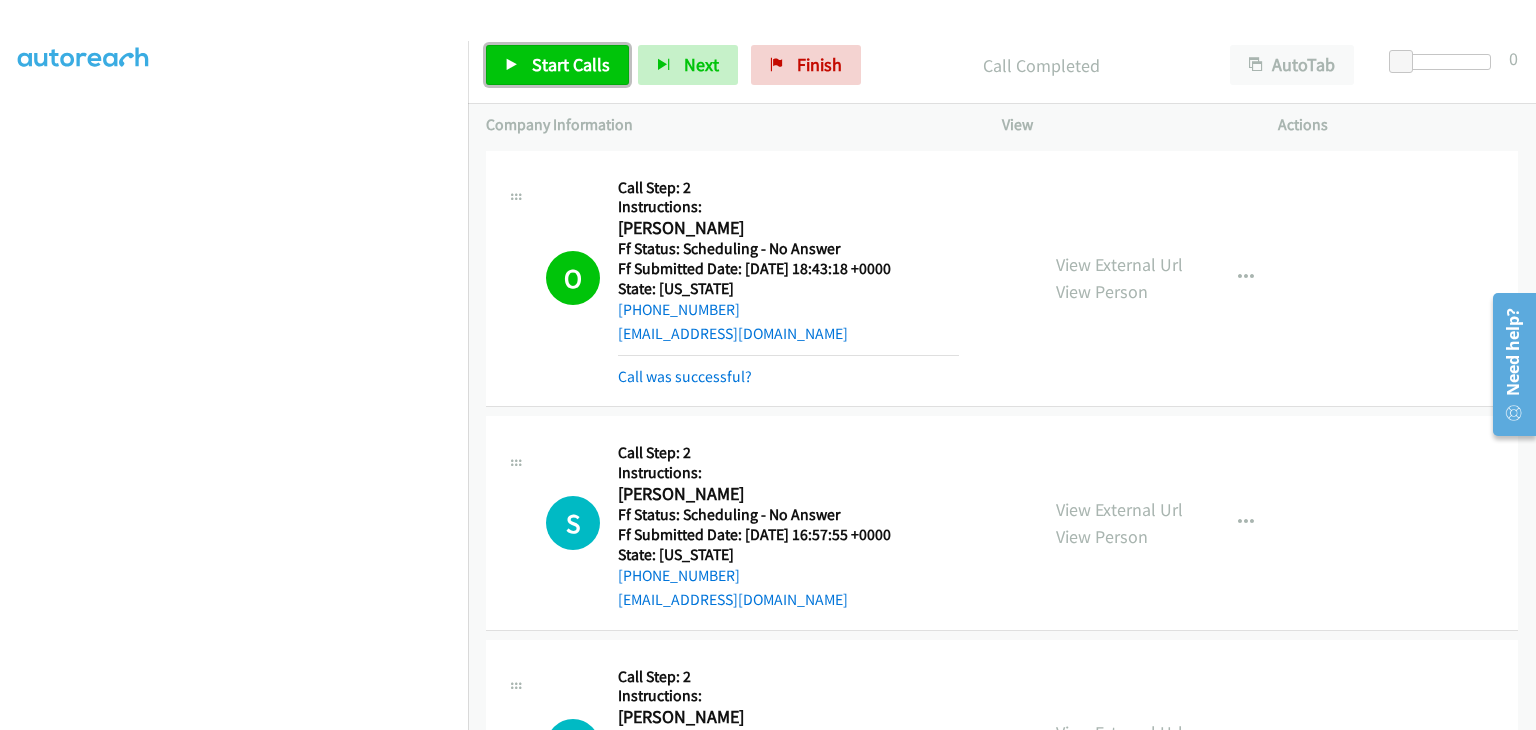 click on "Start Calls" at bounding box center [571, 64] 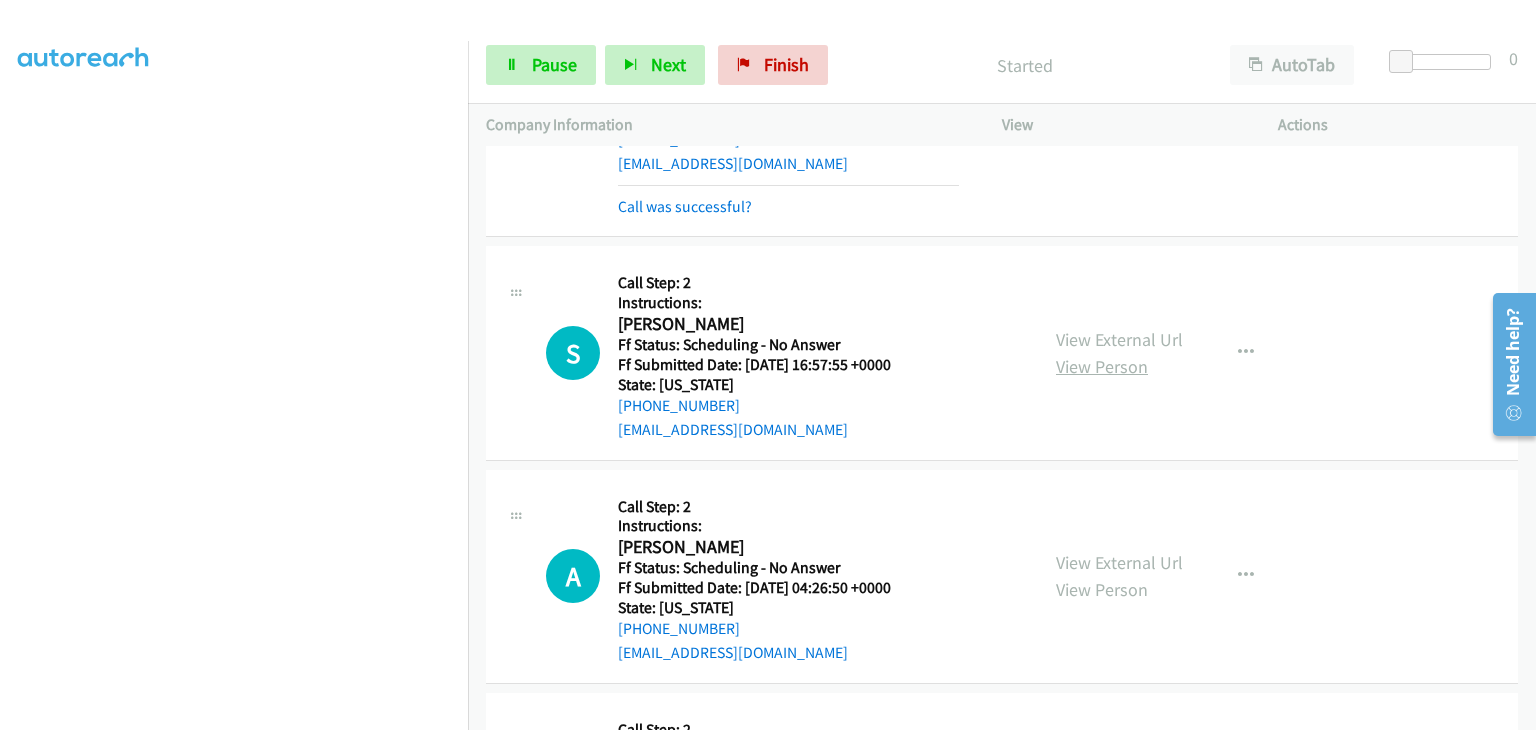 scroll, scrollTop: 200, scrollLeft: 0, axis: vertical 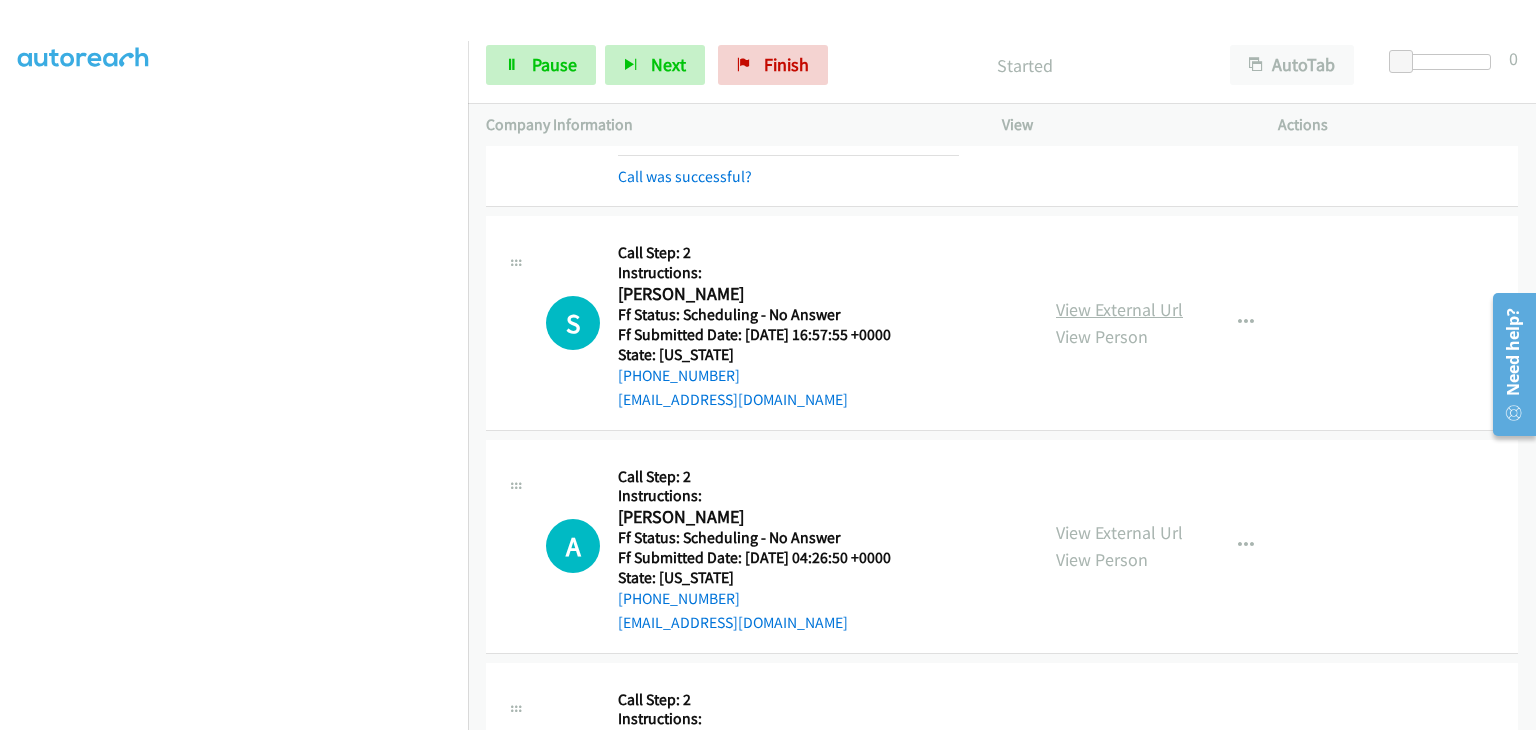 click on "View External Url" at bounding box center (1119, 309) 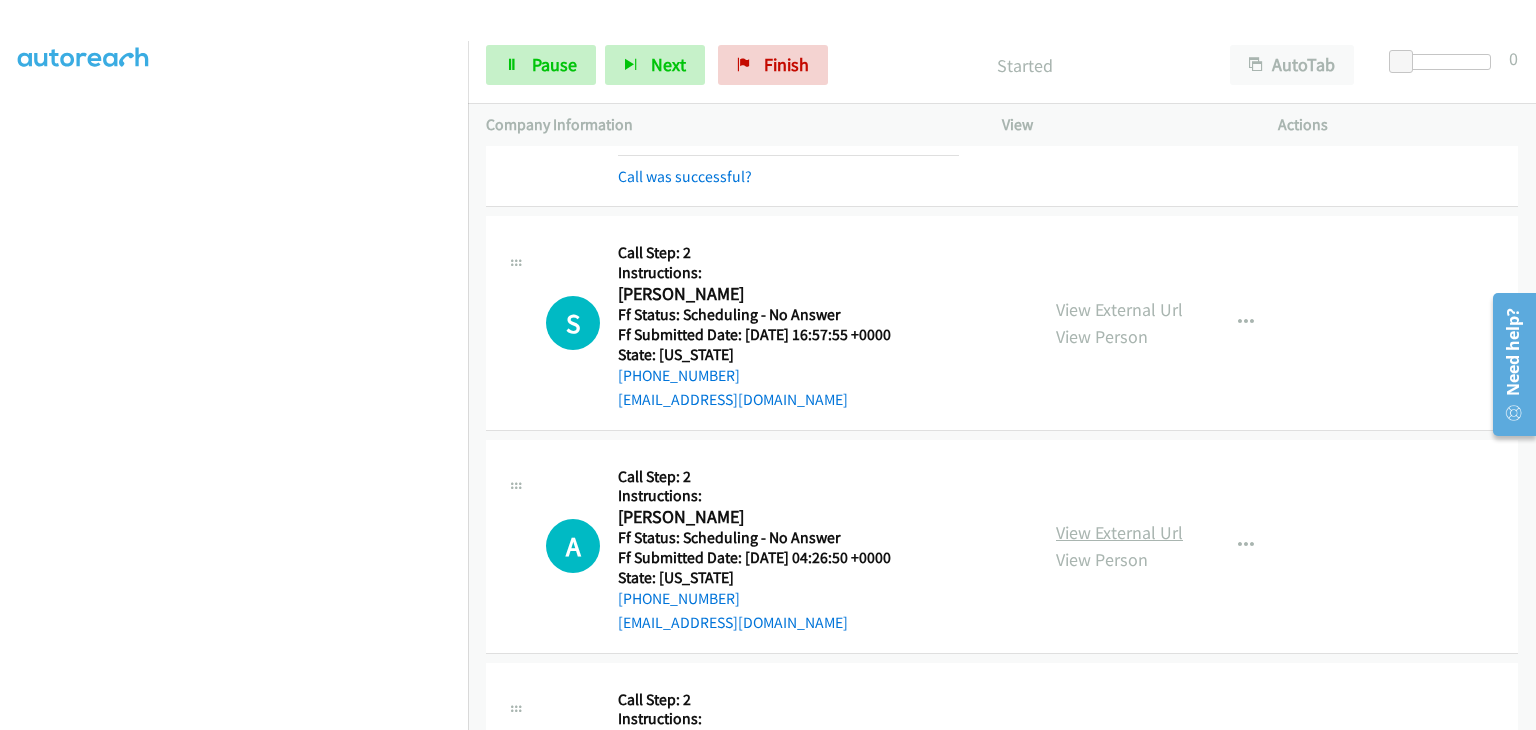 click on "View External Url" at bounding box center [1119, 532] 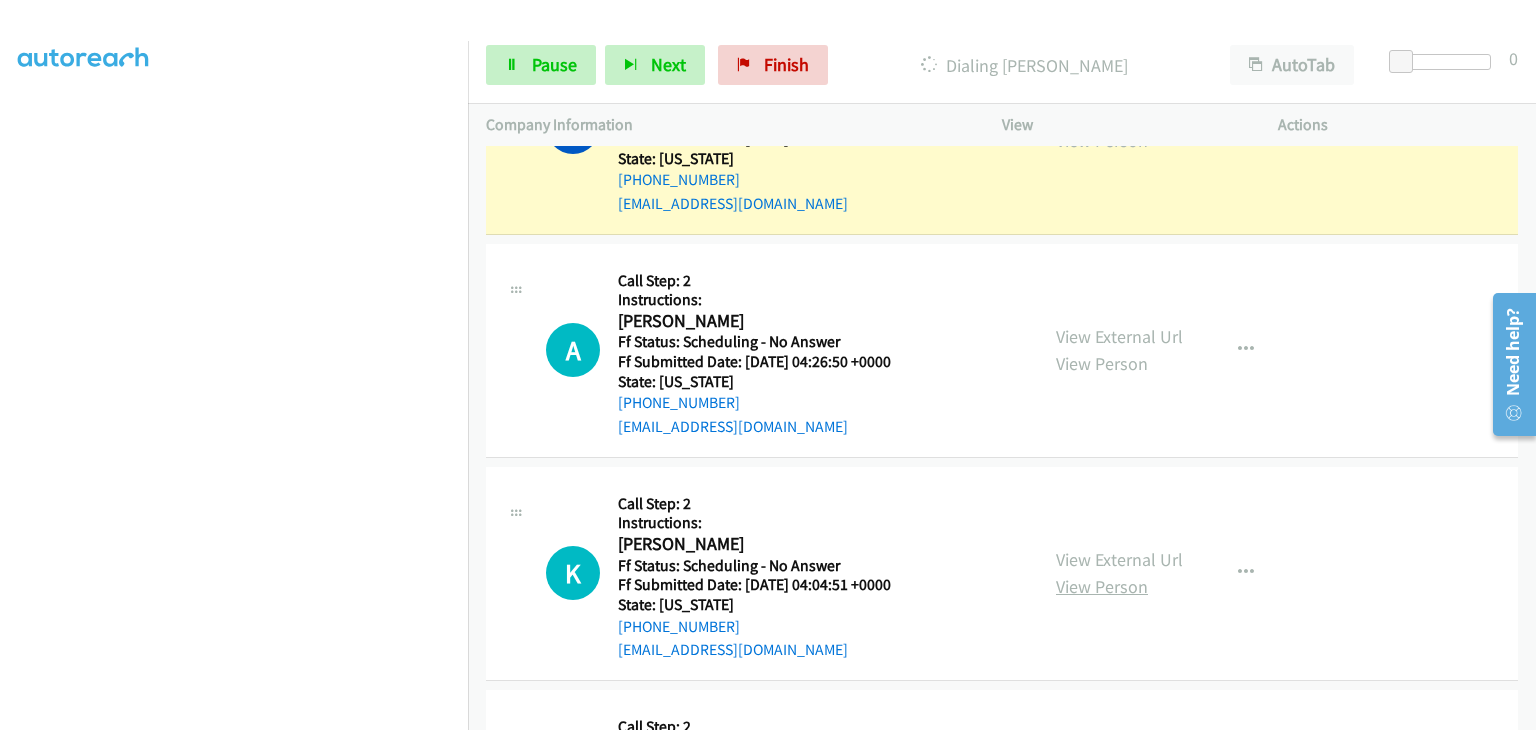 scroll, scrollTop: 400, scrollLeft: 0, axis: vertical 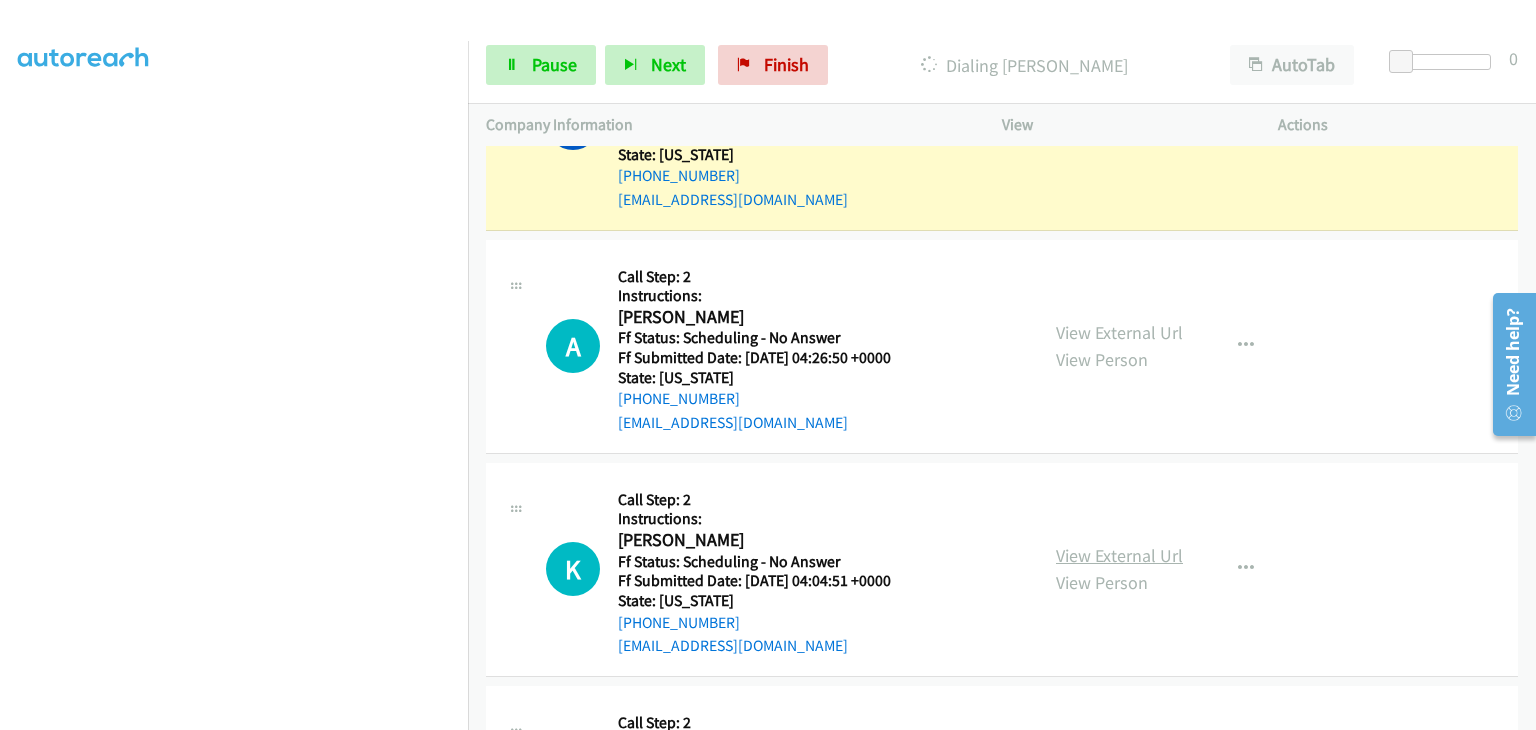click on "View External Url" at bounding box center [1119, 555] 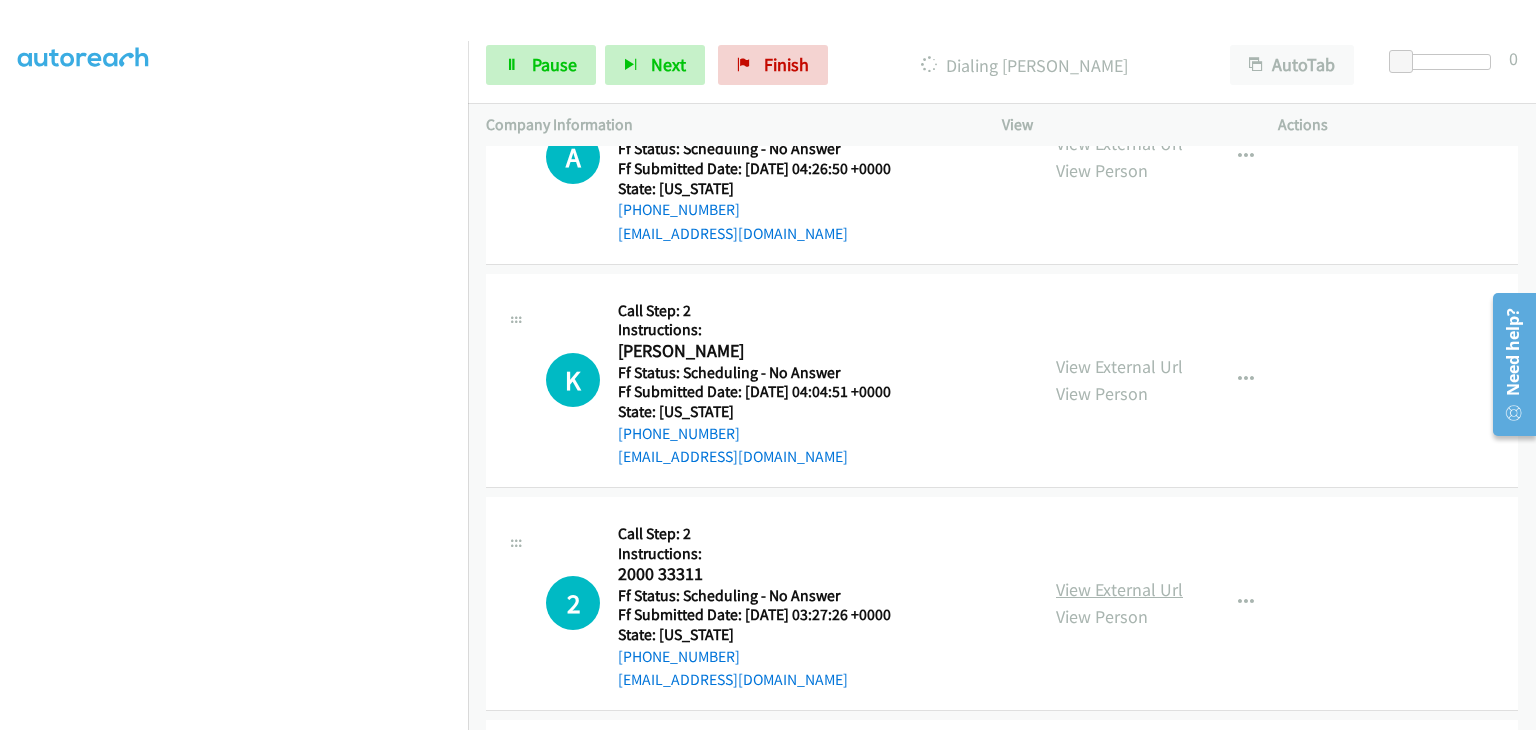 scroll, scrollTop: 600, scrollLeft: 0, axis: vertical 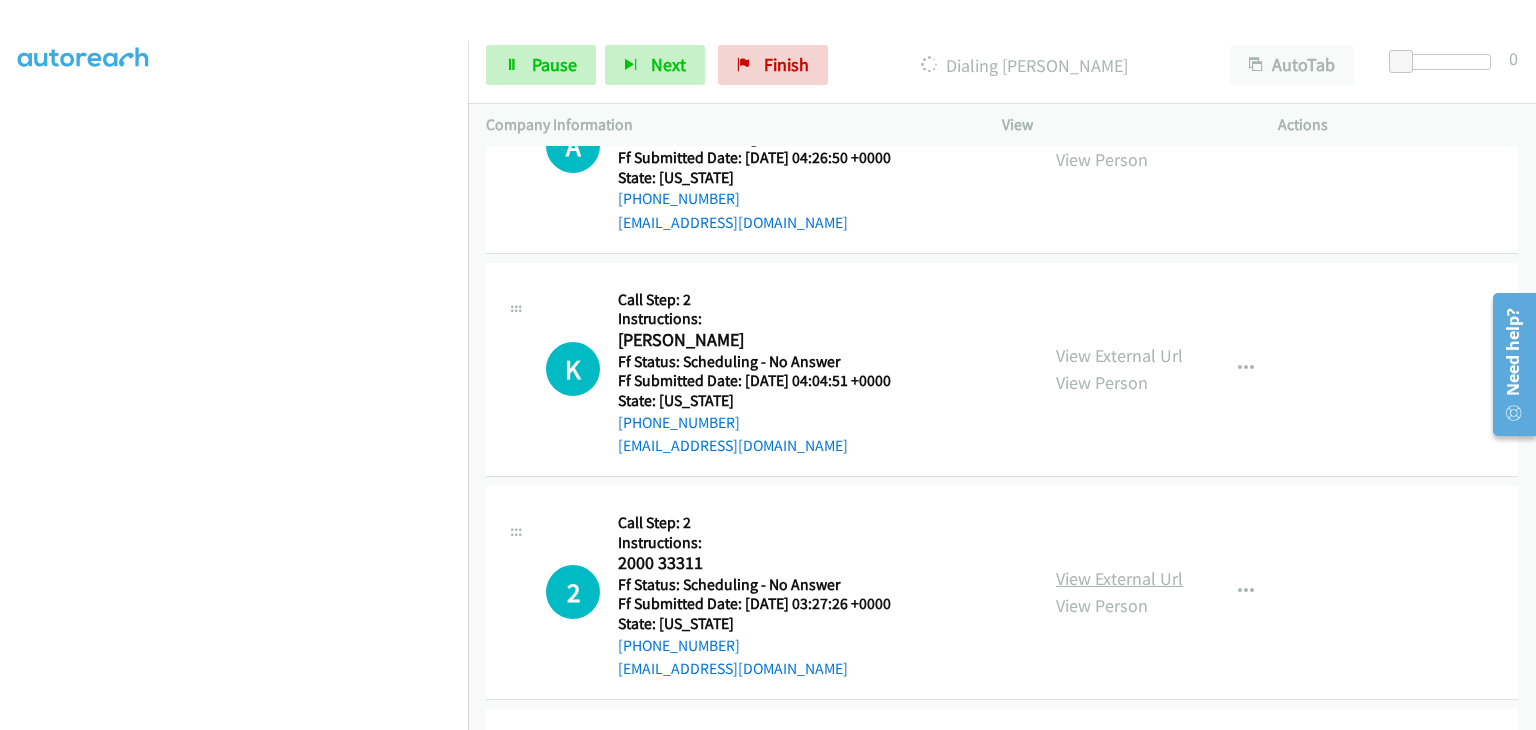 click on "View External Url" at bounding box center [1119, 578] 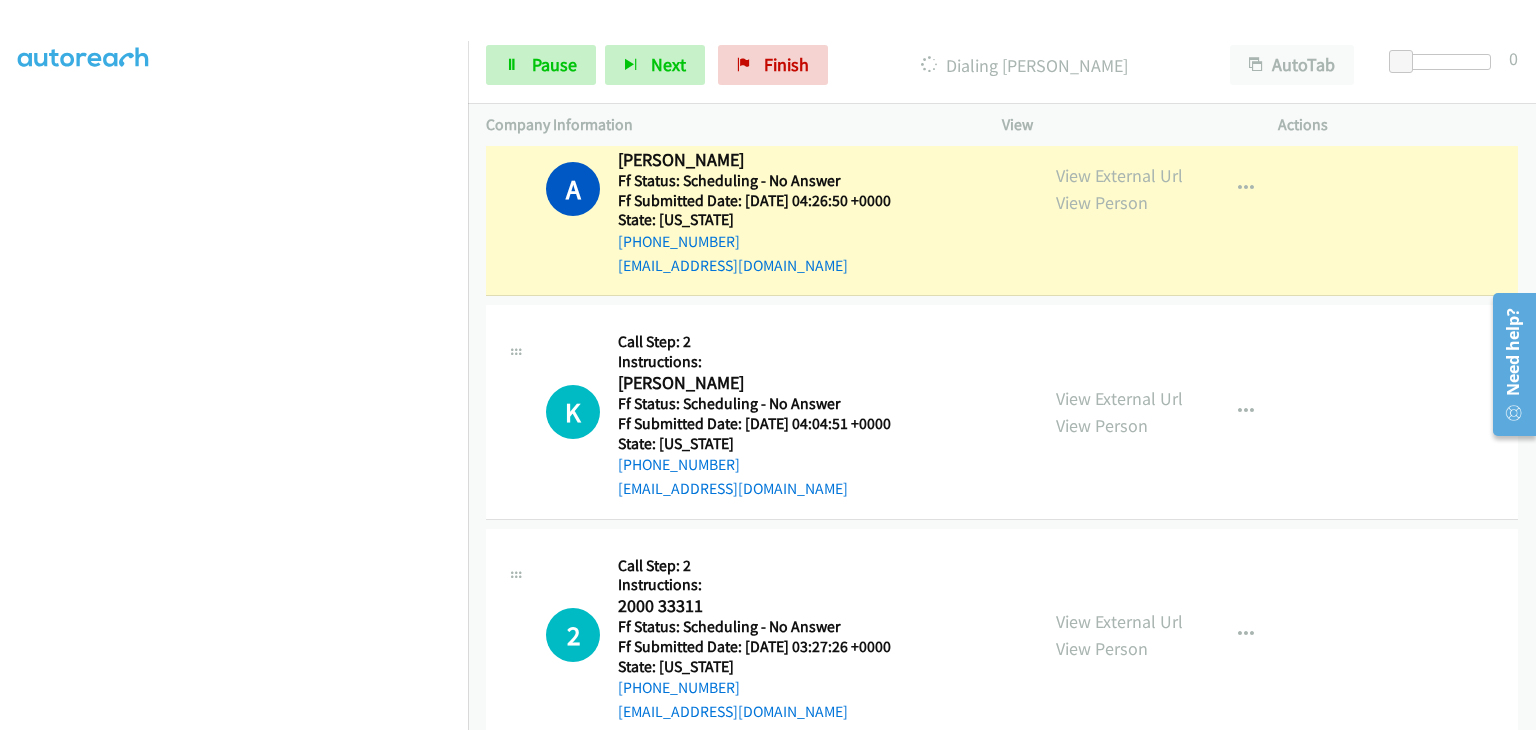 scroll, scrollTop: 642, scrollLeft: 0, axis: vertical 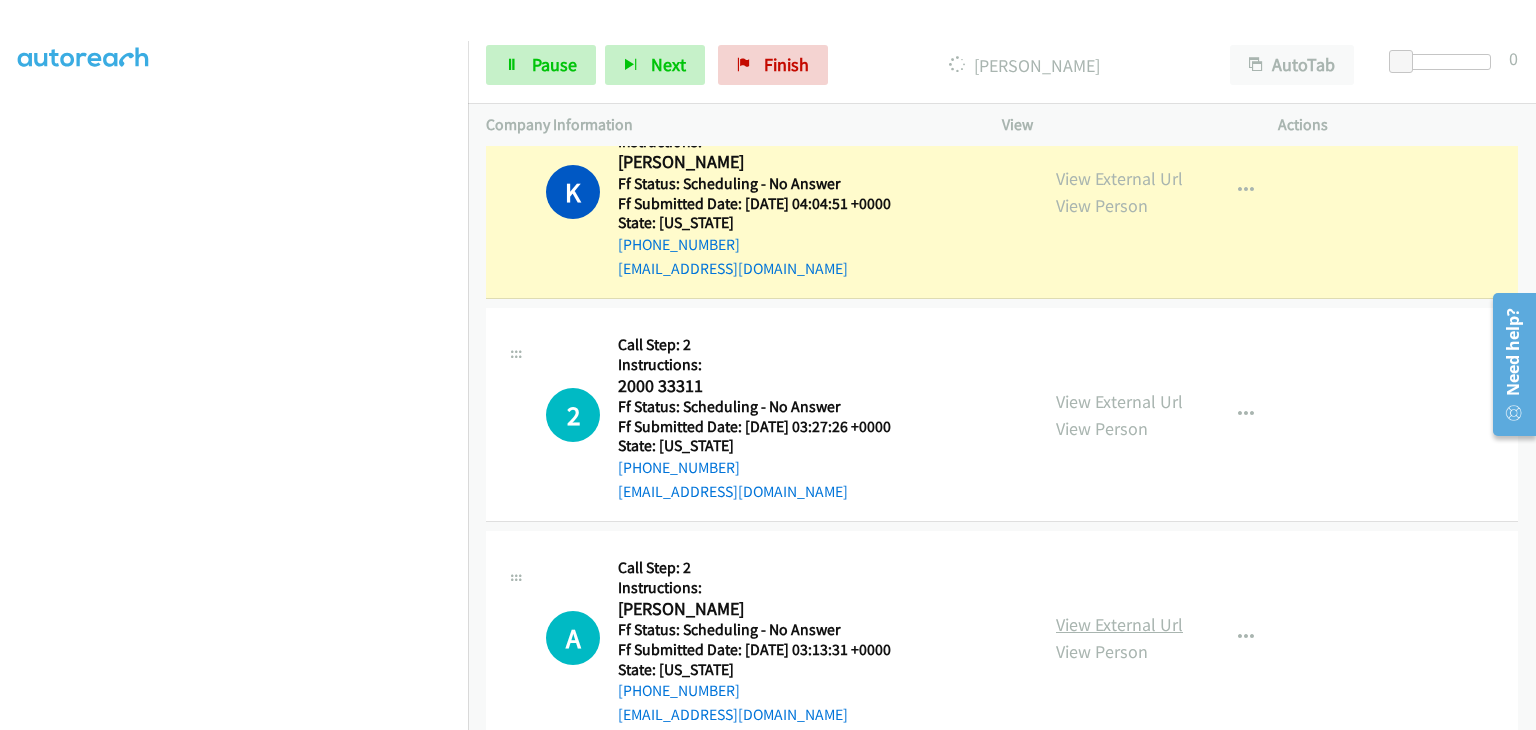 click on "View External Url" at bounding box center (1119, 624) 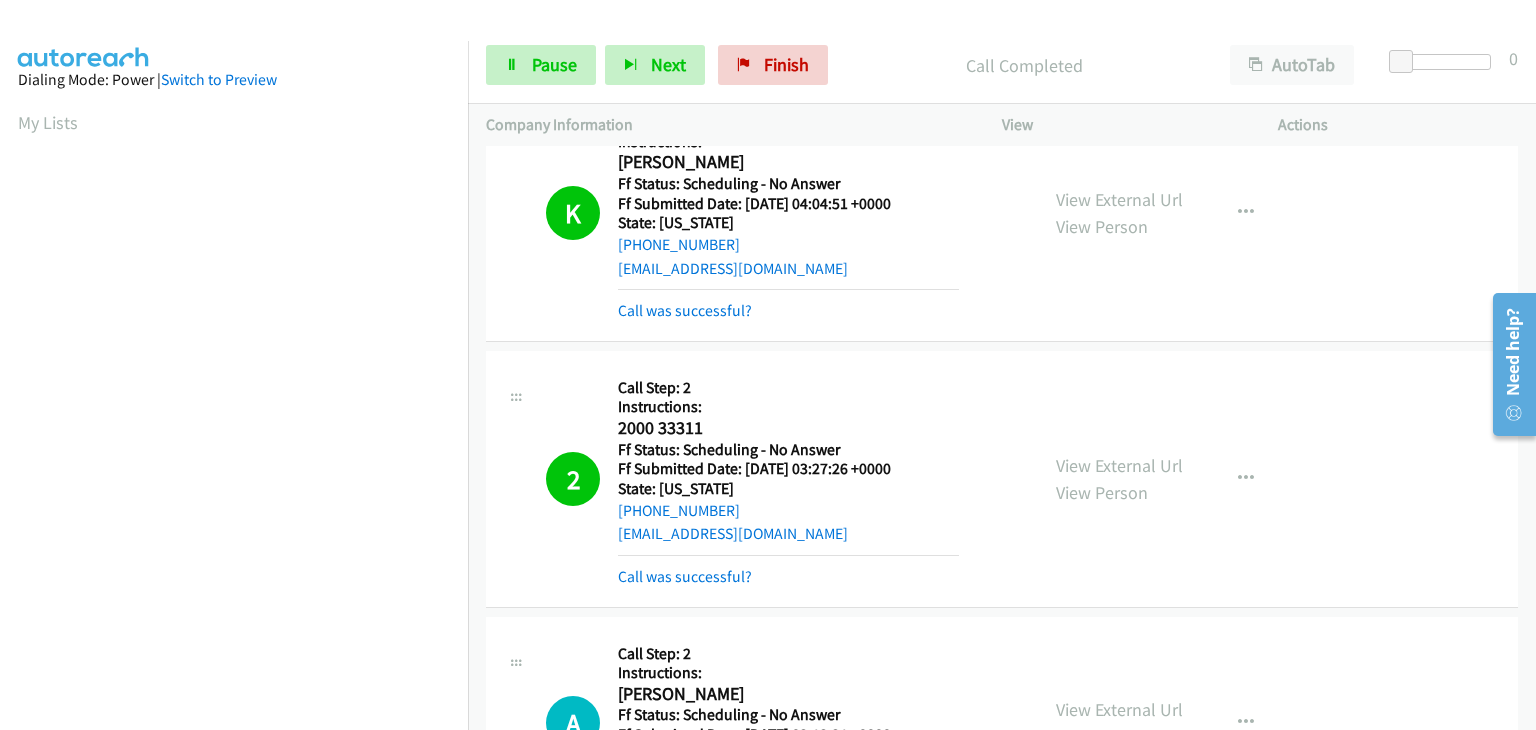 scroll, scrollTop: 392, scrollLeft: 0, axis: vertical 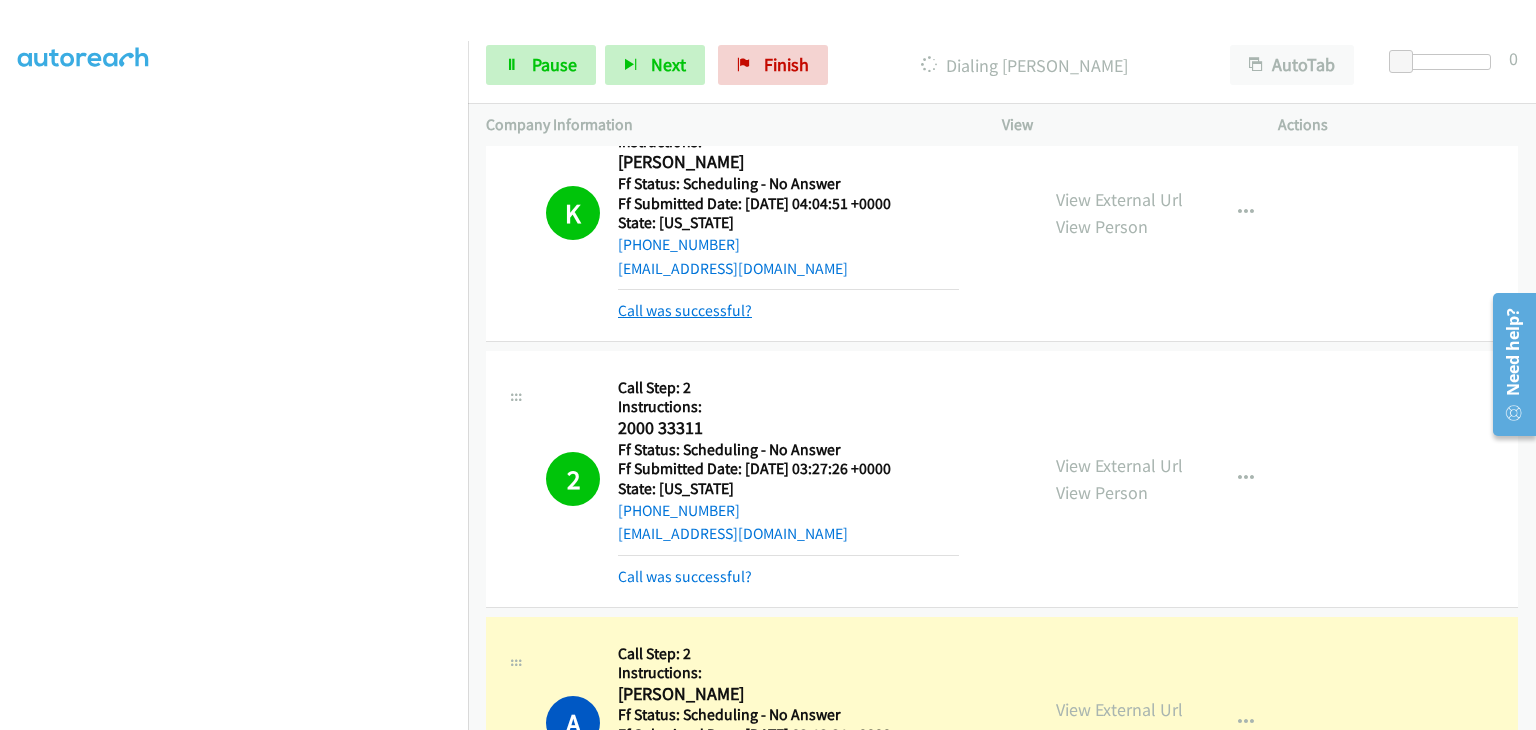 click on "Call was successful?" at bounding box center (685, 310) 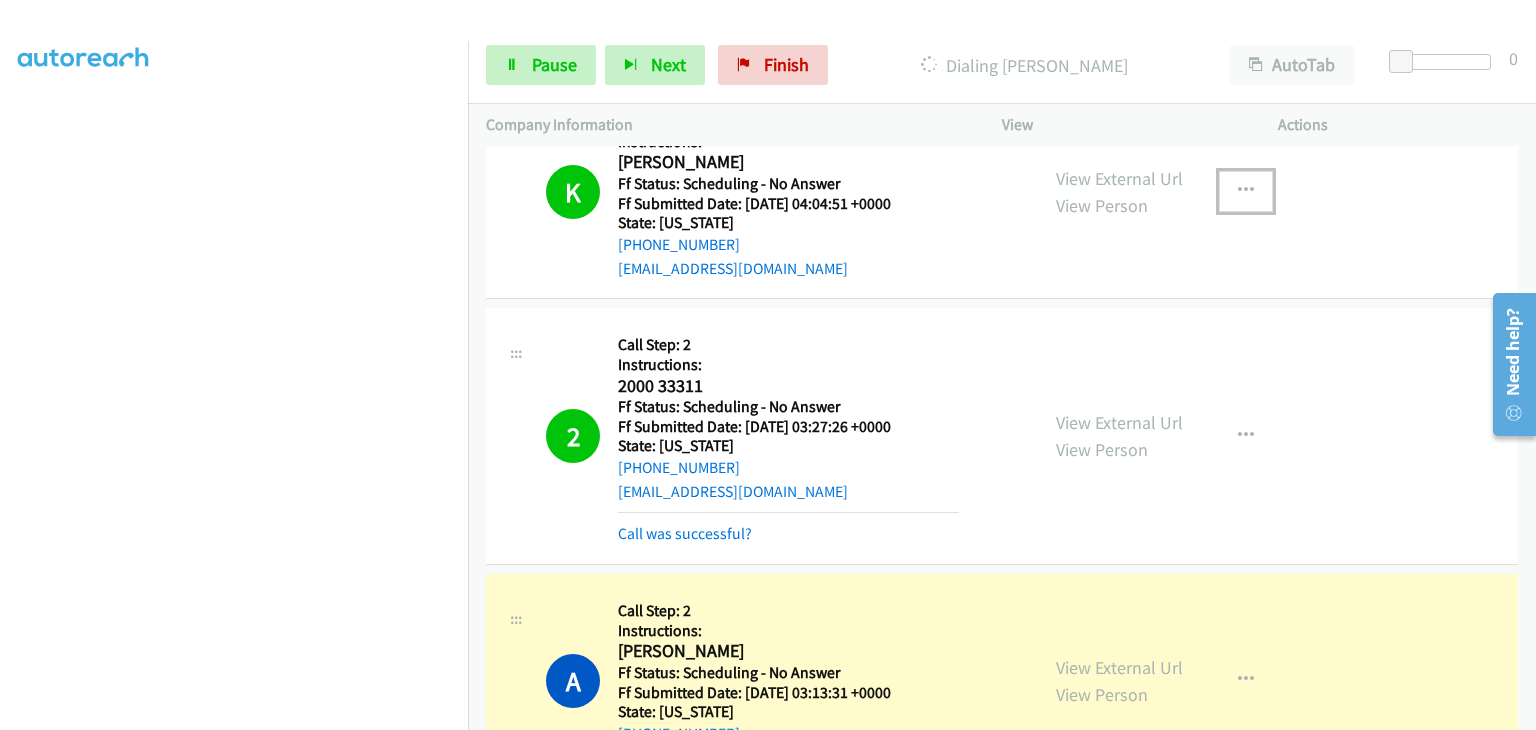 click at bounding box center [1246, 191] 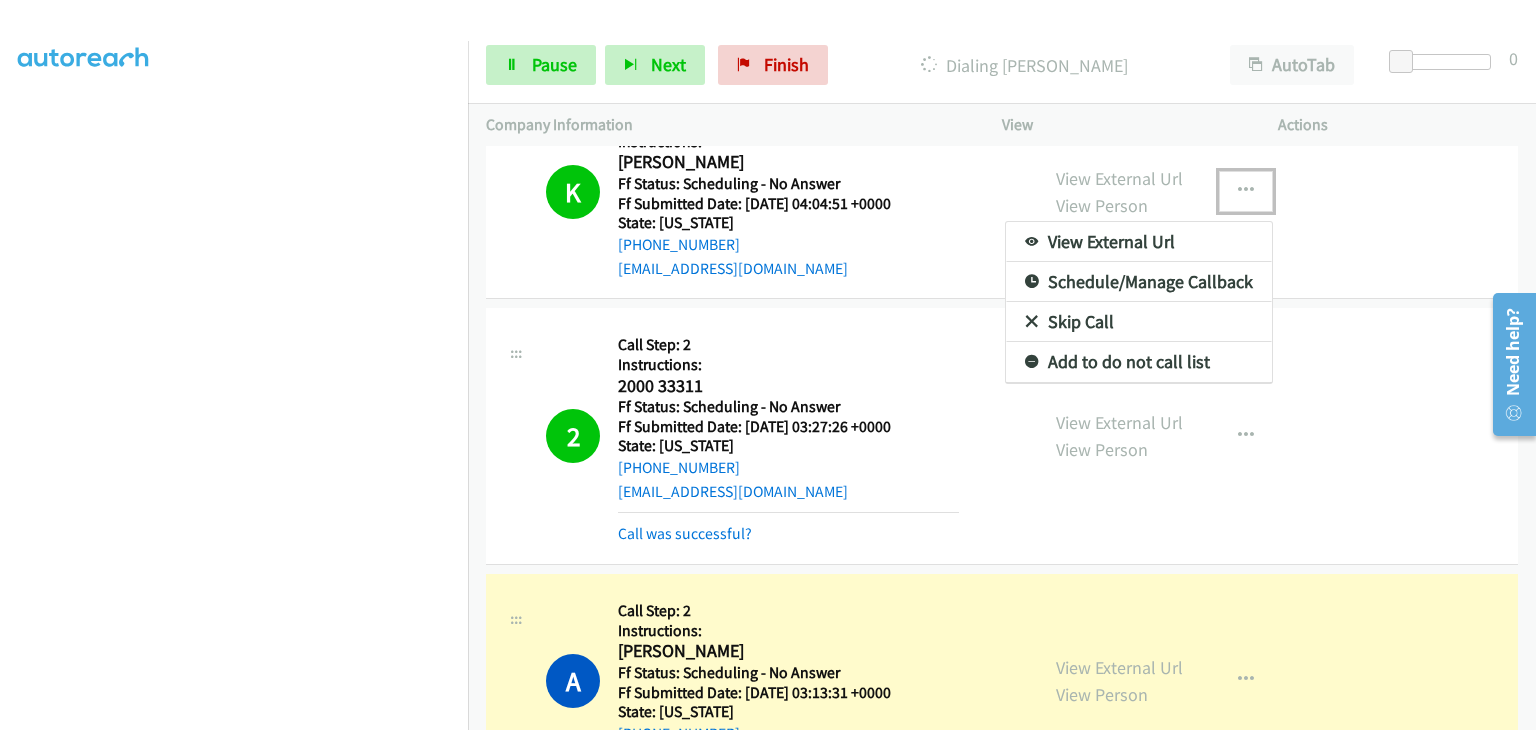 drag, startPoint x: 1100, startPoint y: 366, endPoint x: 1115, endPoint y: 363, distance: 15.297058 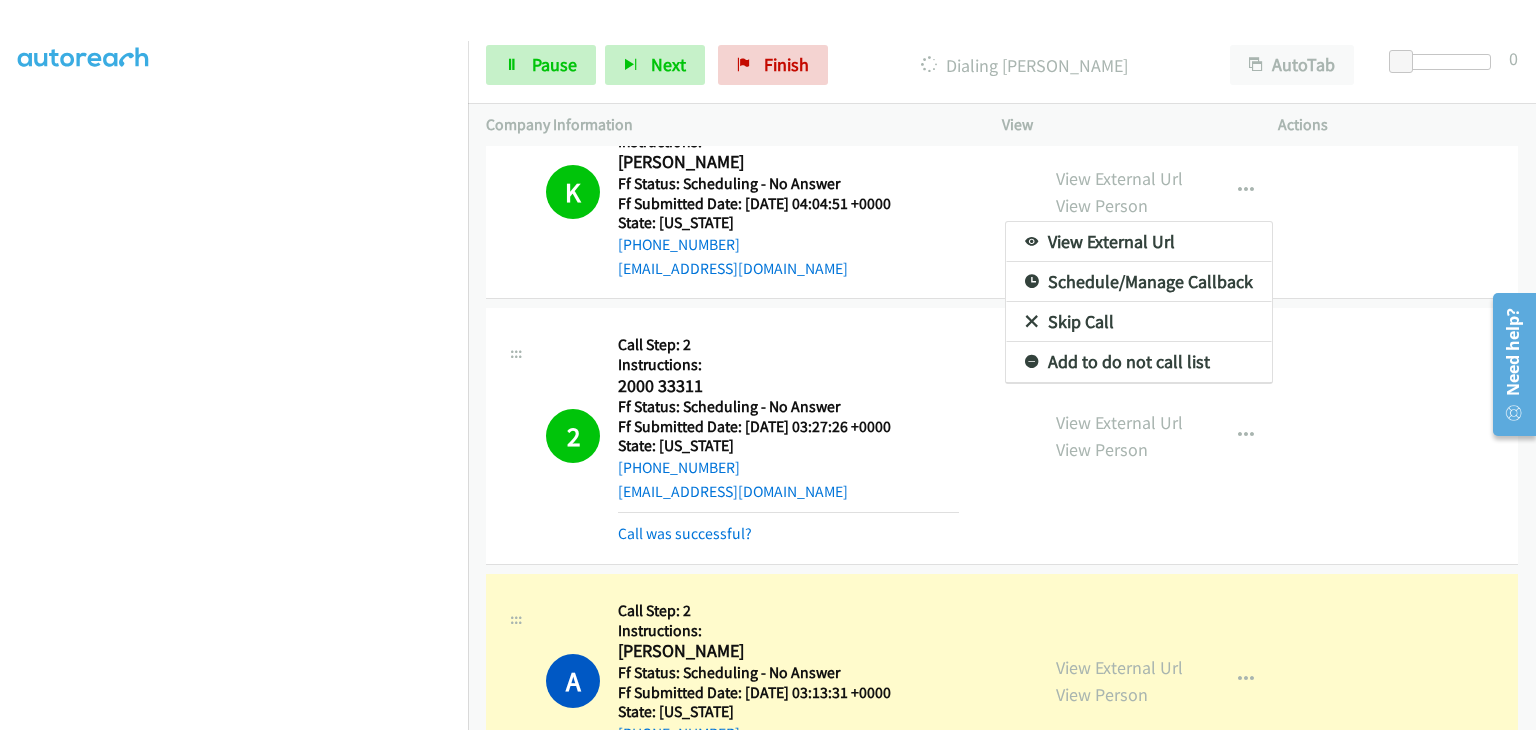 scroll, scrollTop: 676, scrollLeft: 0, axis: vertical 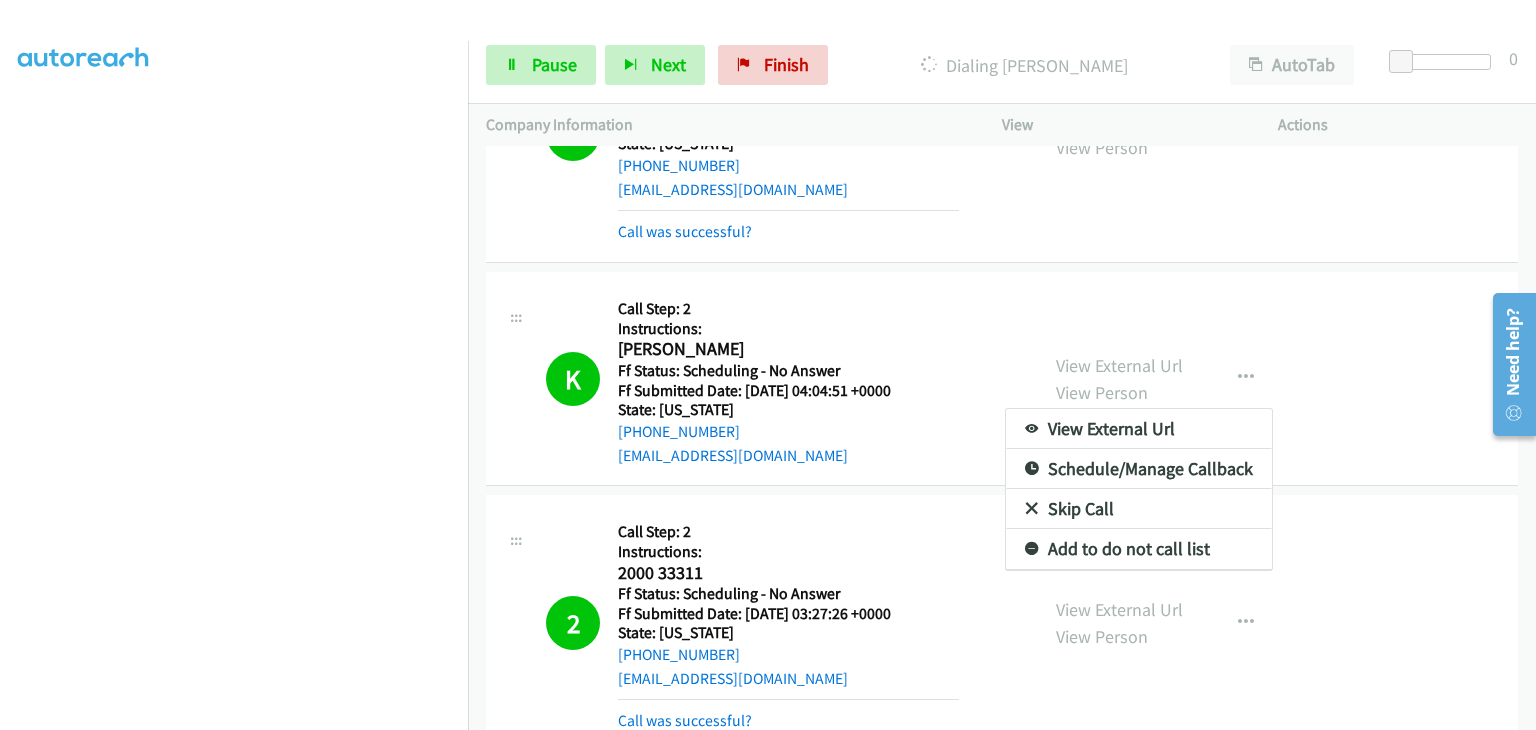 click on "Add to do not call list" at bounding box center [1139, 549] 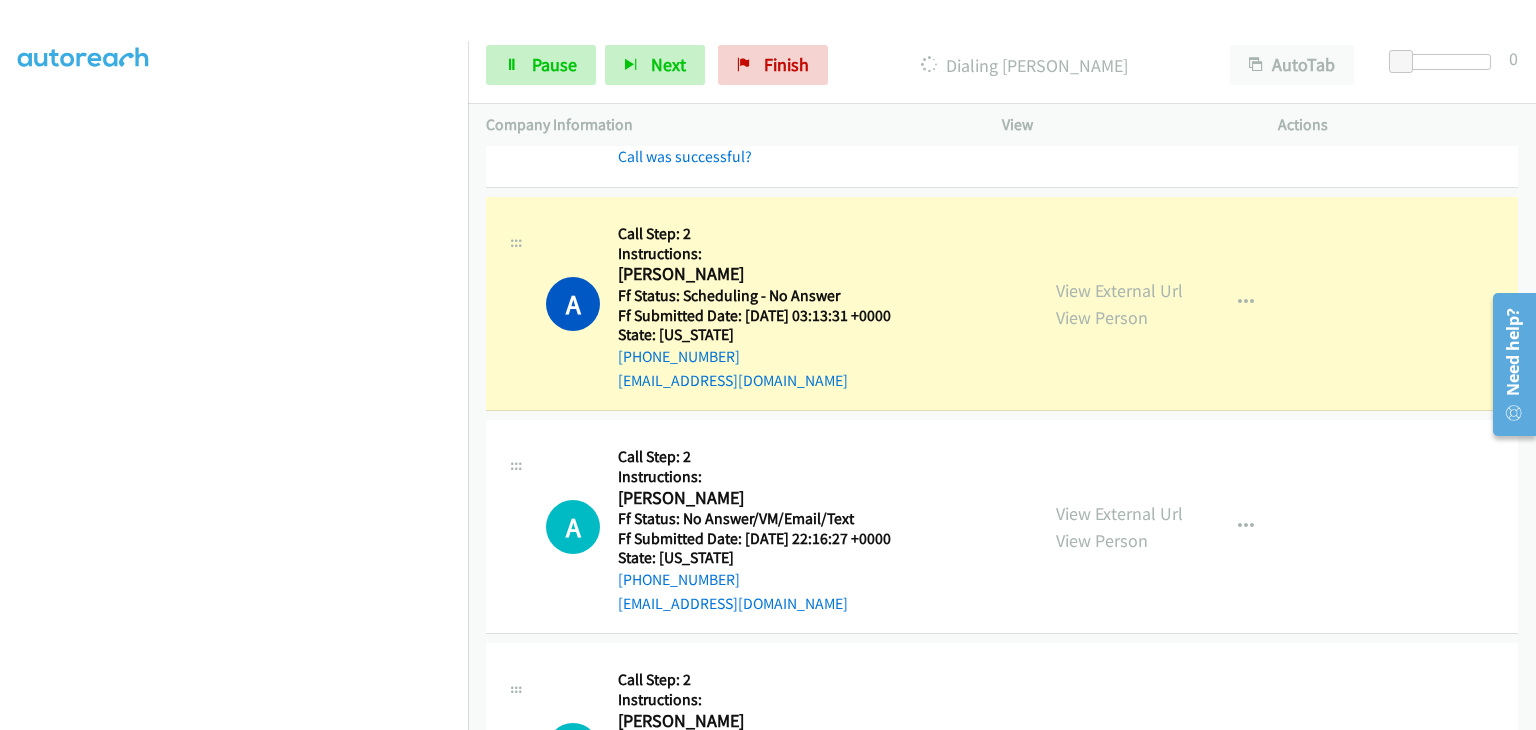 scroll, scrollTop: 1276, scrollLeft: 0, axis: vertical 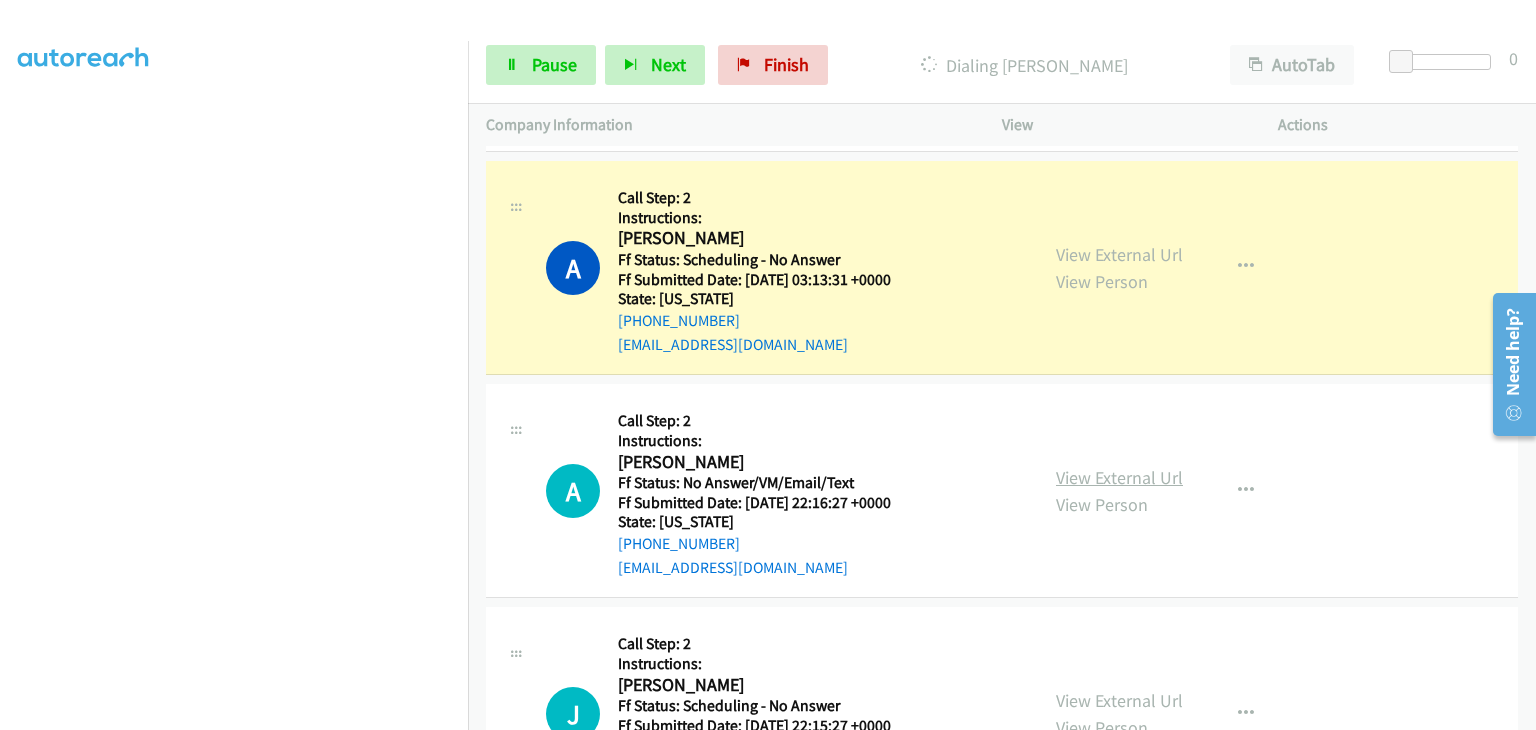 click on "View External Url" at bounding box center (1119, 477) 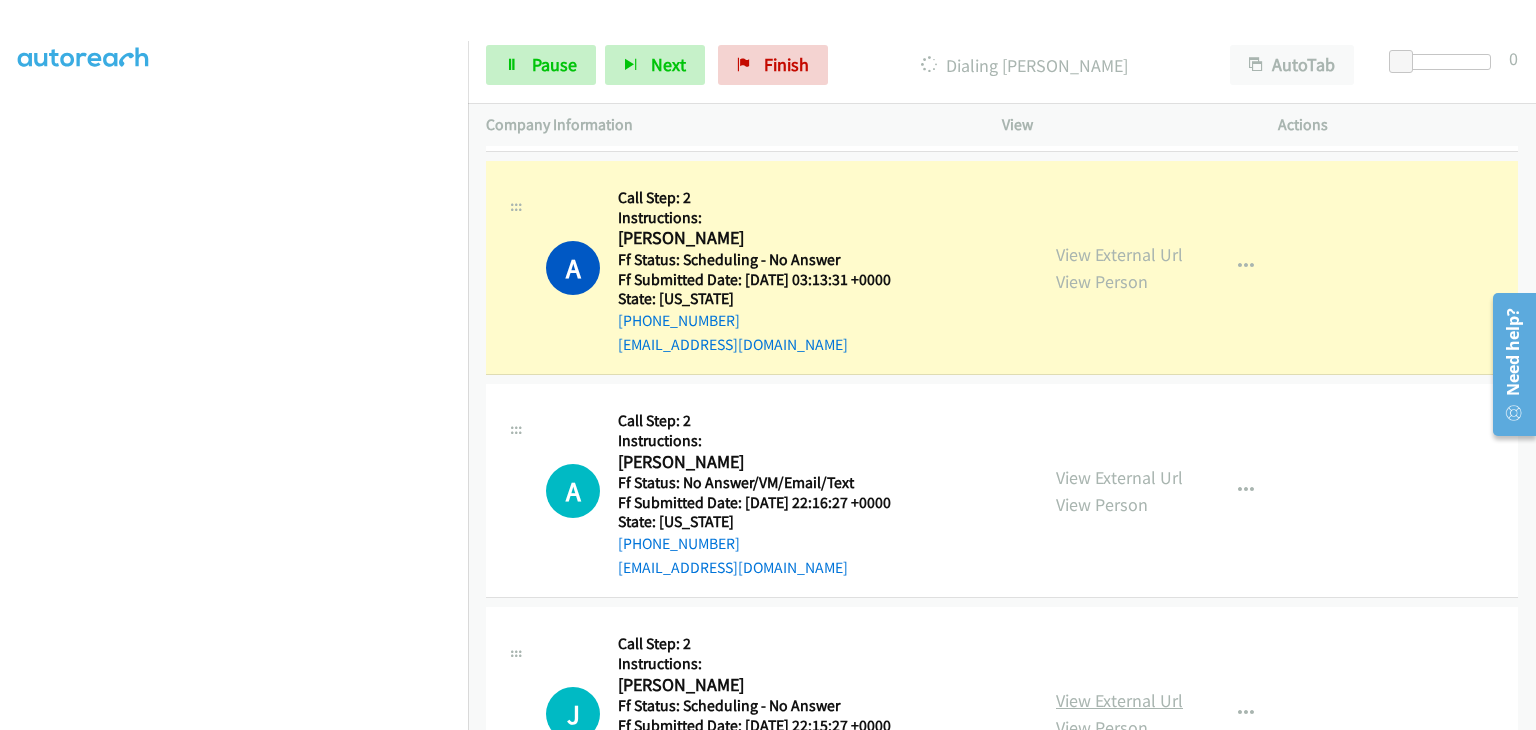 click on "View External Url" at bounding box center [1119, 700] 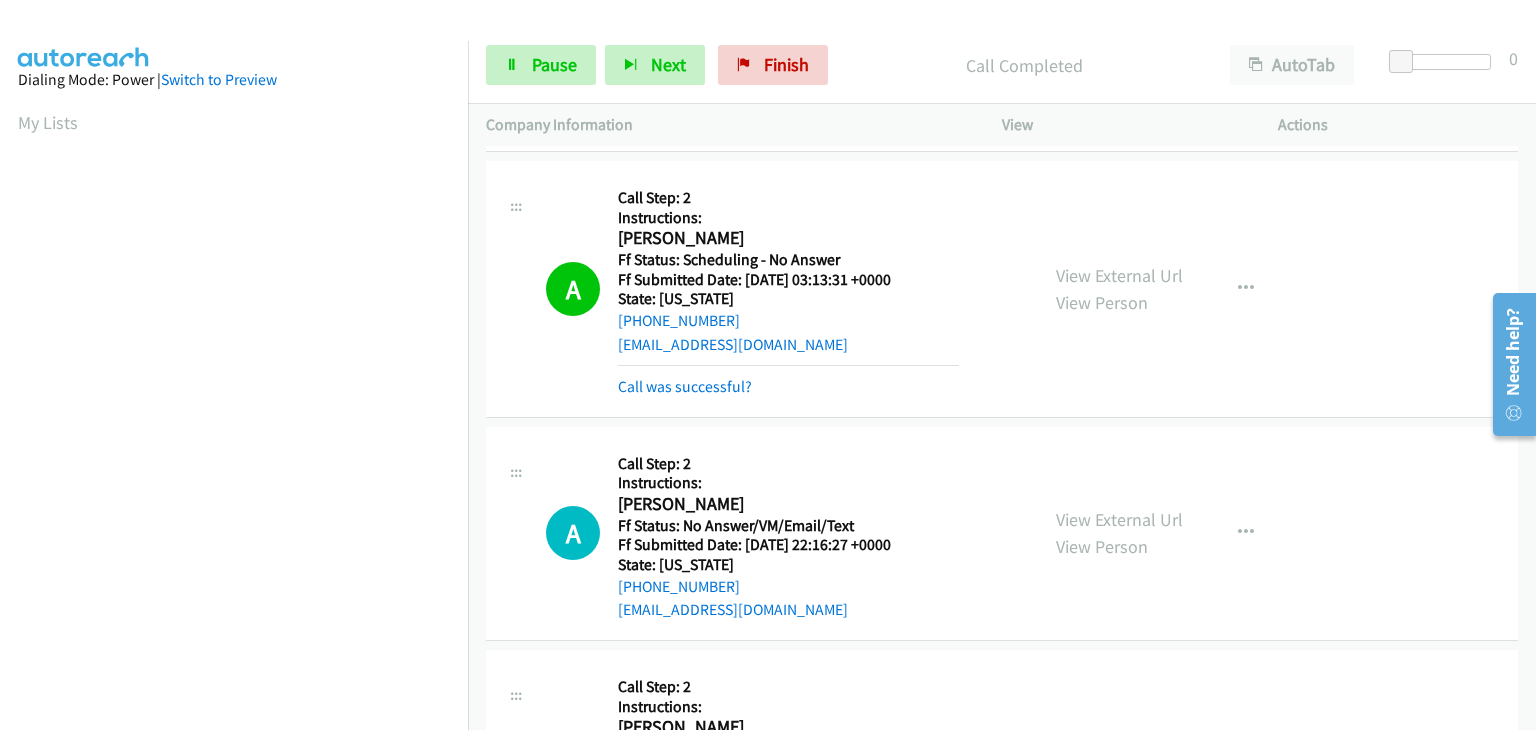 scroll, scrollTop: 392, scrollLeft: 0, axis: vertical 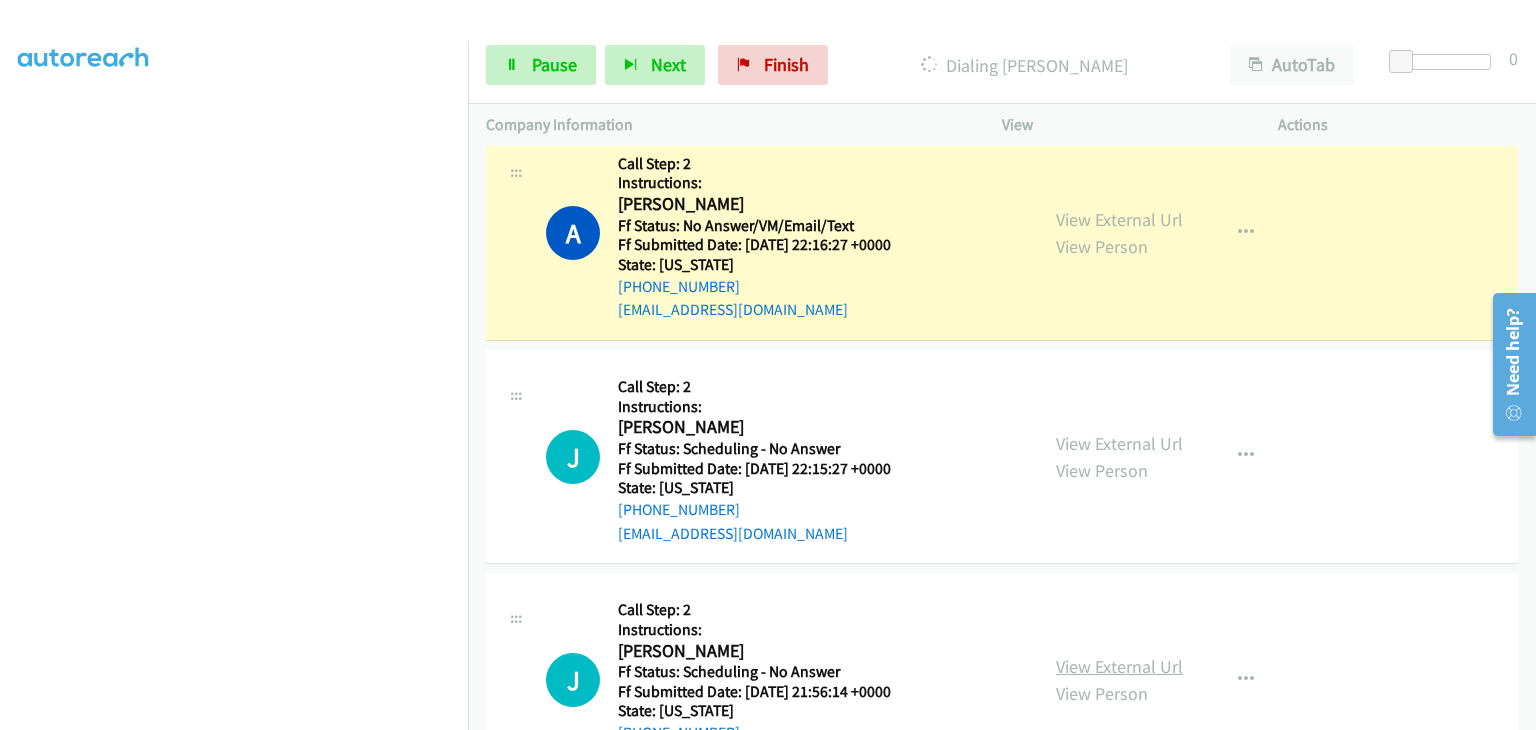 click on "View External Url" at bounding box center [1119, 666] 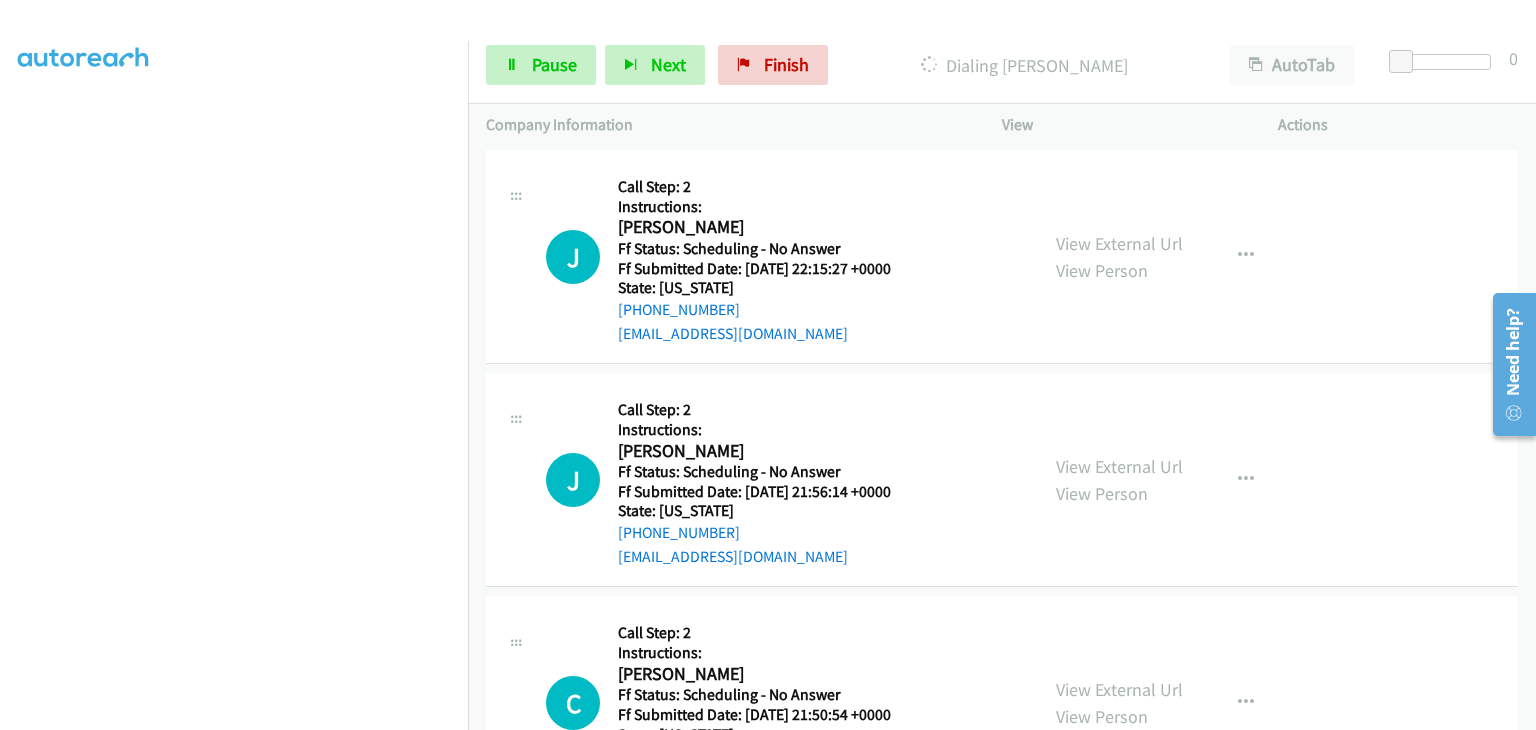 scroll, scrollTop: 1876, scrollLeft: 0, axis: vertical 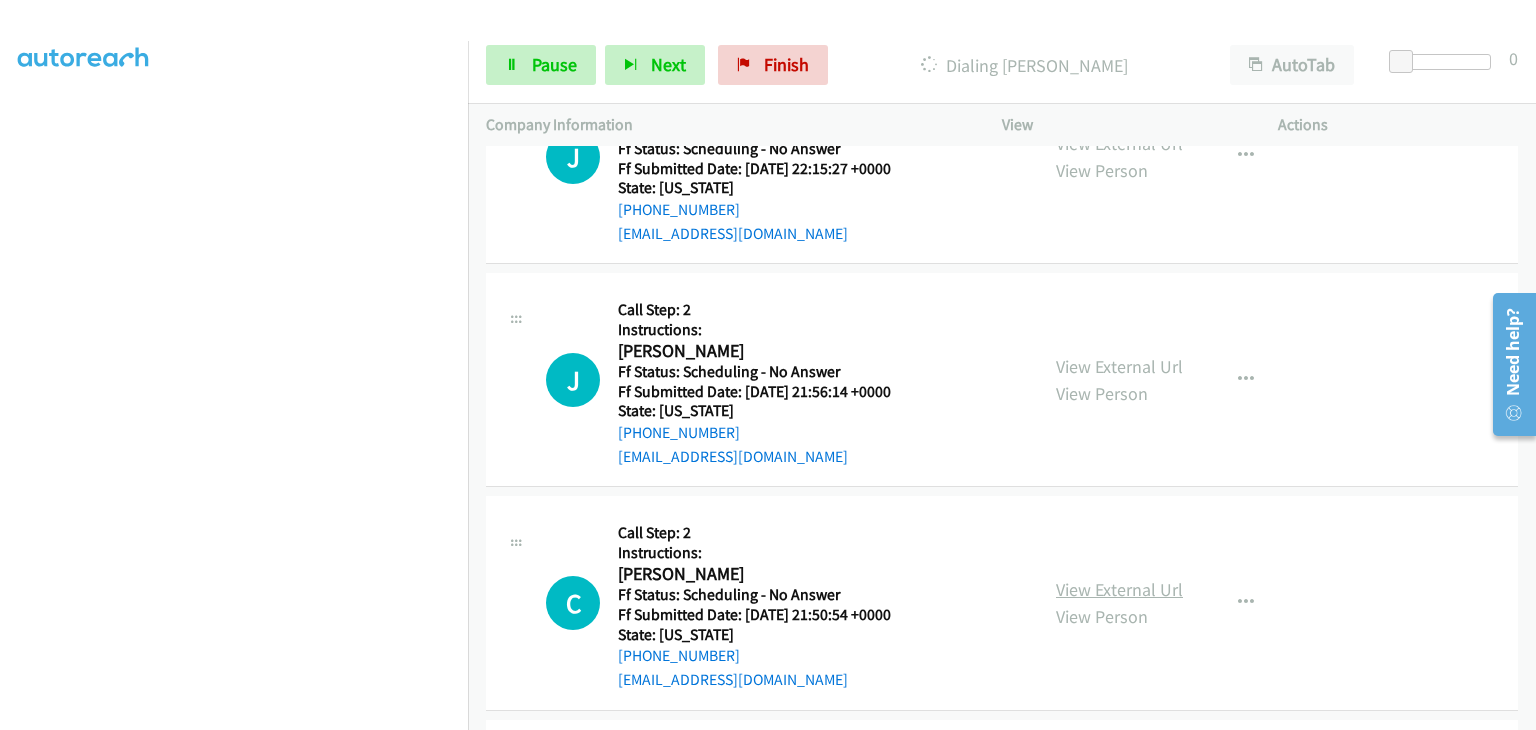 click on "View External Url" at bounding box center [1119, 589] 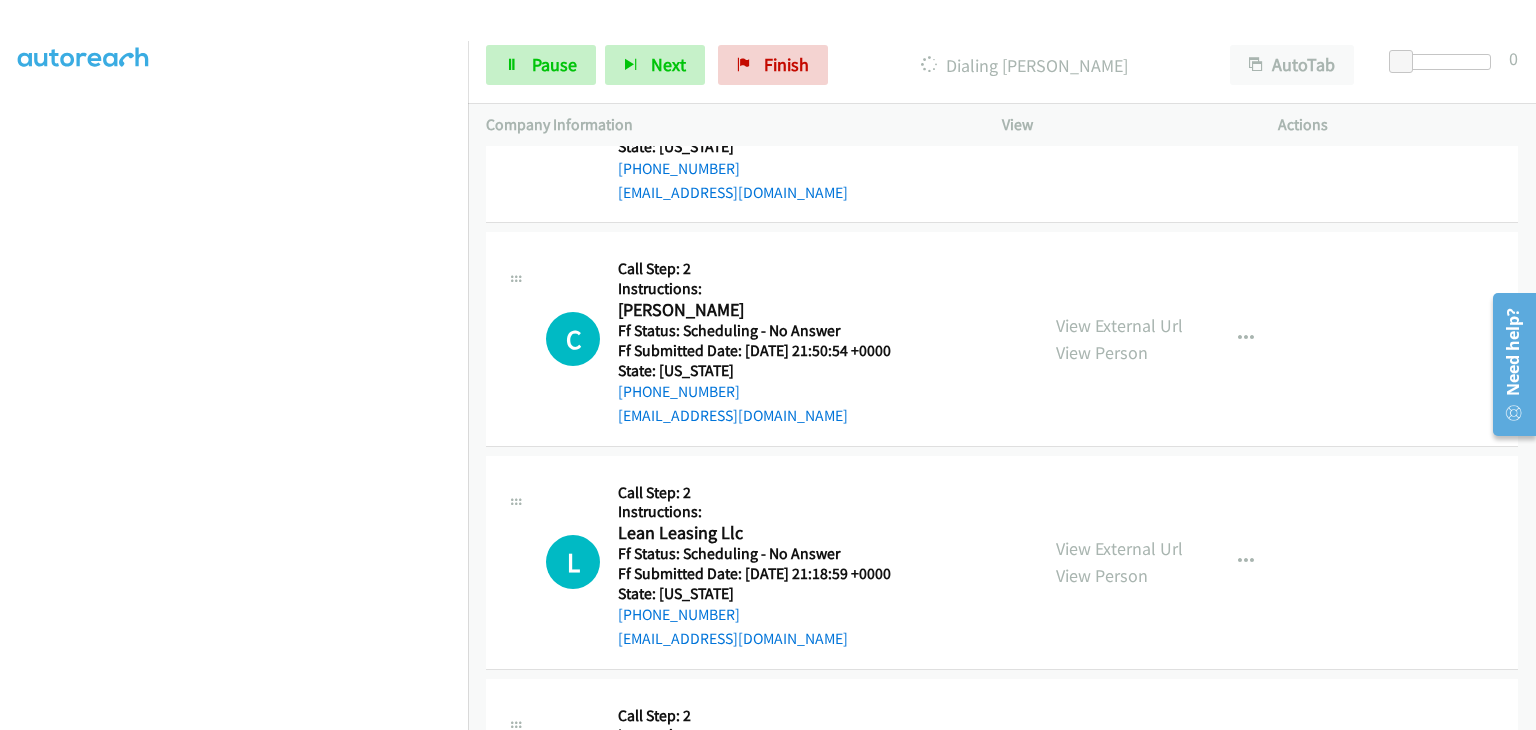 scroll, scrollTop: 2176, scrollLeft: 0, axis: vertical 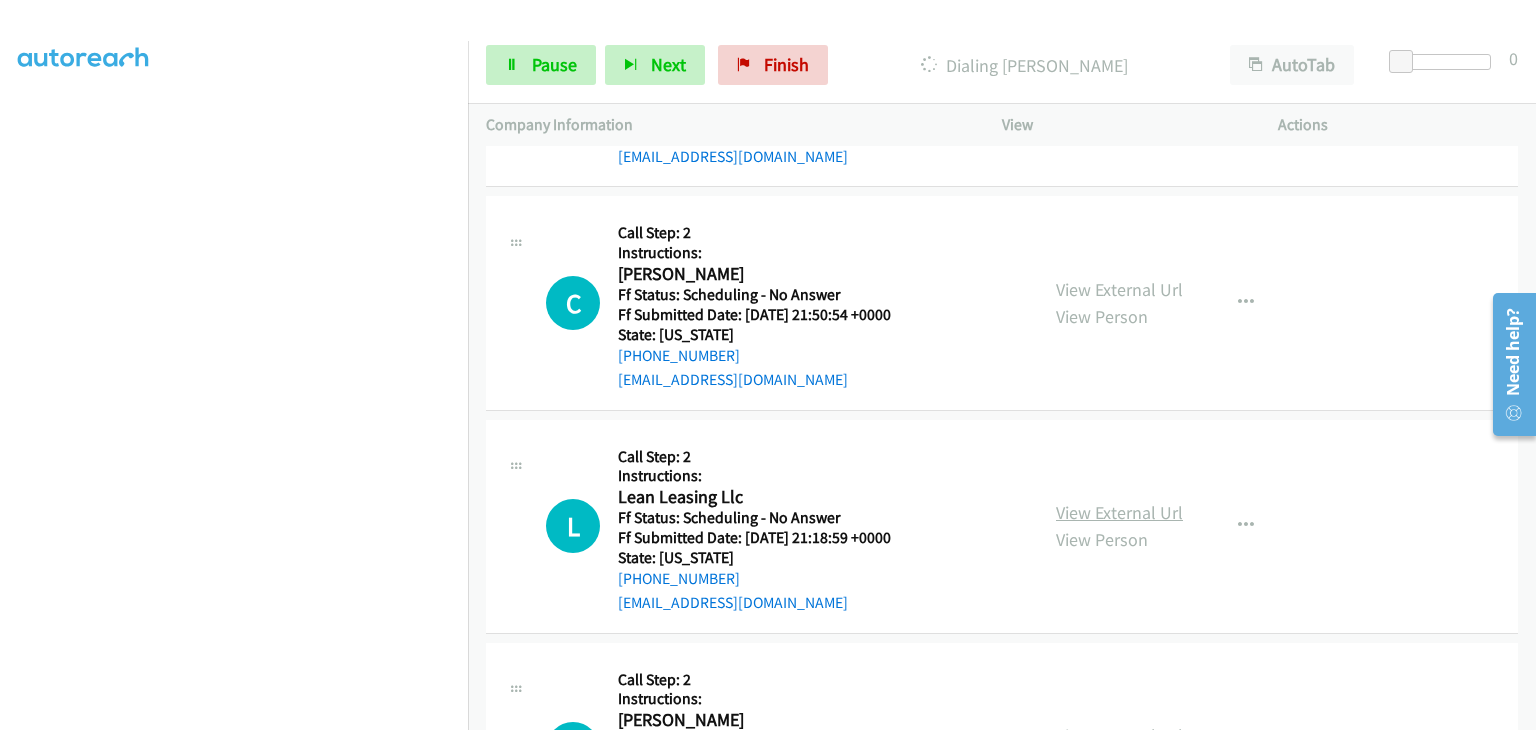 click on "View External Url" at bounding box center (1119, 512) 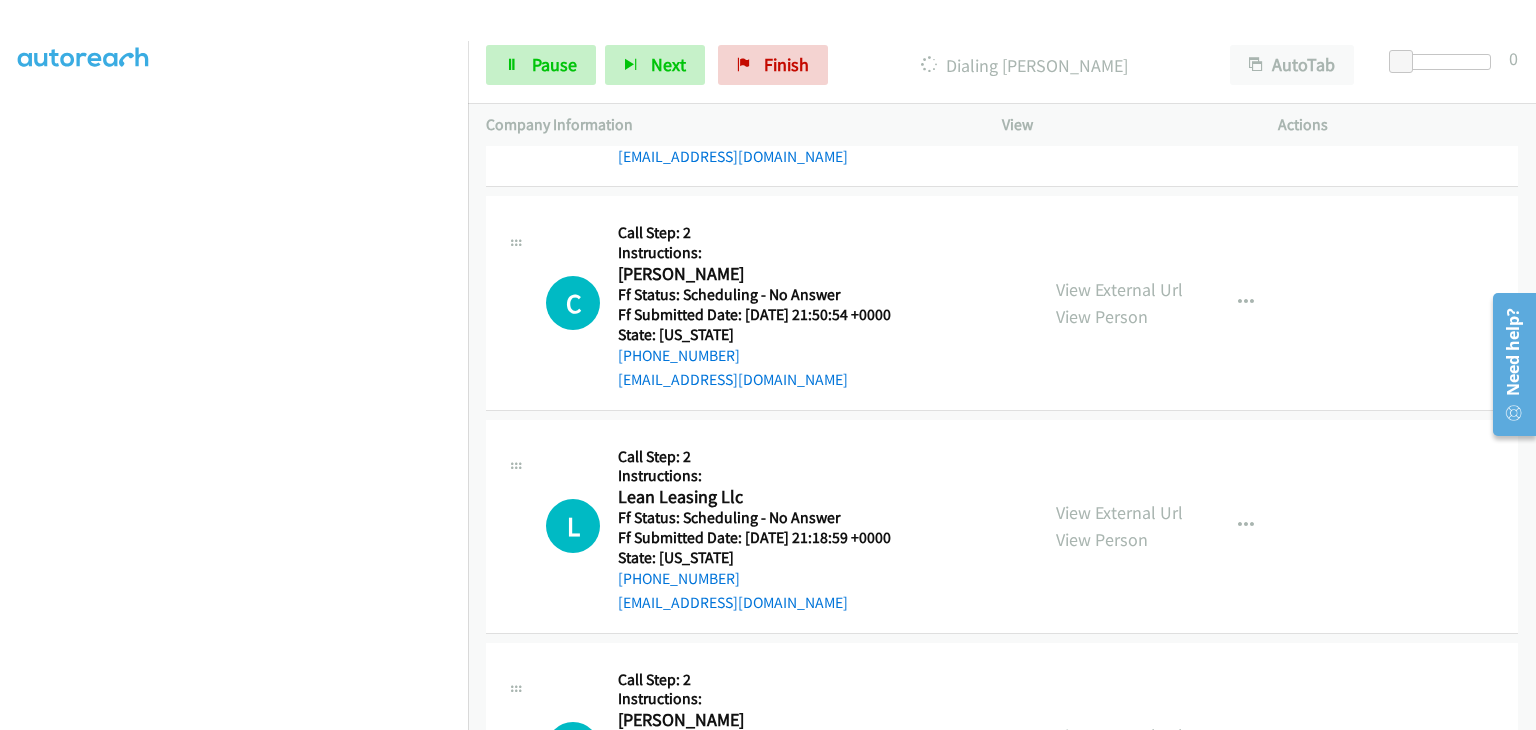 scroll, scrollTop: 0, scrollLeft: 0, axis: both 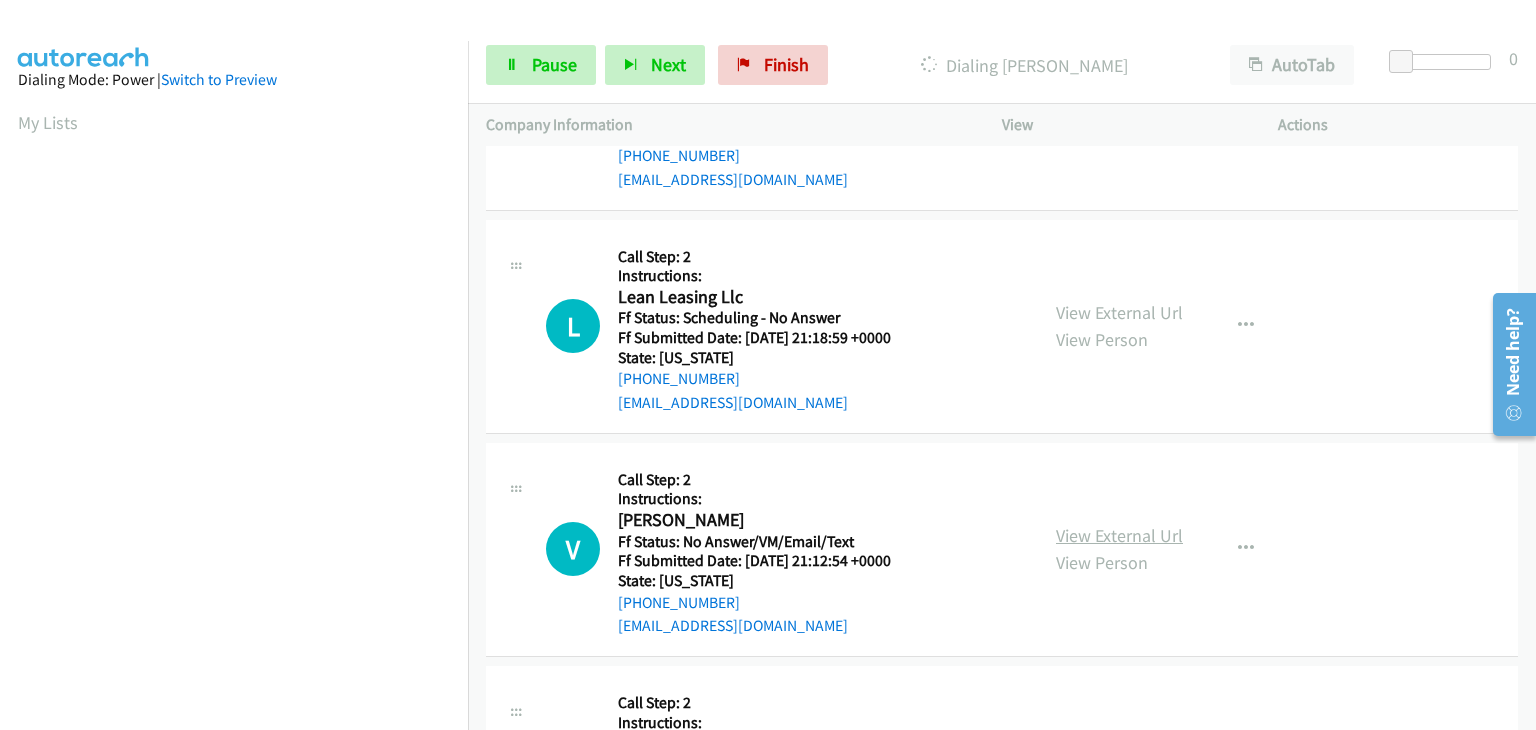 click on "View External Url" at bounding box center (1119, 535) 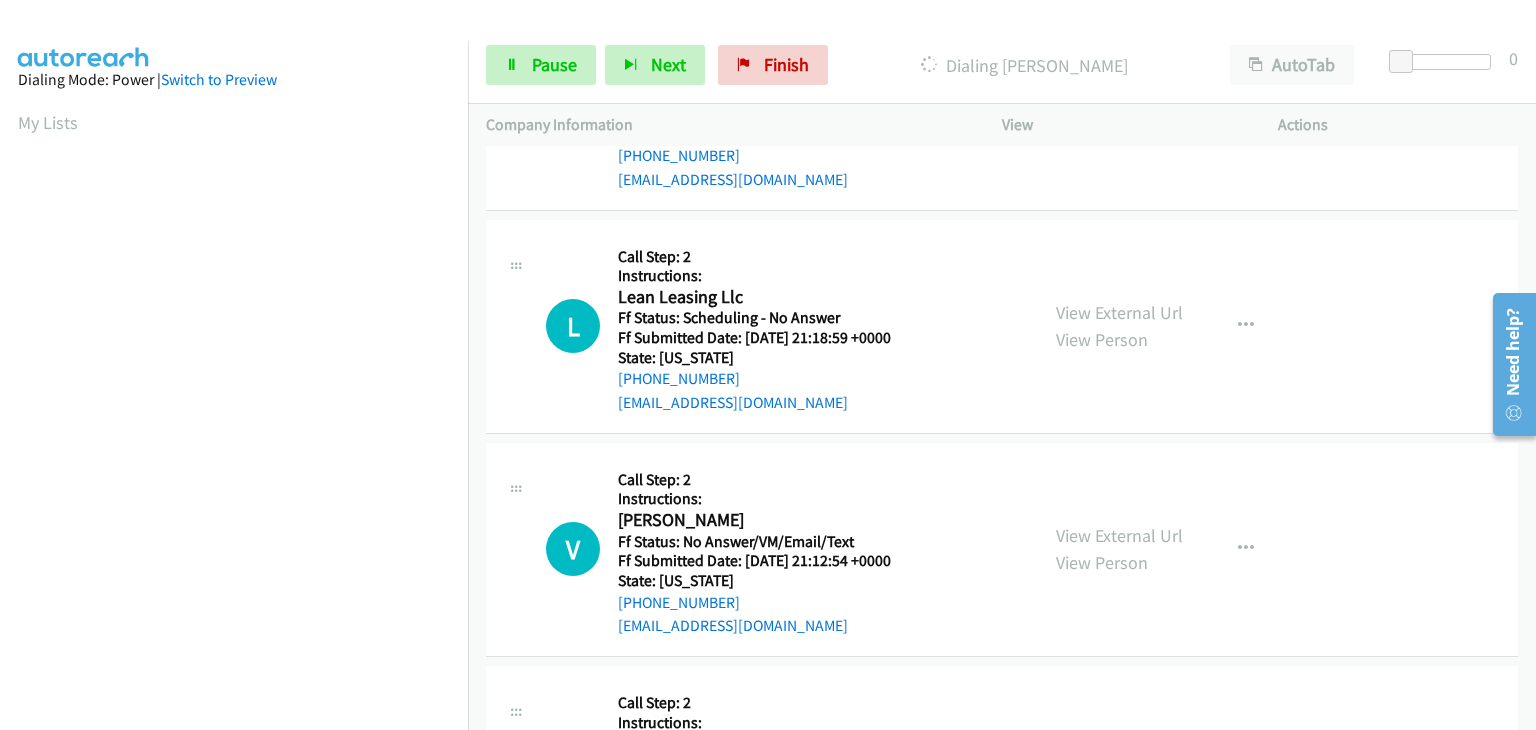 scroll, scrollTop: 392, scrollLeft: 0, axis: vertical 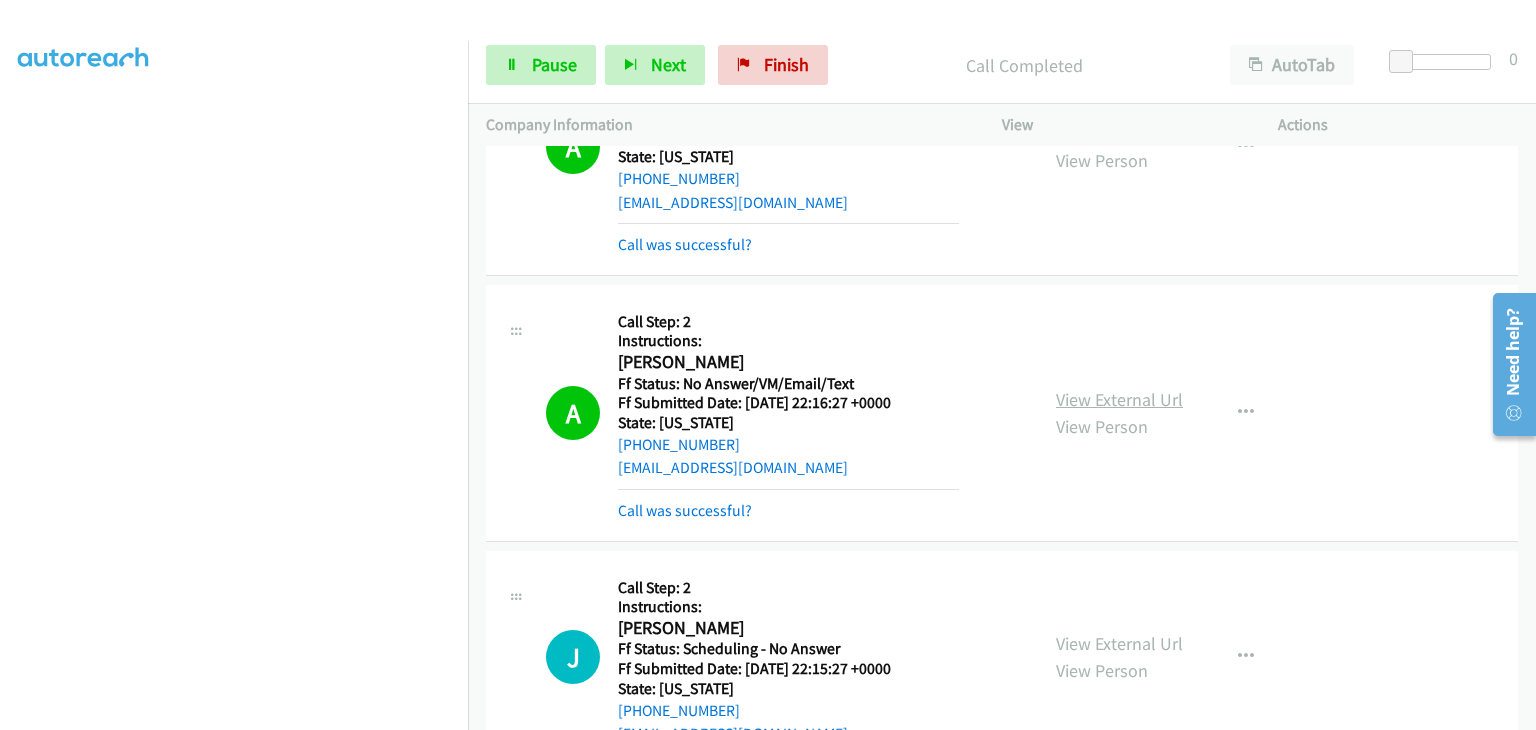 click on "View External Url" at bounding box center (1119, 399) 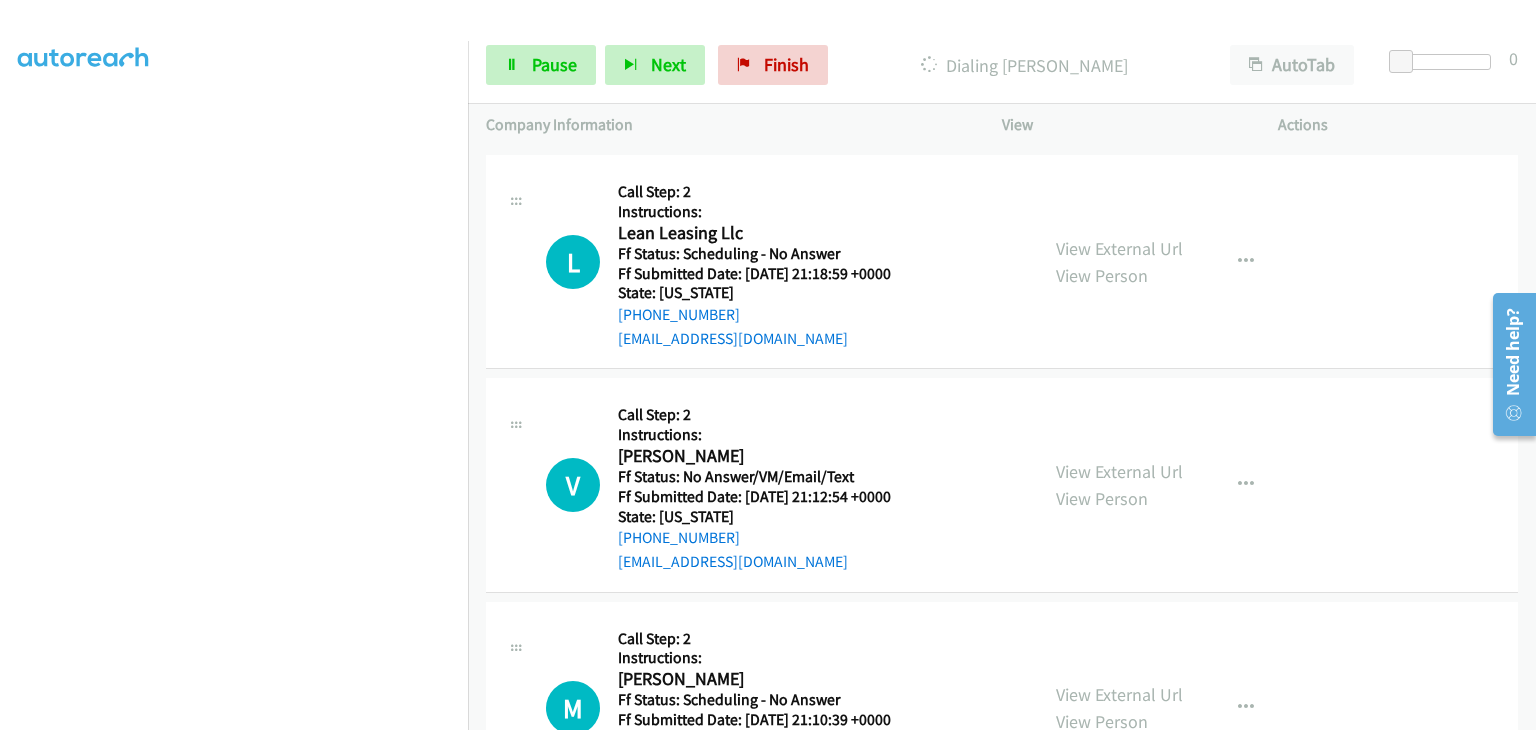 scroll, scrollTop: 2618, scrollLeft: 0, axis: vertical 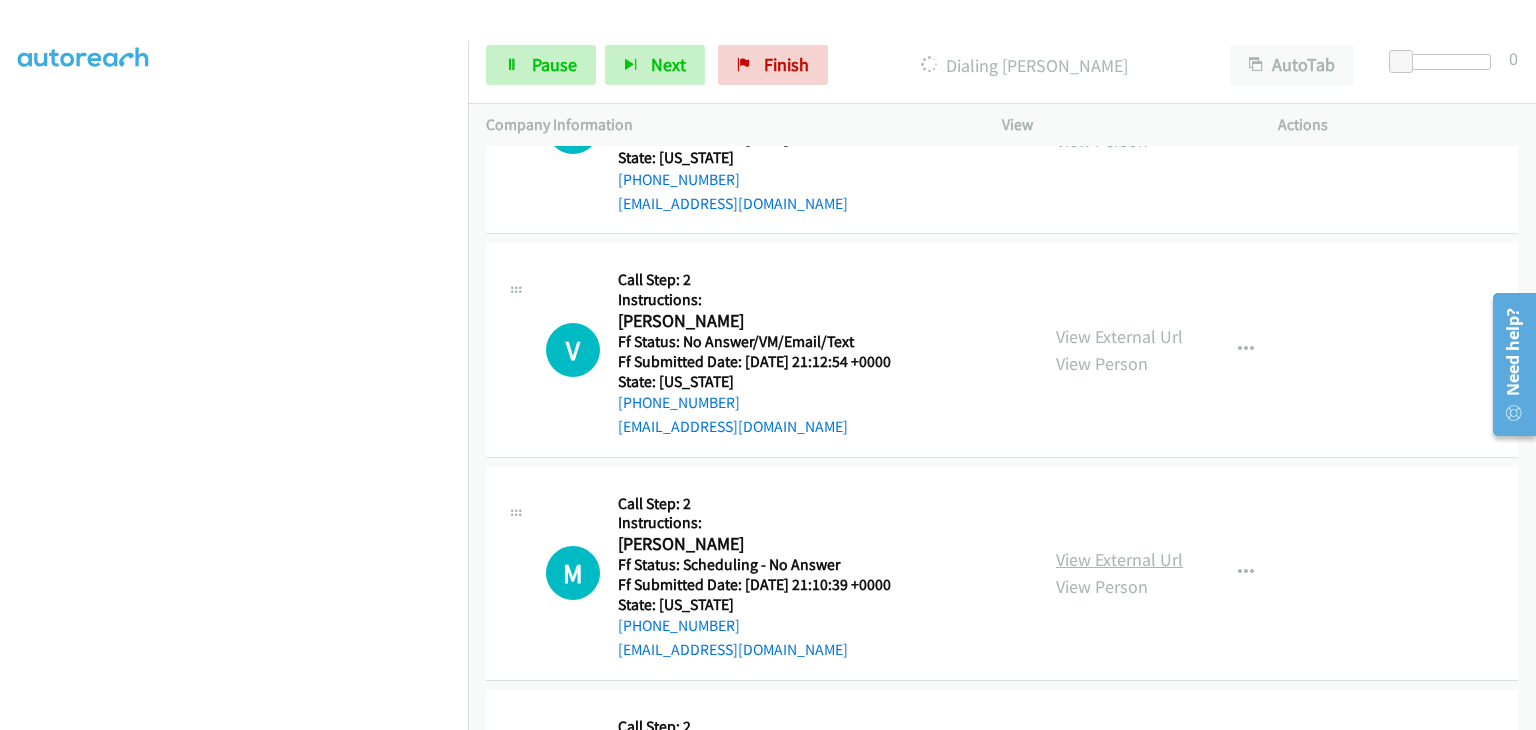 click on "View External Url" at bounding box center [1119, 559] 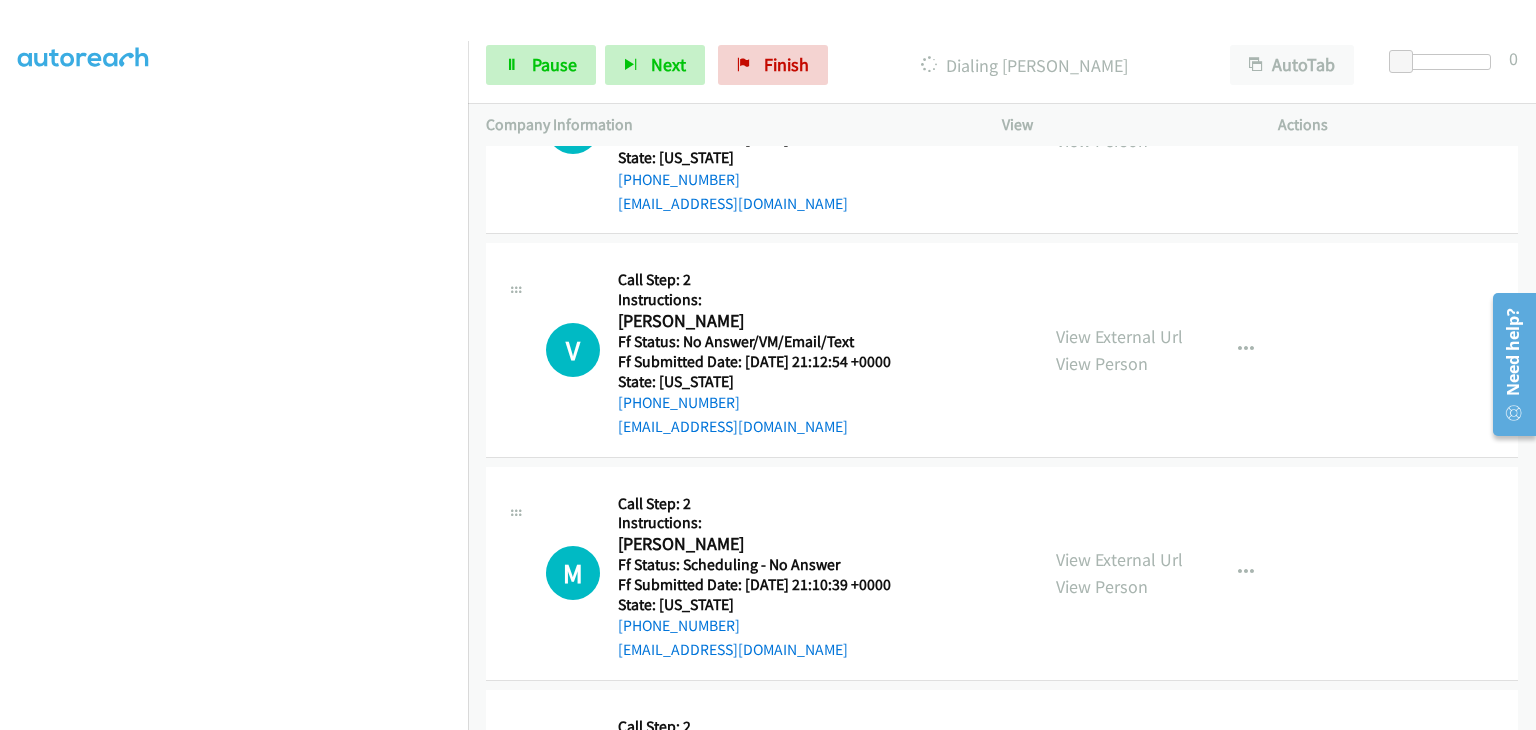 scroll, scrollTop: 392, scrollLeft: 0, axis: vertical 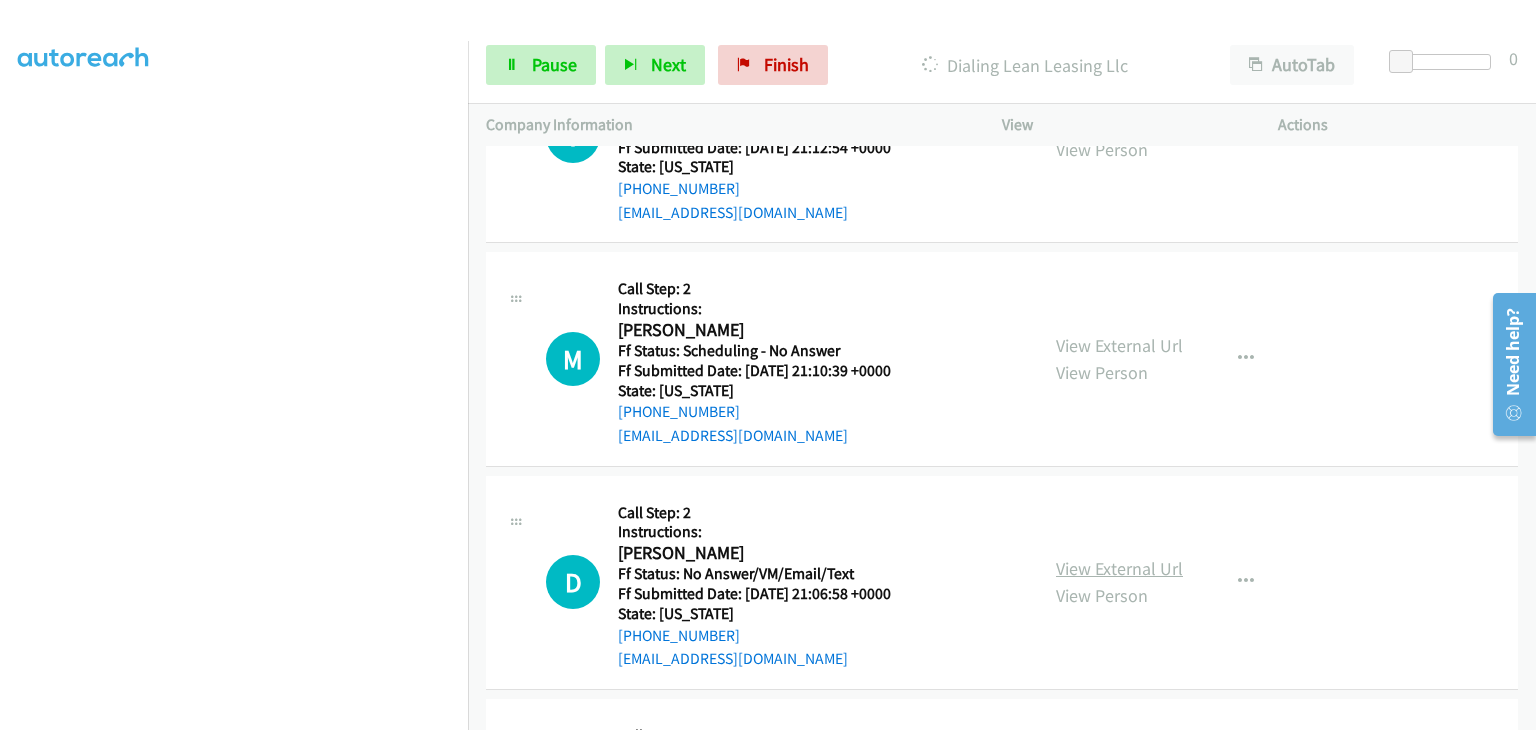 click on "View External Url" at bounding box center (1119, 568) 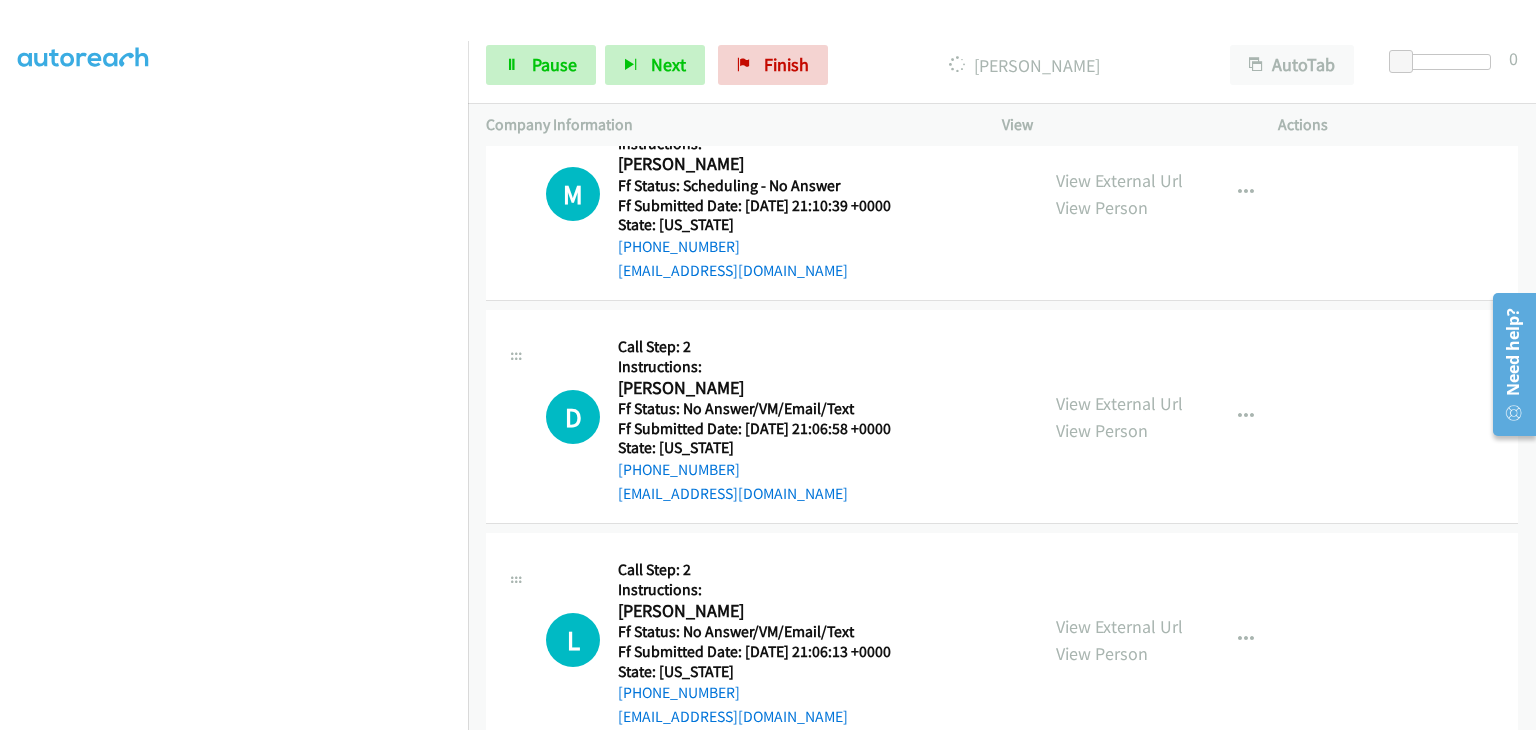 scroll, scrollTop: 3204, scrollLeft: 0, axis: vertical 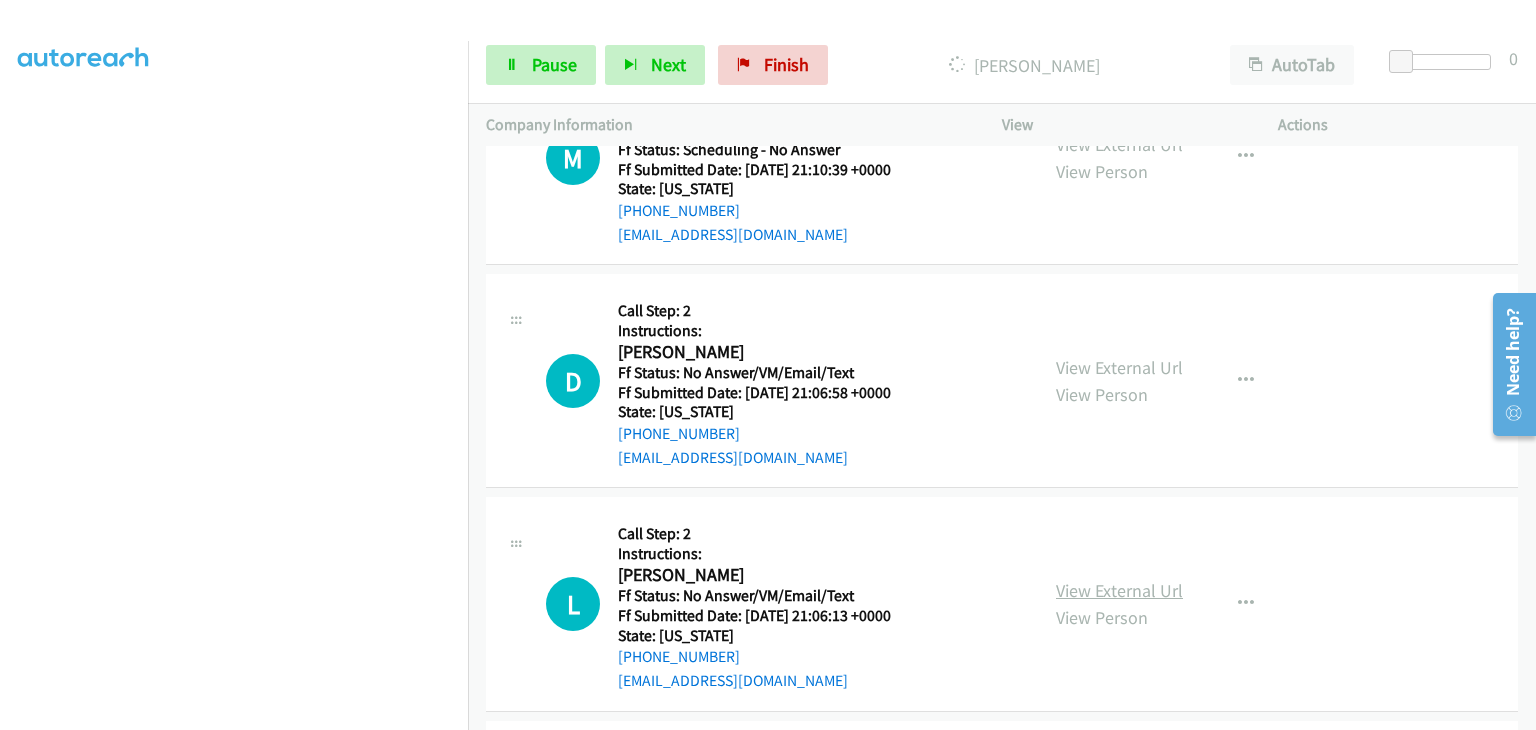 click on "View External Url" at bounding box center [1119, 590] 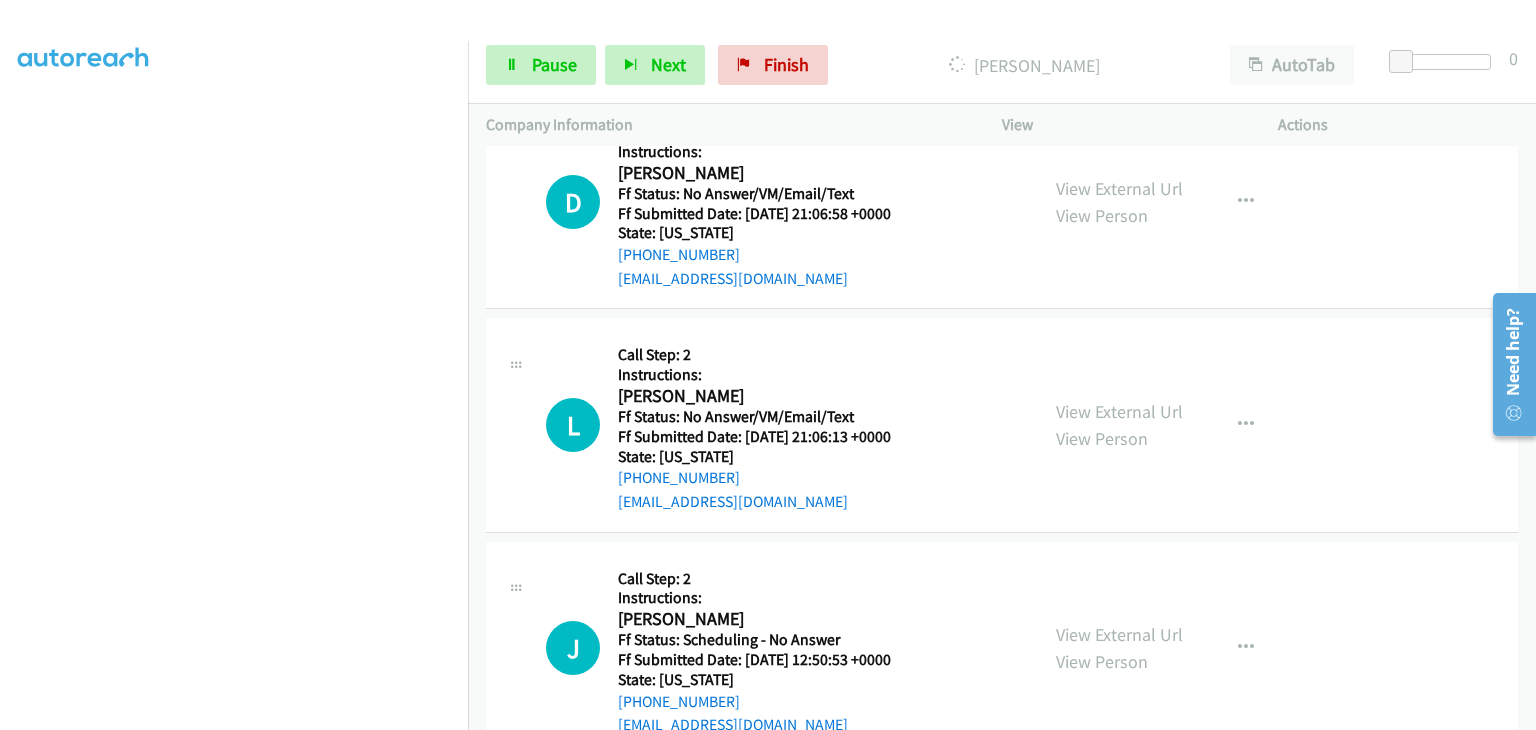 scroll, scrollTop: 3404, scrollLeft: 0, axis: vertical 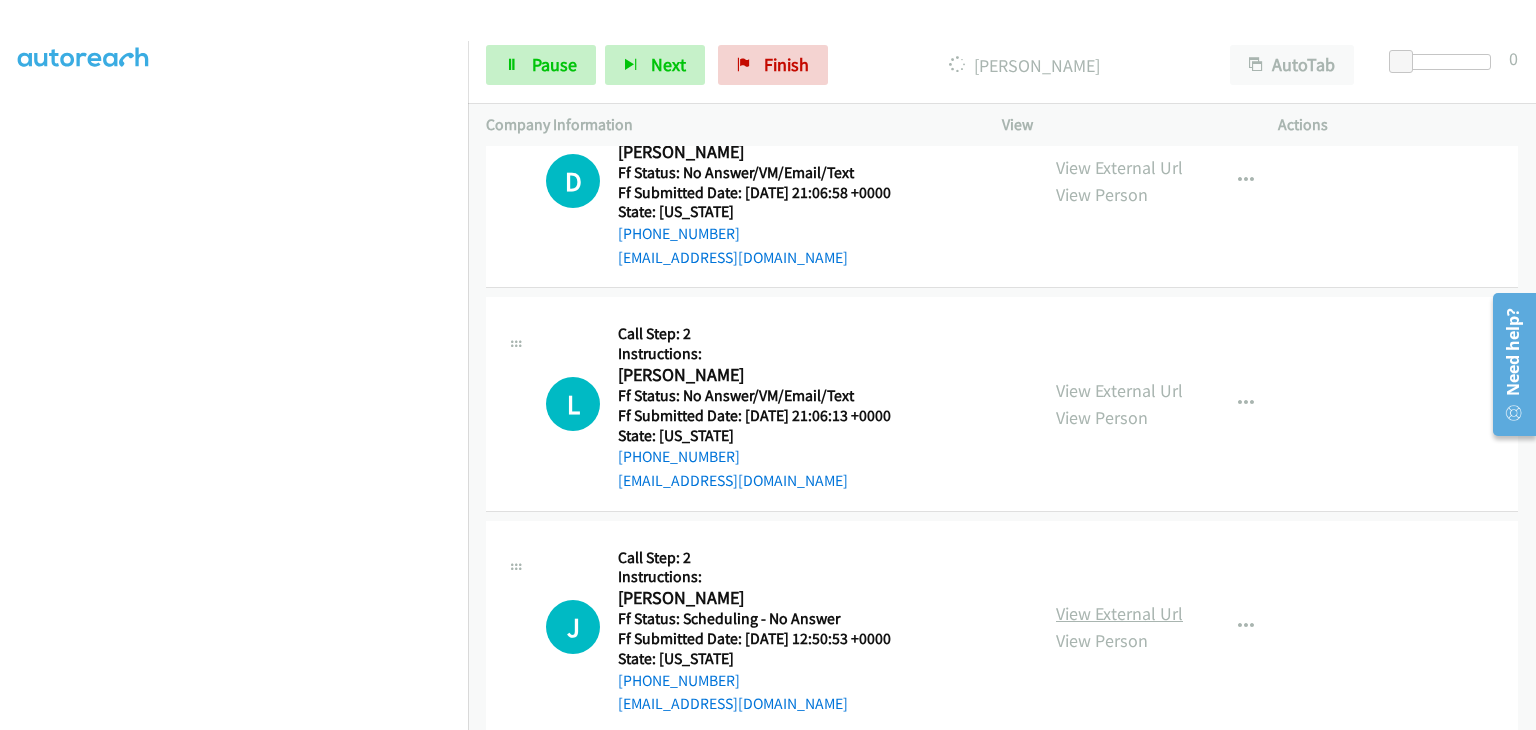 click on "View External Url" at bounding box center (1119, 613) 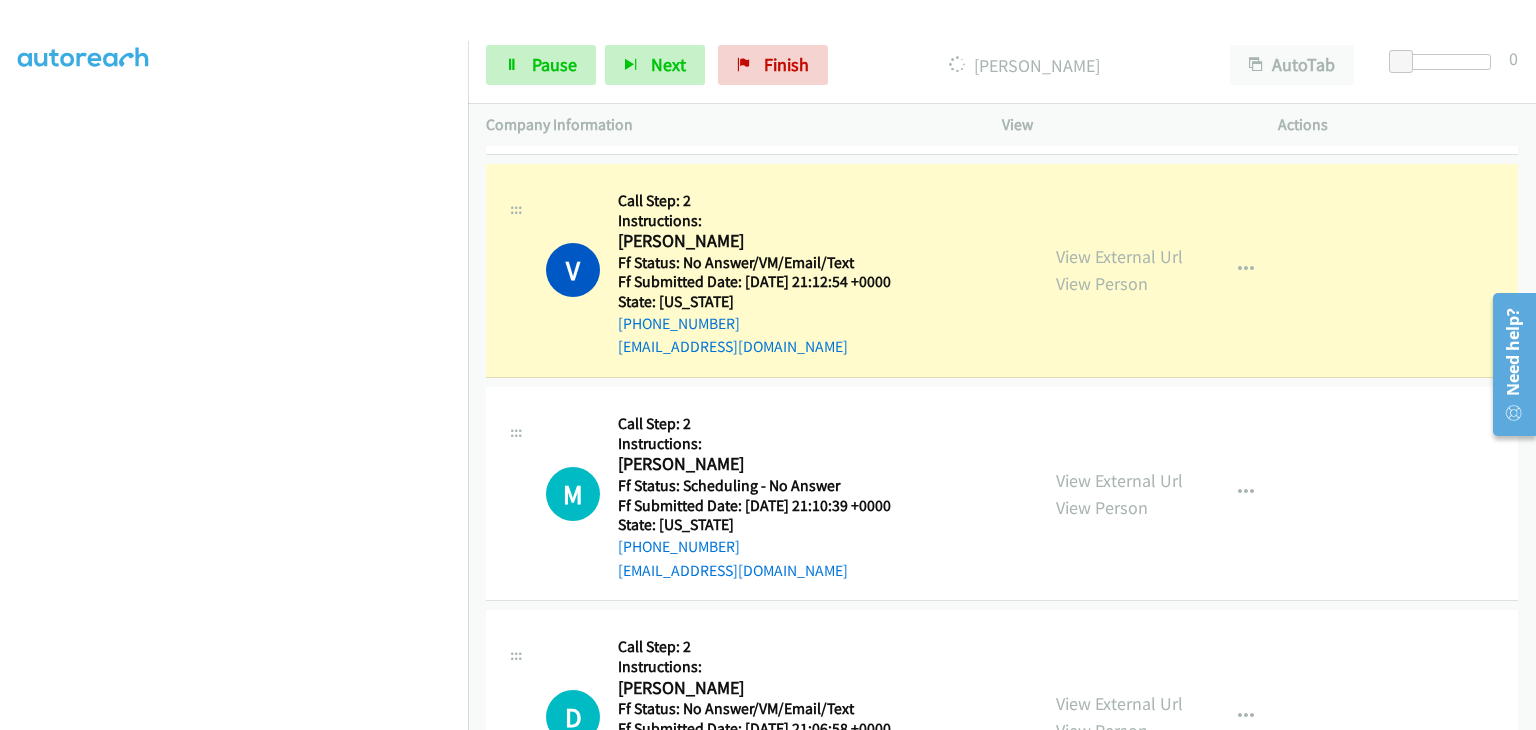 scroll, scrollTop: 2904, scrollLeft: 0, axis: vertical 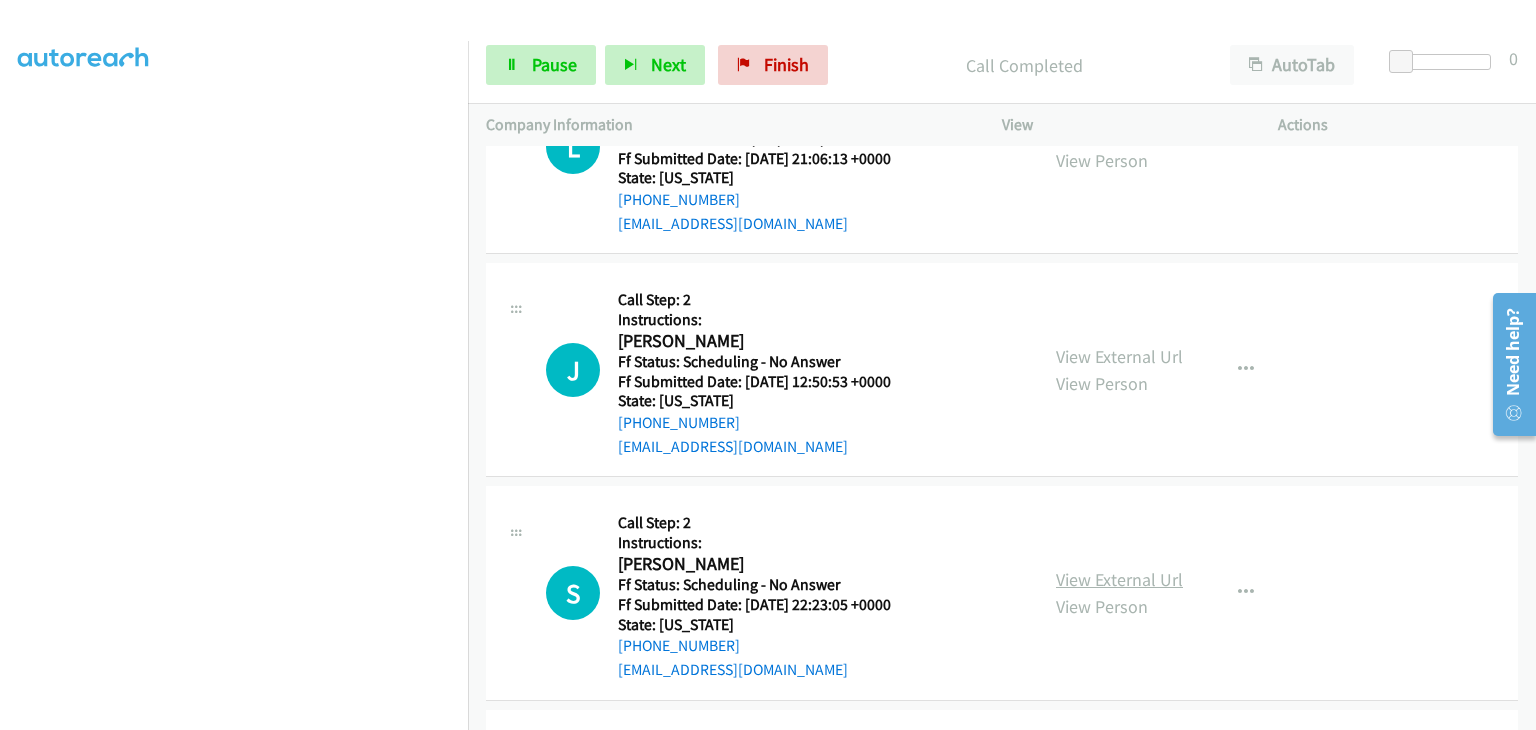 click on "View External Url" at bounding box center (1119, 579) 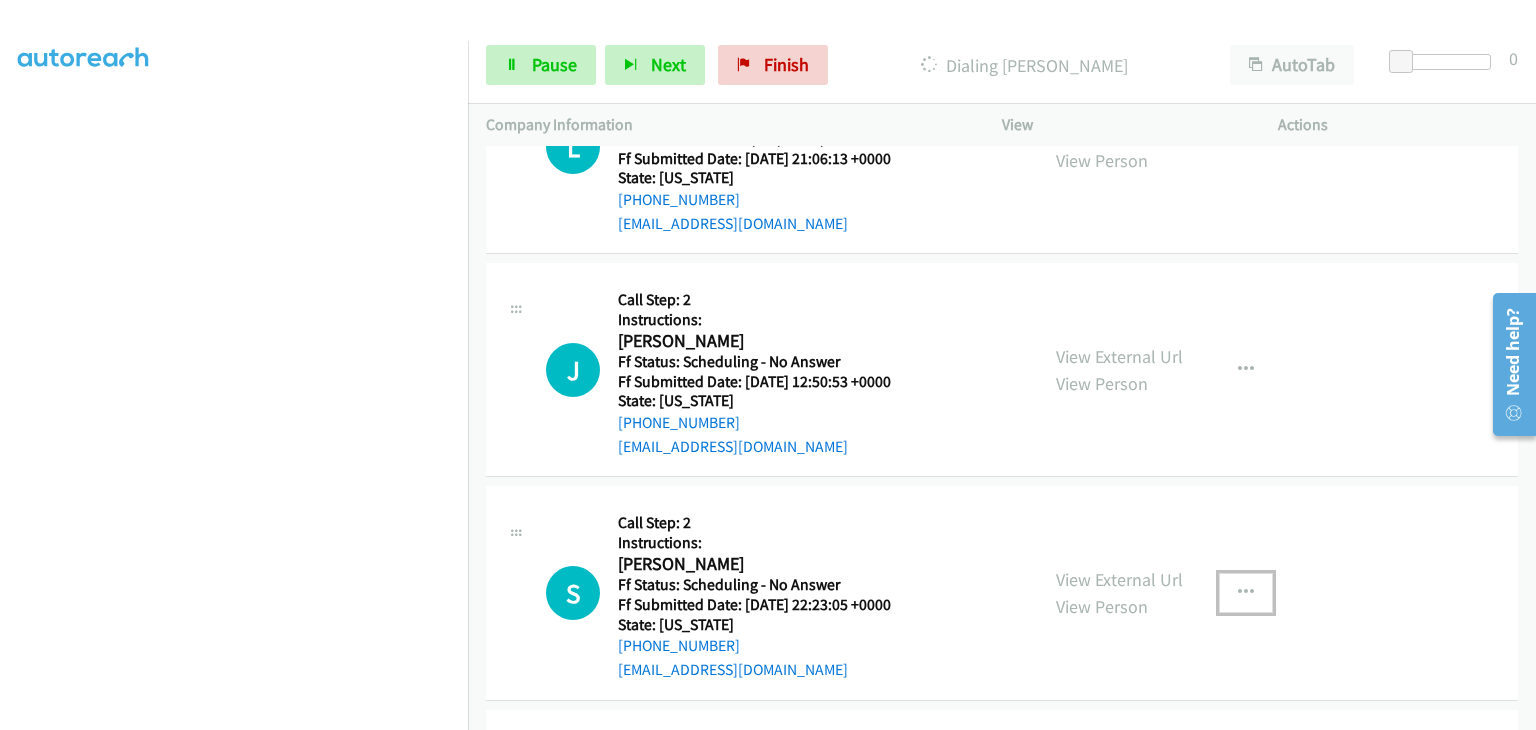click at bounding box center (1246, 593) 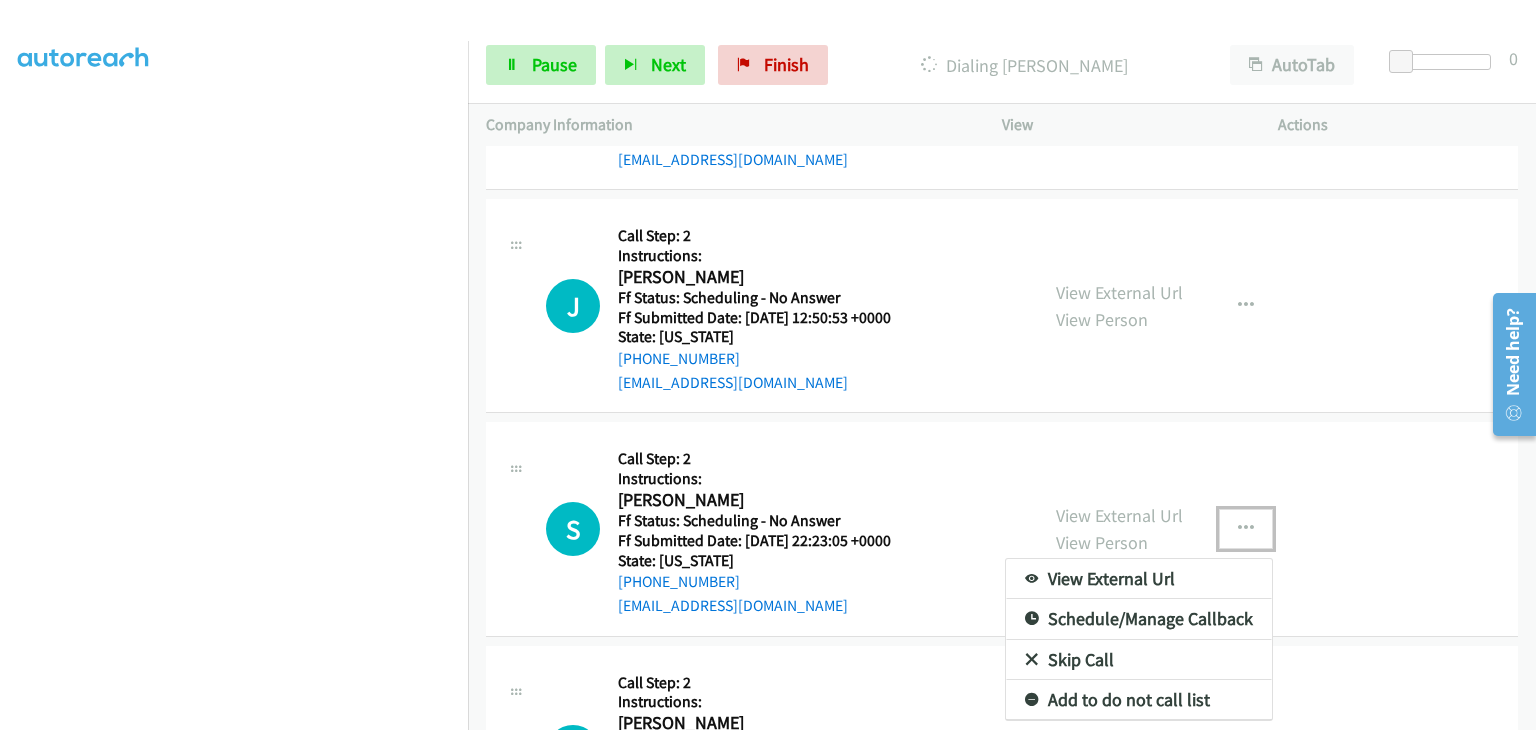scroll, scrollTop: 3804, scrollLeft: 0, axis: vertical 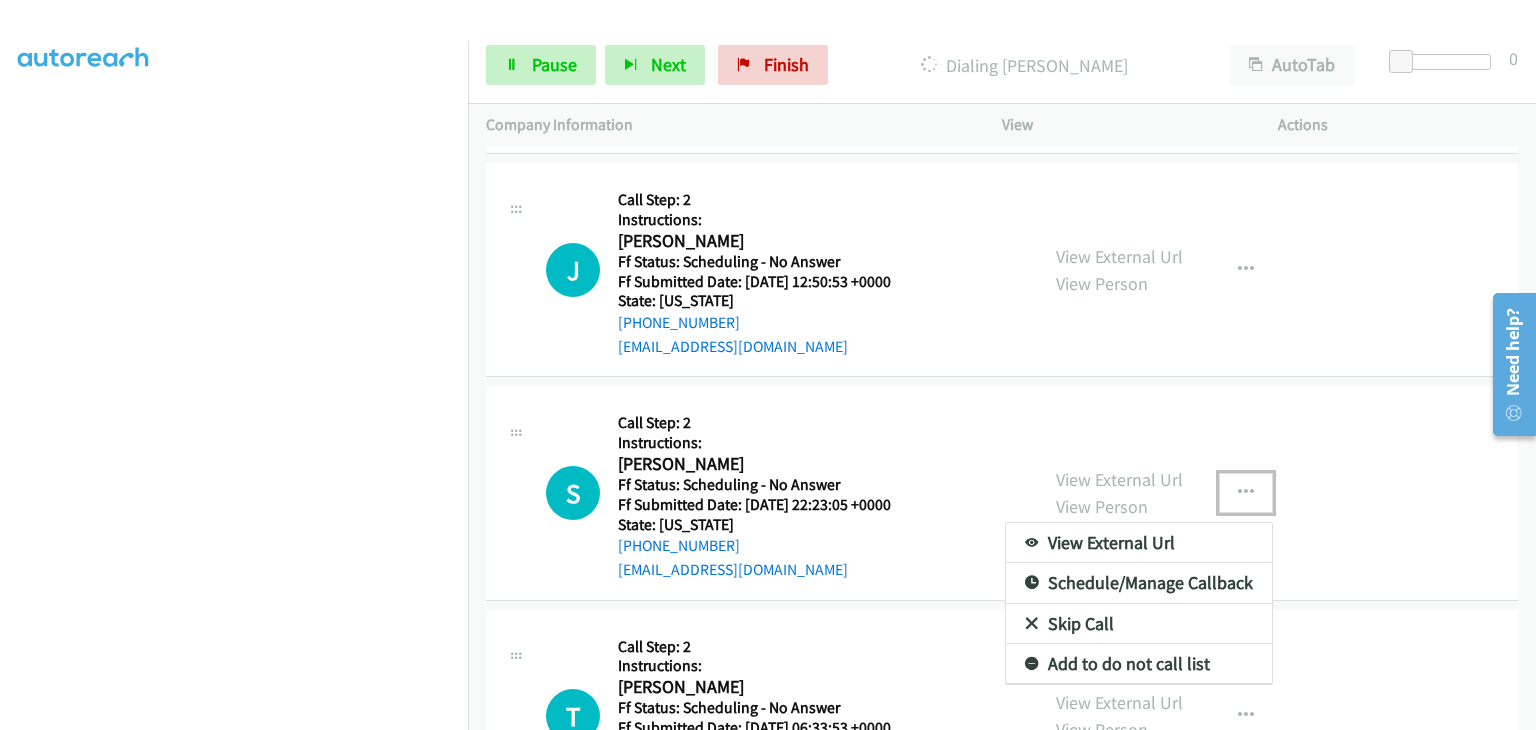 click on "Skip Call" at bounding box center (1139, 624) 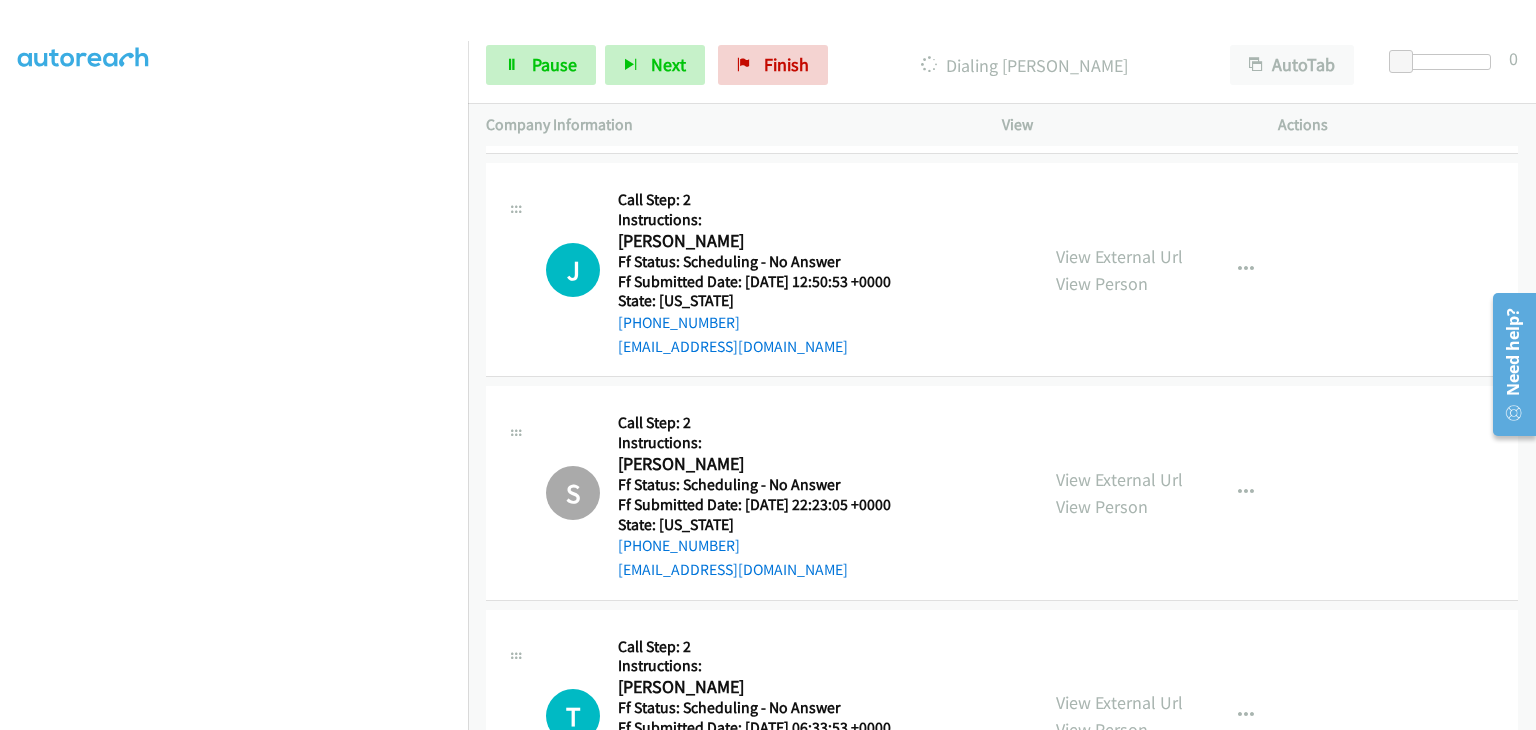scroll, scrollTop: 392, scrollLeft: 0, axis: vertical 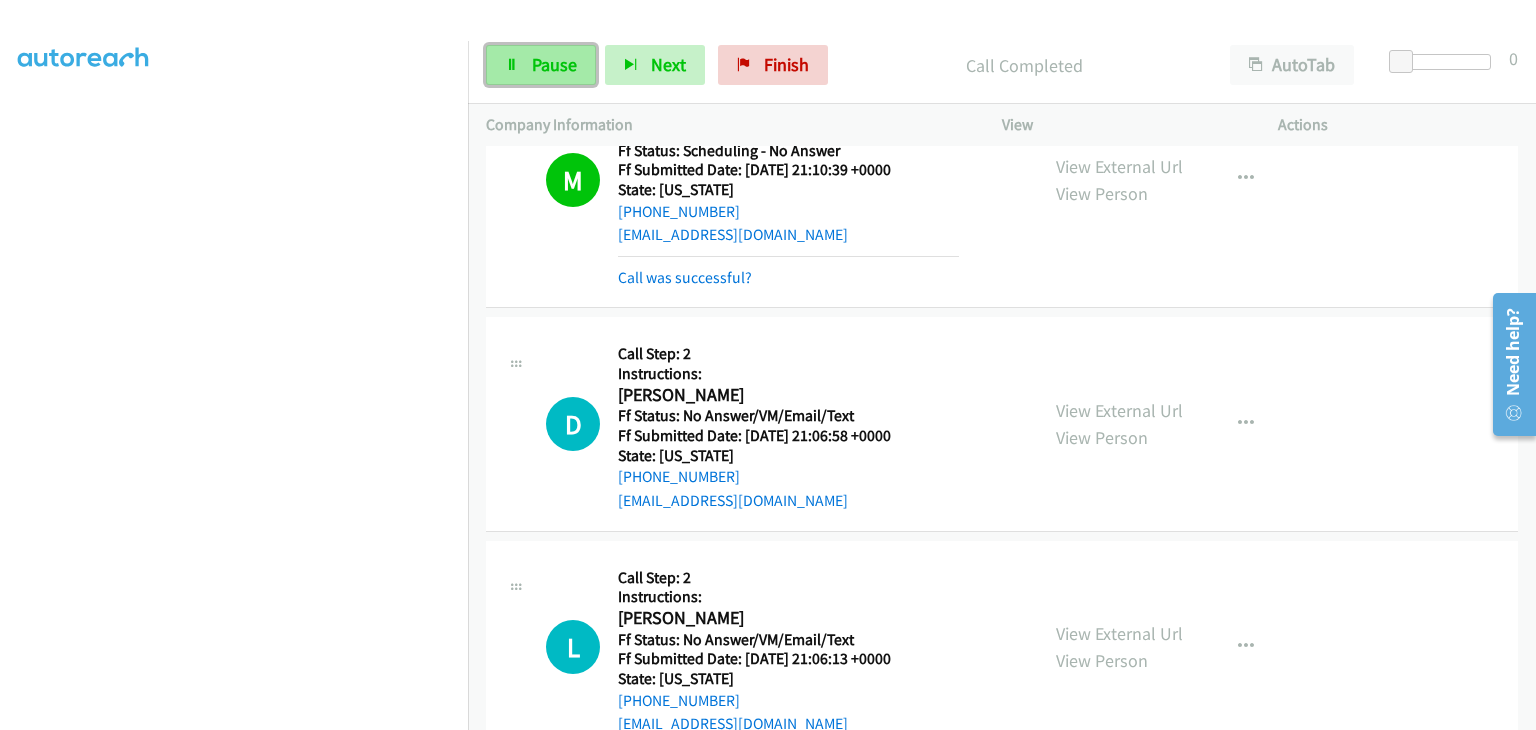 click on "Pause" at bounding box center [541, 65] 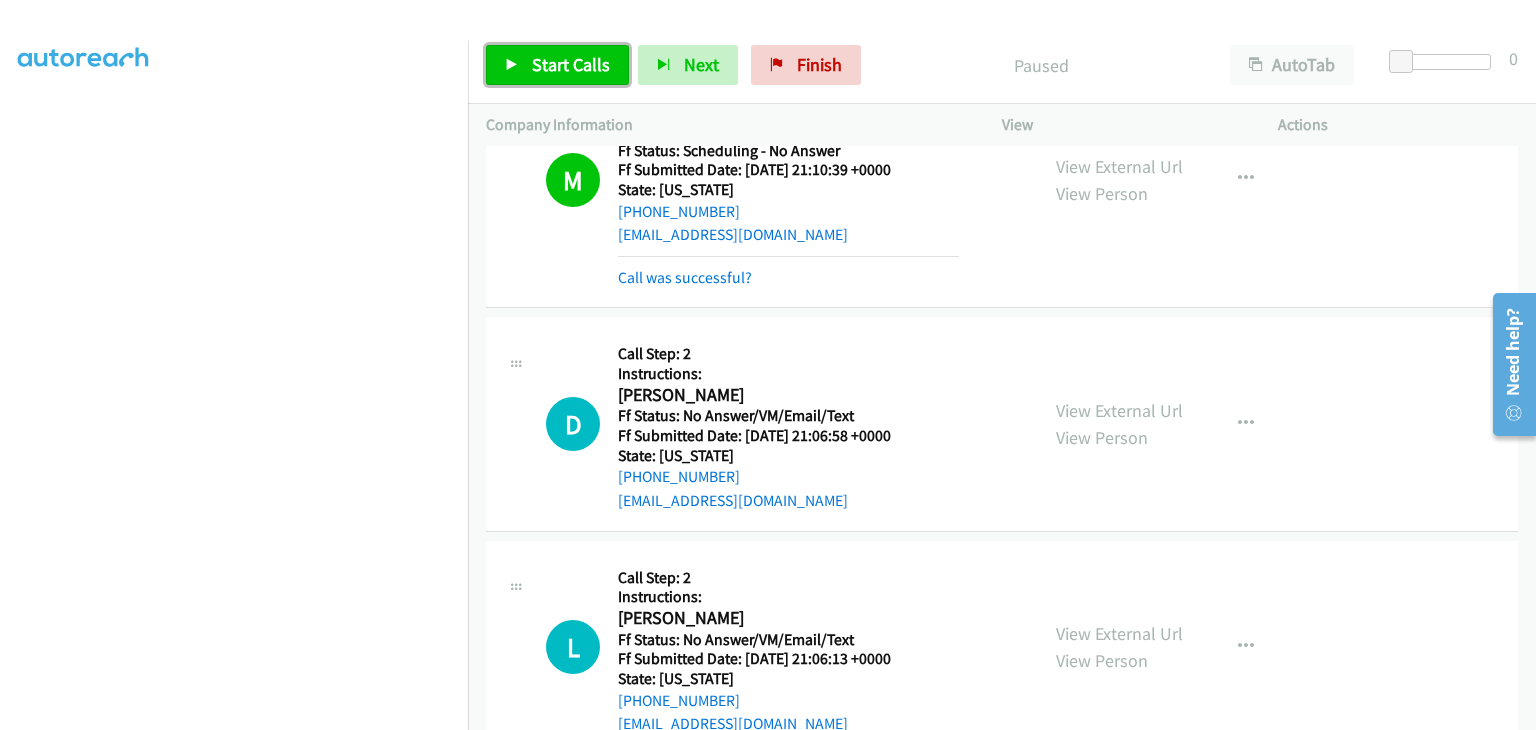 click on "Start Calls" at bounding box center (571, 64) 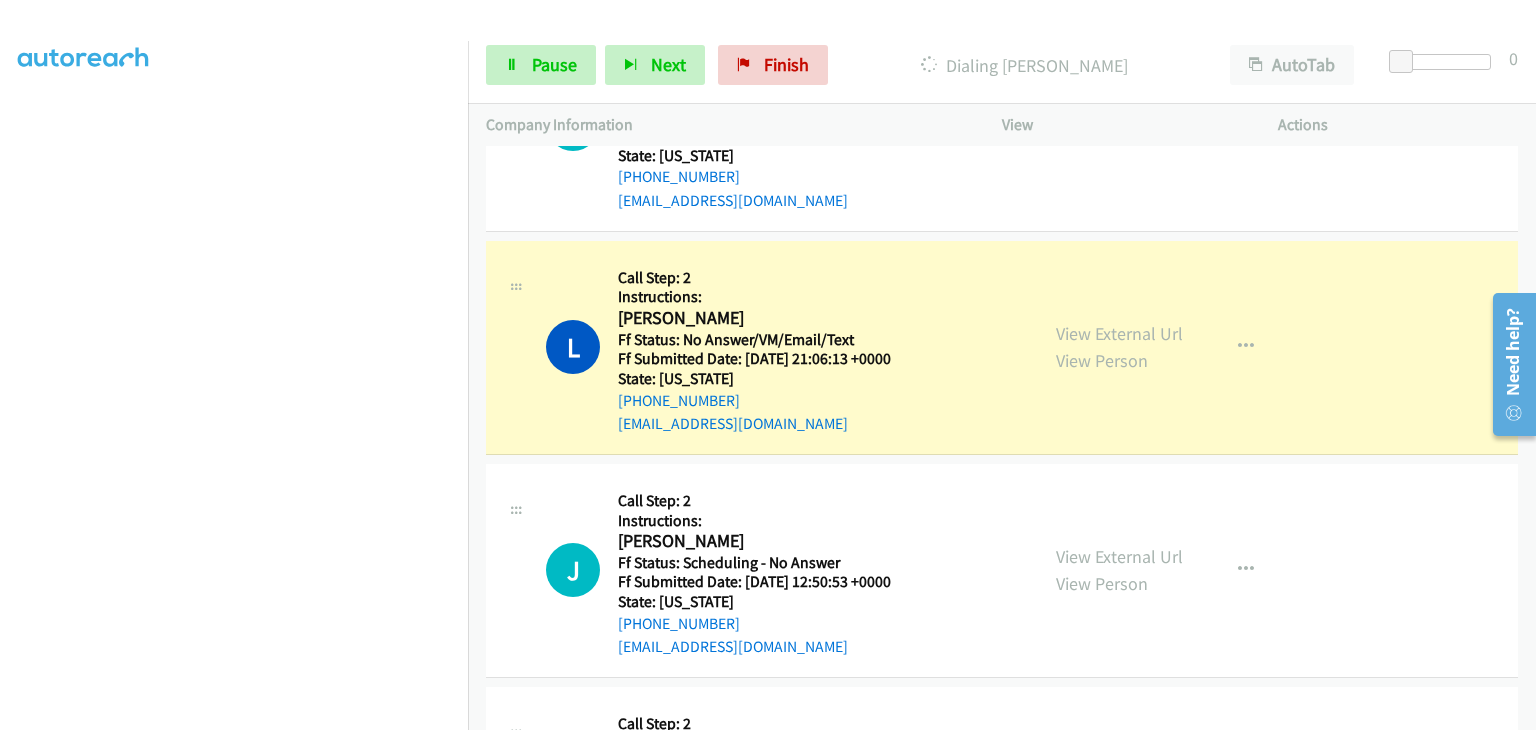 scroll, scrollTop: 3646, scrollLeft: 0, axis: vertical 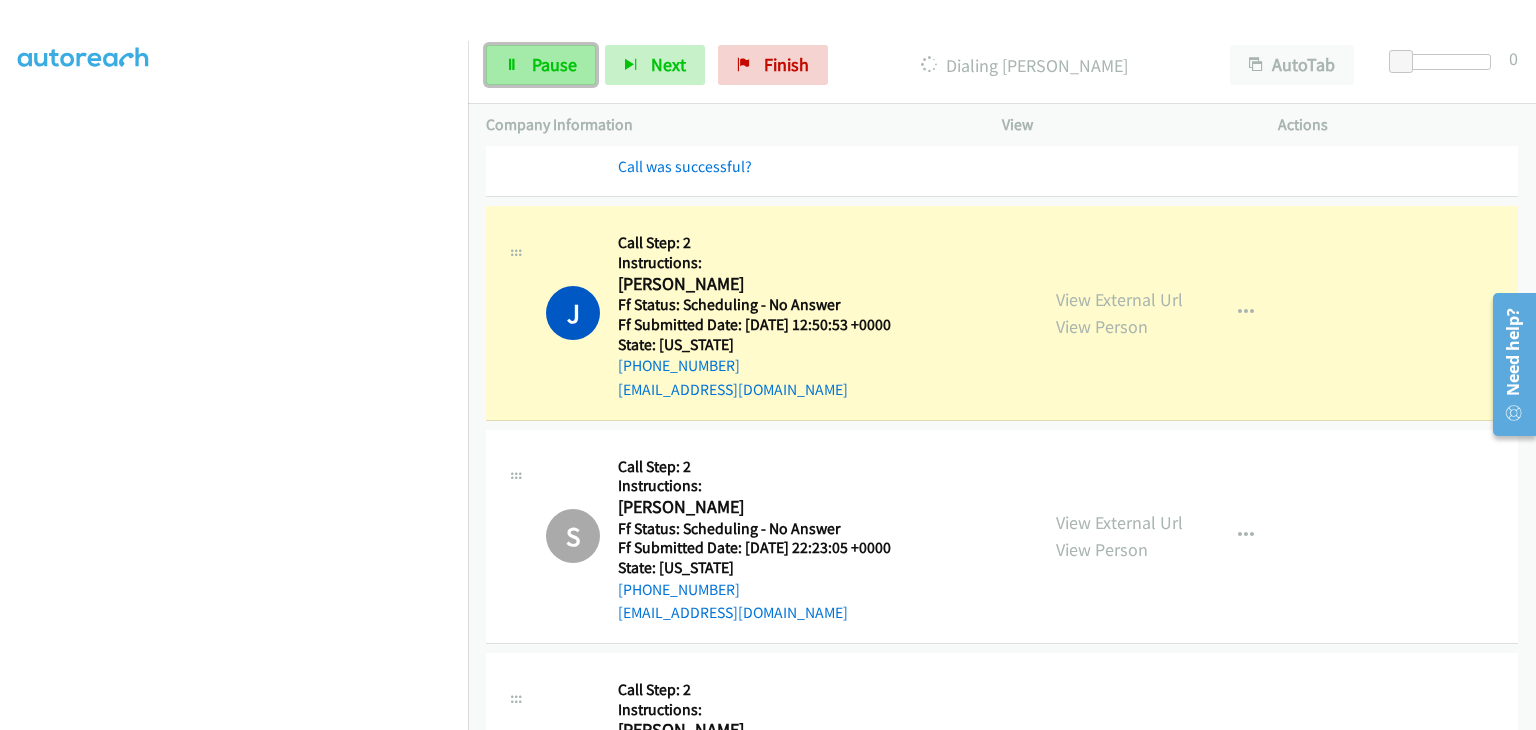 click on "Pause" at bounding box center (541, 65) 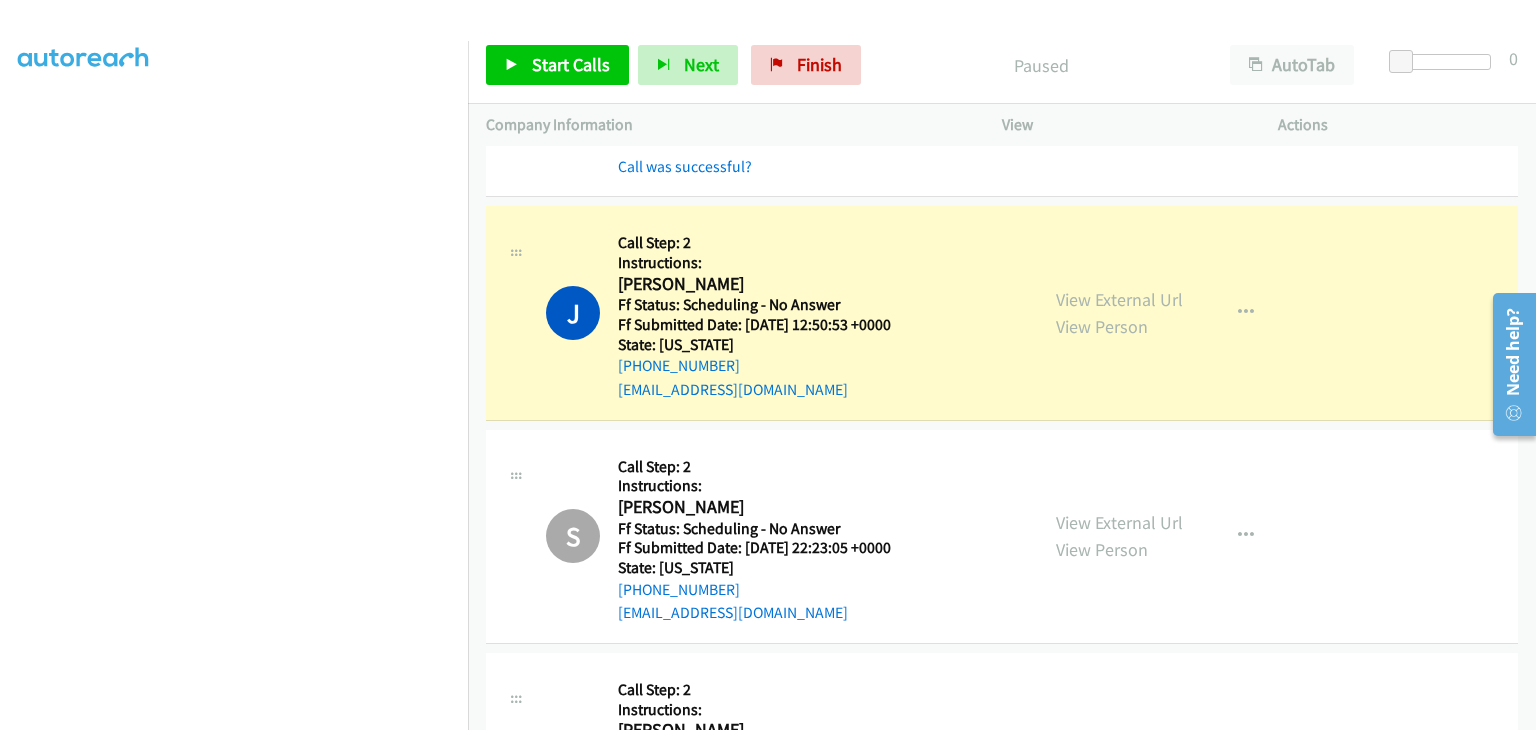 click at bounding box center [234, 255] 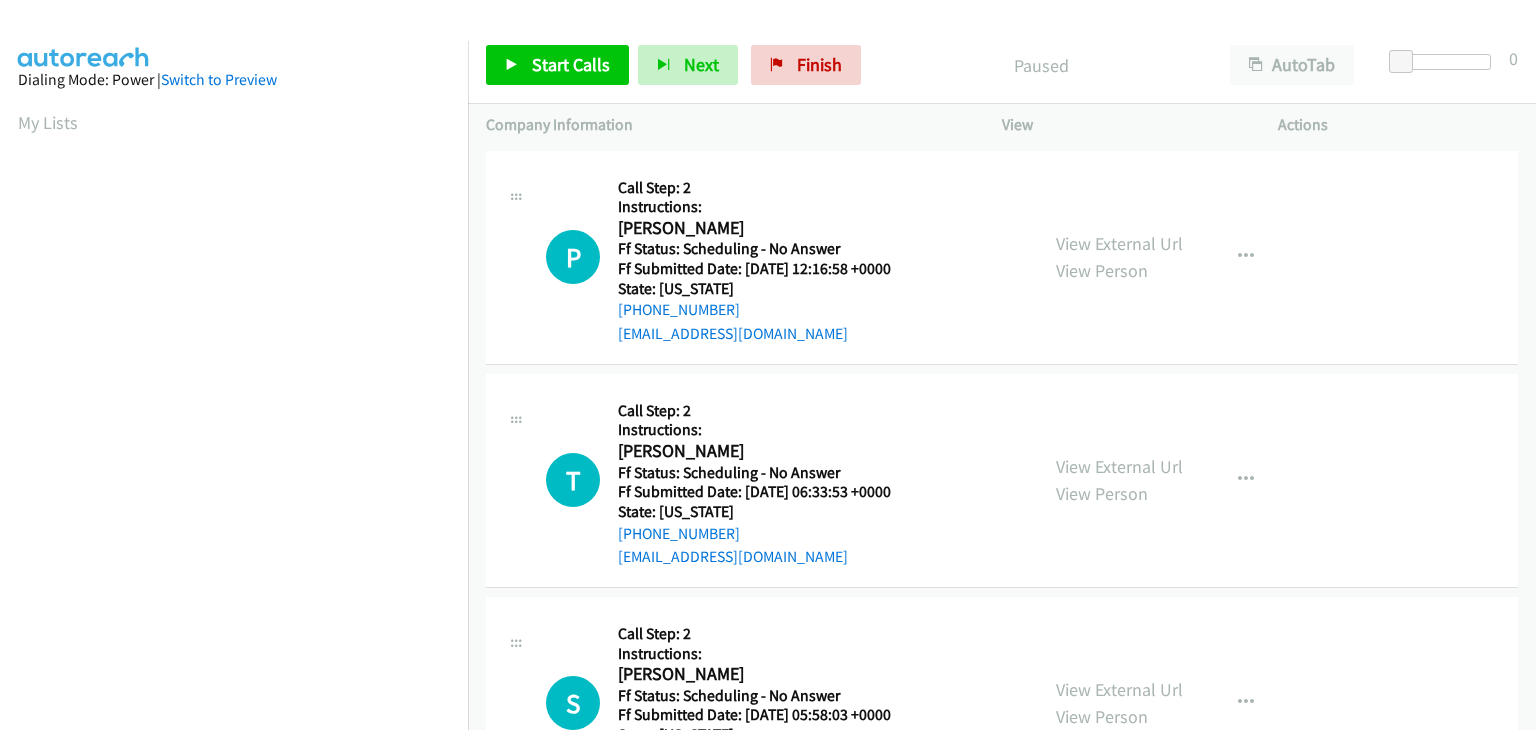 scroll, scrollTop: 0, scrollLeft: 0, axis: both 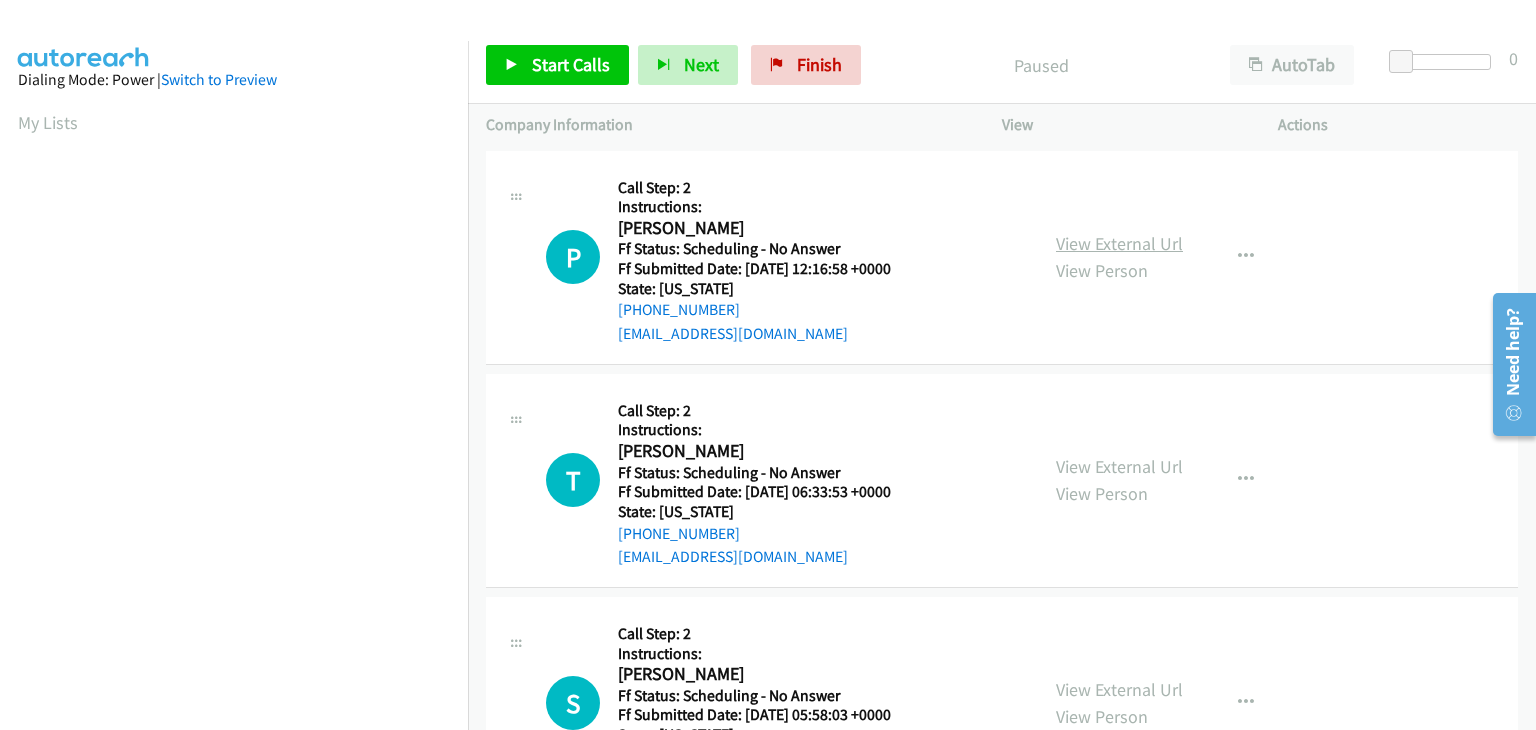 click on "View External Url" at bounding box center (1119, 243) 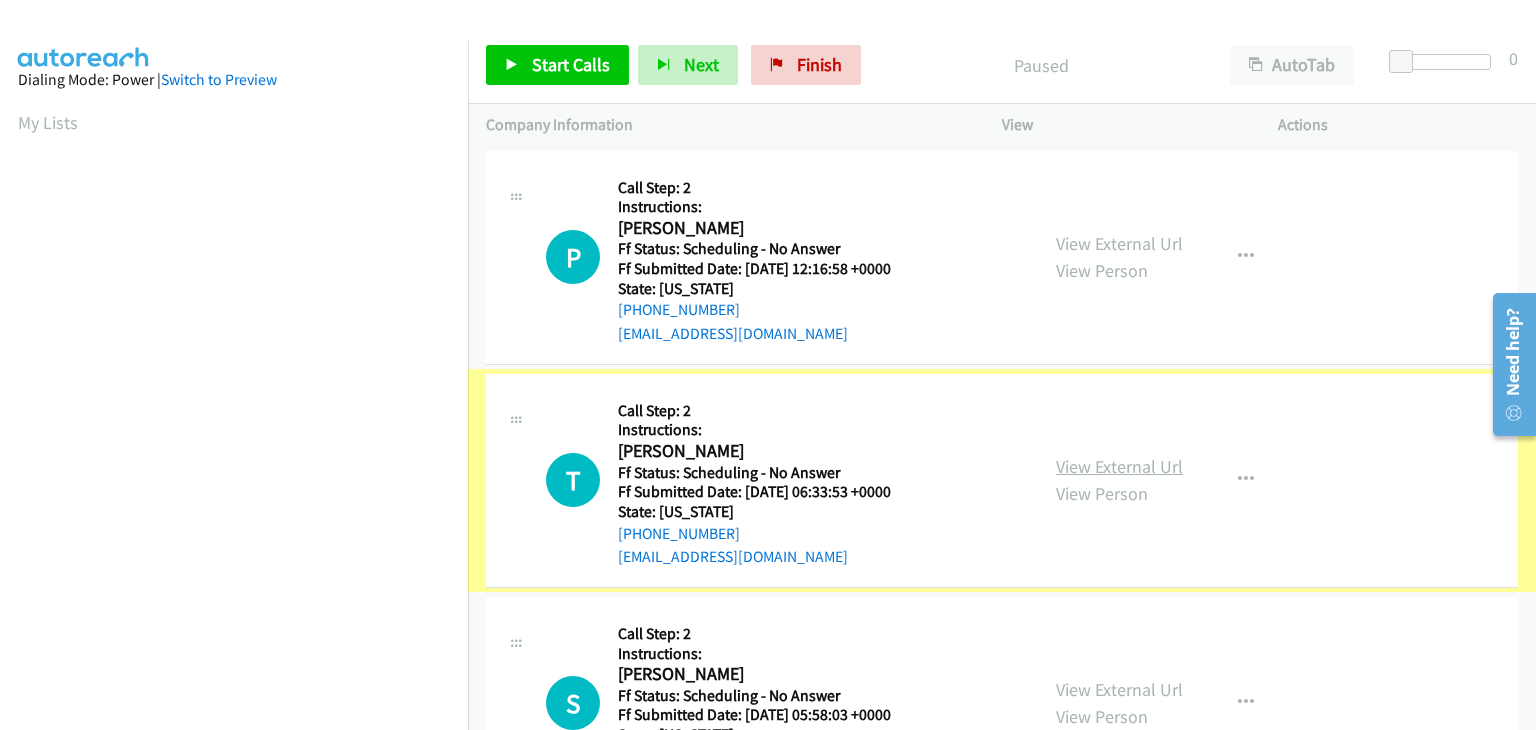 click on "View External Url" at bounding box center (1119, 466) 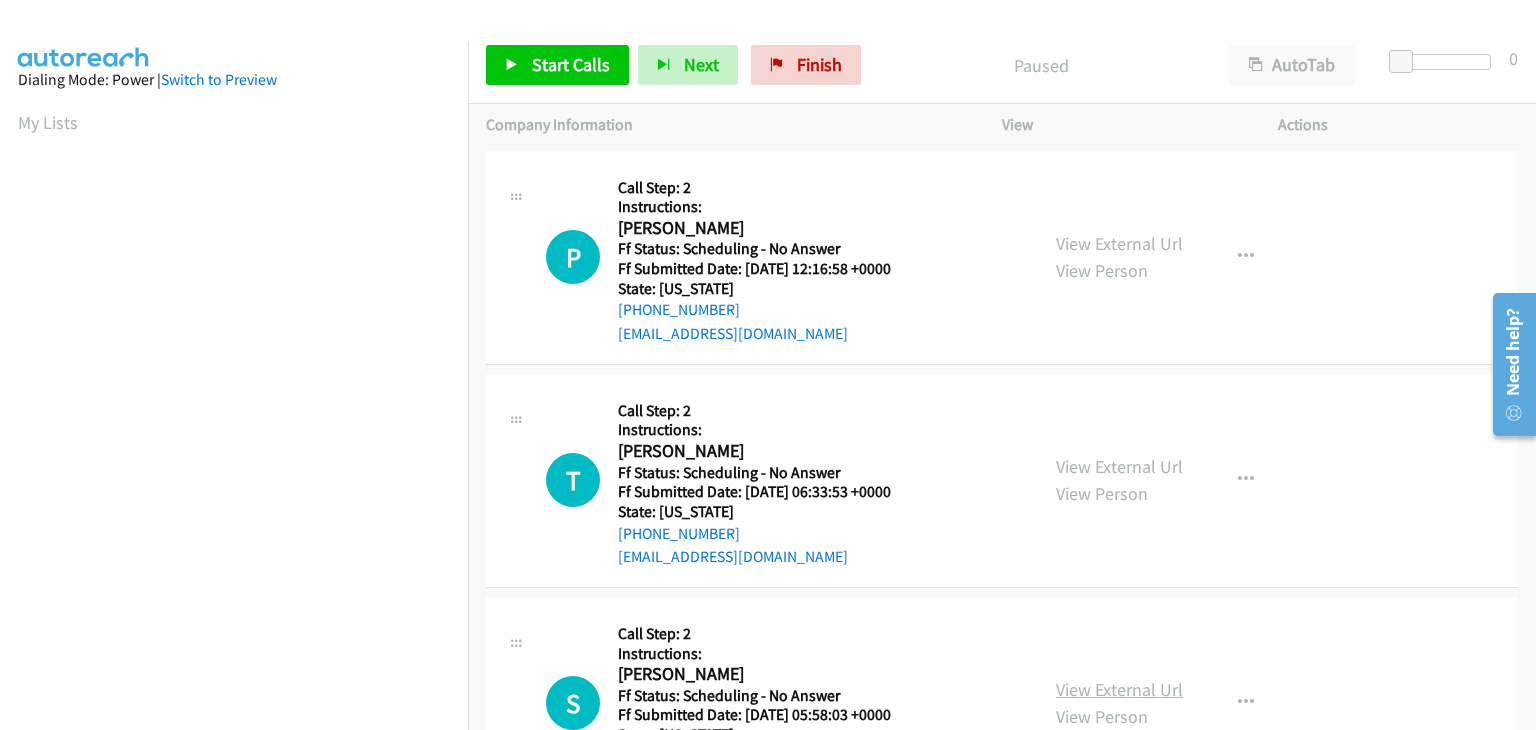 click on "View External Url" at bounding box center (1119, 689) 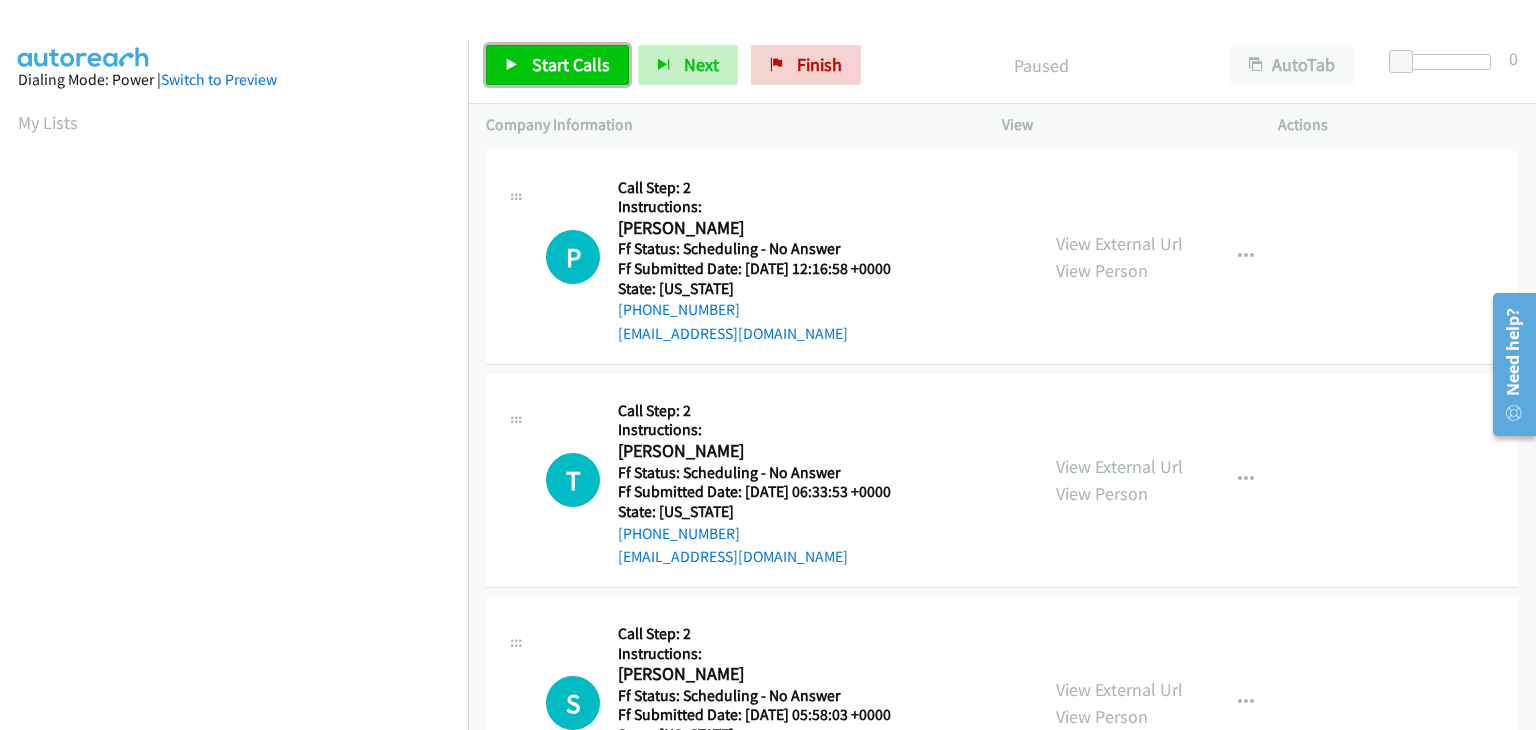 drag, startPoint x: 552, startPoint y: 65, endPoint x: 592, endPoint y: 79, distance: 42.379242 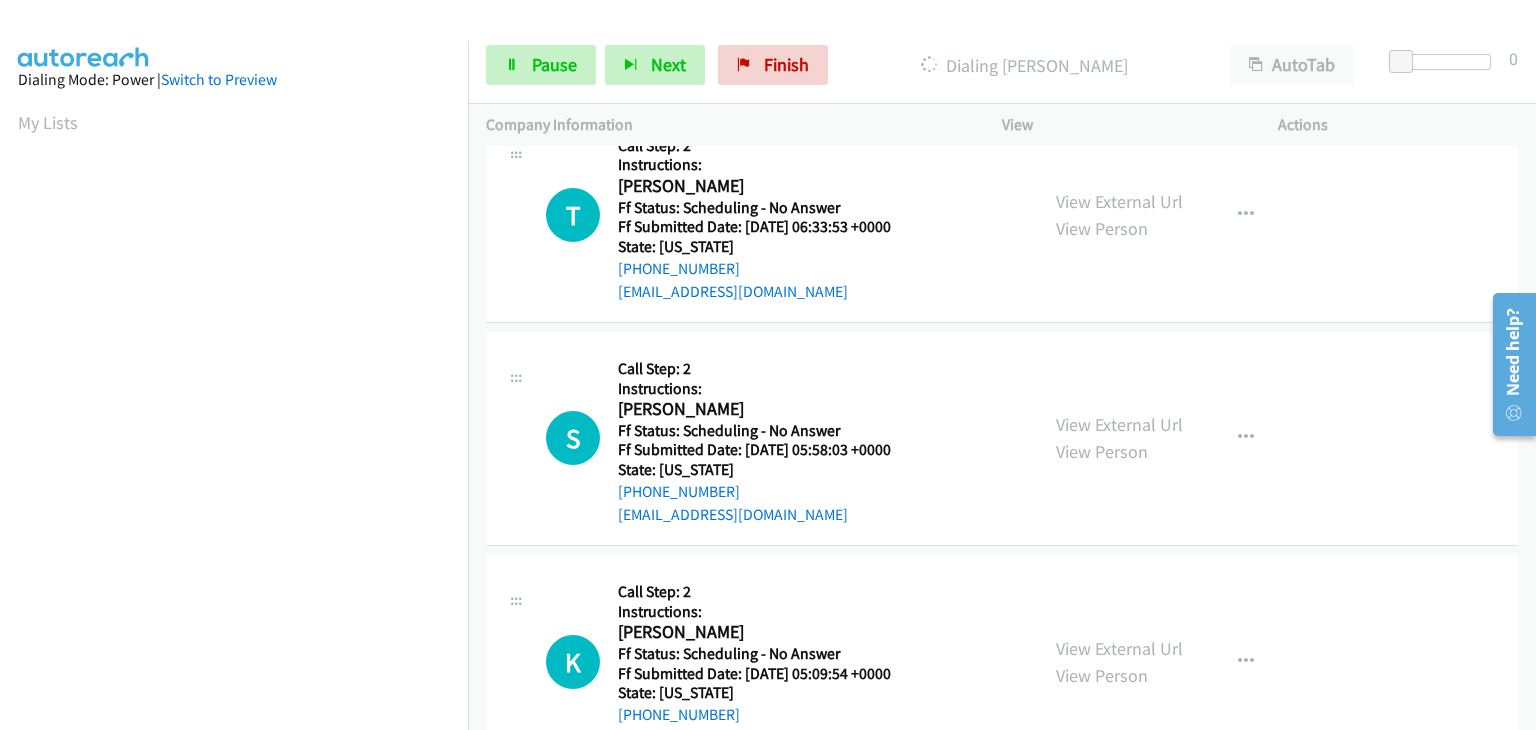 scroll, scrollTop: 300, scrollLeft: 0, axis: vertical 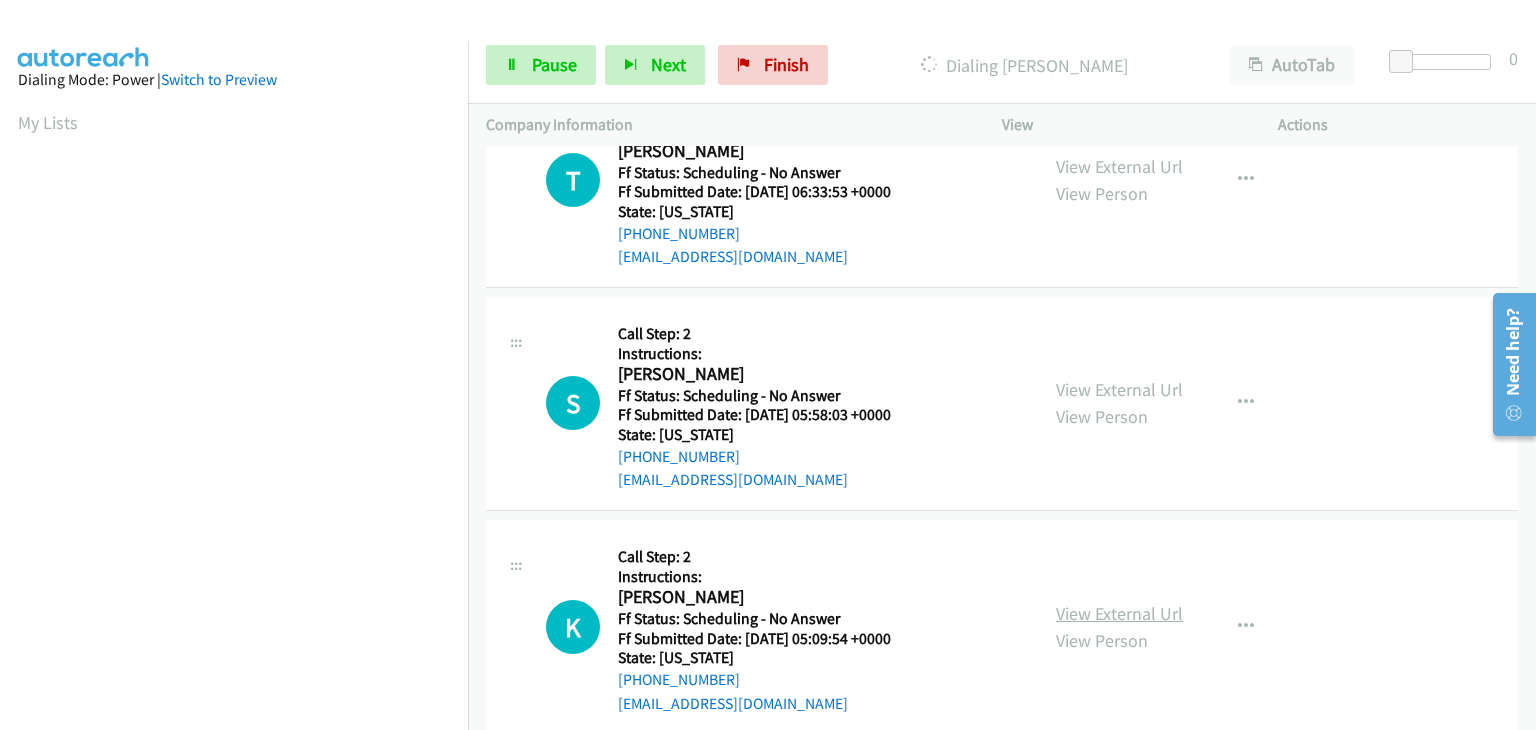 click on "View External Url" at bounding box center [1119, 613] 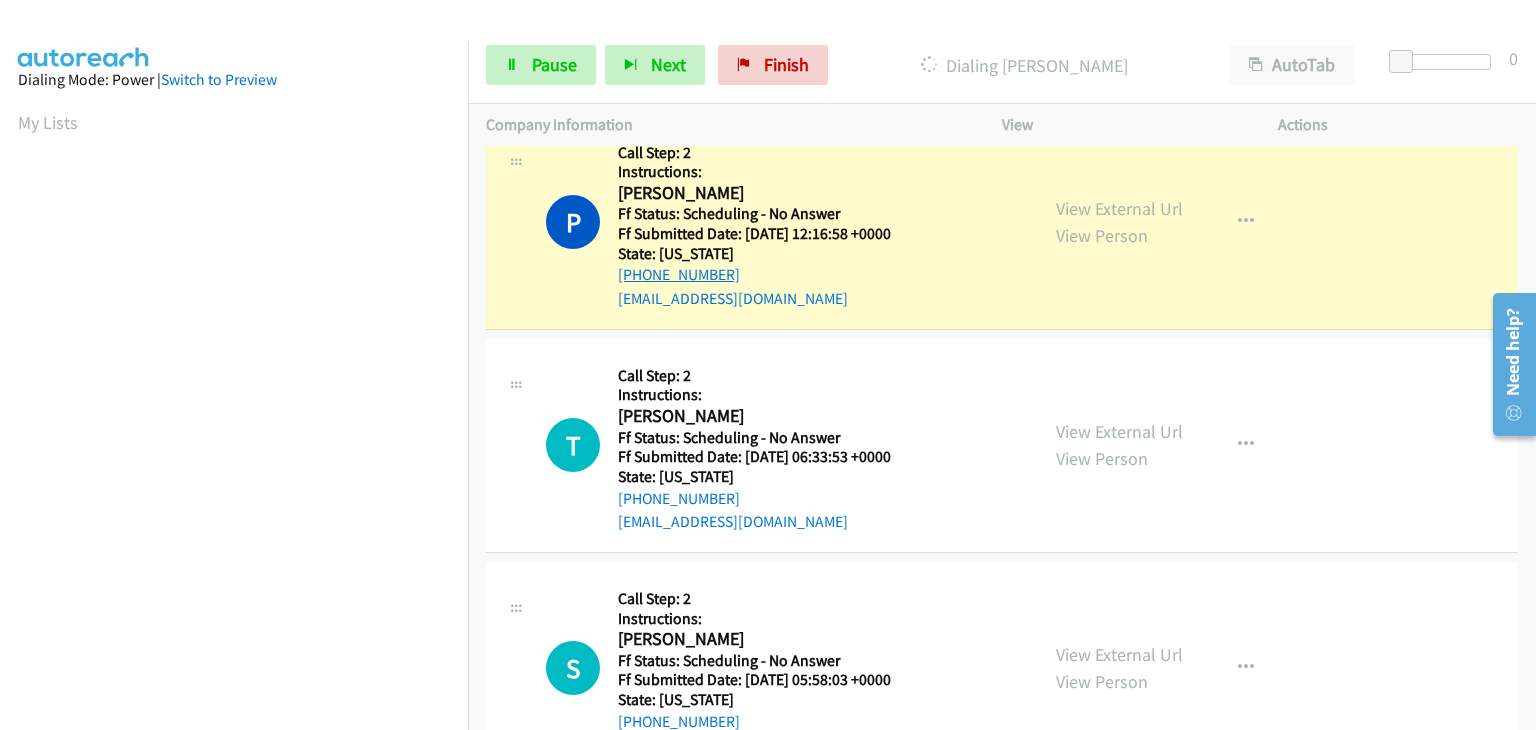 scroll, scrollTop: 0, scrollLeft: 0, axis: both 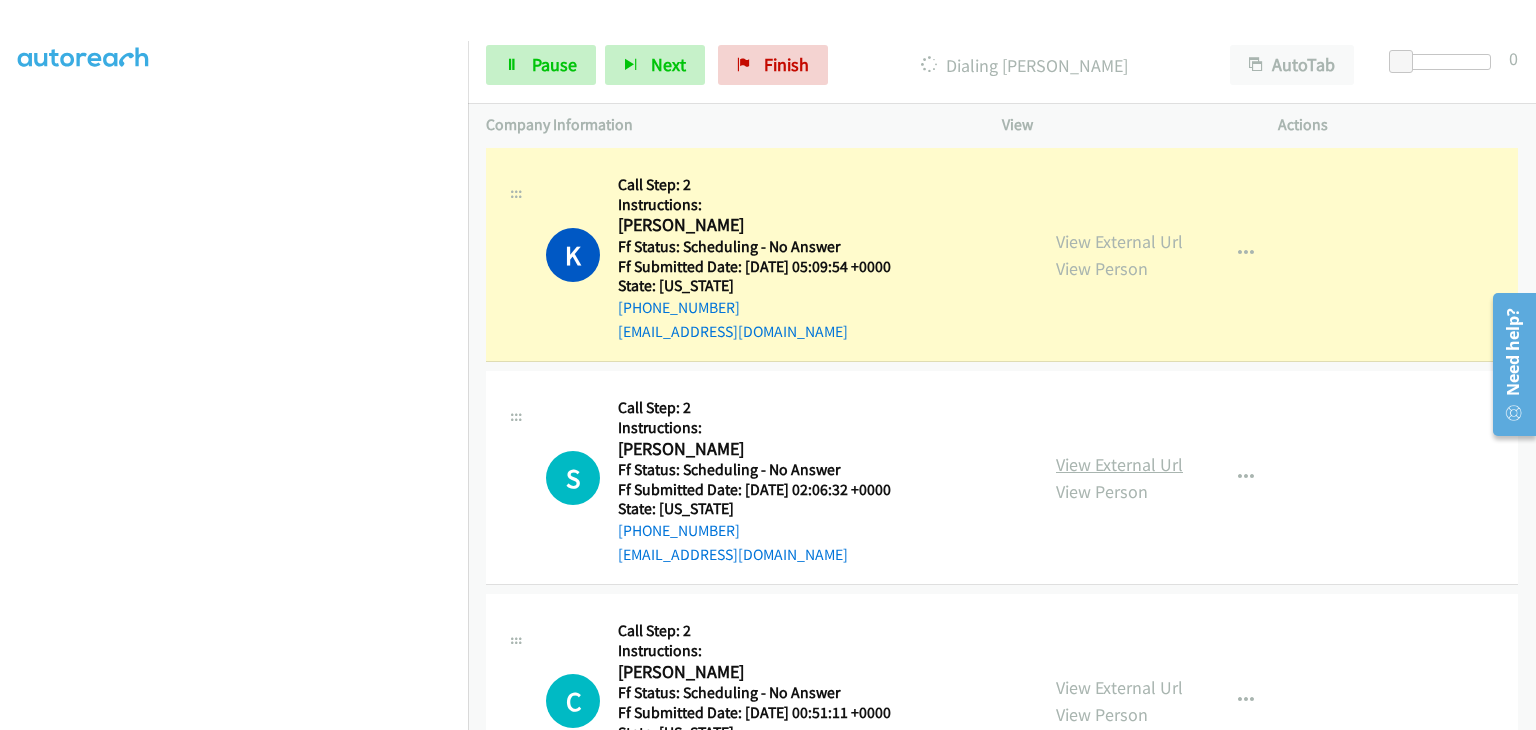 click on "View External Url" at bounding box center [1119, 464] 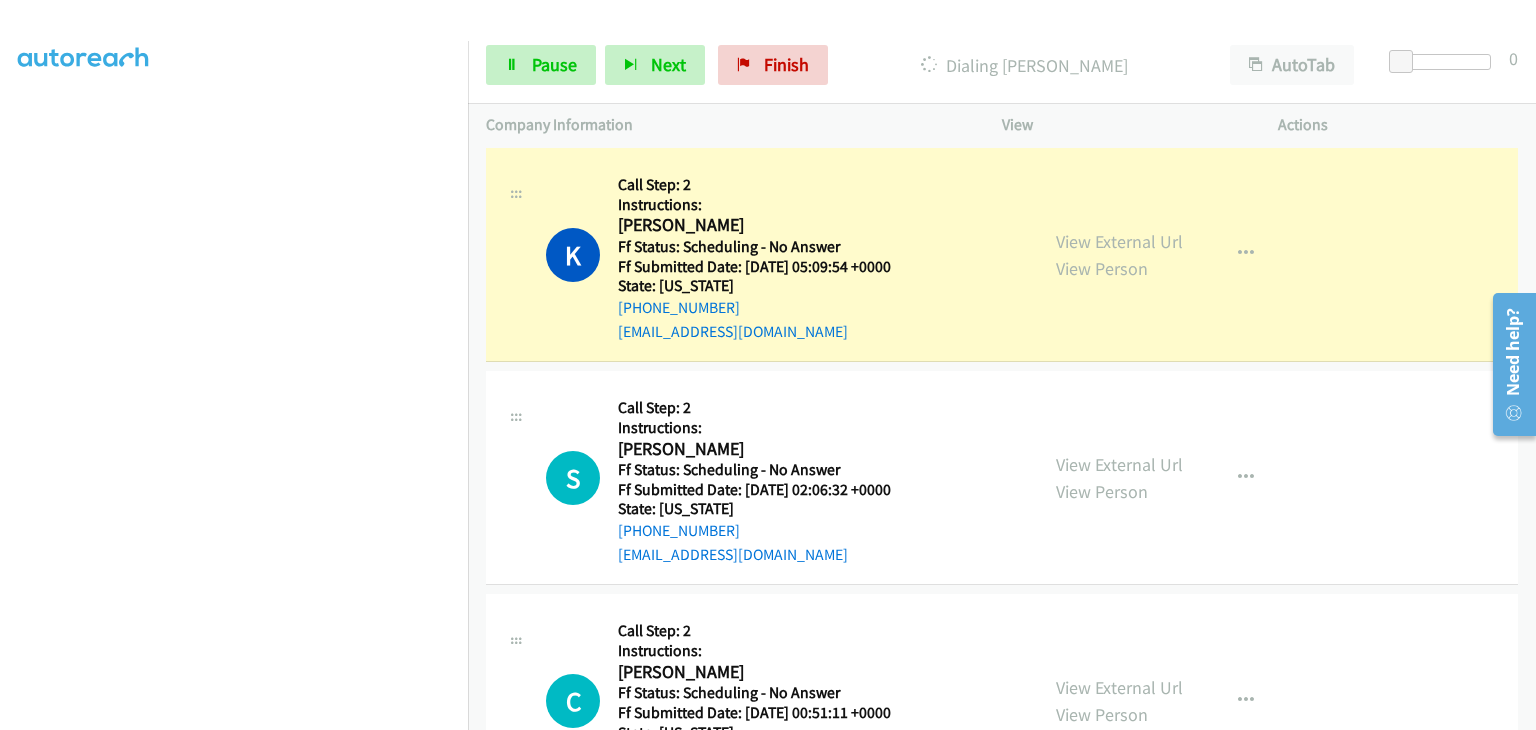 click on "View External Url
View Person" at bounding box center (1119, 701) 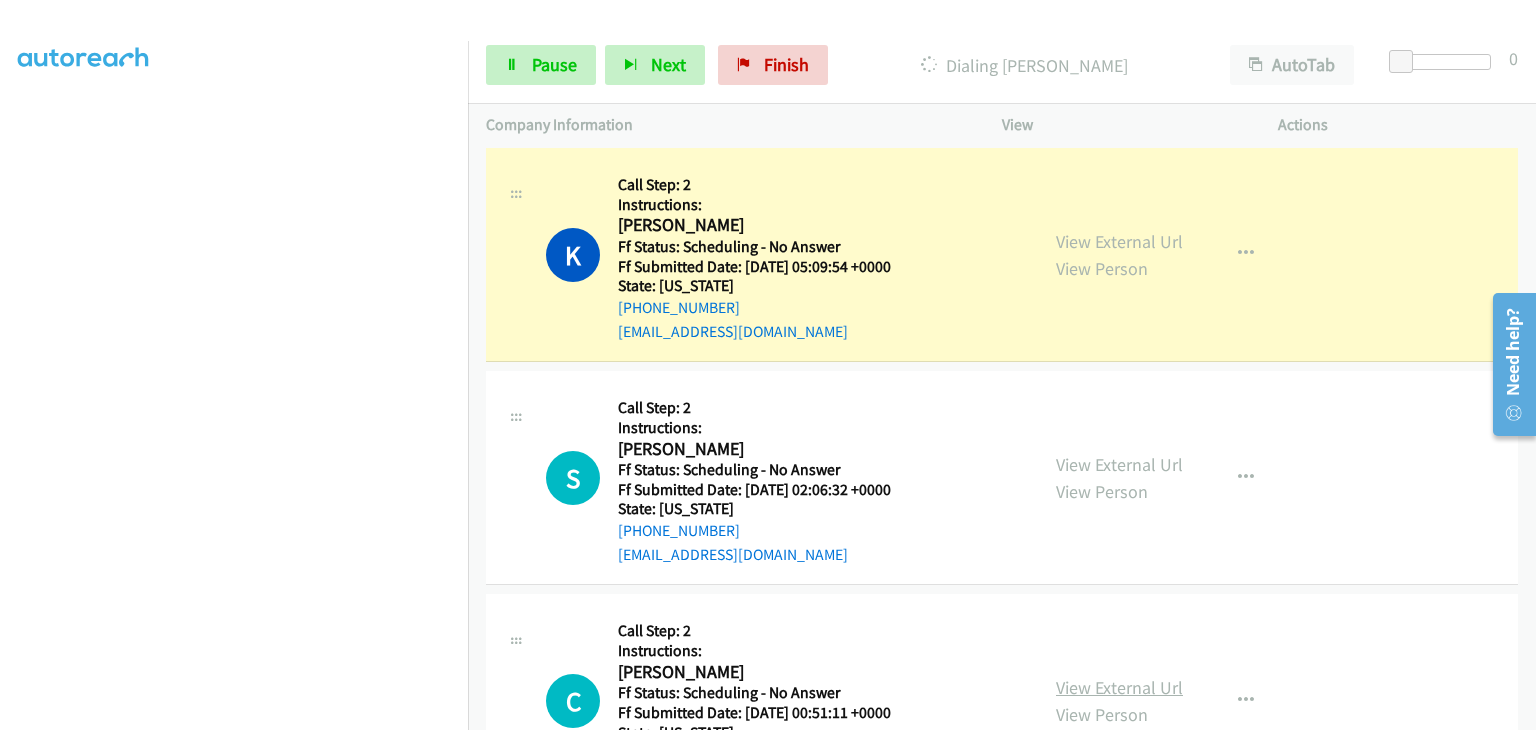 click on "View External Url" at bounding box center (1119, 687) 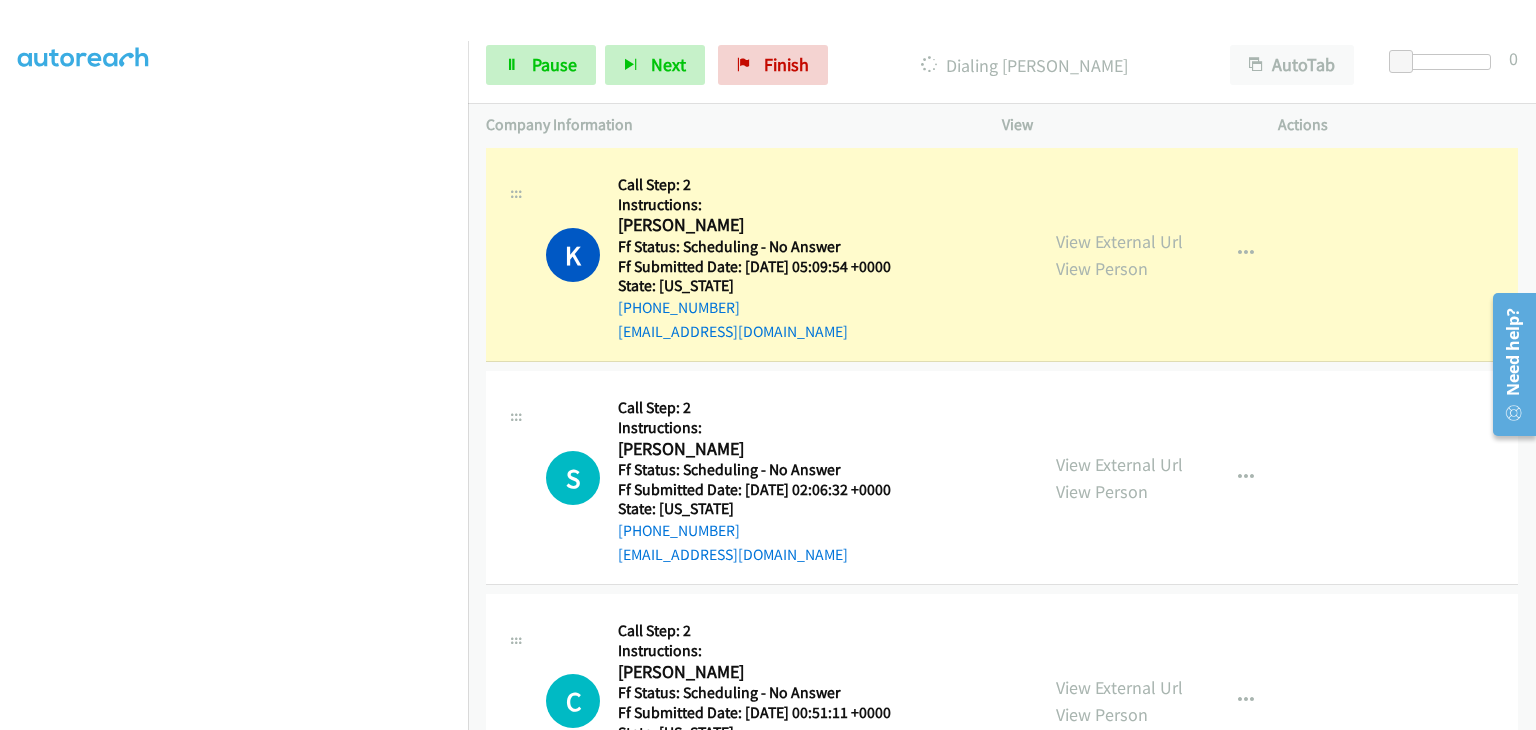 scroll, scrollTop: 392, scrollLeft: 0, axis: vertical 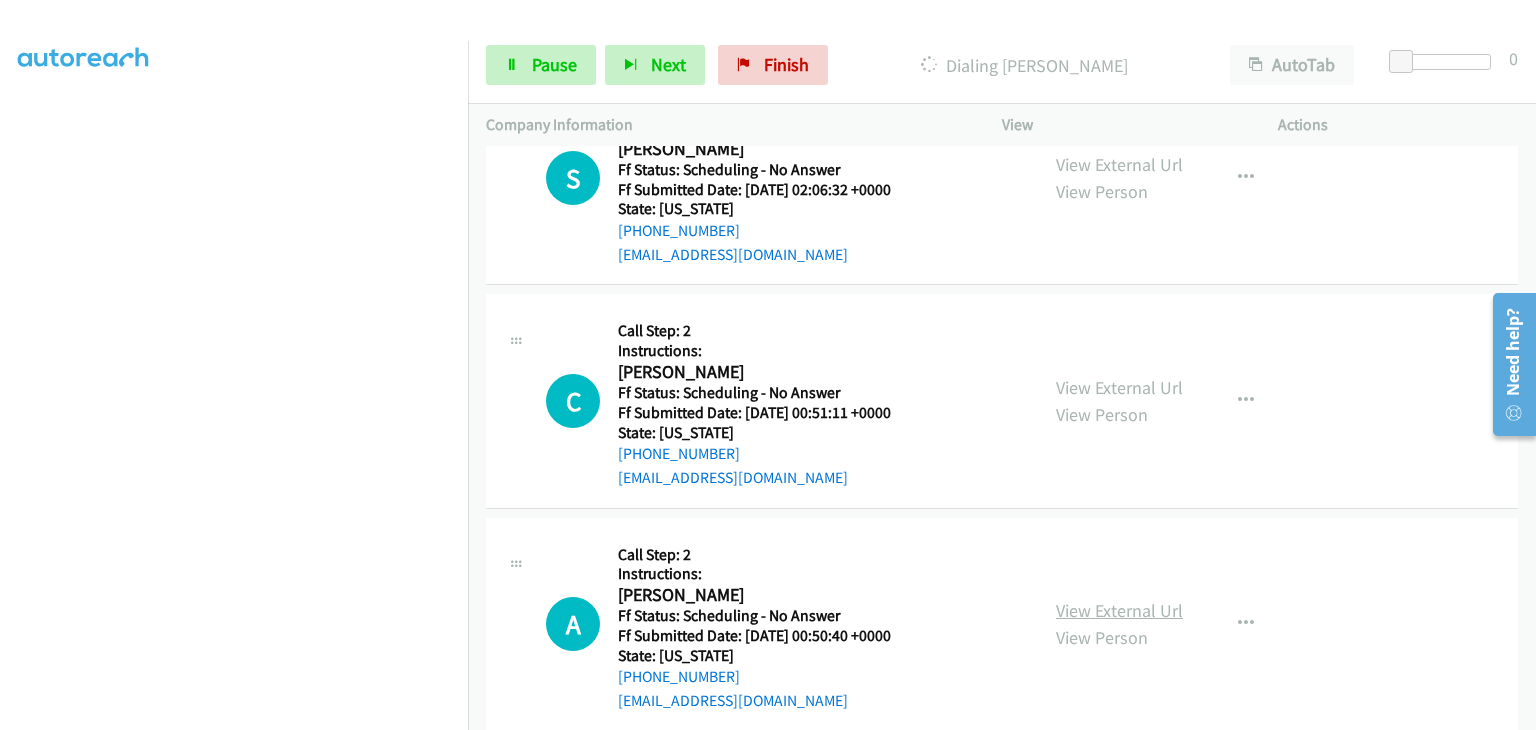 click on "View External Url" at bounding box center [1119, 610] 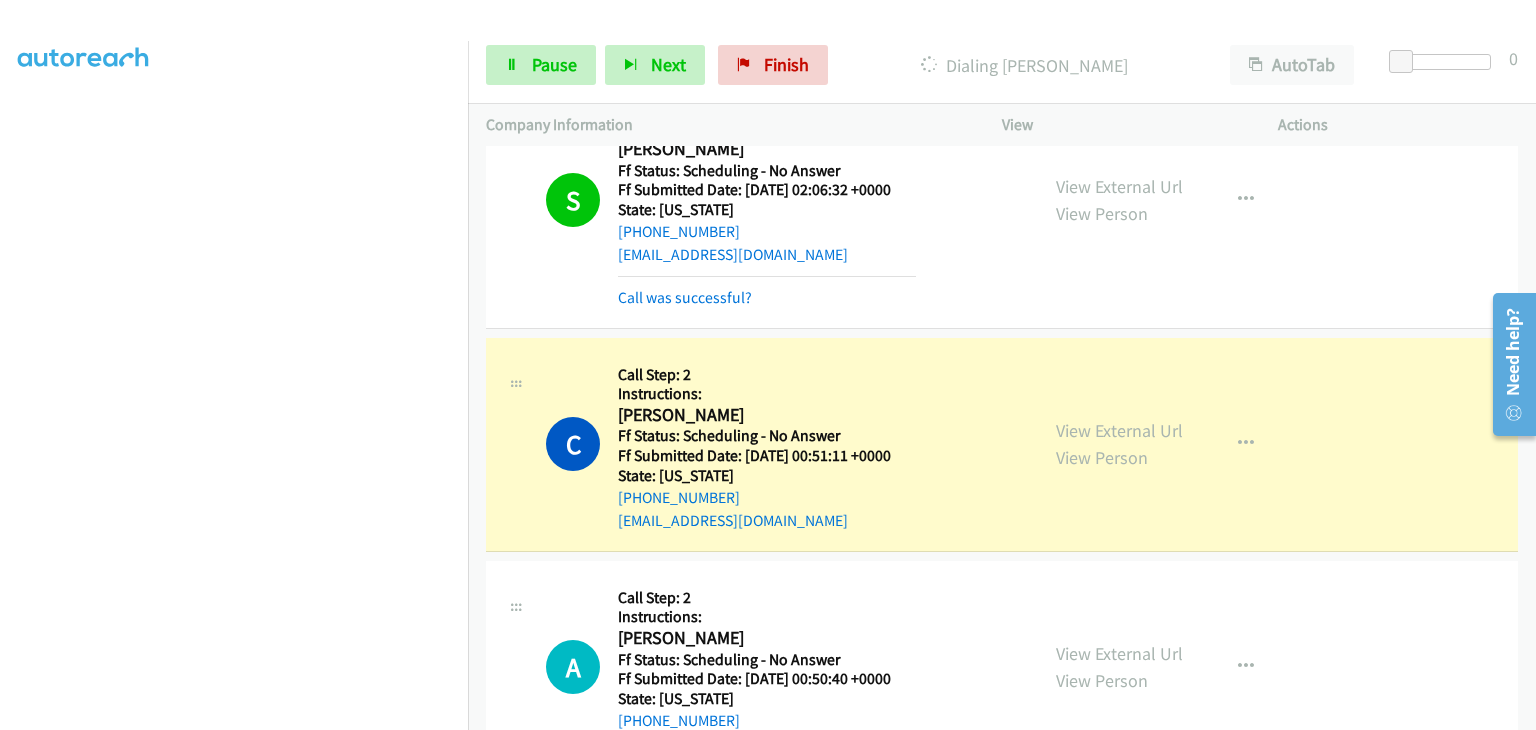 scroll, scrollTop: 1164, scrollLeft: 0, axis: vertical 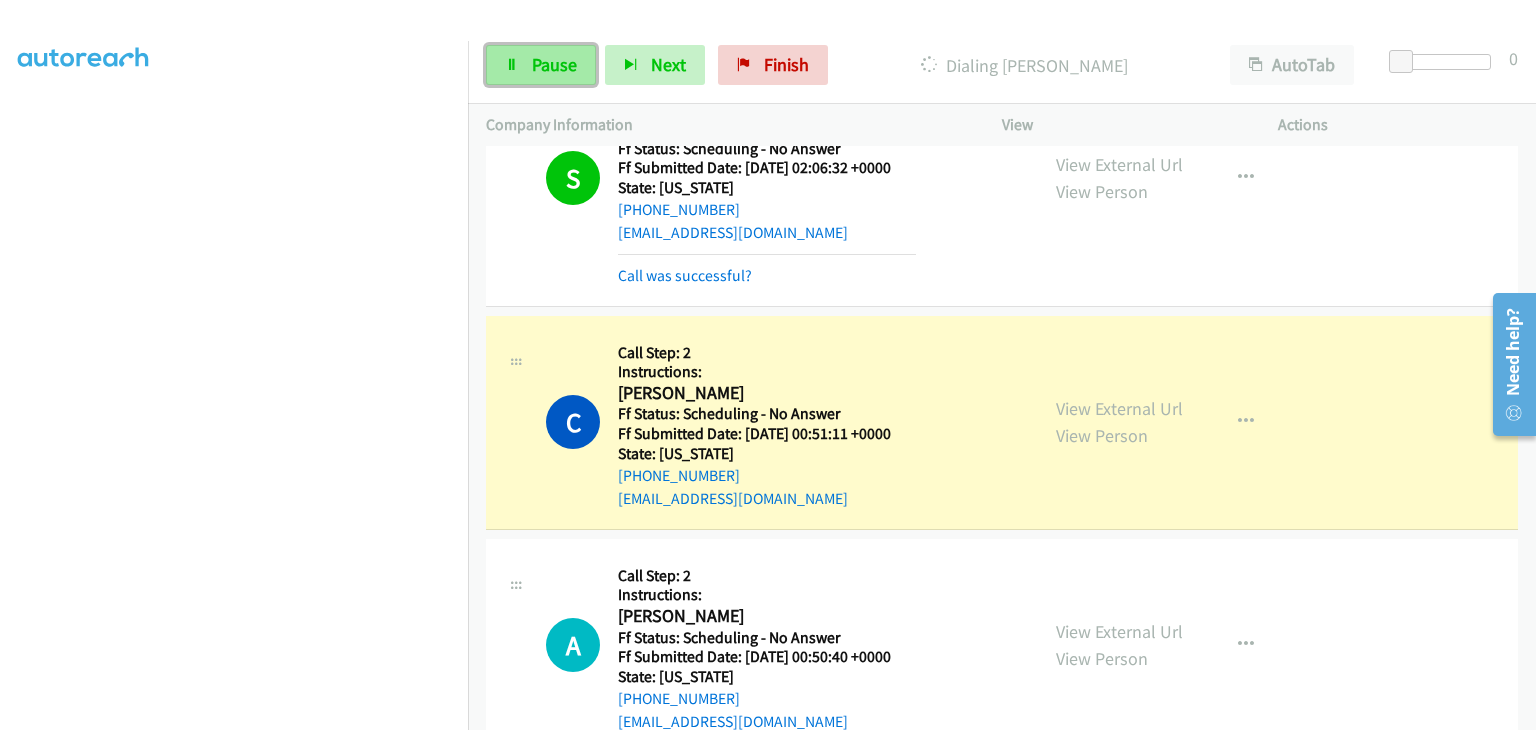 click on "Pause" at bounding box center [554, 64] 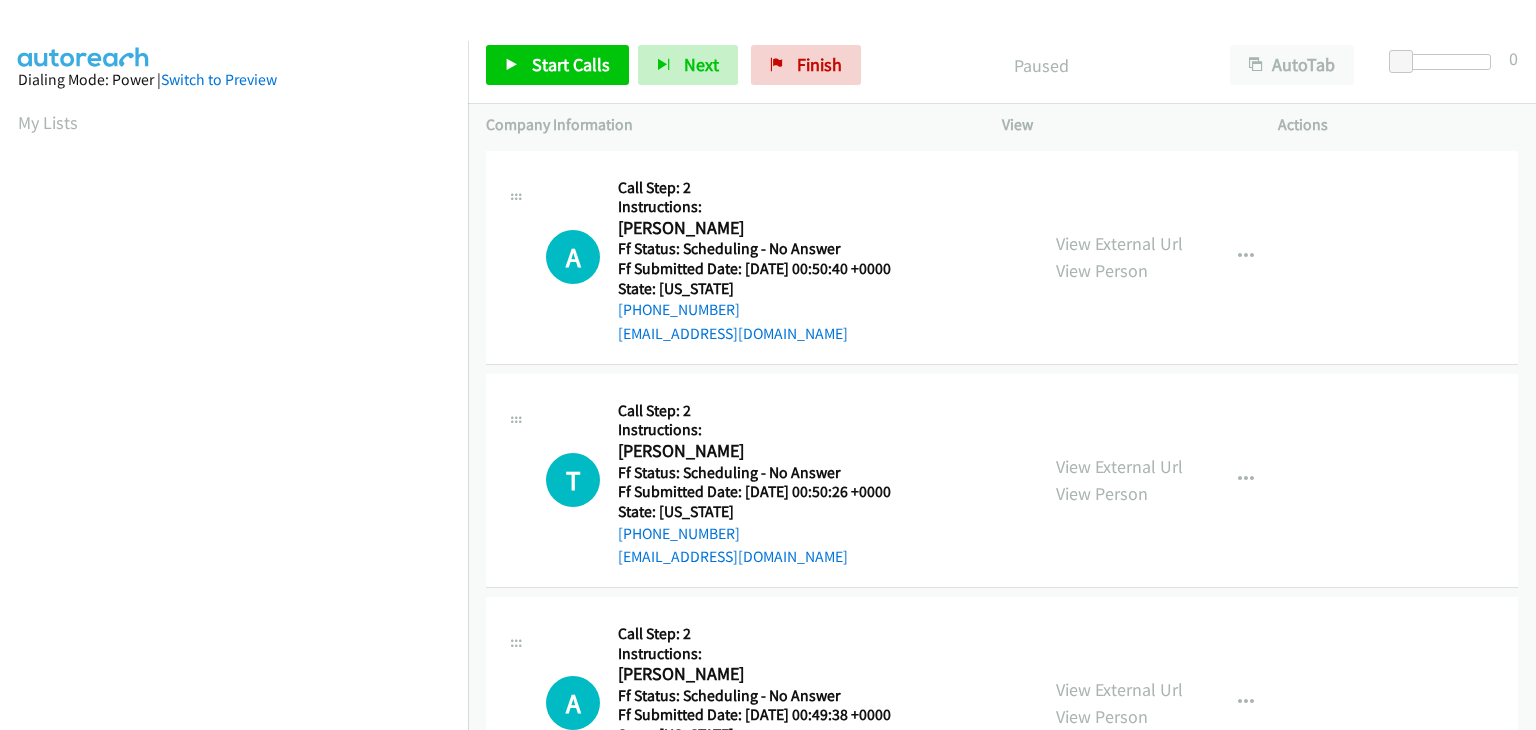 scroll, scrollTop: 0, scrollLeft: 0, axis: both 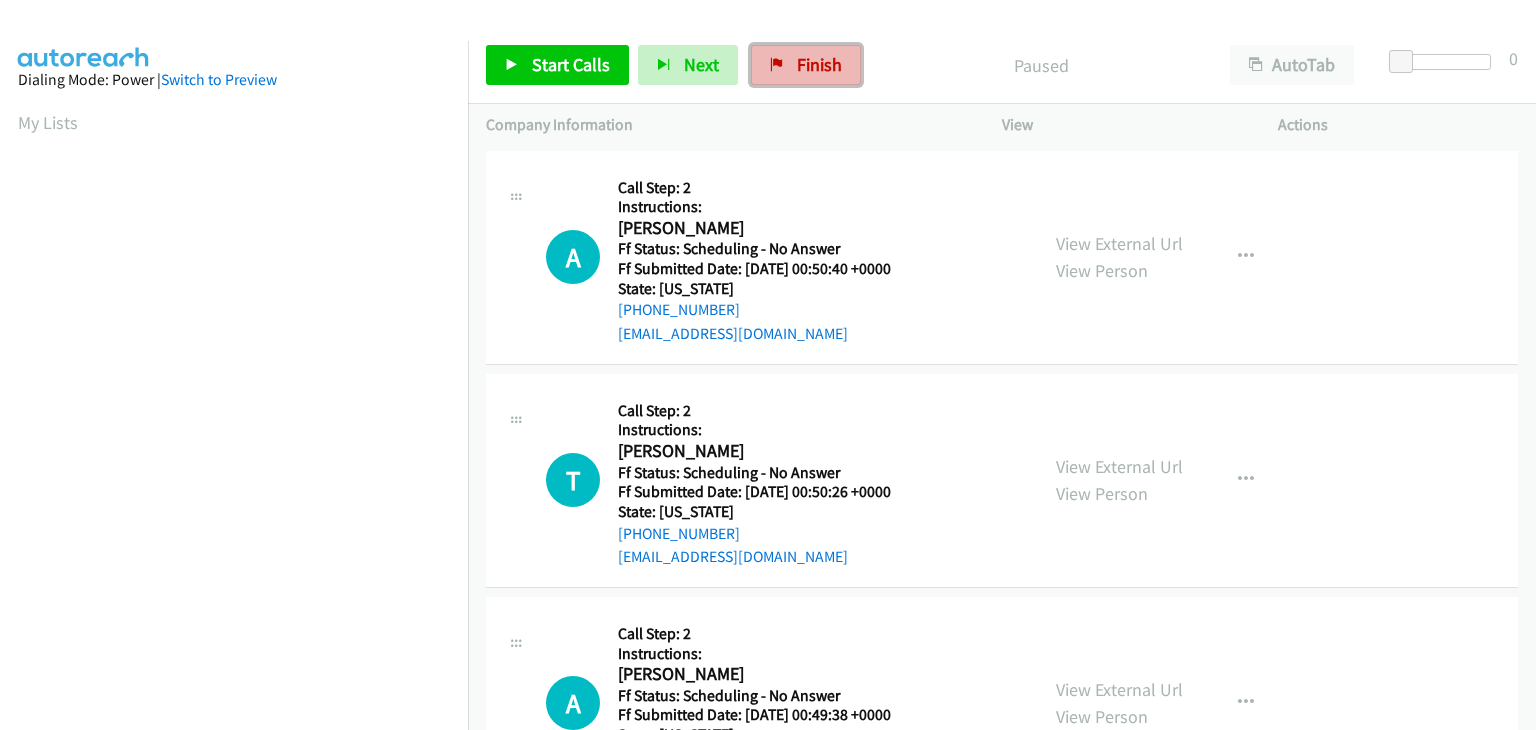 click at bounding box center (777, 66) 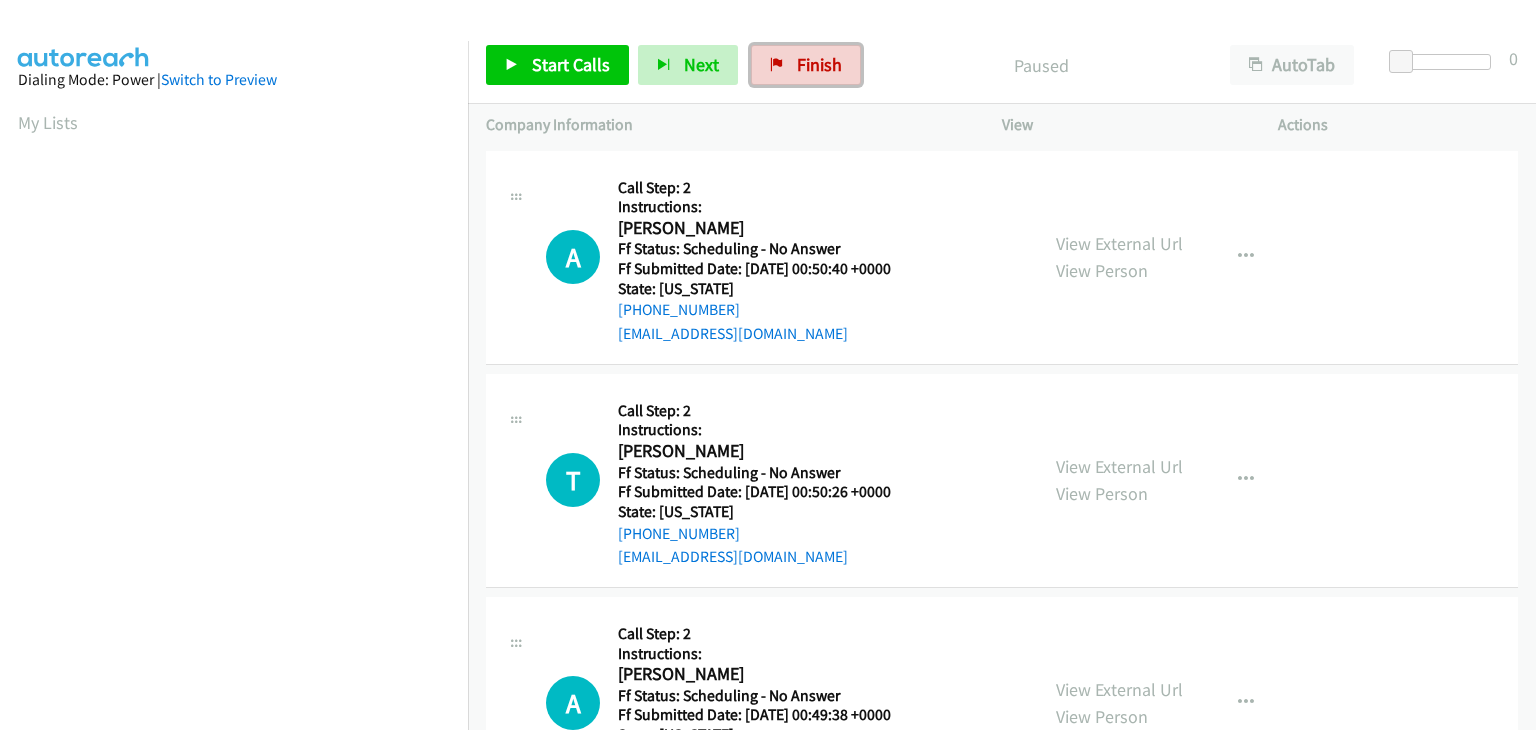 scroll, scrollTop: 0, scrollLeft: 0, axis: both 